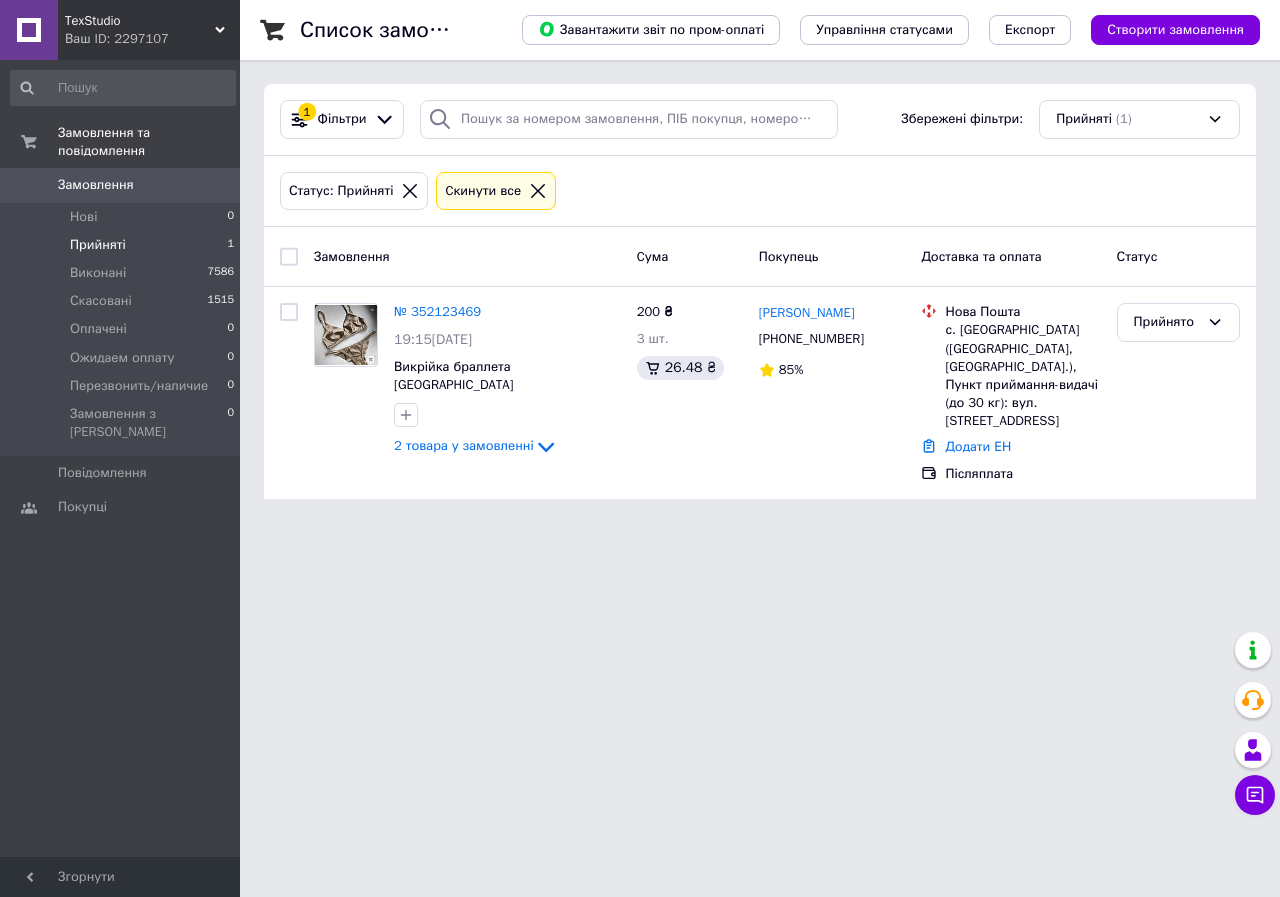 scroll, scrollTop: 0, scrollLeft: 0, axis: both 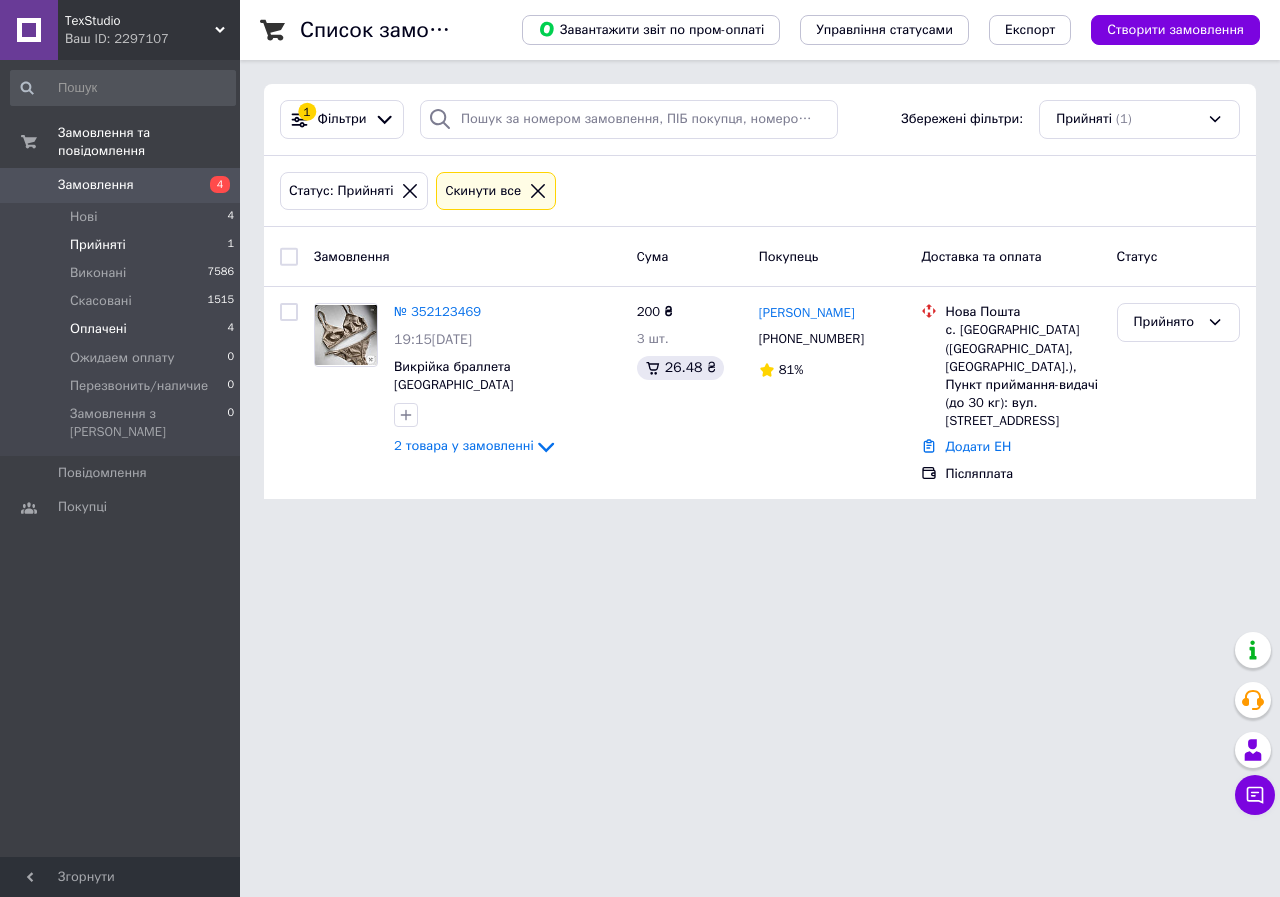 click on "Оплачені" at bounding box center [98, 329] 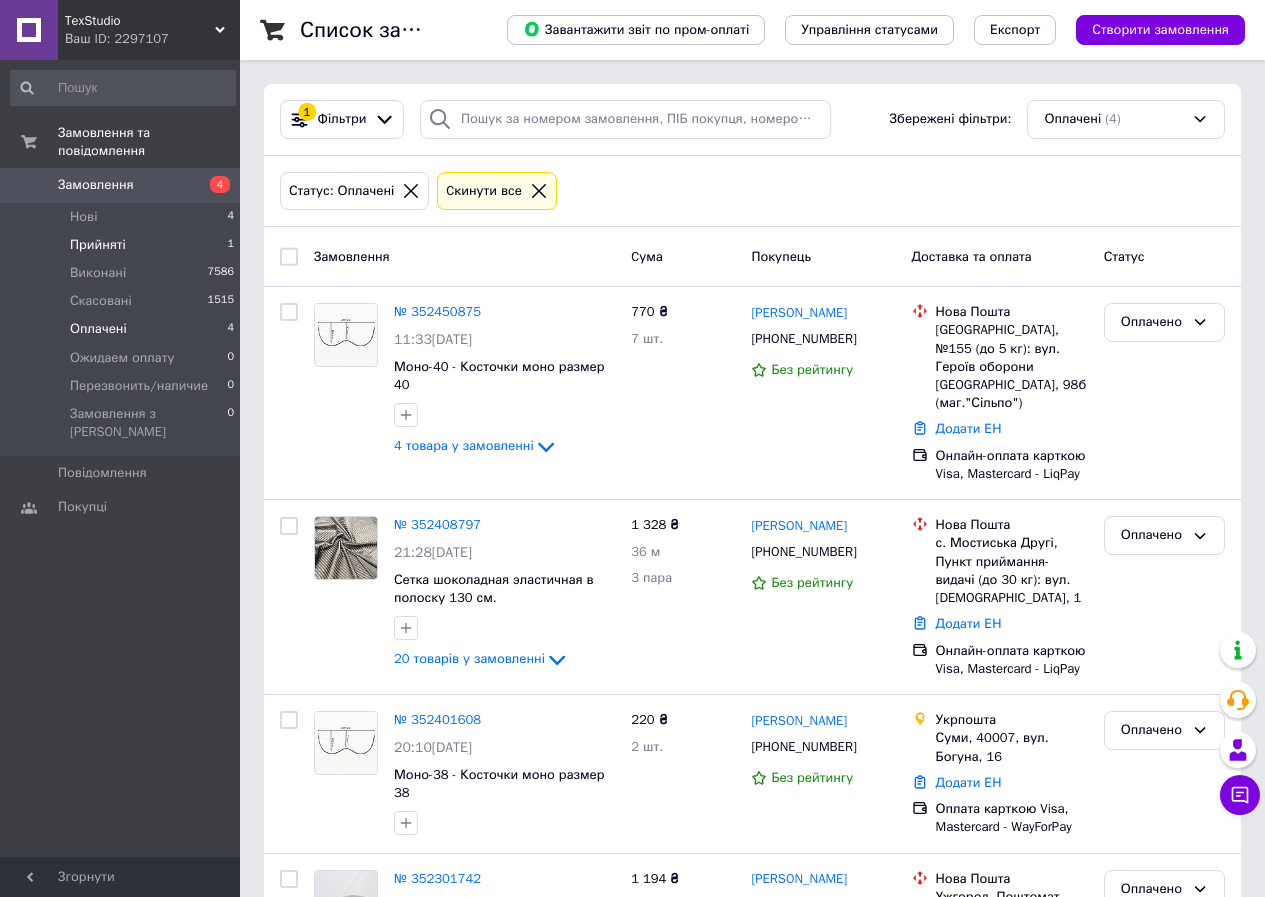 click on "Прийняті" at bounding box center (98, 245) 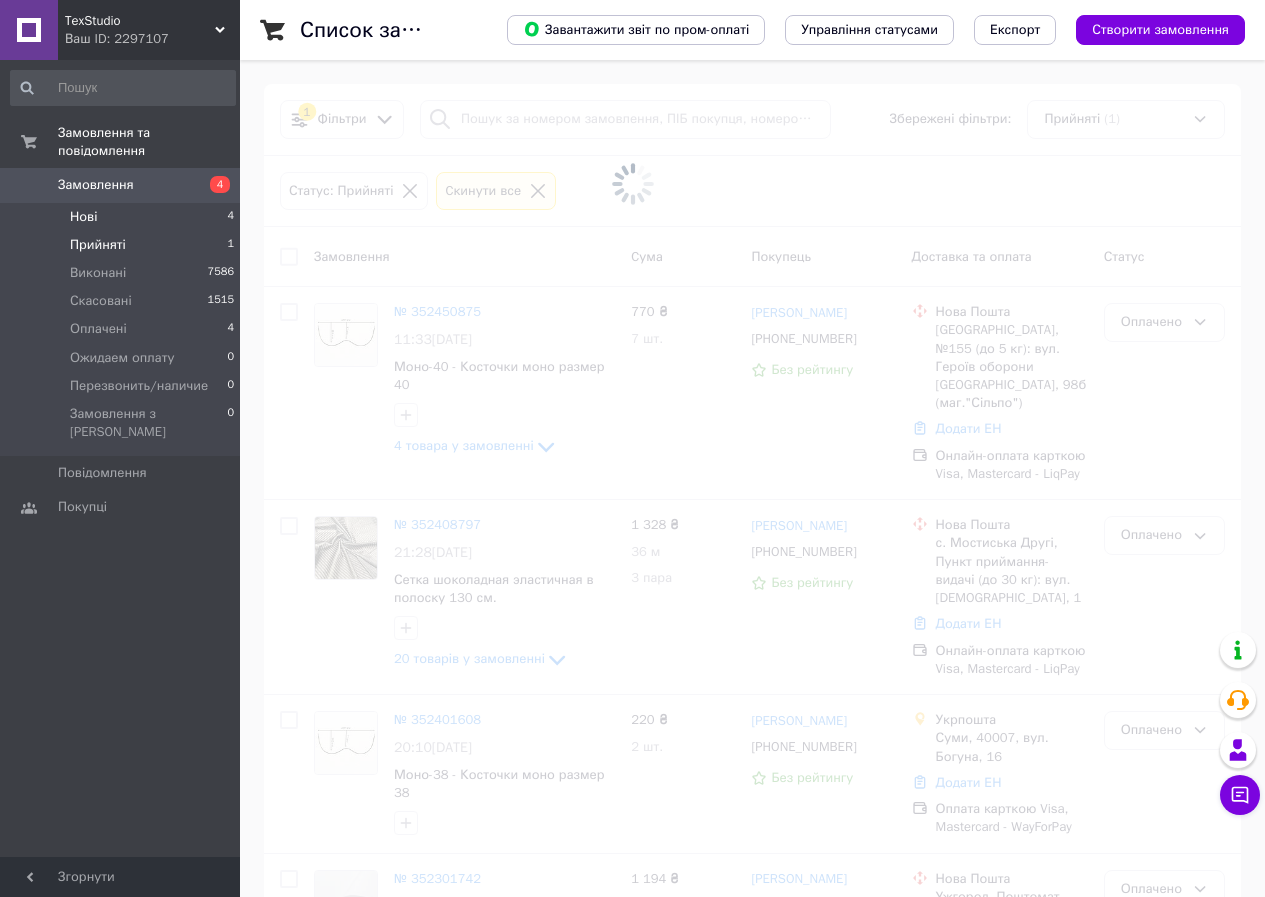 click on "Нові 4" at bounding box center (123, 217) 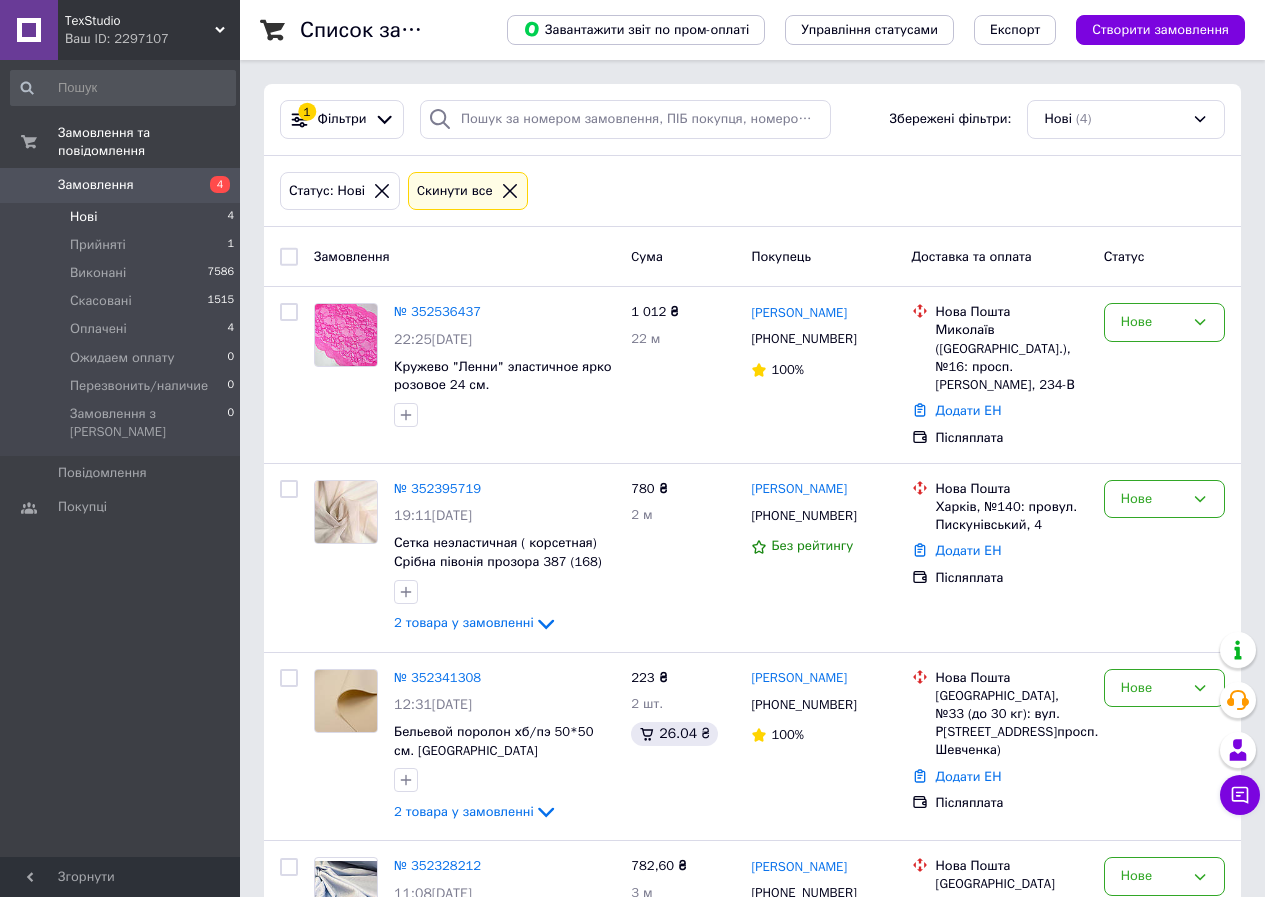 scroll, scrollTop: 162, scrollLeft: 0, axis: vertical 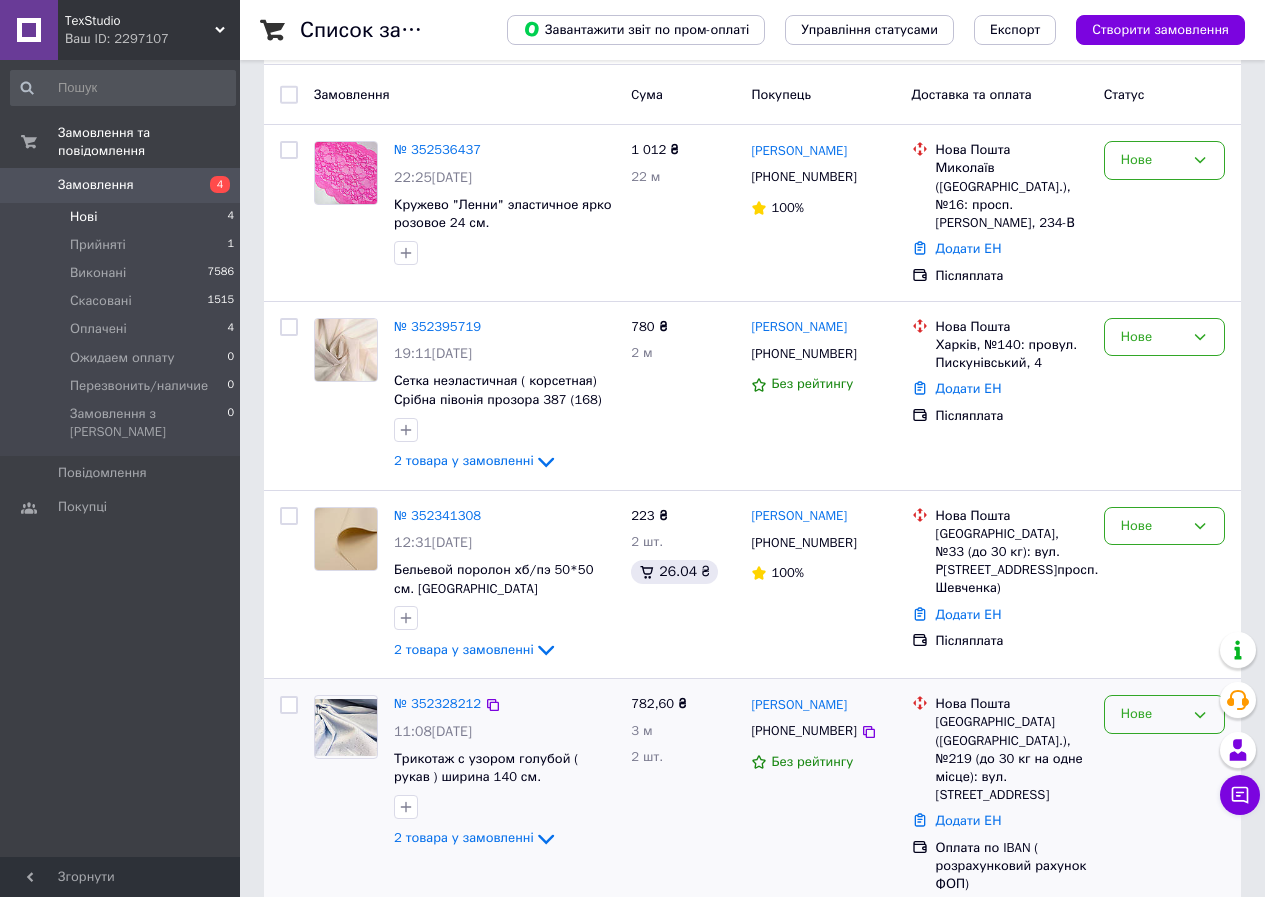 click on "Нове" at bounding box center [1152, 714] 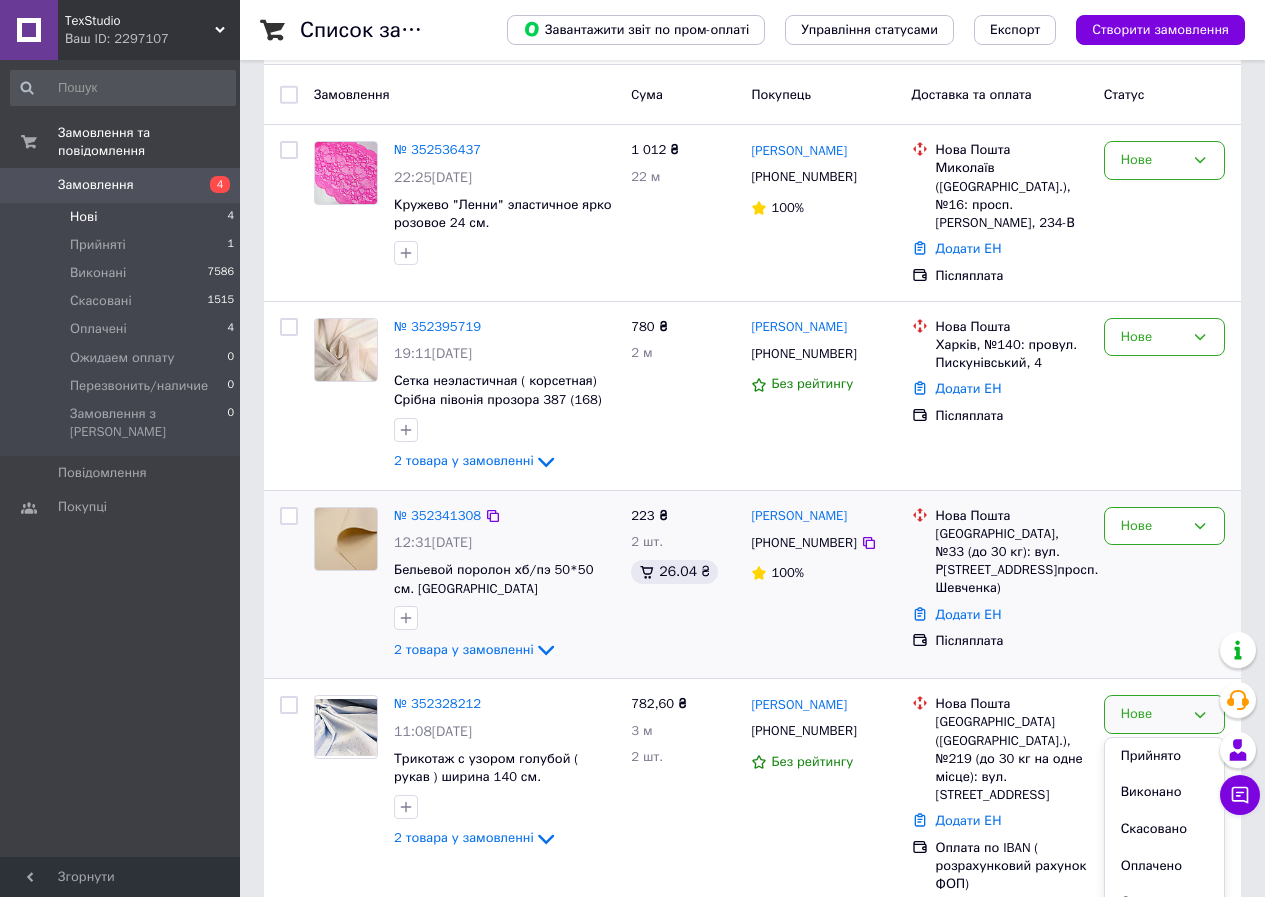 drag, startPoint x: 1142, startPoint y: 748, endPoint x: 1133, endPoint y: 652, distance: 96.42095 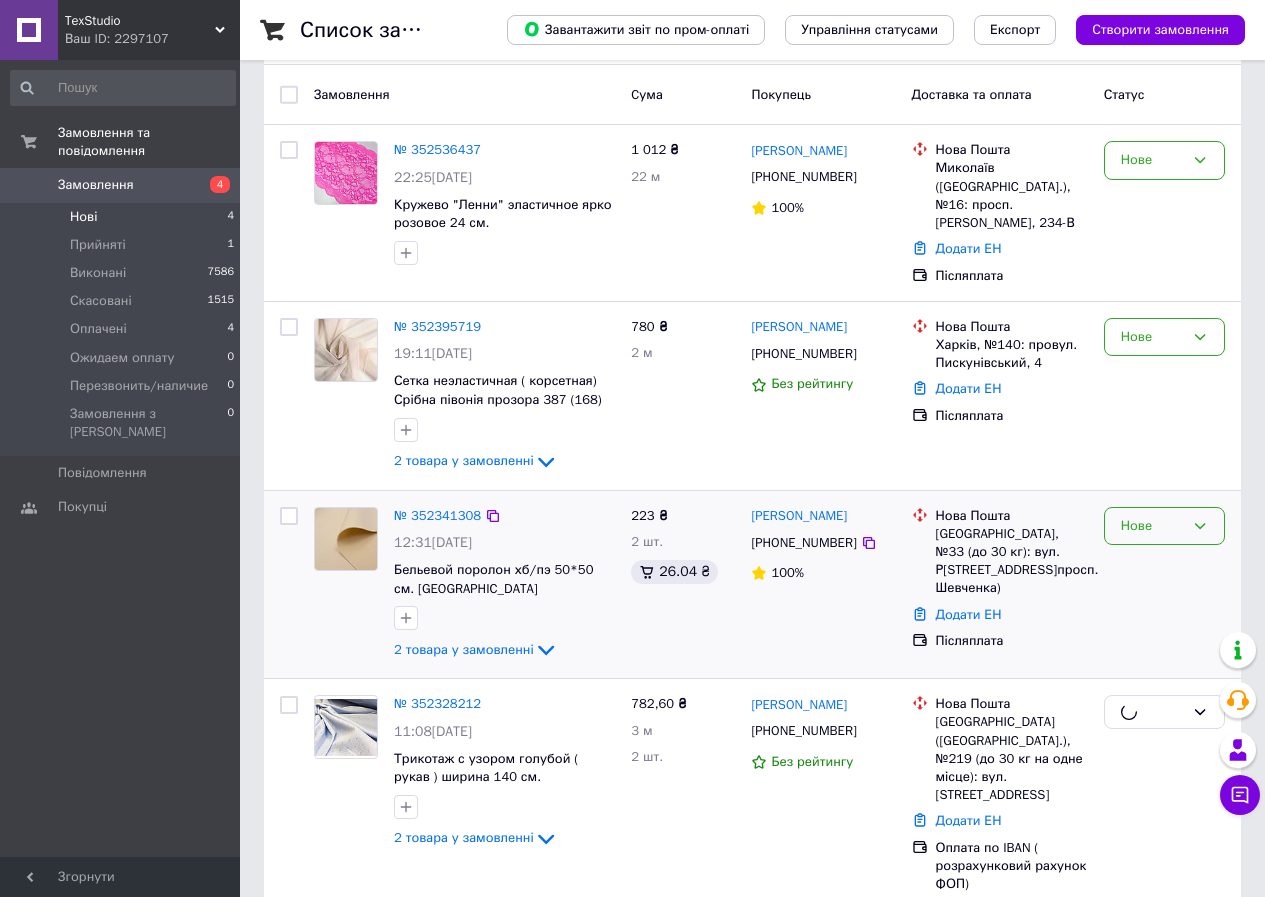 click on "Нове" at bounding box center (1164, 526) 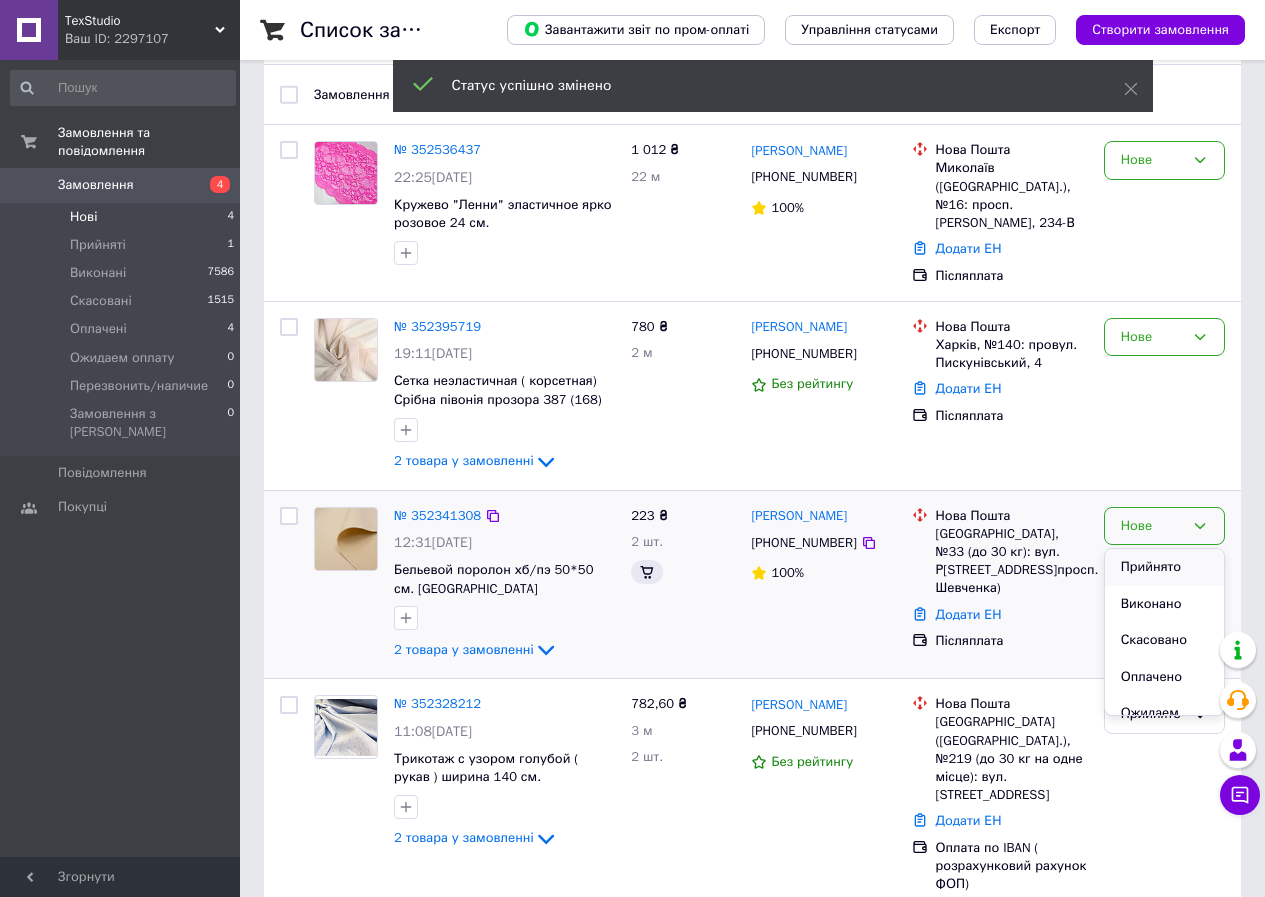 click on "Прийнято" at bounding box center [1164, 567] 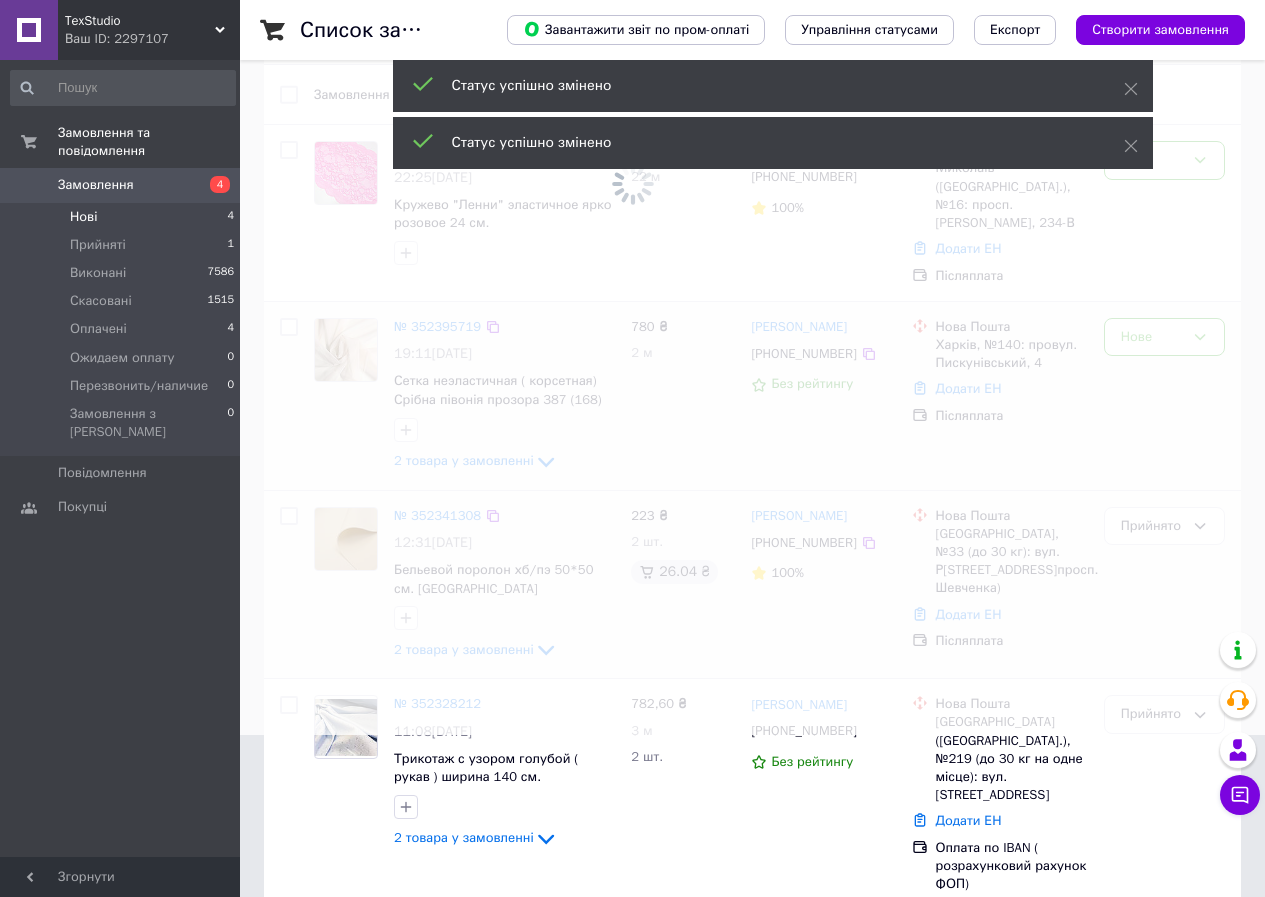 click at bounding box center (632, 286) 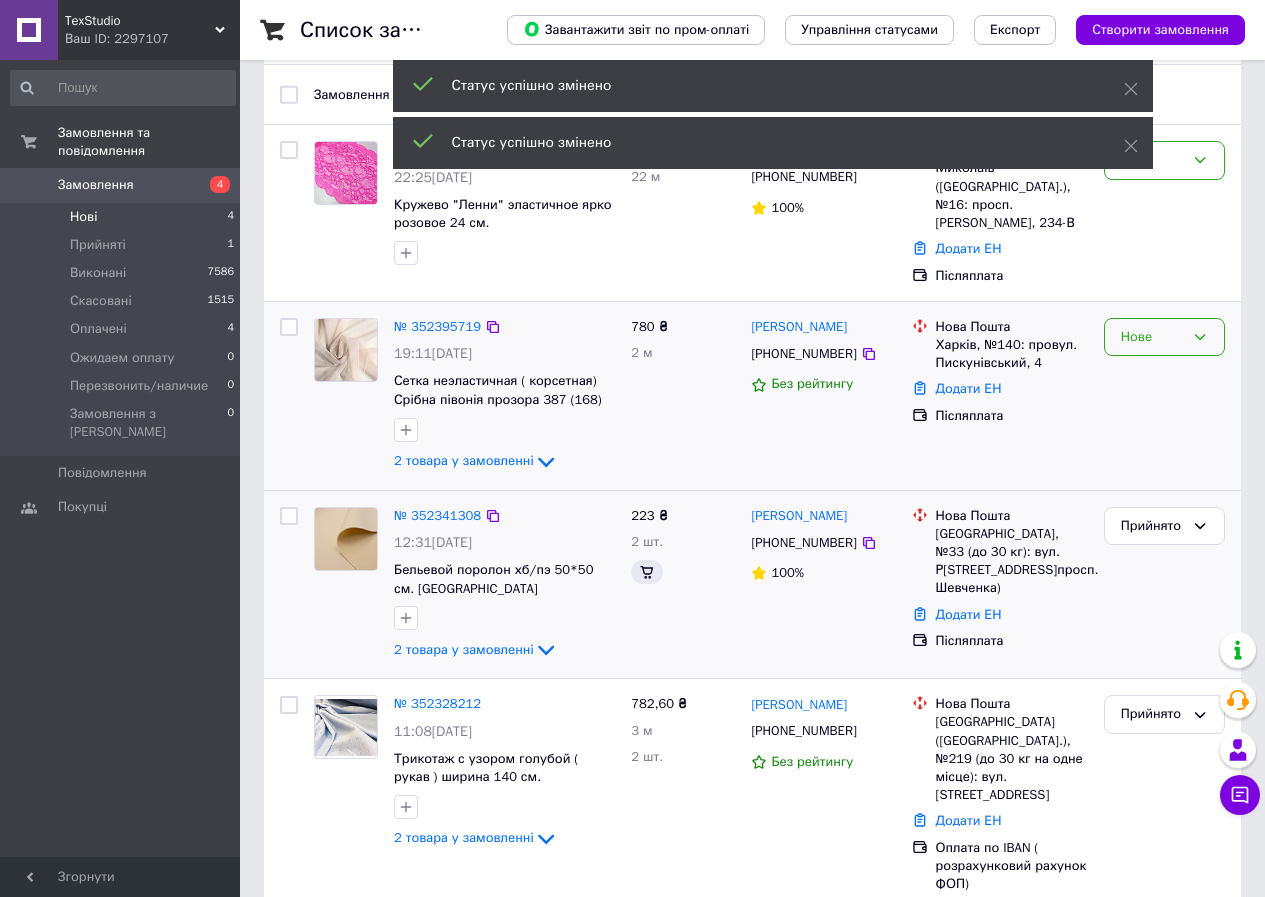 click on "Нове" at bounding box center [1152, 337] 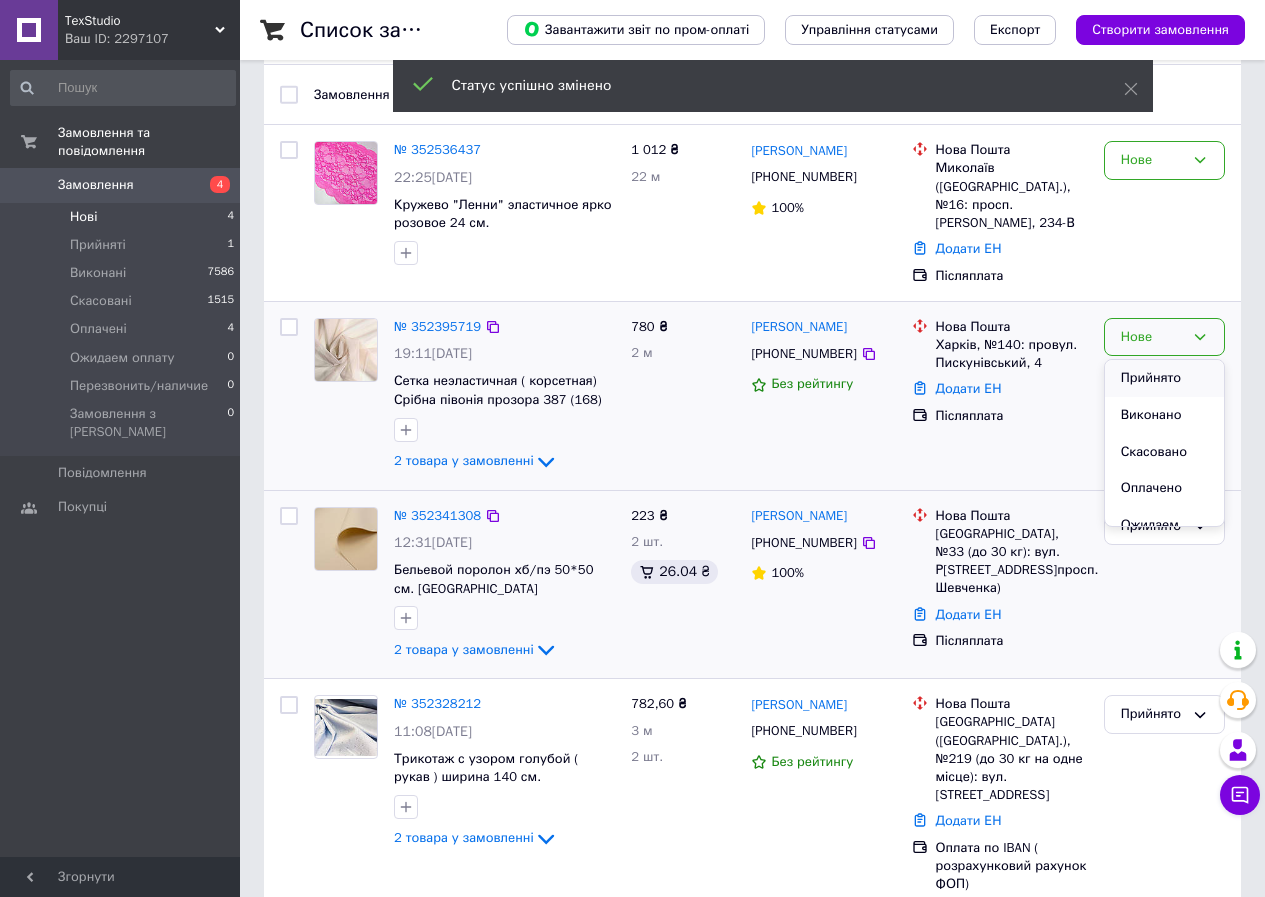 click on "Прийнято" at bounding box center [1164, 378] 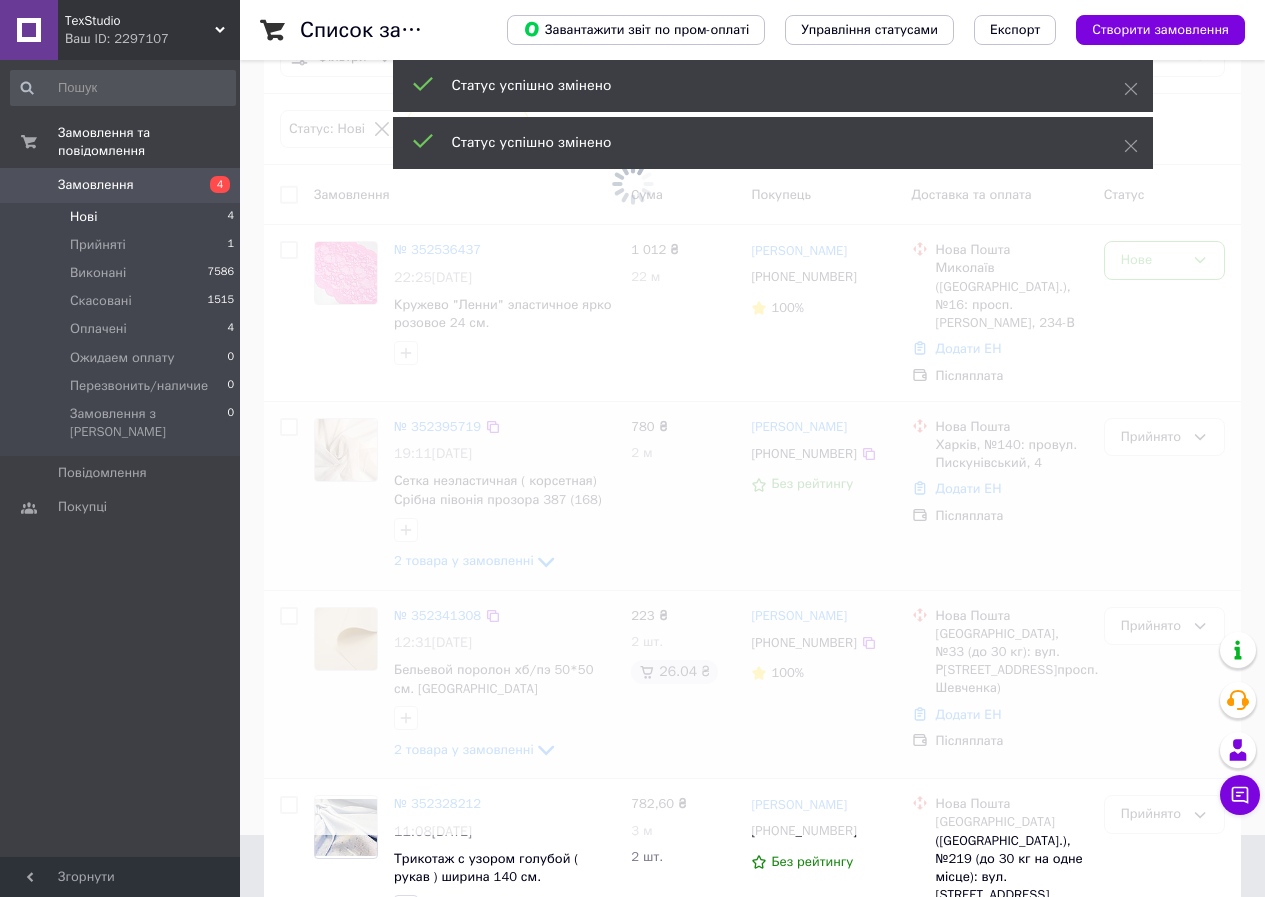 scroll, scrollTop: 0, scrollLeft: 0, axis: both 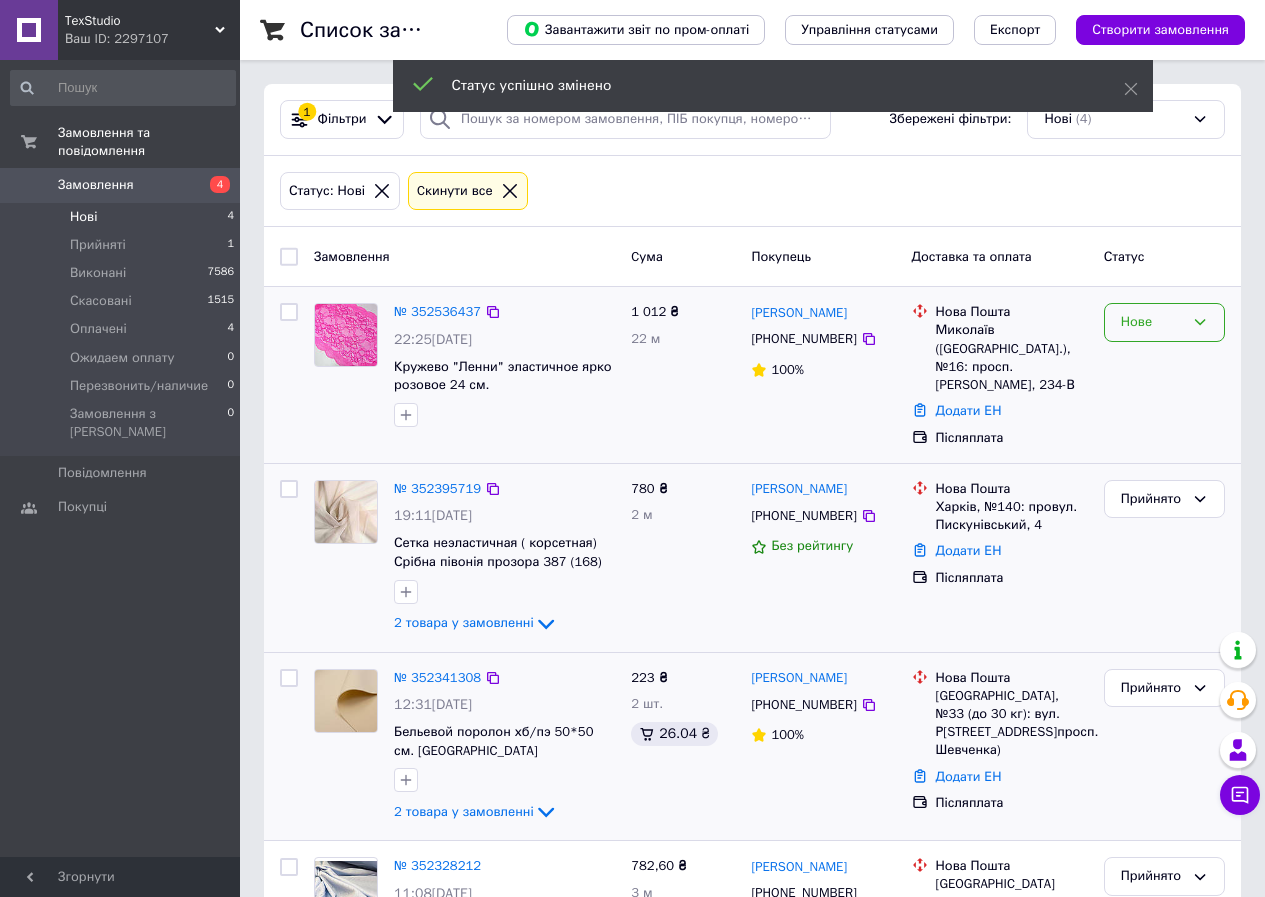 click on "Нове" at bounding box center (1152, 322) 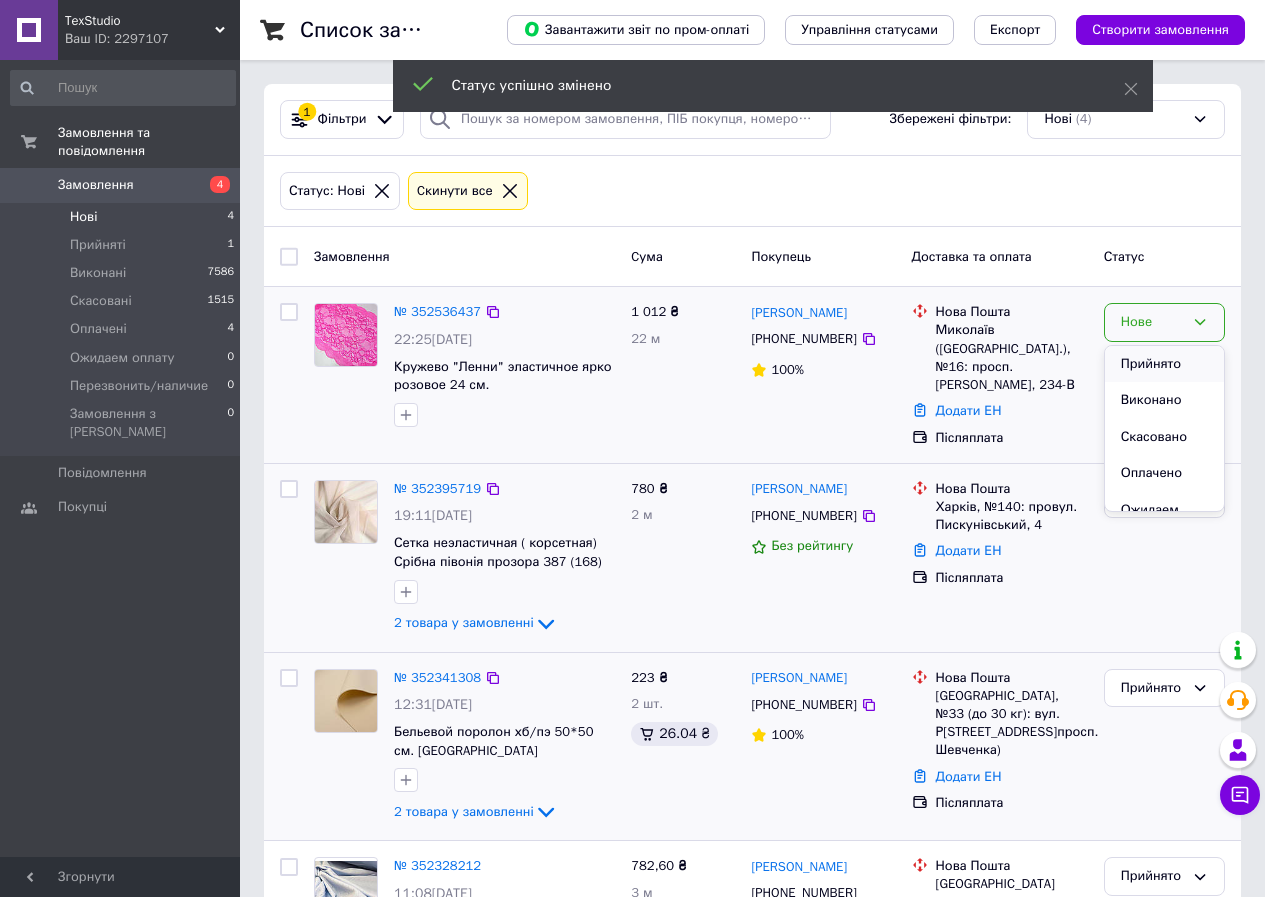click on "Прийнято" at bounding box center (1164, 364) 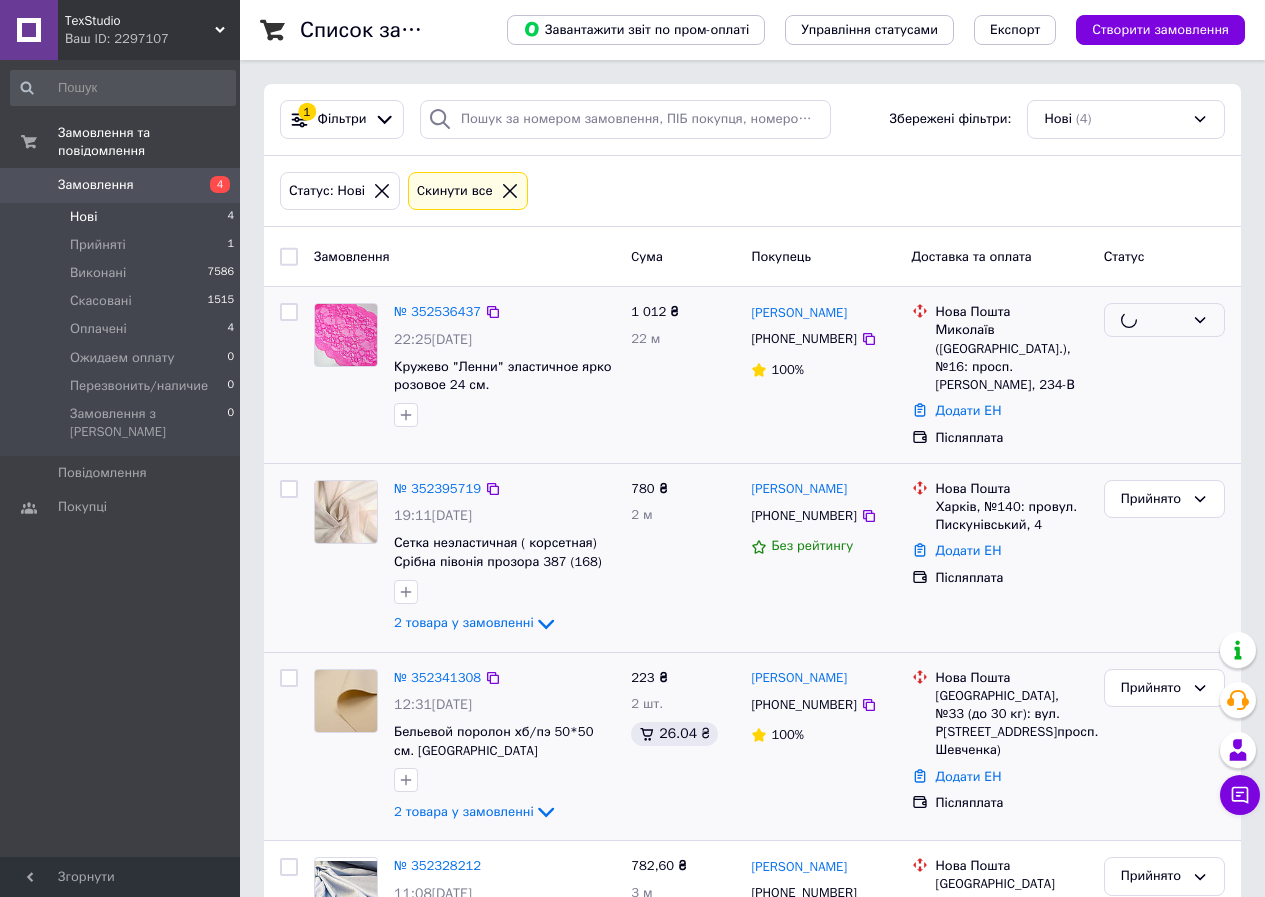 scroll, scrollTop: 162, scrollLeft: 0, axis: vertical 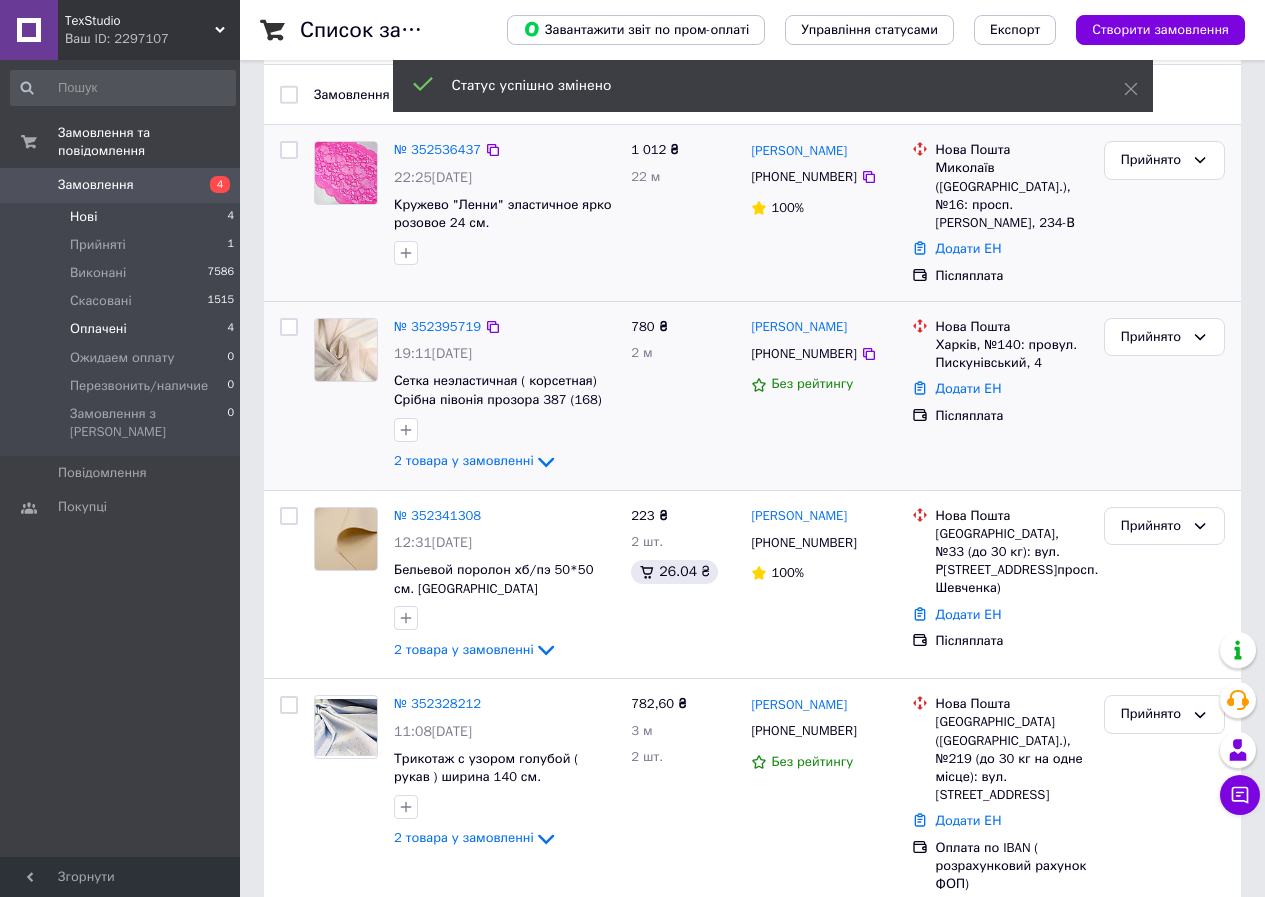 click on "Оплачені" at bounding box center [98, 329] 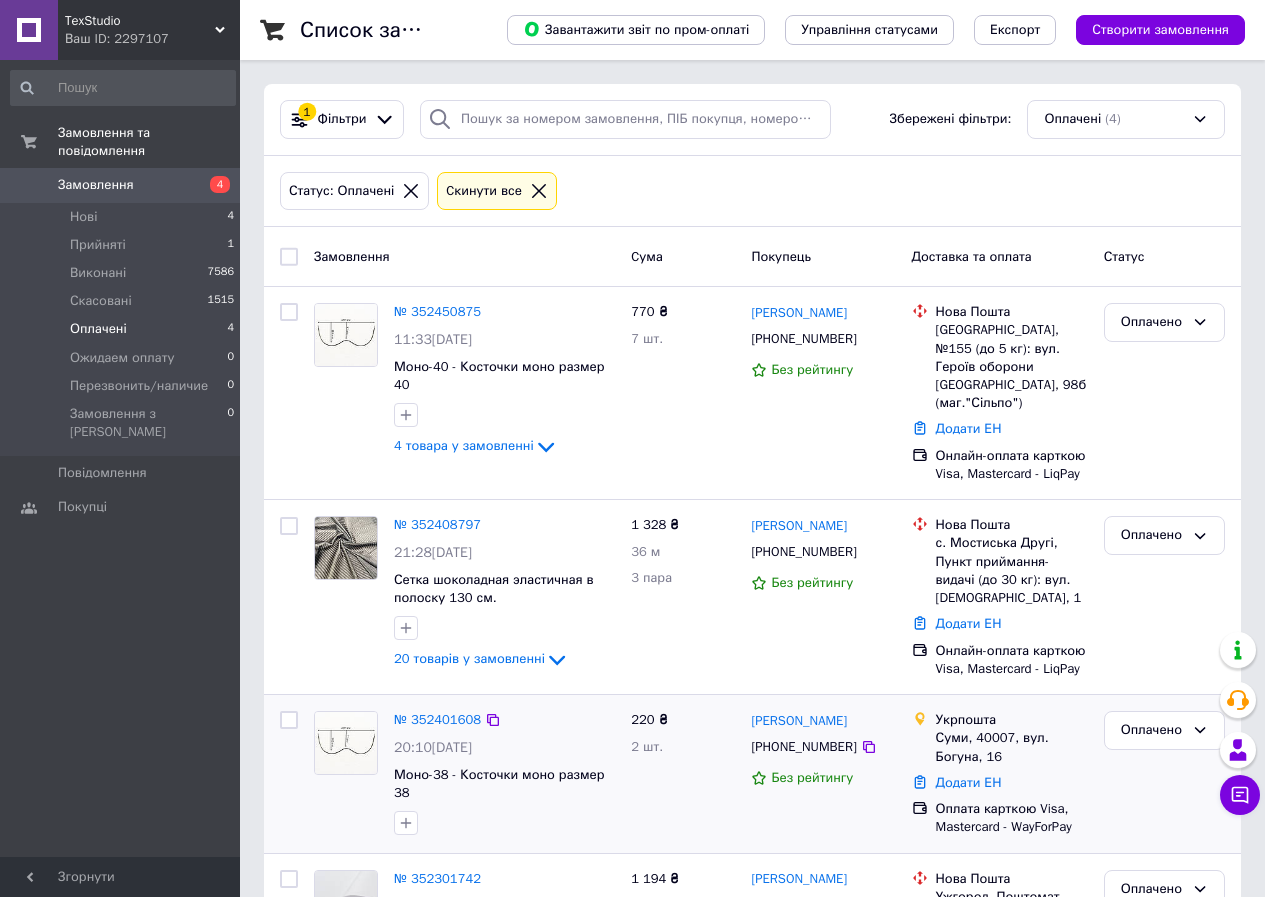 scroll, scrollTop: 144, scrollLeft: 0, axis: vertical 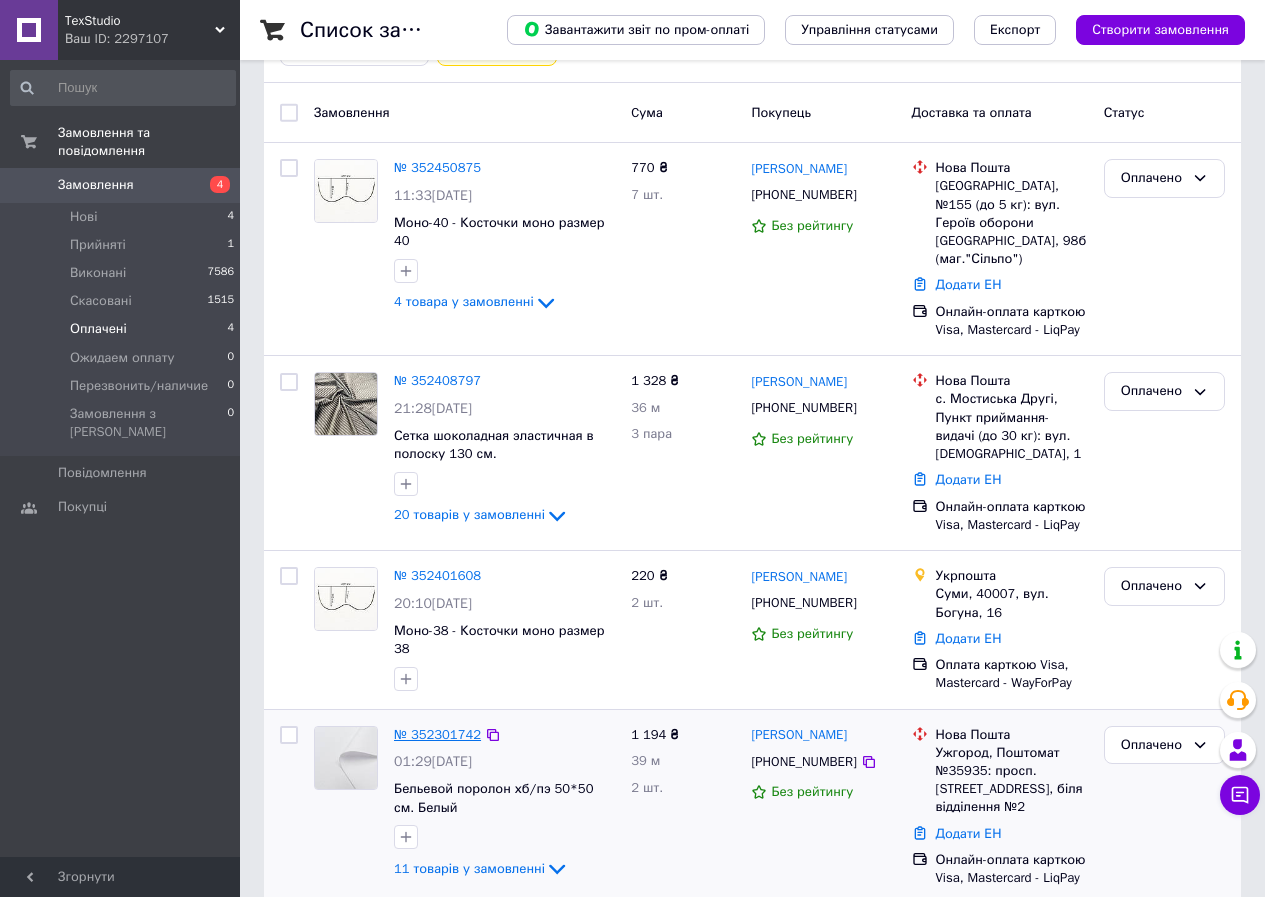 click on "№ 352301742" at bounding box center (437, 734) 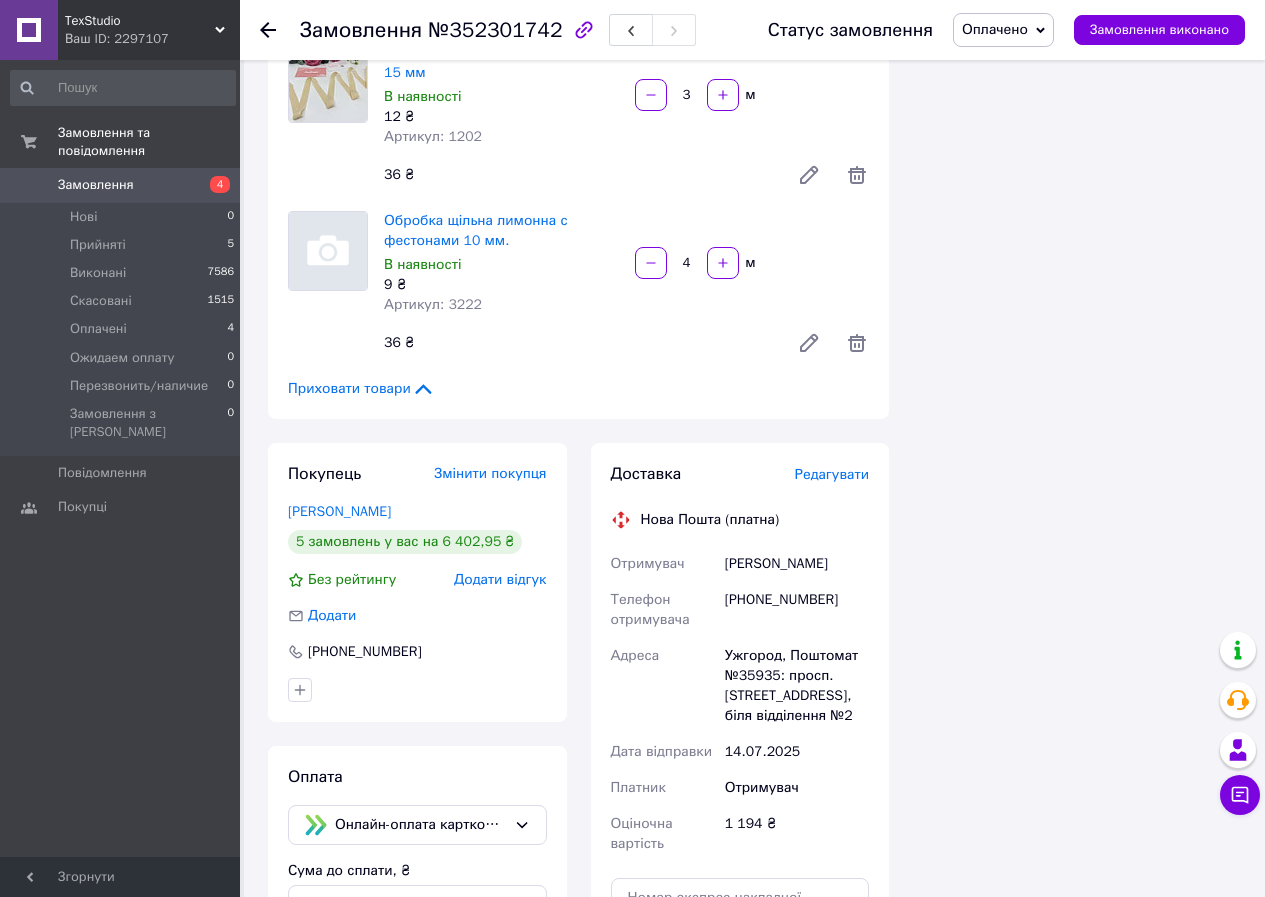 scroll, scrollTop: 1900, scrollLeft: 0, axis: vertical 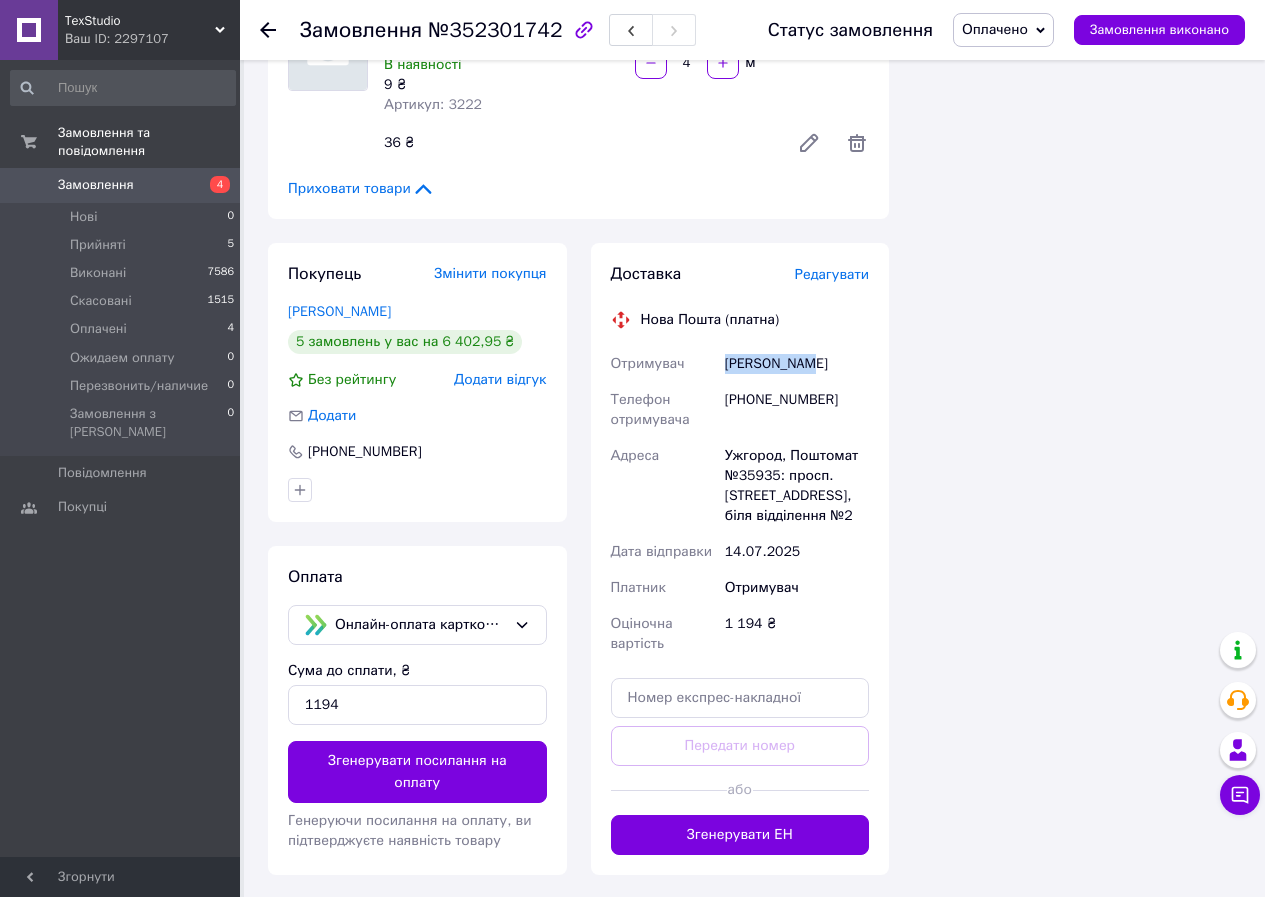 drag, startPoint x: 723, startPoint y: 337, endPoint x: 806, endPoint y: 350, distance: 84.0119 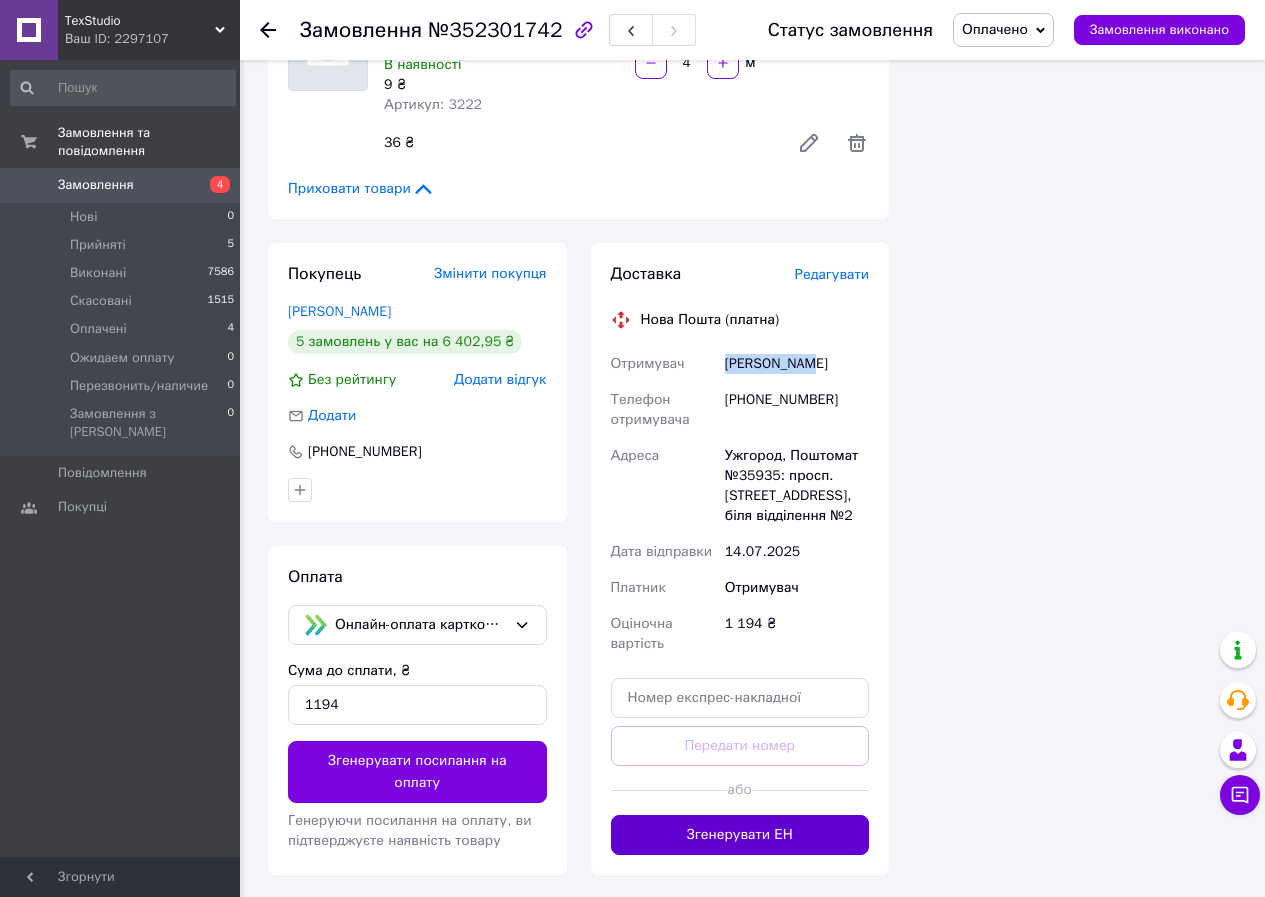 copy on "[PERSON_NAME]" 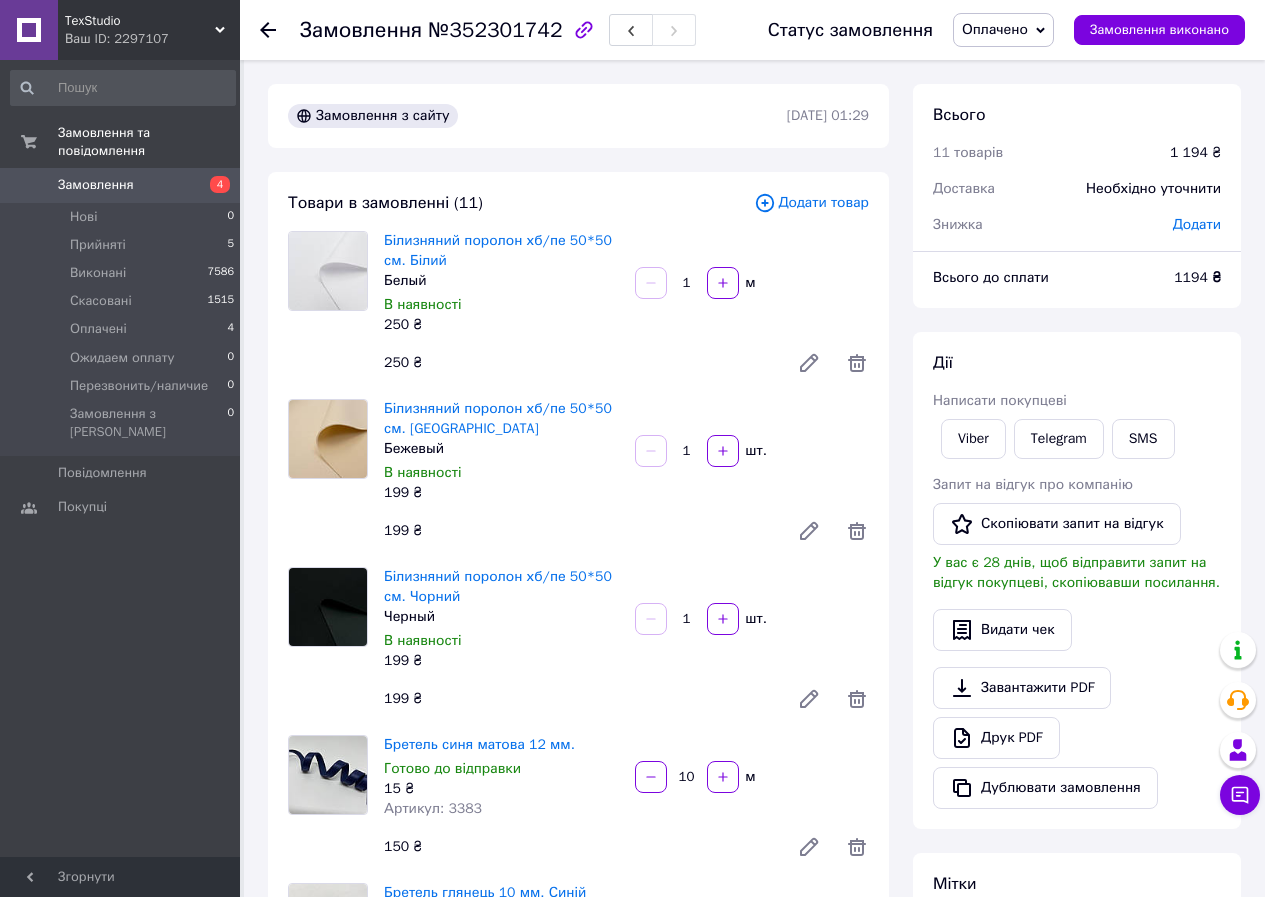 scroll, scrollTop: 400, scrollLeft: 0, axis: vertical 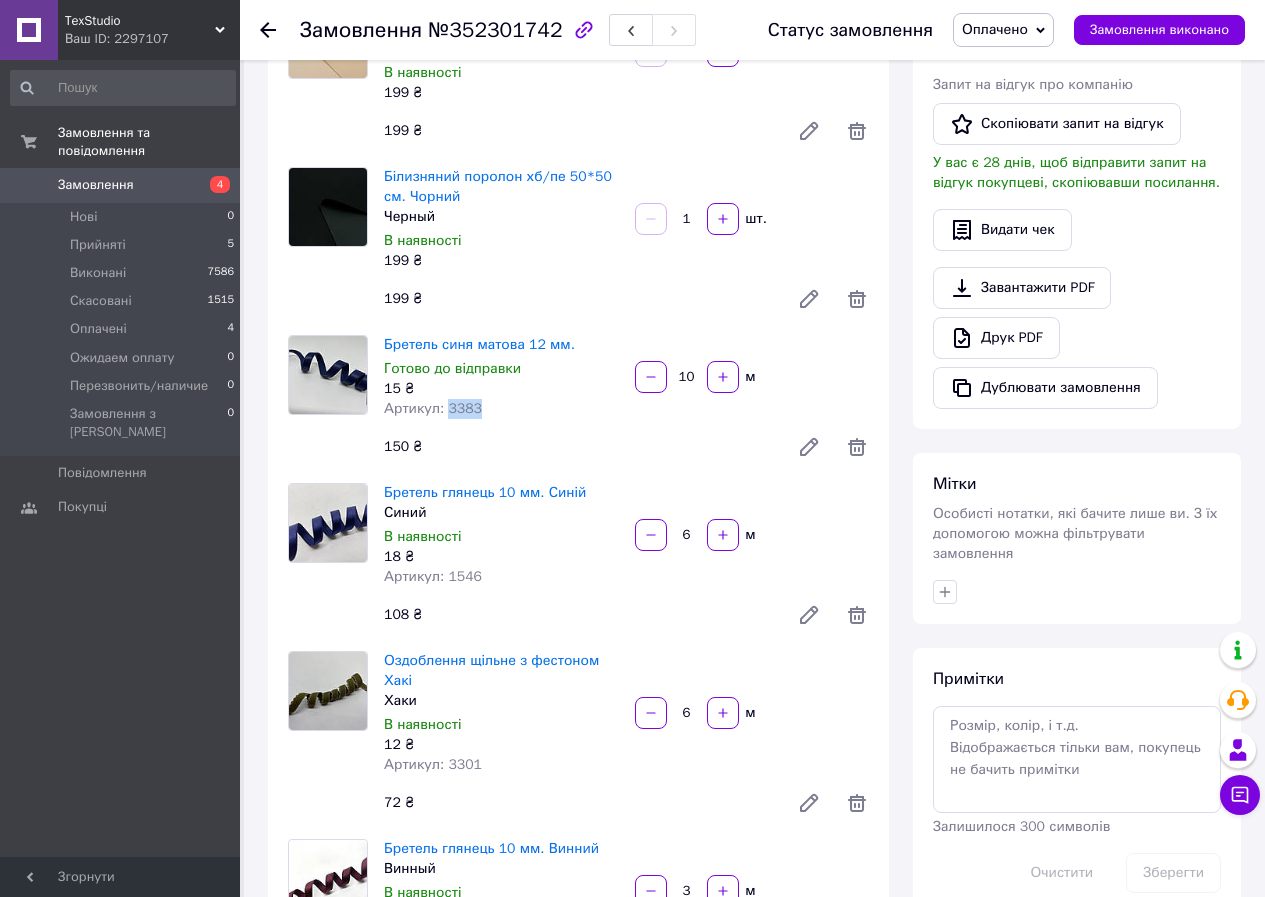drag, startPoint x: 443, startPoint y: 406, endPoint x: 490, endPoint y: 408, distance: 47.042534 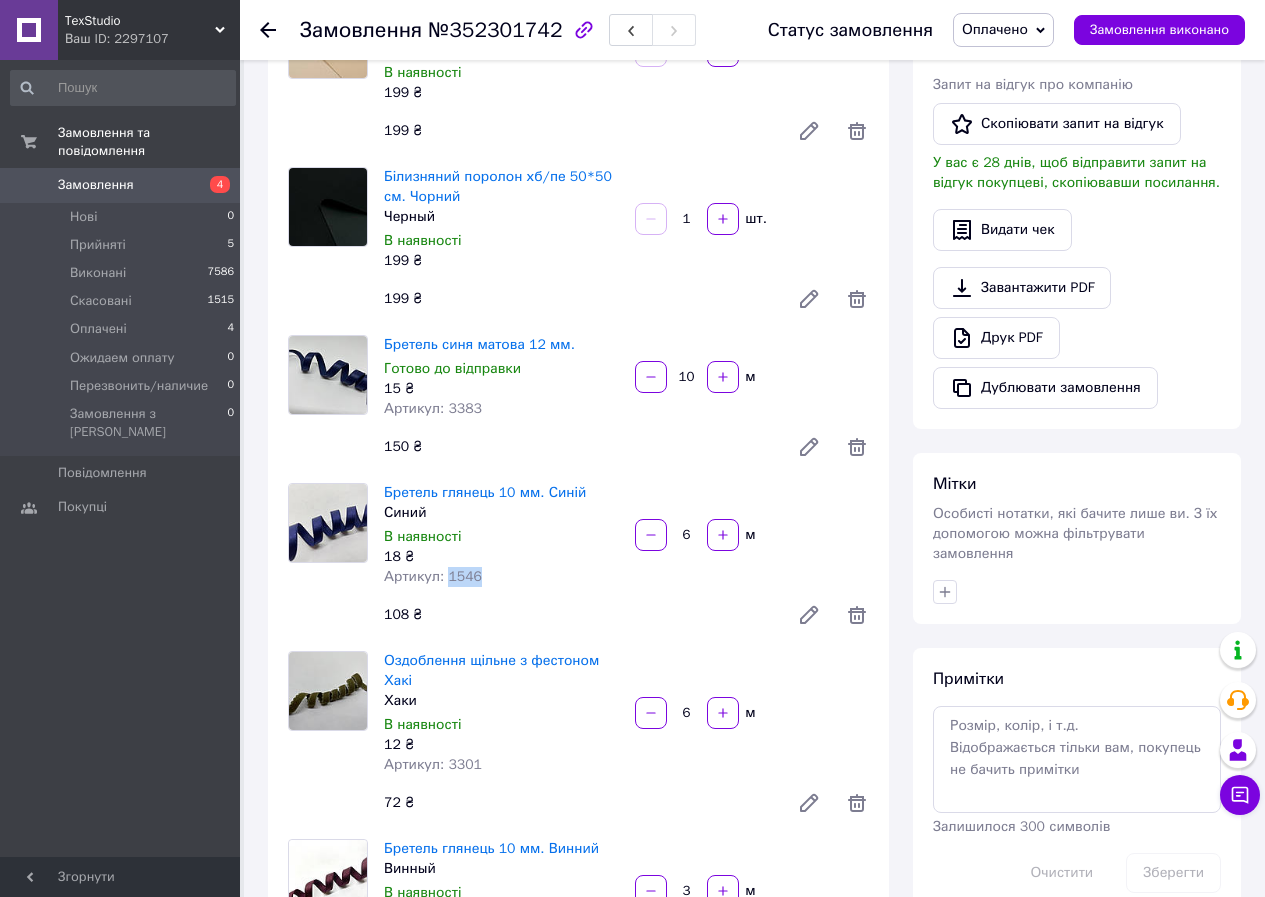 drag, startPoint x: 445, startPoint y: 573, endPoint x: 491, endPoint y: 576, distance: 46.09772 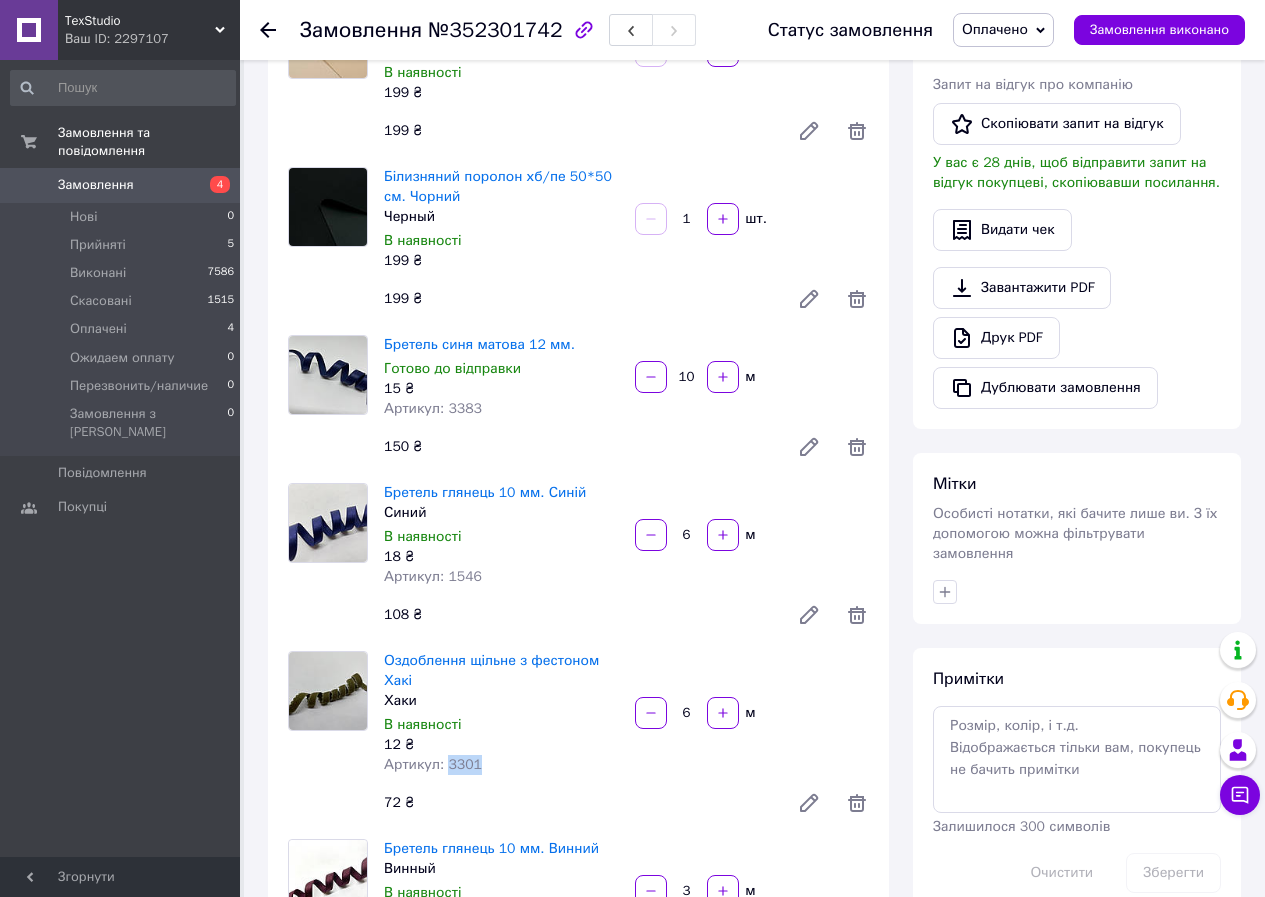 drag, startPoint x: 445, startPoint y: 743, endPoint x: 488, endPoint y: 750, distance: 43.56604 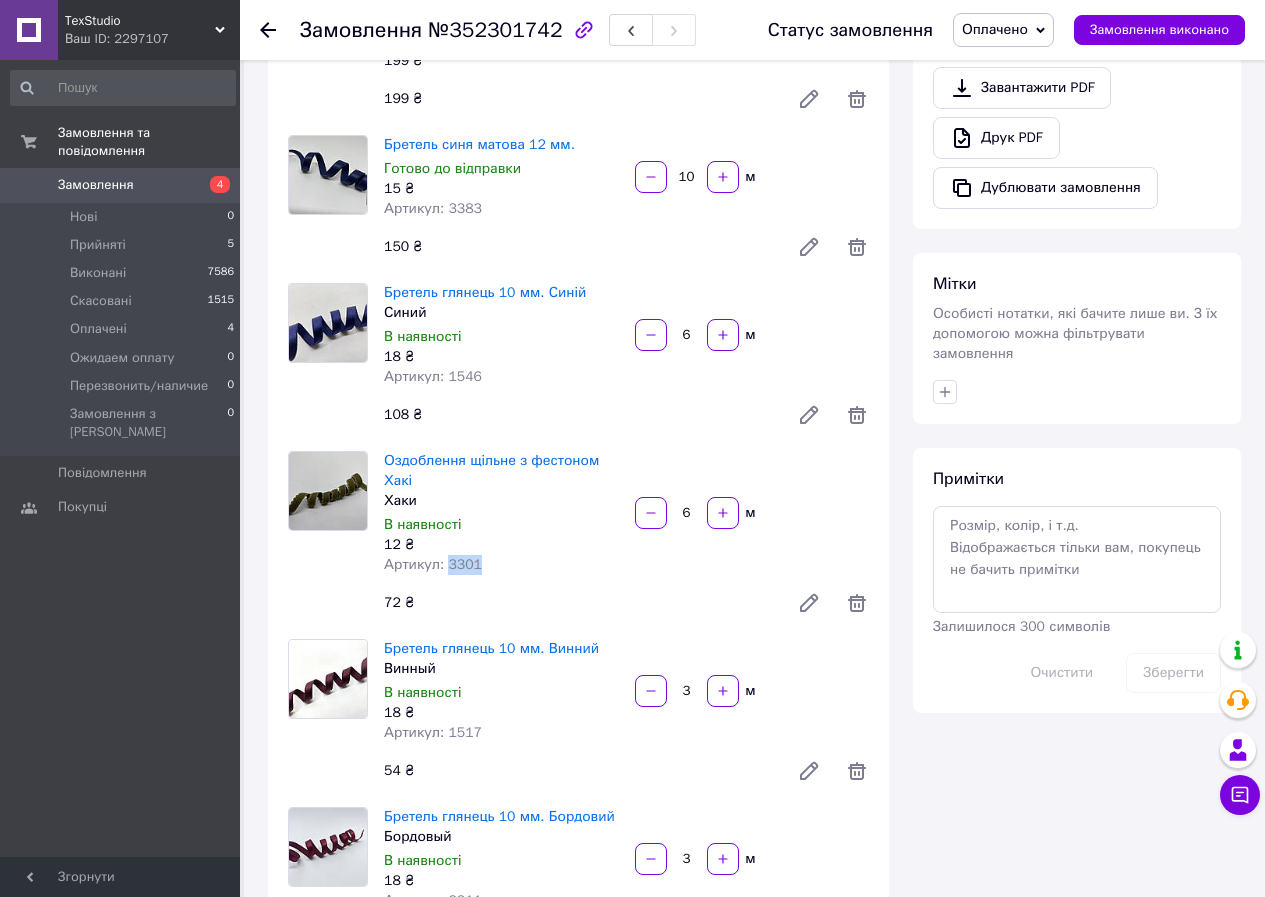 scroll, scrollTop: 700, scrollLeft: 0, axis: vertical 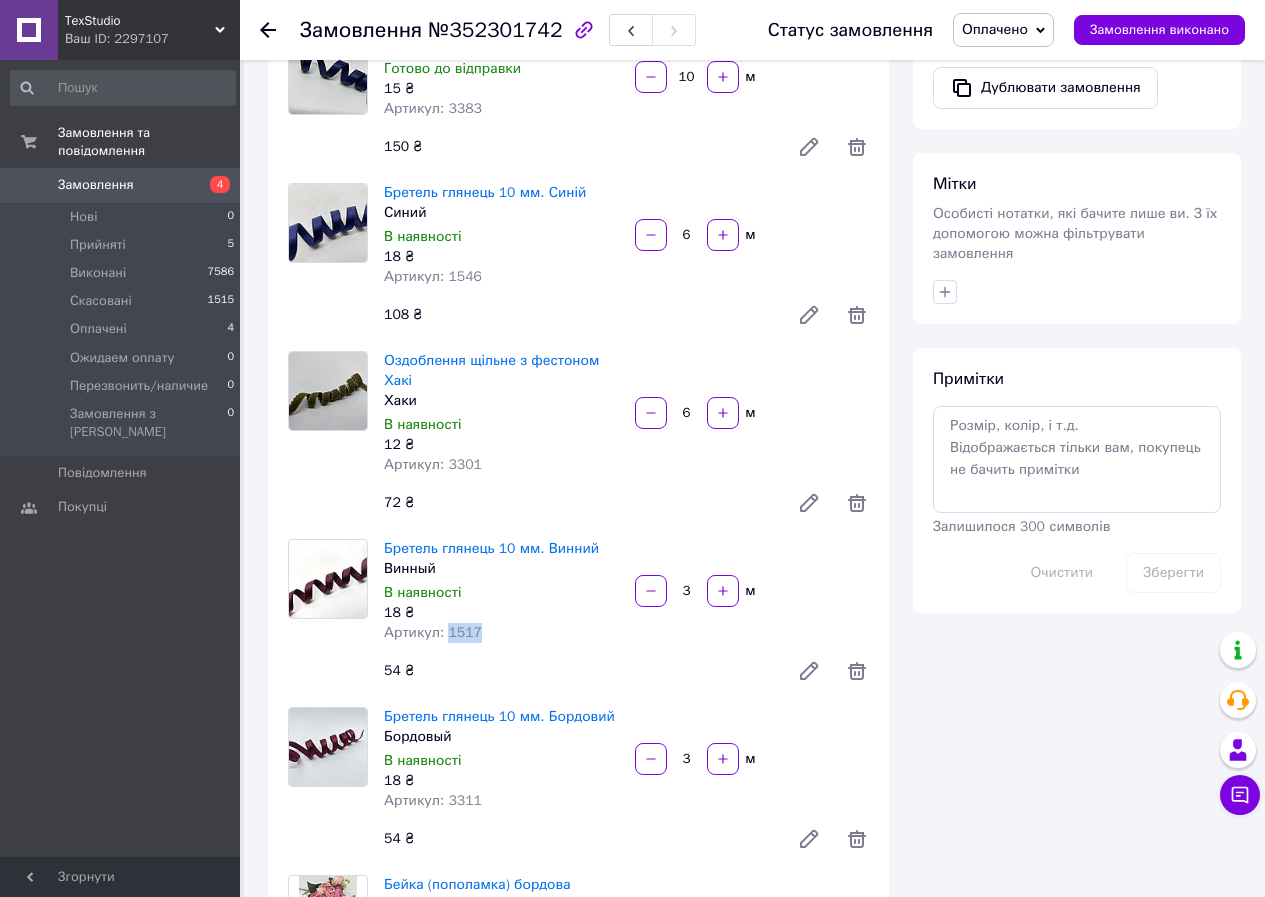 drag, startPoint x: 446, startPoint y: 612, endPoint x: 492, endPoint y: 625, distance: 47.801674 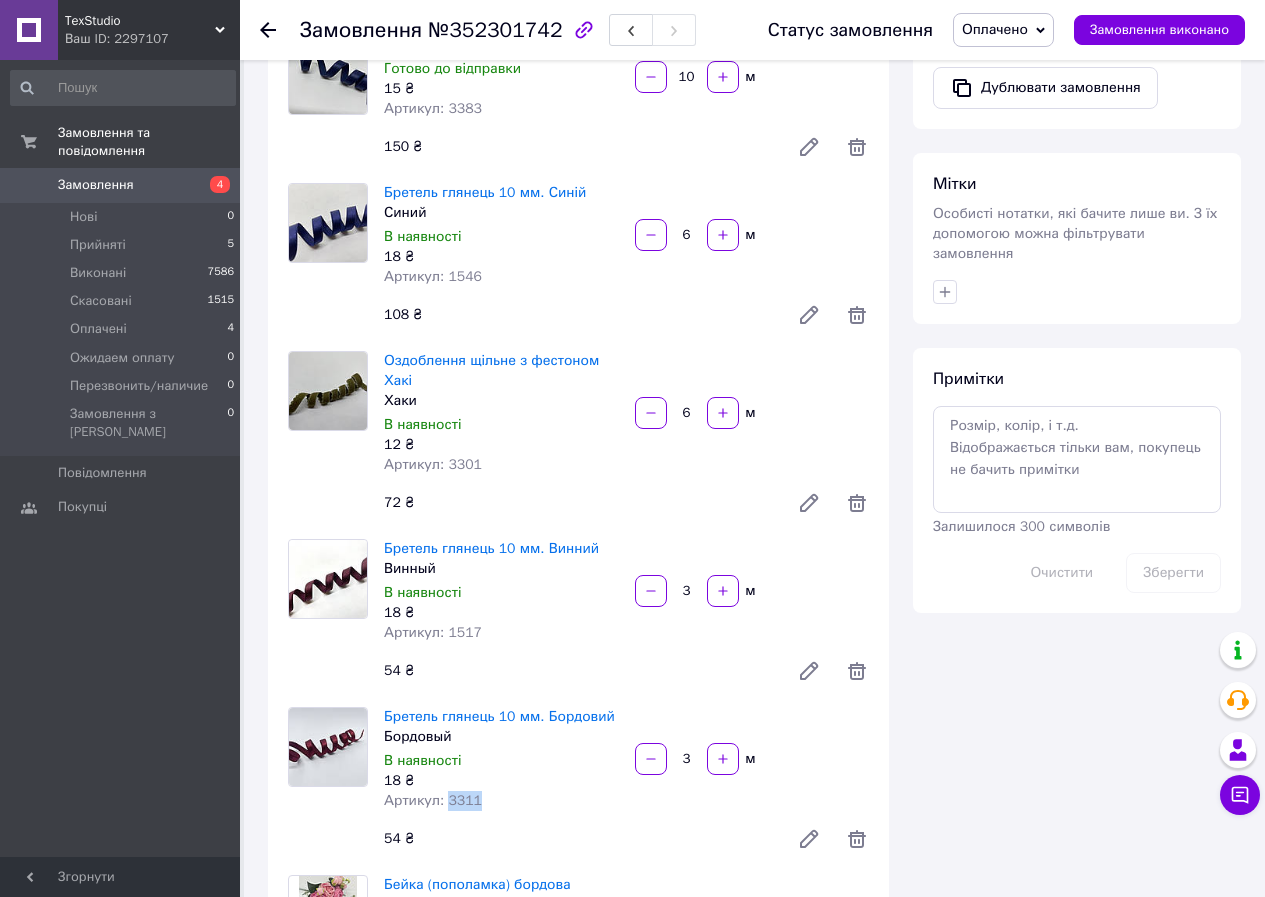 drag, startPoint x: 444, startPoint y: 782, endPoint x: 493, endPoint y: 800, distance: 52.201534 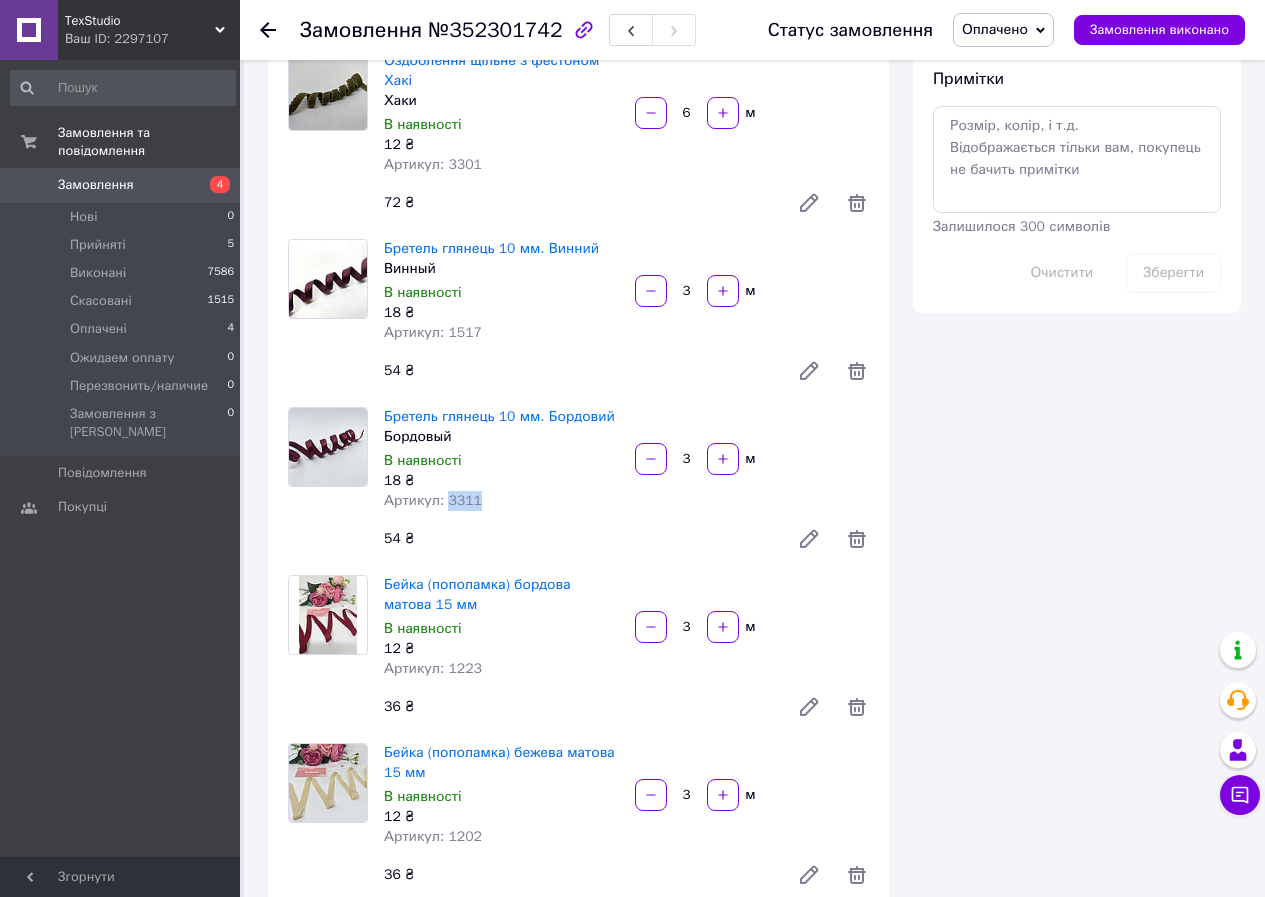 scroll, scrollTop: 1100, scrollLeft: 0, axis: vertical 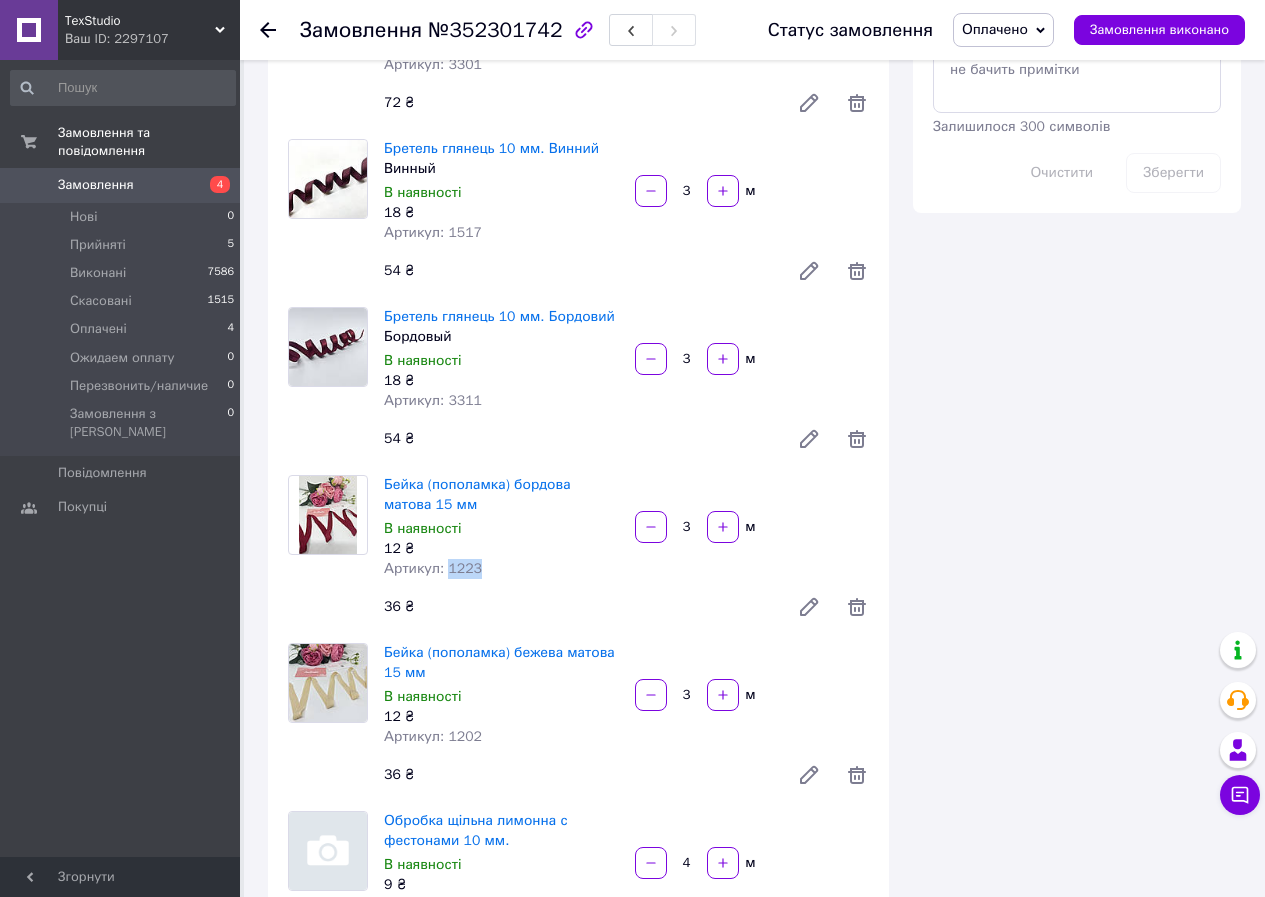 drag, startPoint x: 446, startPoint y: 549, endPoint x: 501, endPoint y: 556, distance: 55.443665 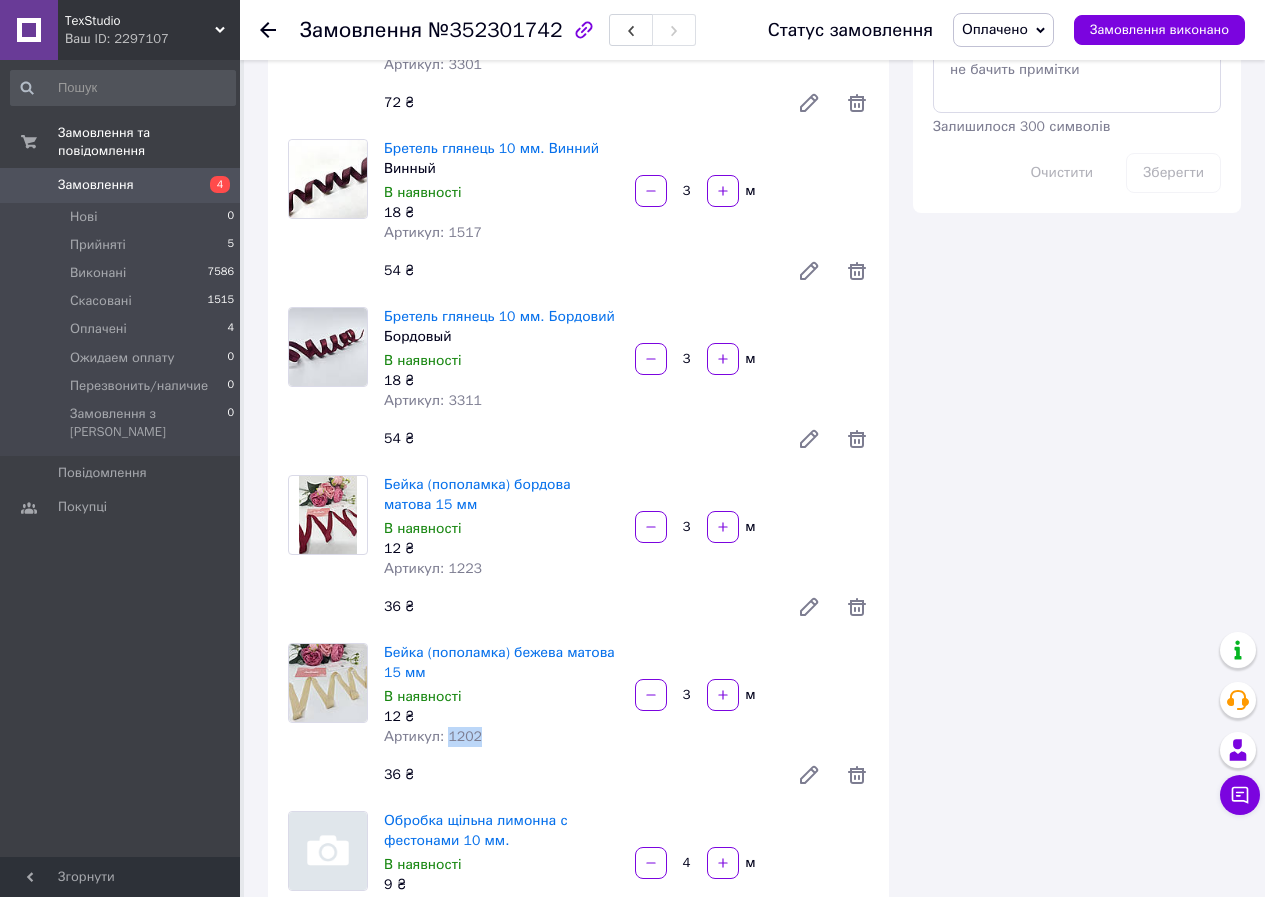 drag, startPoint x: 445, startPoint y: 716, endPoint x: 489, endPoint y: 733, distance: 47.169907 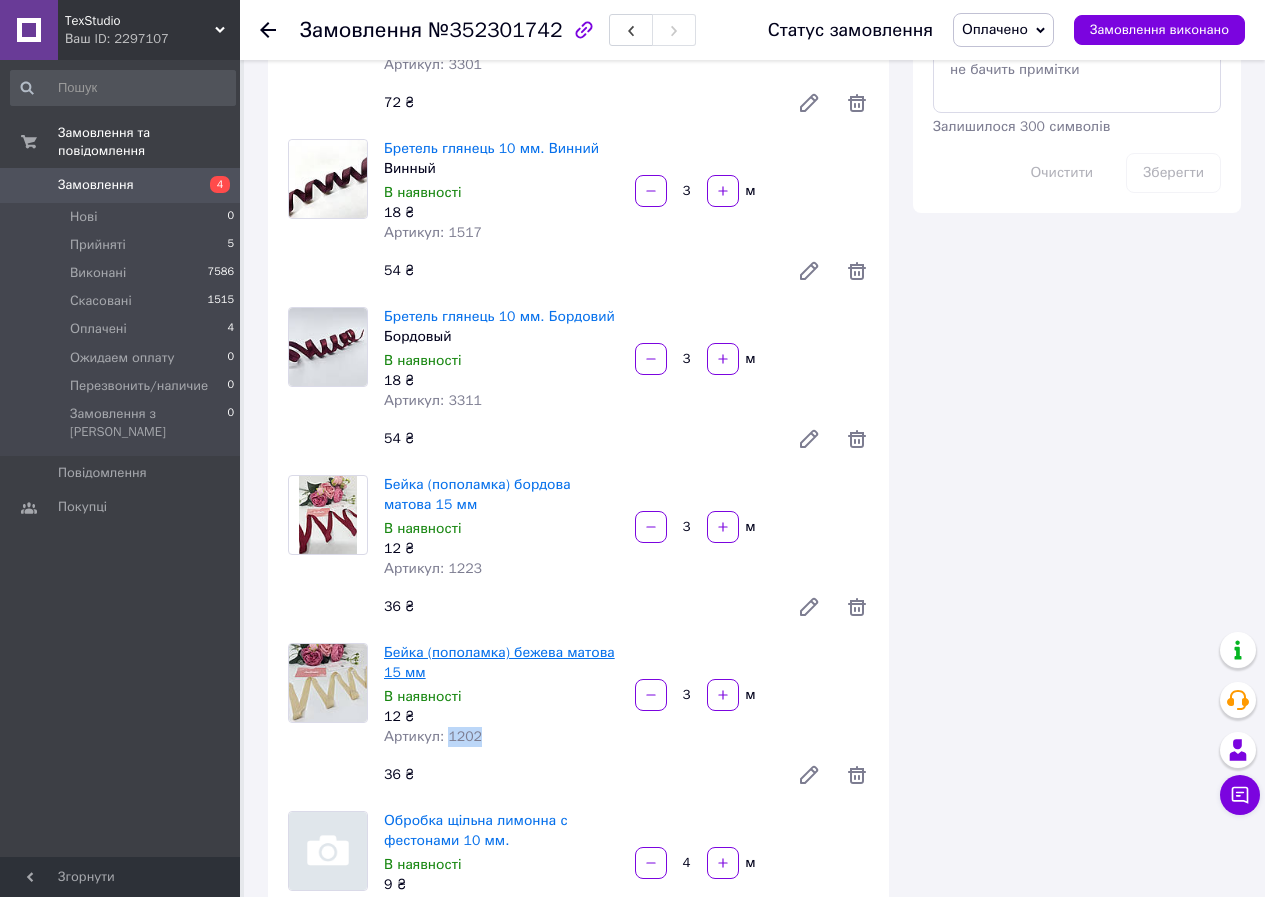scroll, scrollTop: 1400, scrollLeft: 0, axis: vertical 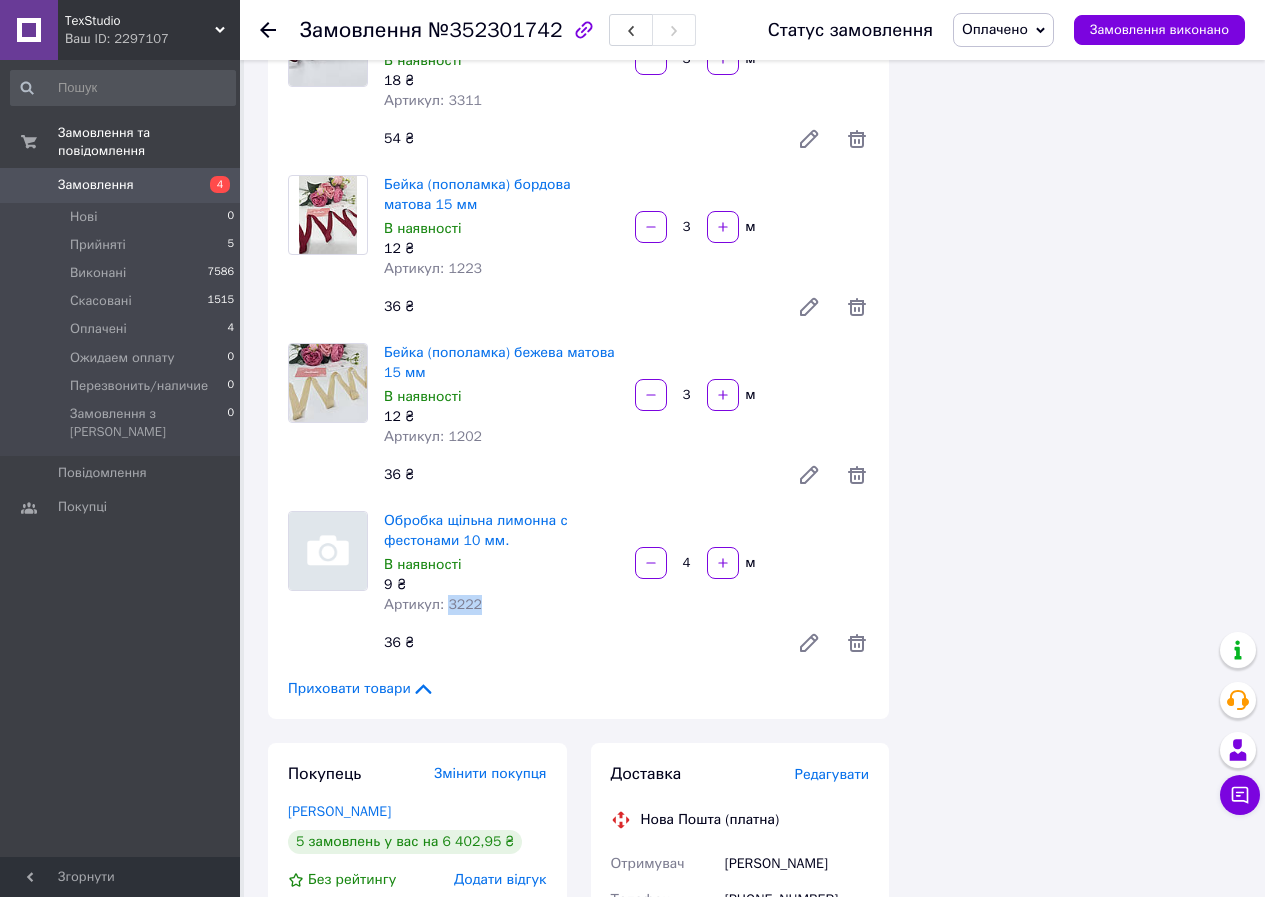 drag, startPoint x: 447, startPoint y: 577, endPoint x: 497, endPoint y: 583, distance: 50.358715 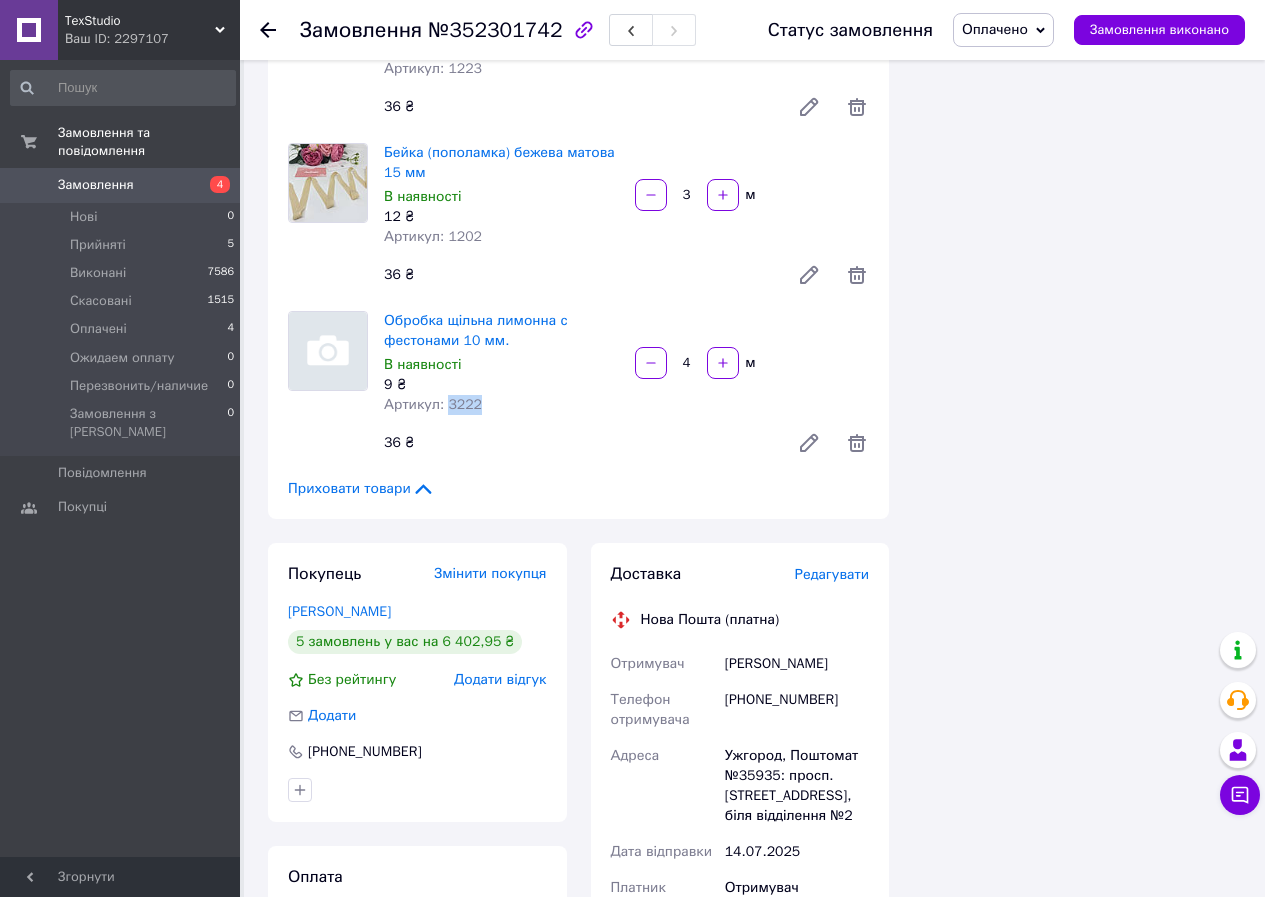 scroll, scrollTop: 2073, scrollLeft: 0, axis: vertical 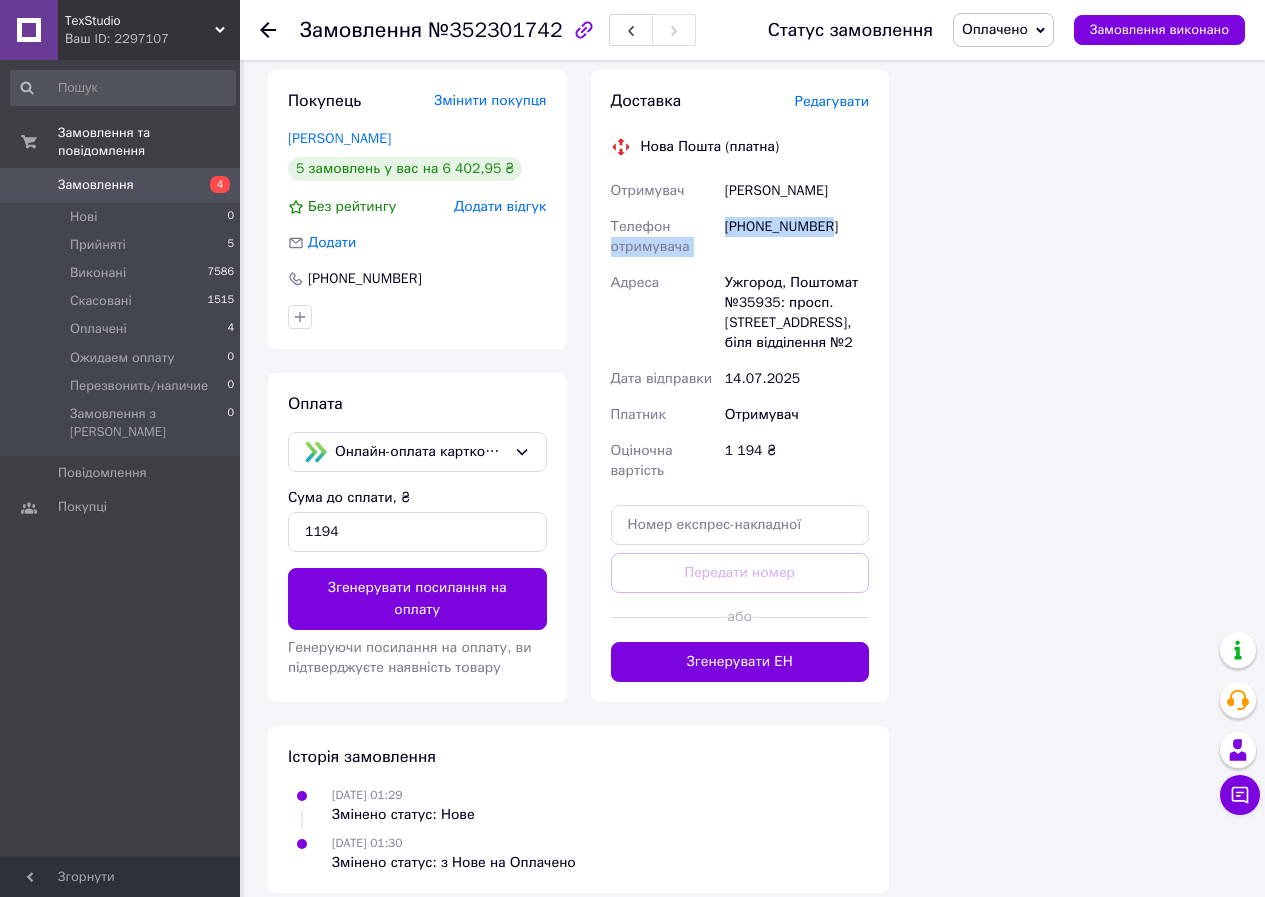 drag, startPoint x: 719, startPoint y: 200, endPoint x: 830, endPoint y: 191, distance: 111.364265 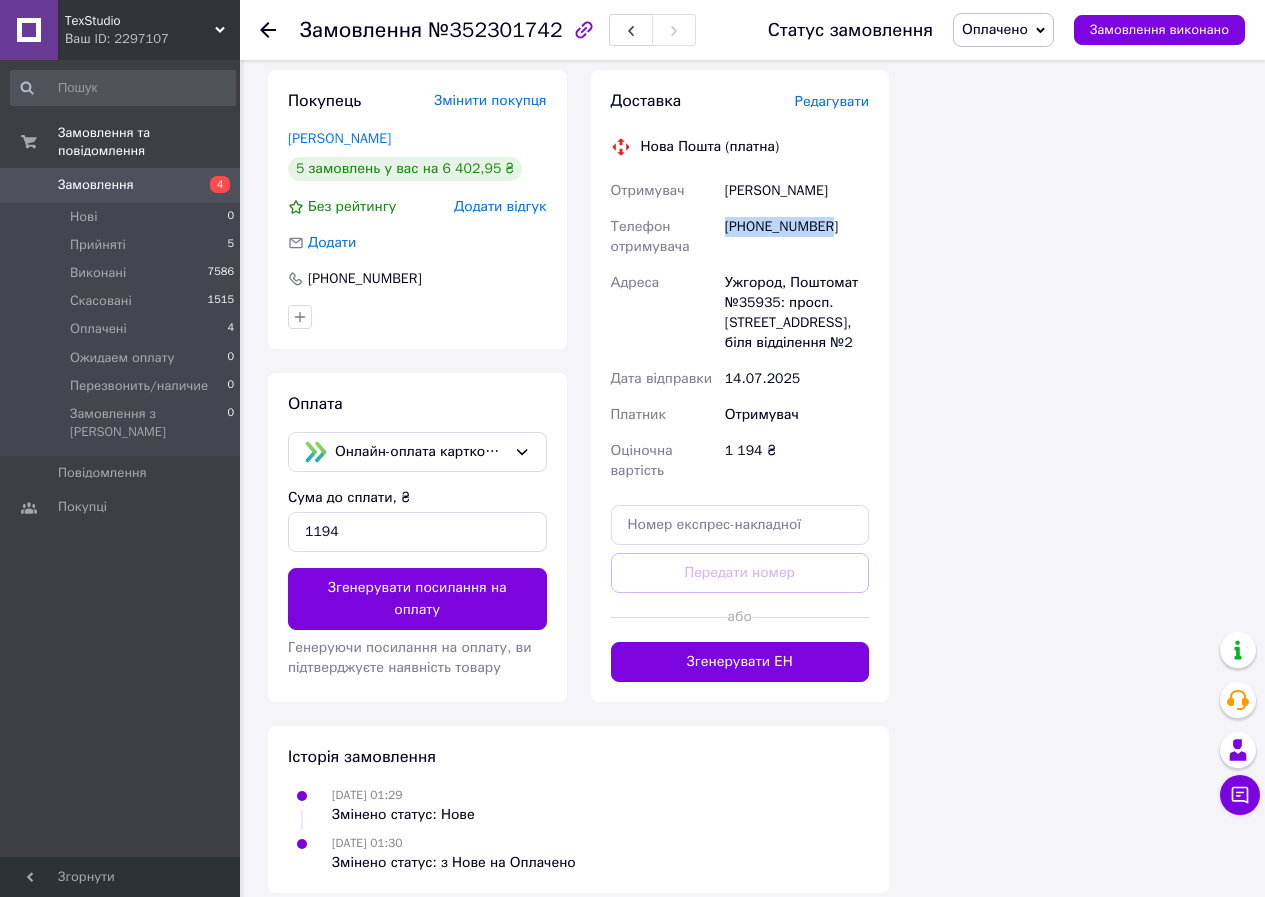 drag, startPoint x: 728, startPoint y: 203, endPoint x: 872, endPoint y: 209, distance: 144.12494 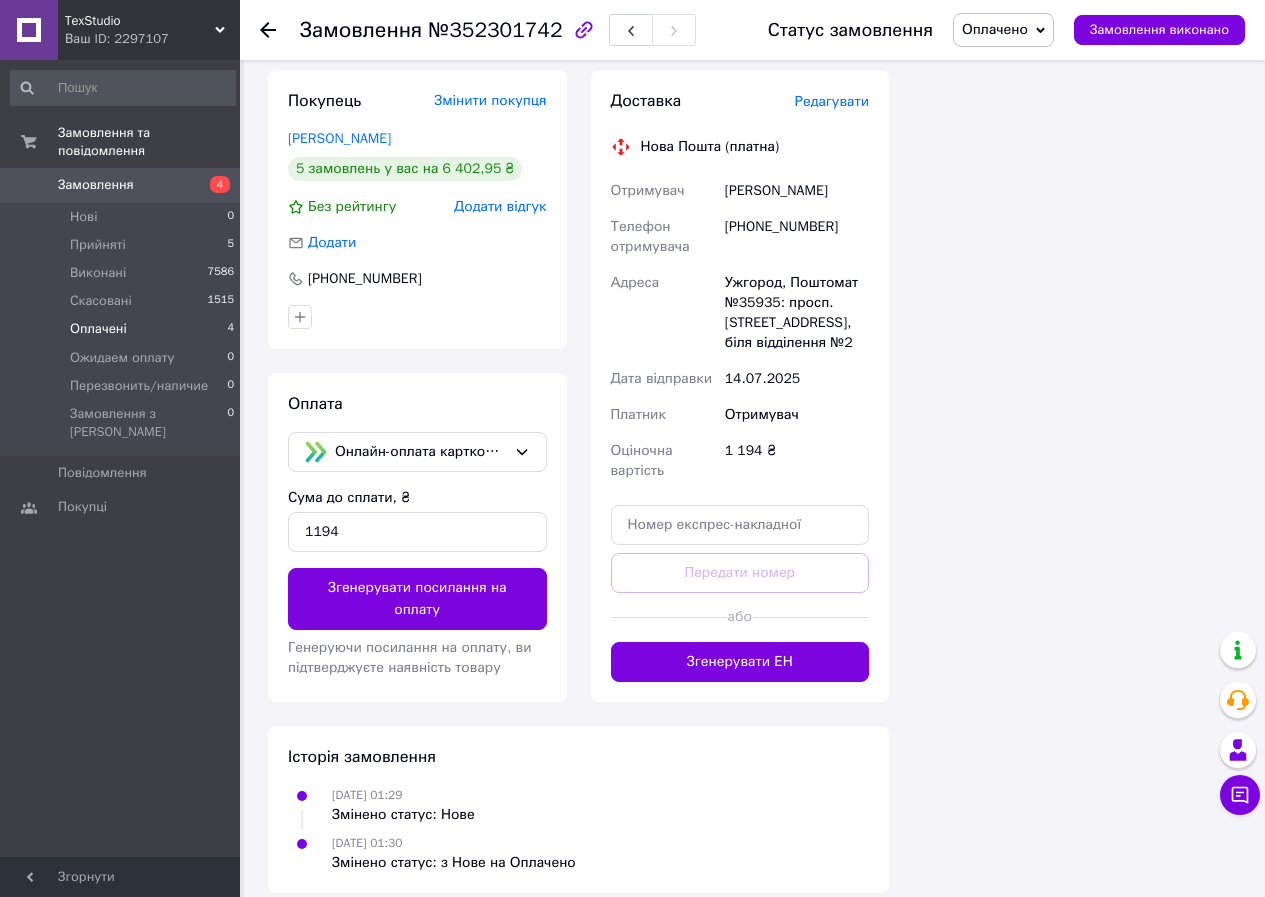 click on "Оплачені 4" at bounding box center [123, 329] 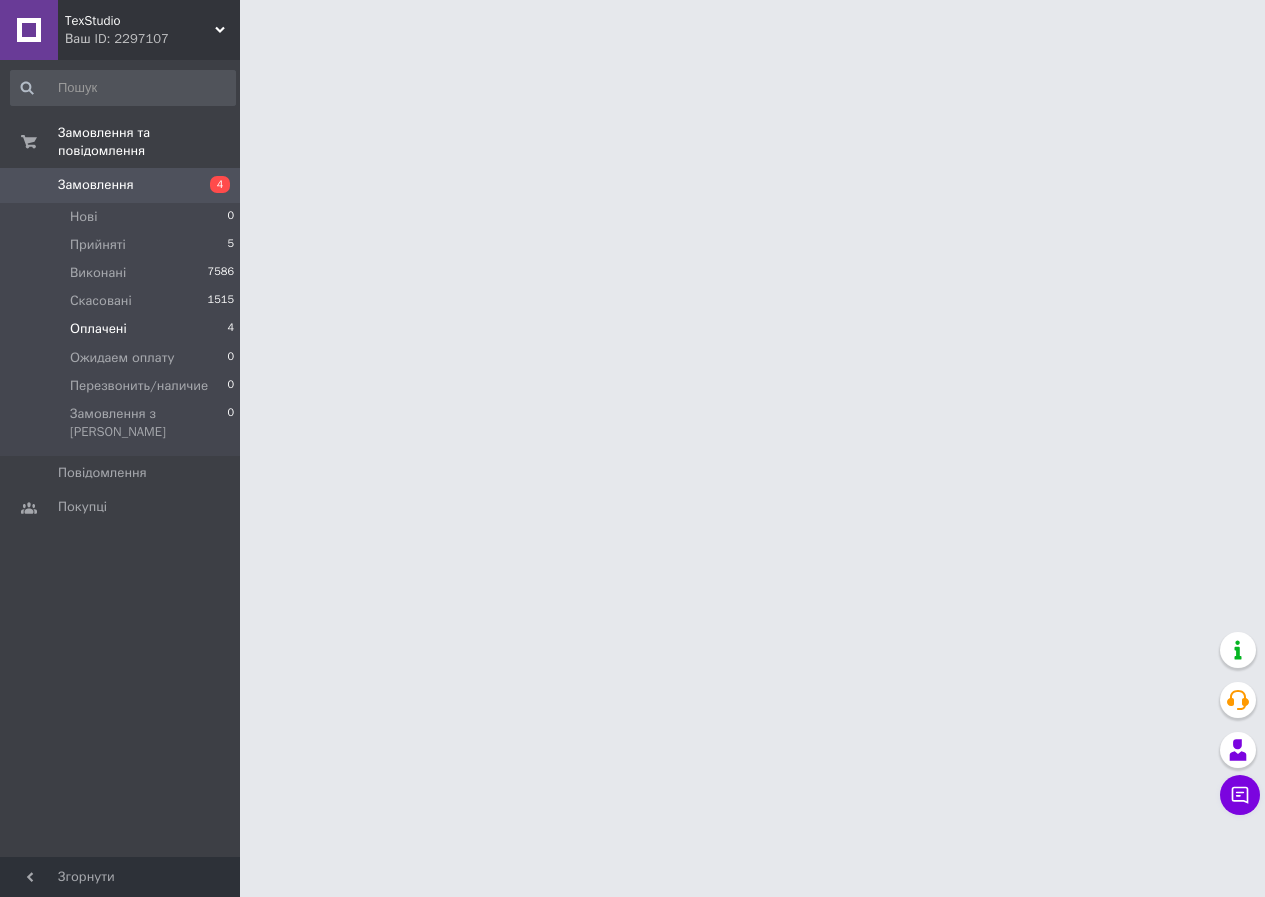 scroll, scrollTop: 0, scrollLeft: 0, axis: both 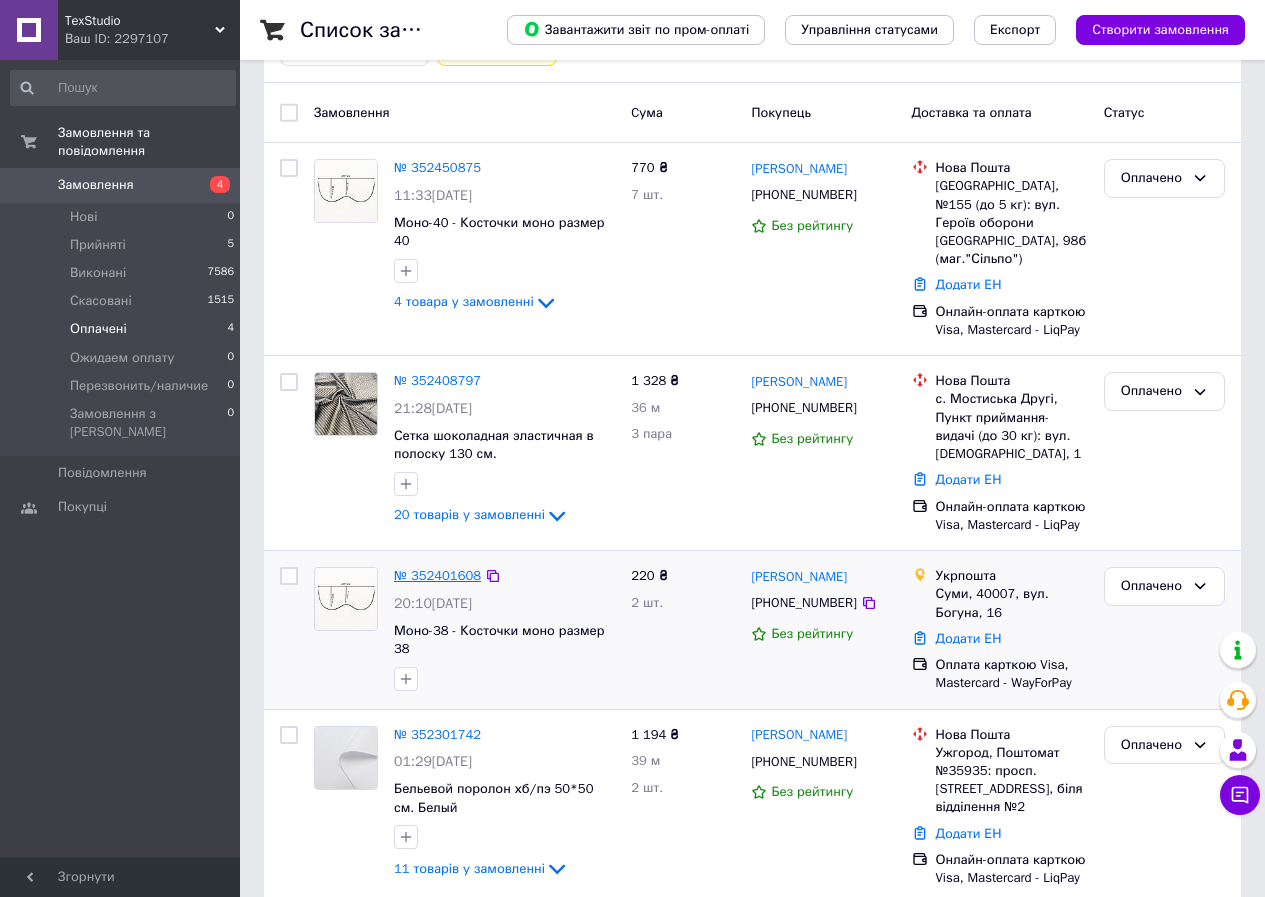 click on "№ 352401608" at bounding box center [437, 575] 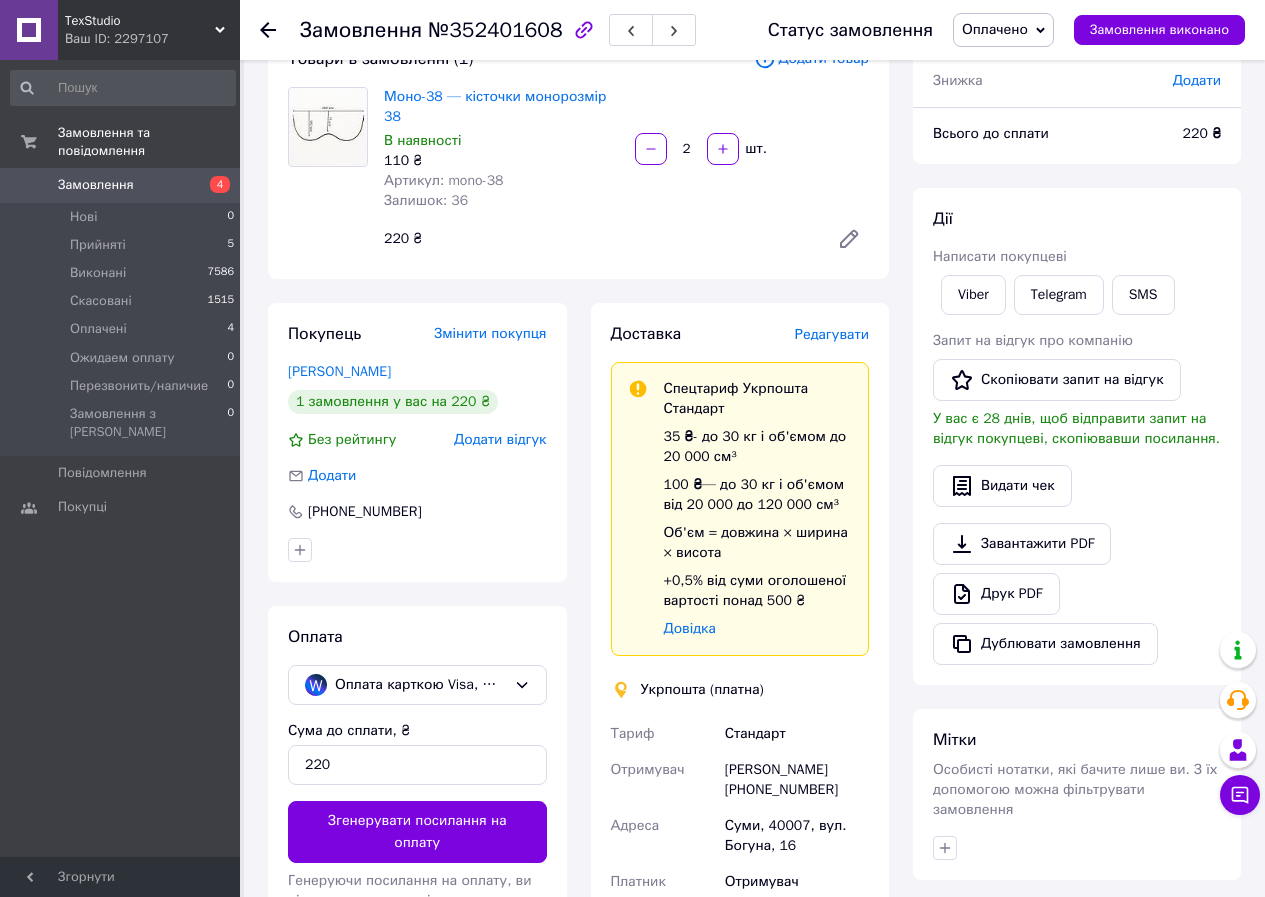 scroll, scrollTop: 244, scrollLeft: 0, axis: vertical 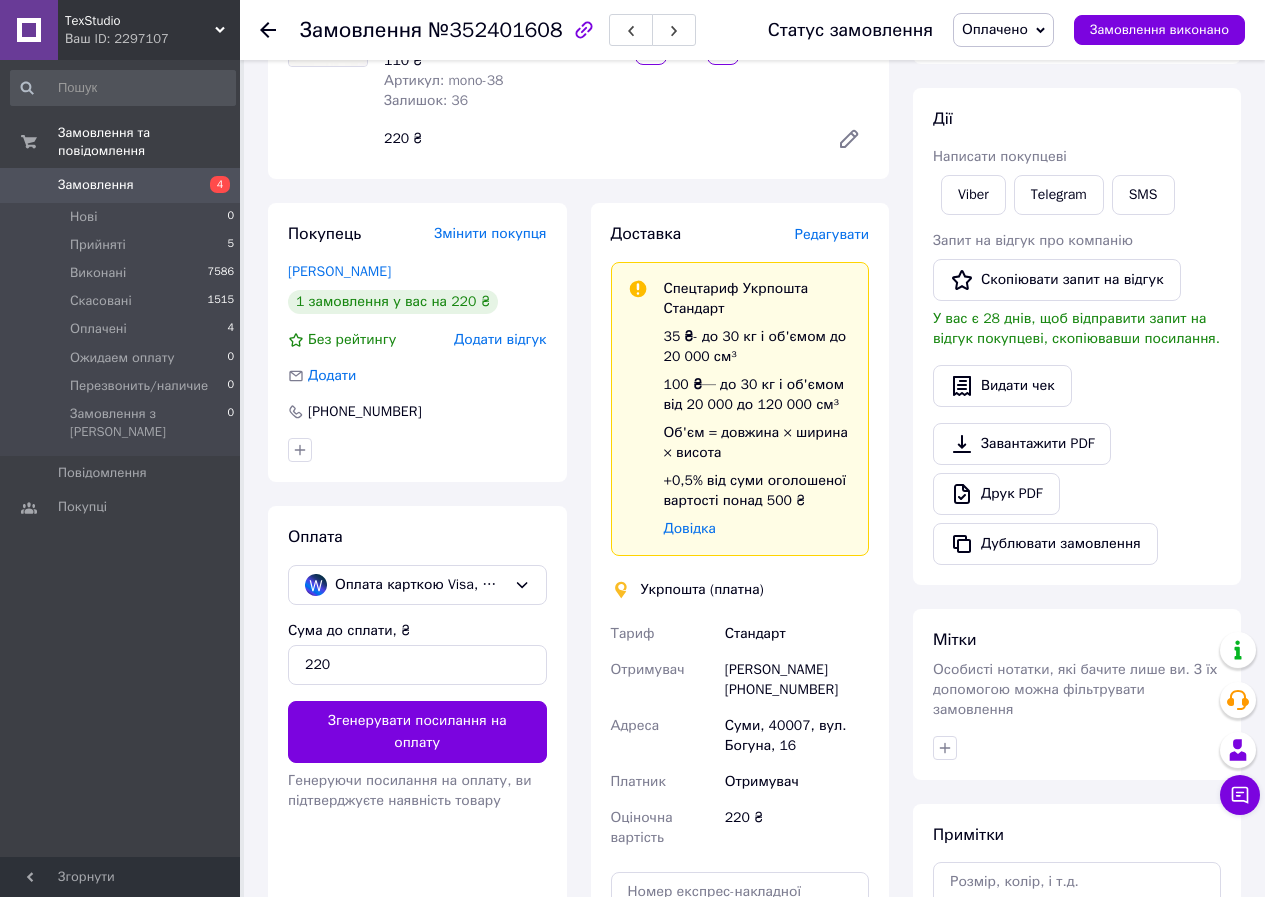 drag, startPoint x: 275, startPoint y: 247, endPoint x: 450, endPoint y: 245, distance: 175.01143 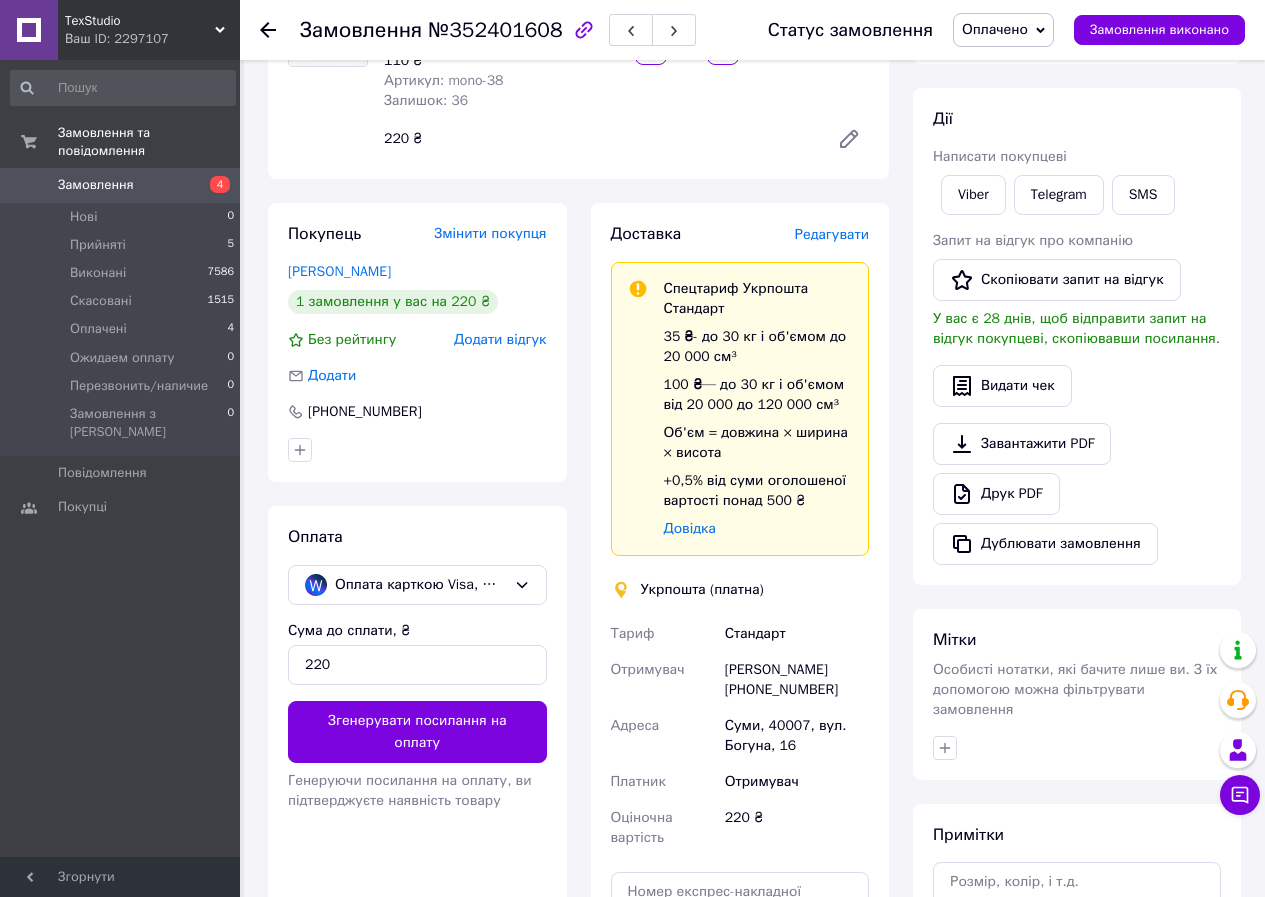 scroll, scrollTop: 0, scrollLeft: 0, axis: both 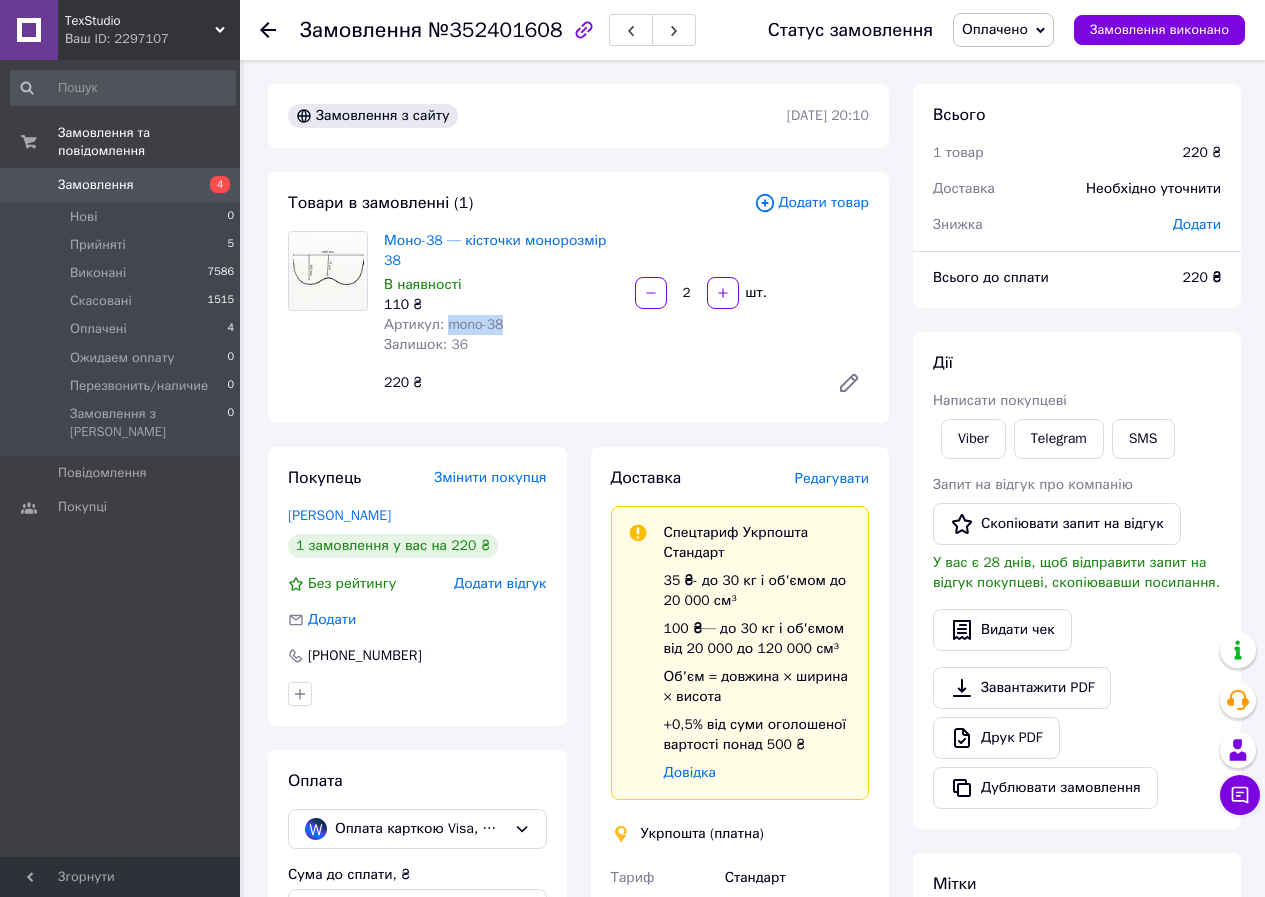 drag, startPoint x: 444, startPoint y: 302, endPoint x: 530, endPoint y: 309, distance: 86.28442 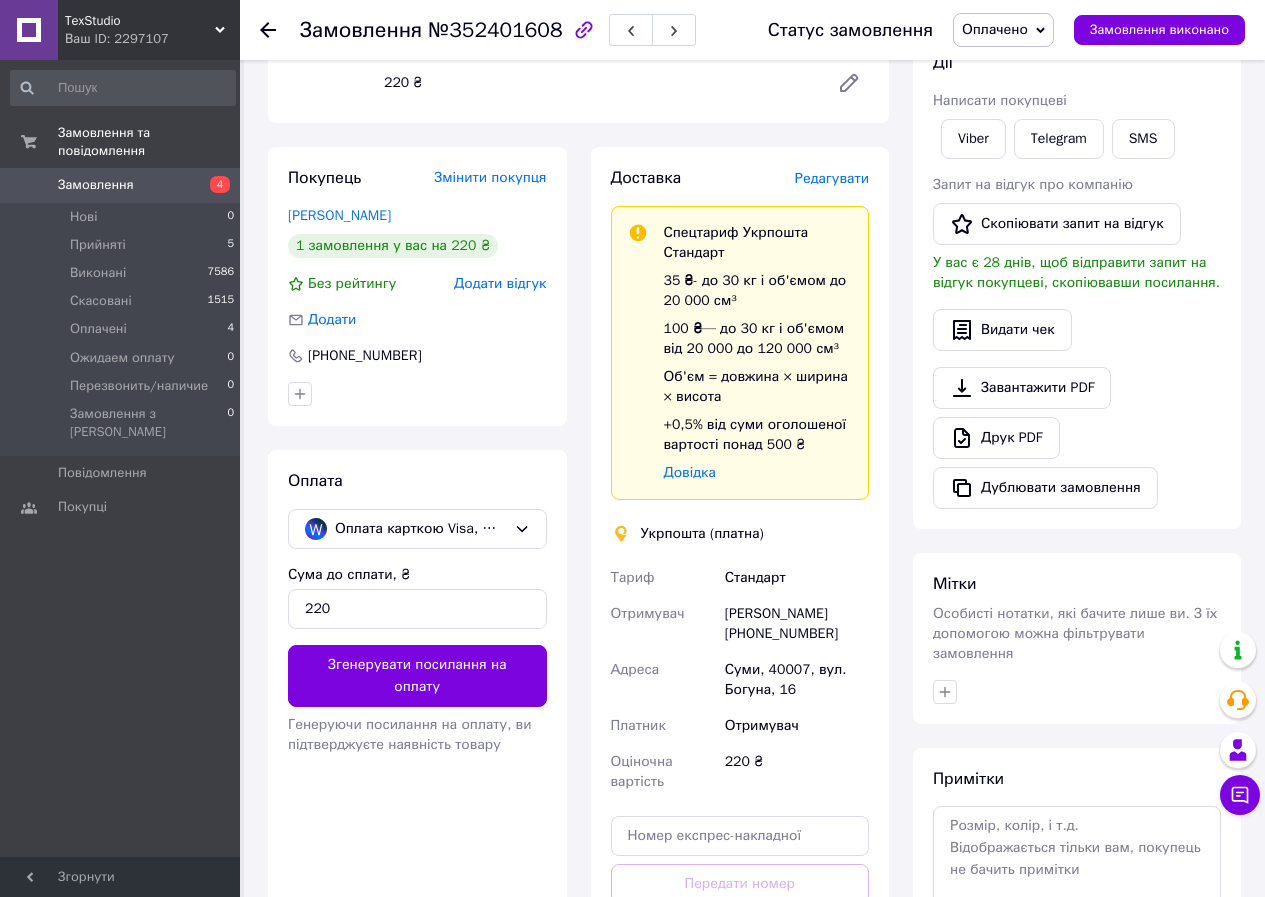 drag, startPoint x: 728, startPoint y: 604, endPoint x: 855, endPoint y: 616, distance: 127.56567 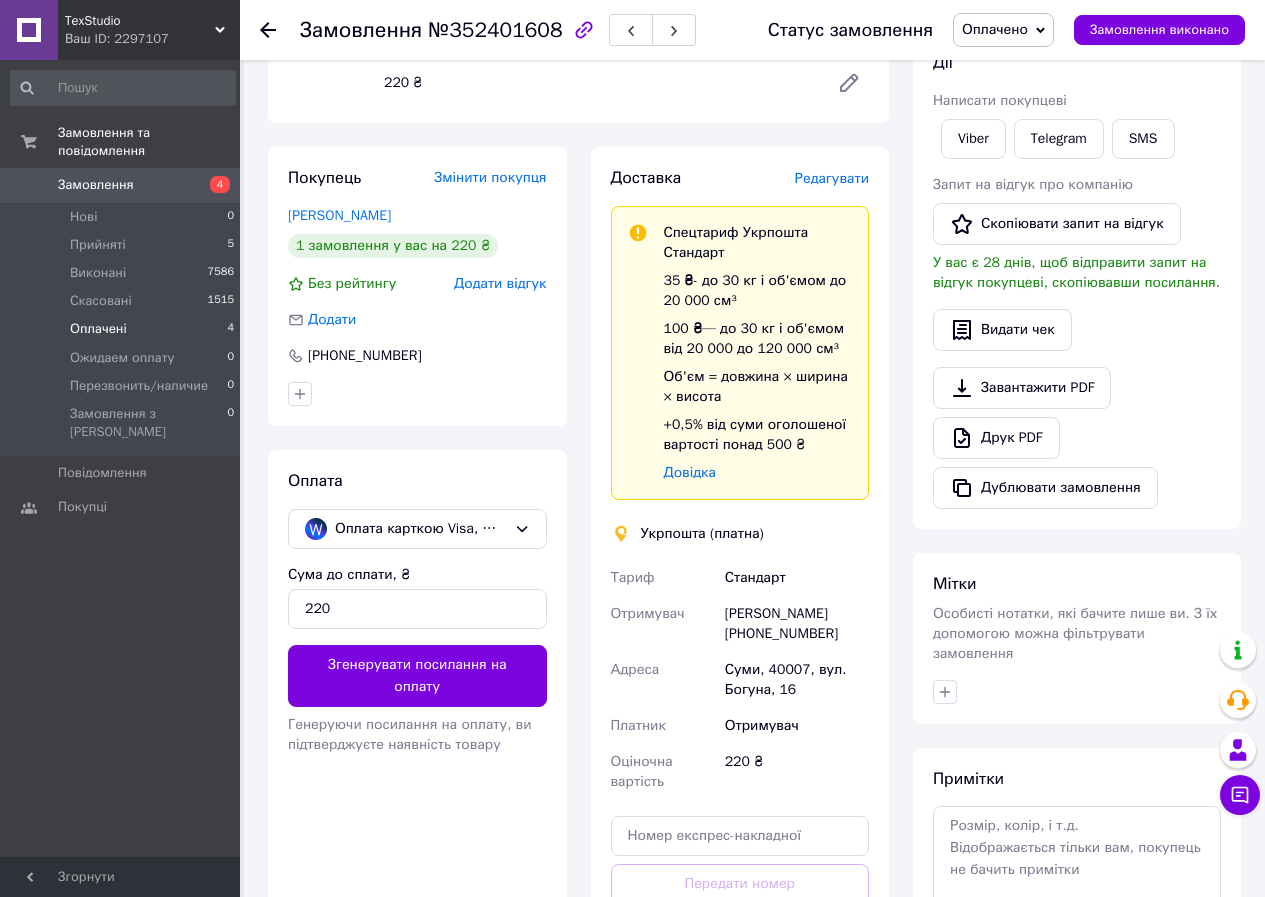 click on "Оплачені" at bounding box center (98, 329) 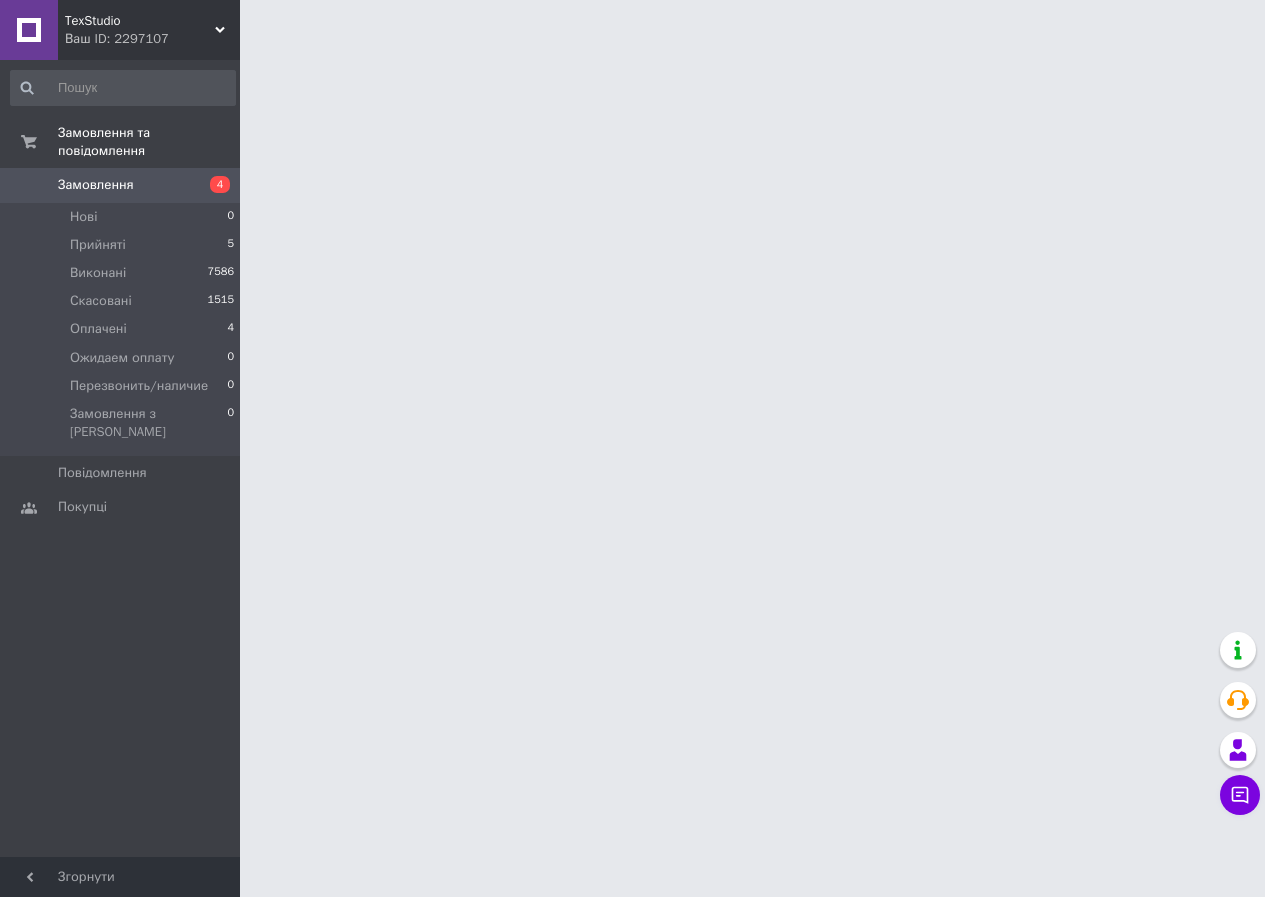 scroll, scrollTop: 0, scrollLeft: 0, axis: both 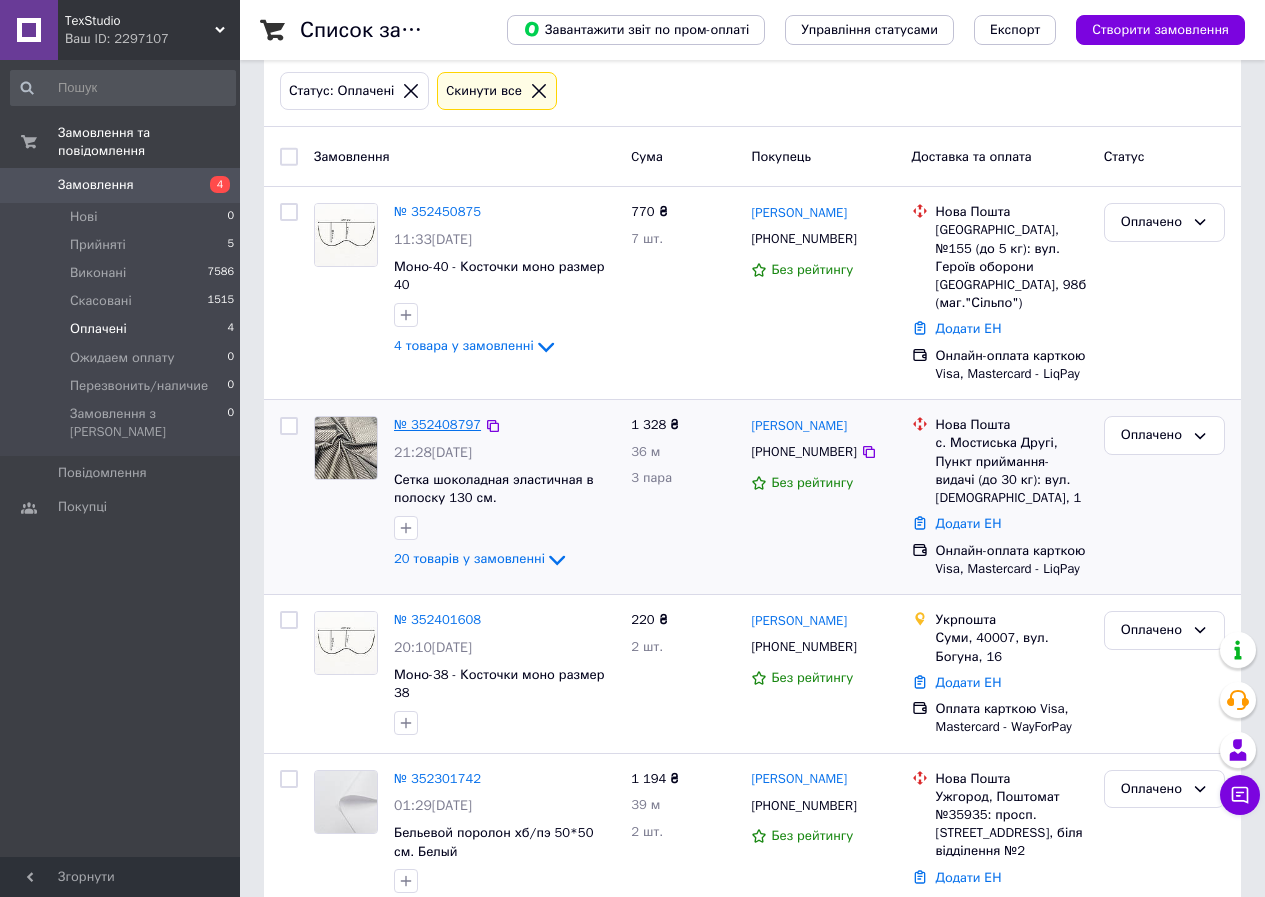 click on "№ 352408797" at bounding box center (437, 424) 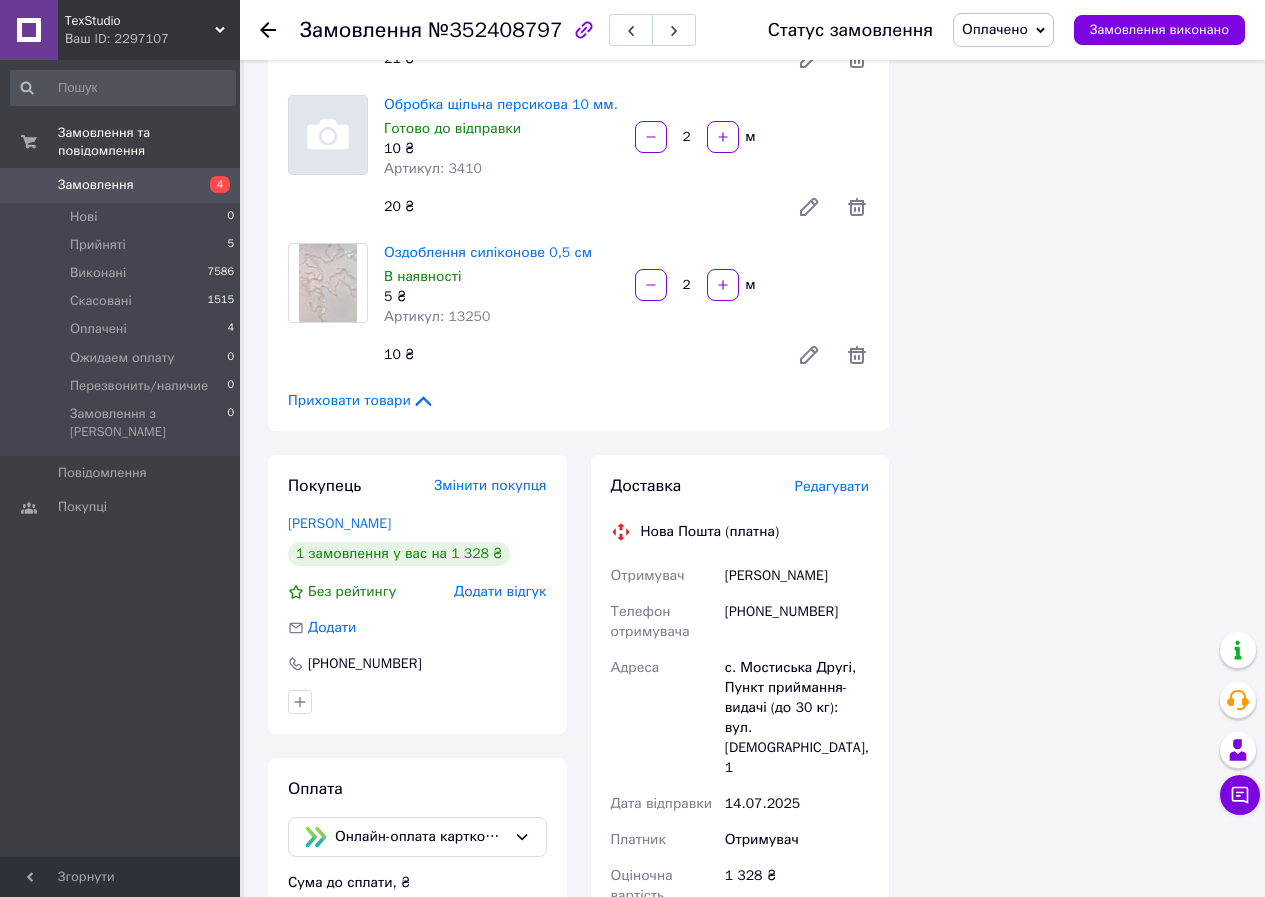 scroll, scrollTop: 3500, scrollLeft: 0, axis: vertical 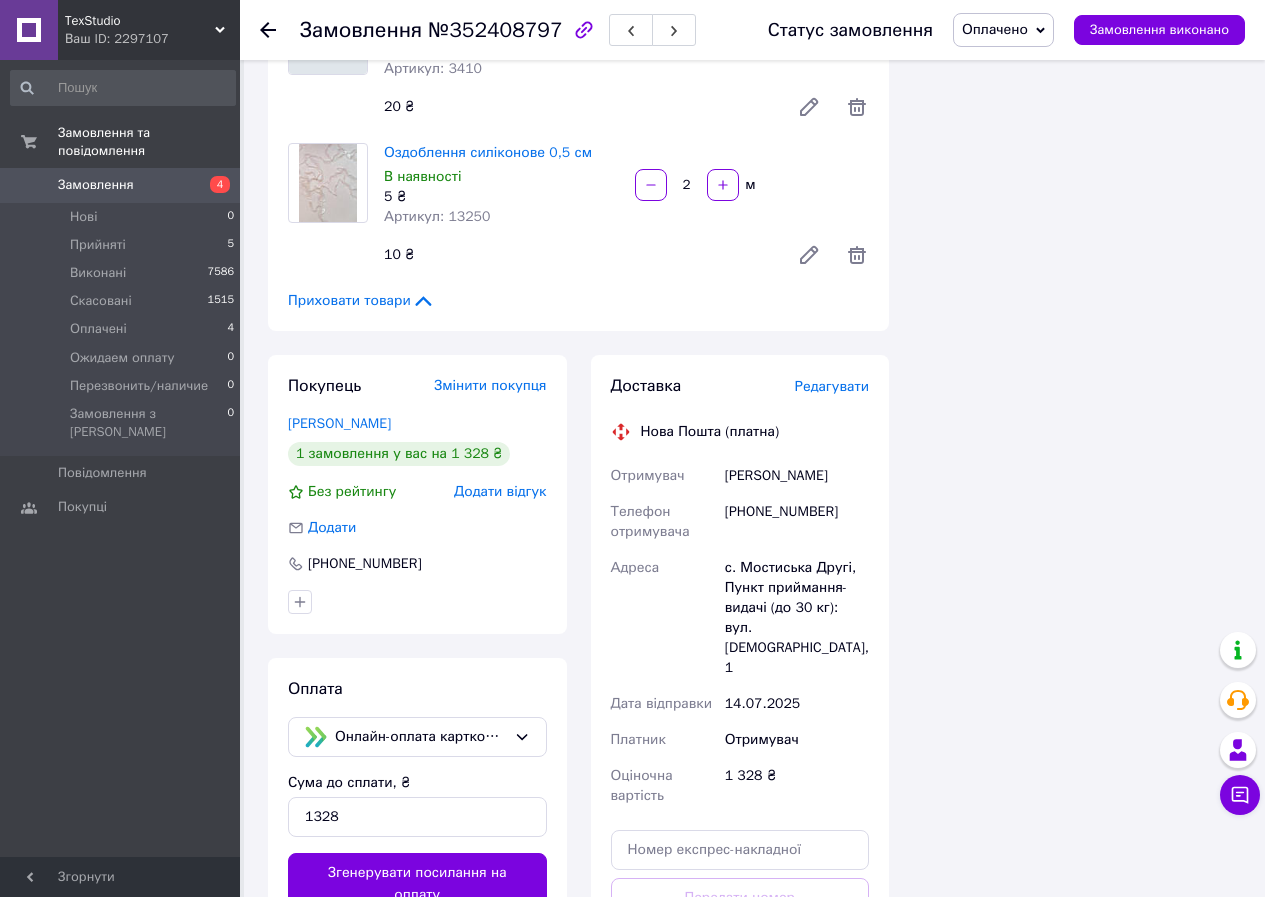 drag, startPoint x: 723, startPoint y: 367, endPoint x: 848, endPoint y: 365, distance: 125.016 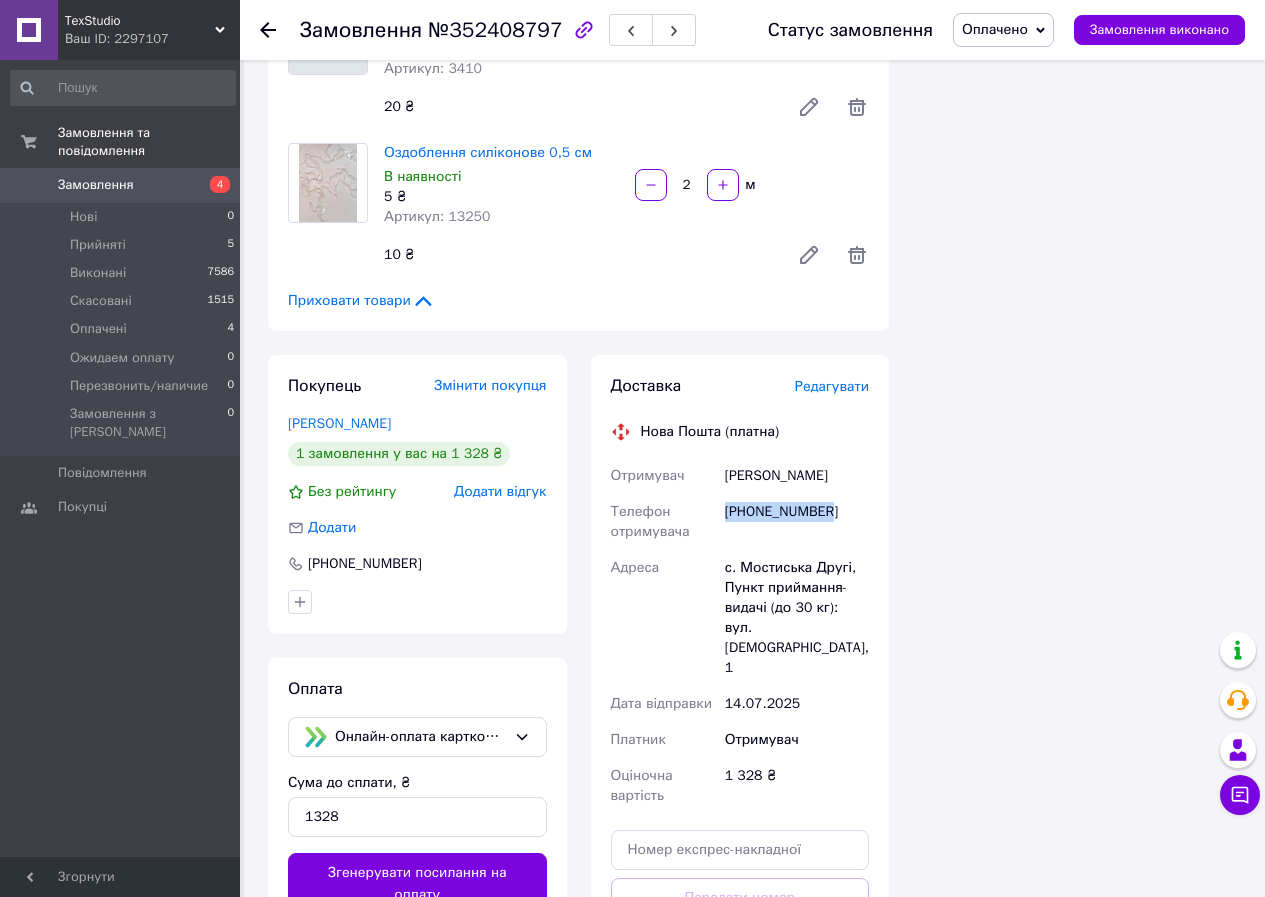drag, startPoint x: 723, startPoint y: 411, endPoint x: 837, endPoint y: 412, distance: 114.00439 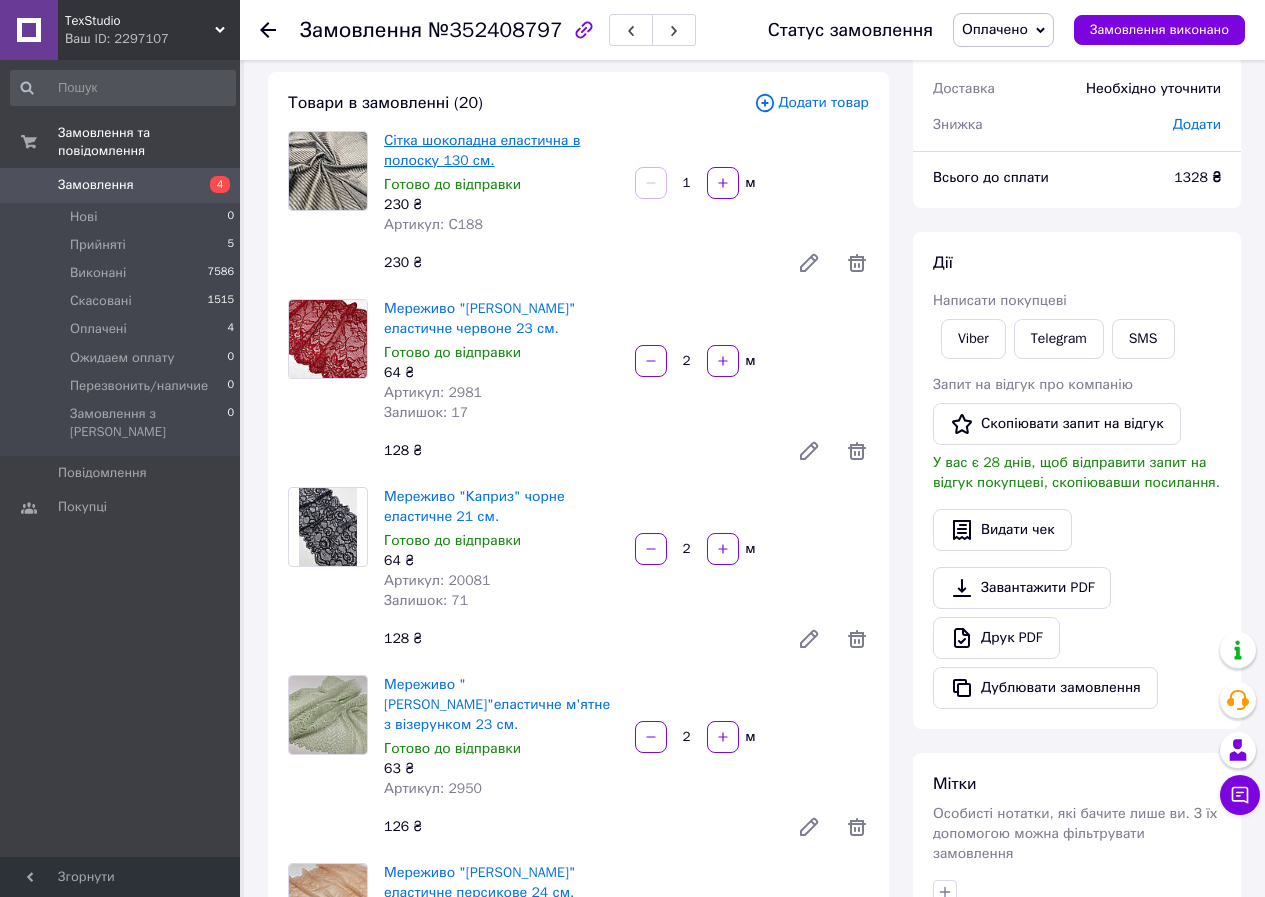 scroll, scrollTop: 0, scrollLeft: 0, axis: both 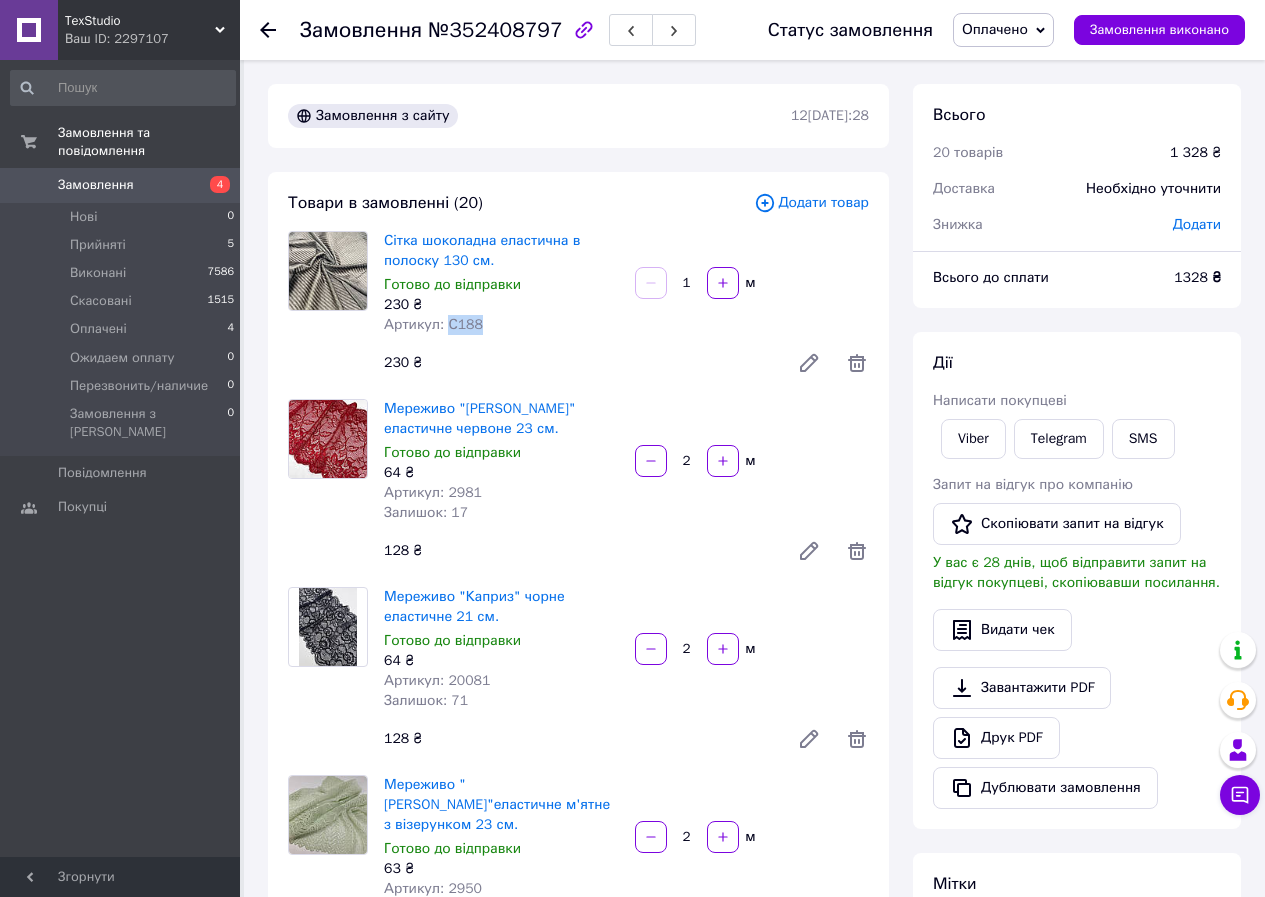 drag, startPoint x: 444, startPoint y: 326, endPoint x: 488, endPoint y: 322, distance: 44.181442 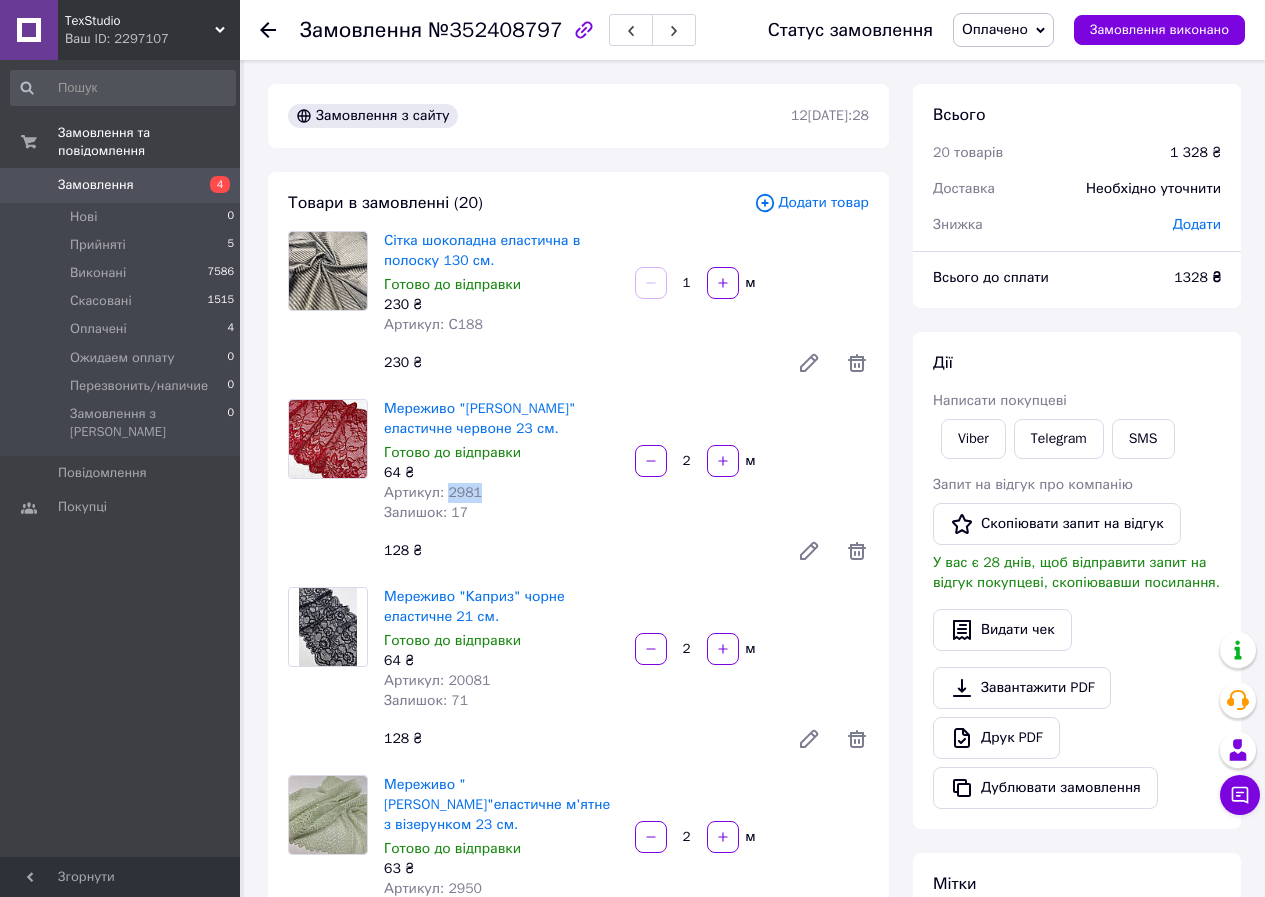drag, startPoint x: 445, startPoint y: 485, endPoint x: 499, endPoint y: 486, distance: 54.00926 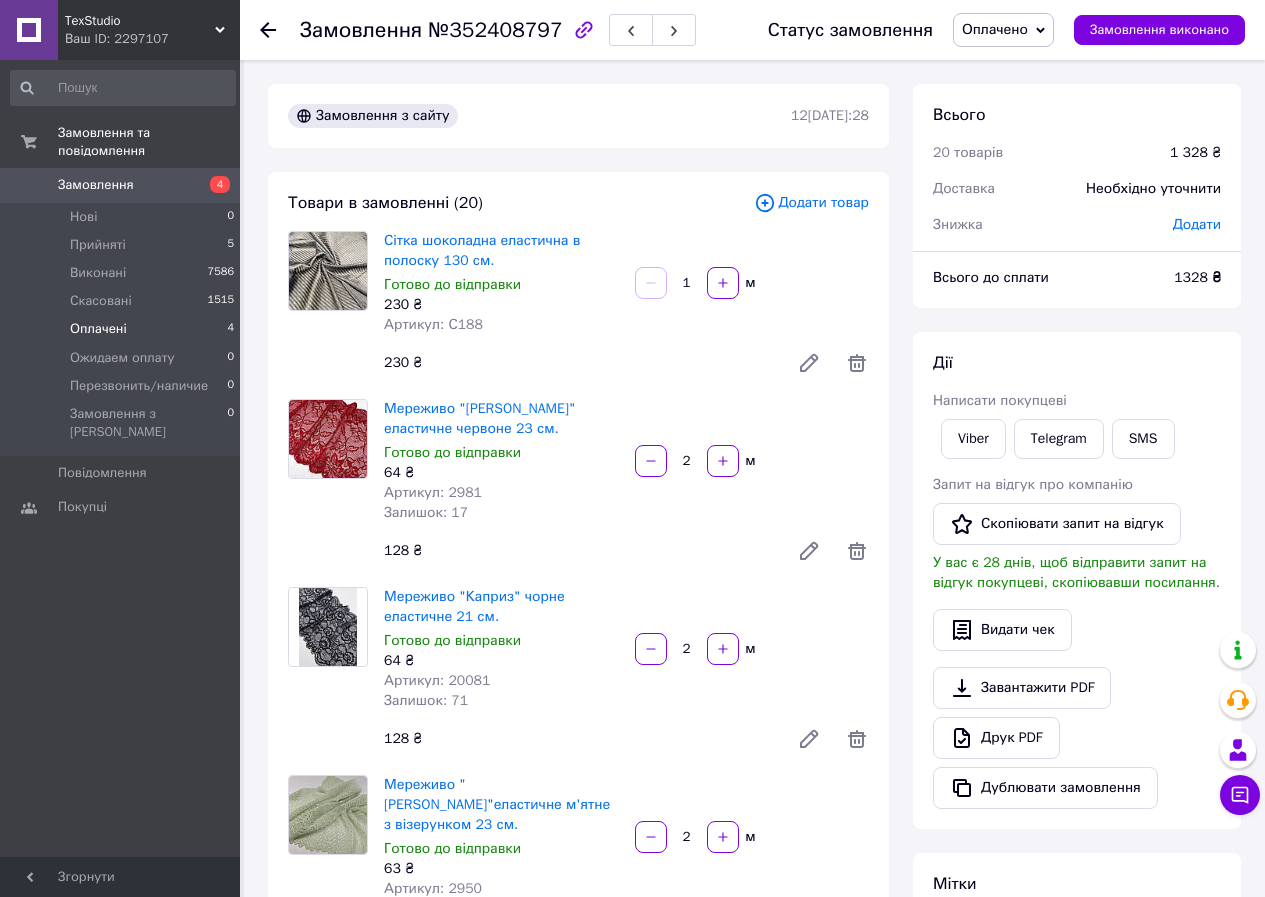click on "Оплачені 4" at bounding box center (123, 329) 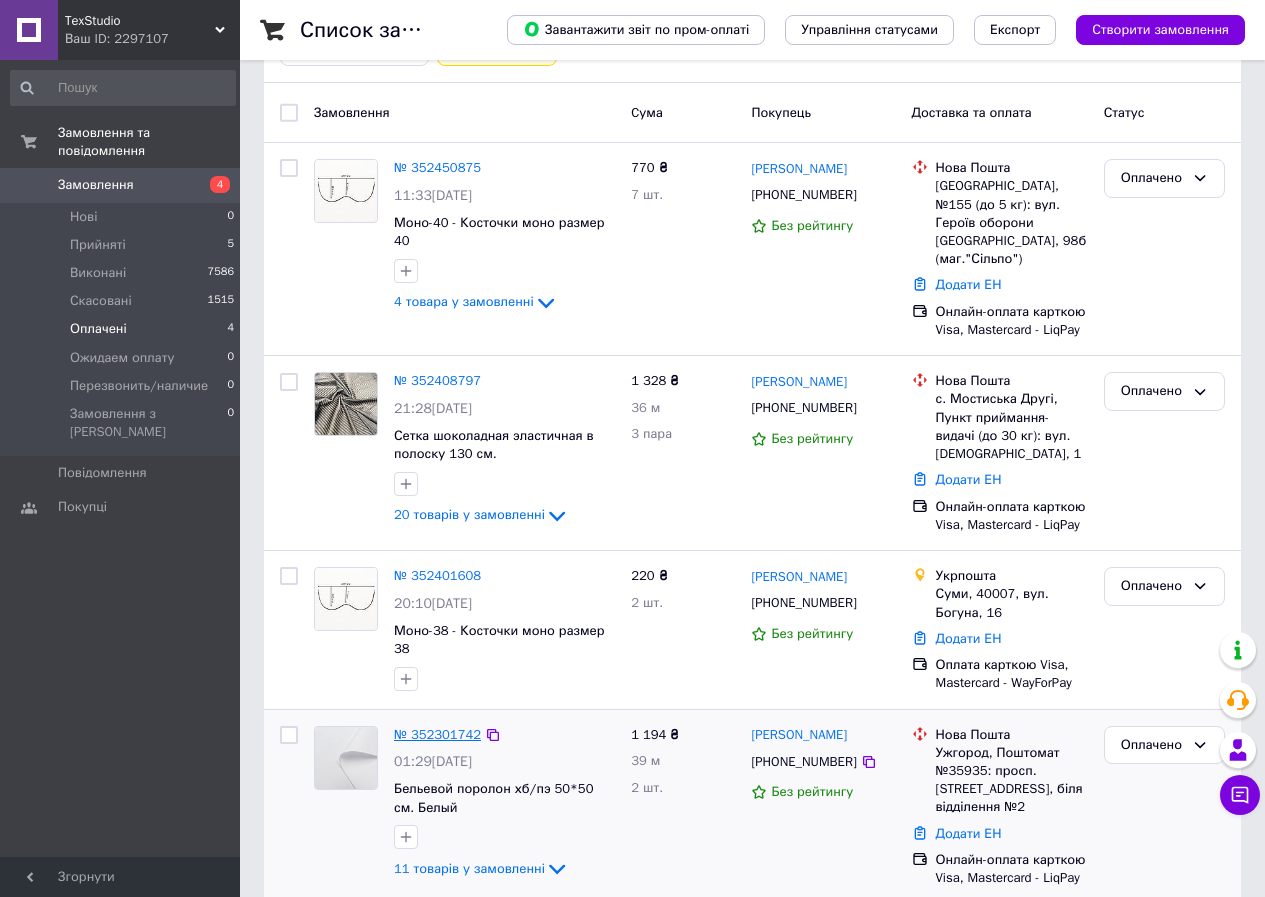 click on "№ 352301742" at bounding box center [437, 734] 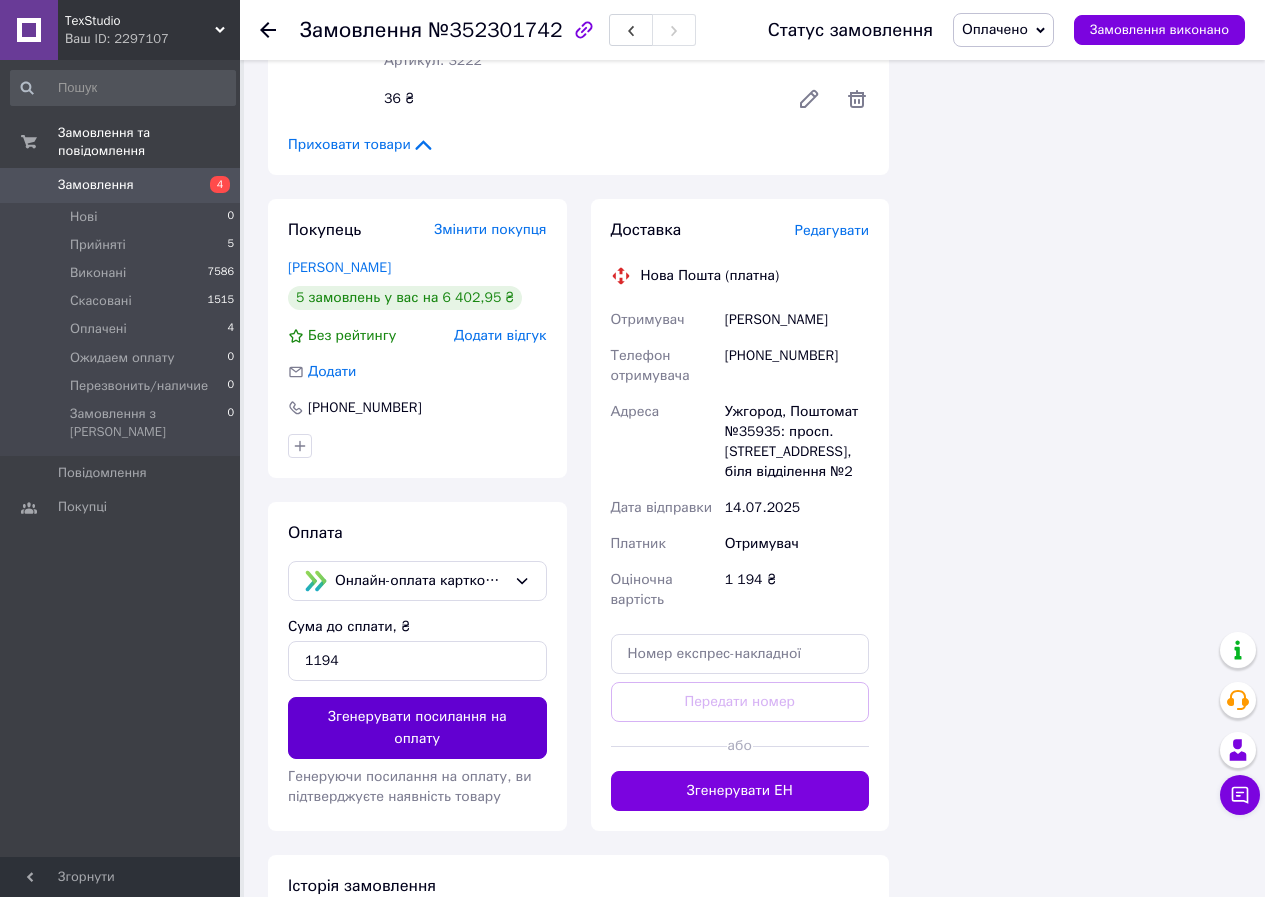 scroll, scrollTop: 2073, scrollLeft: 0, axis: vertical 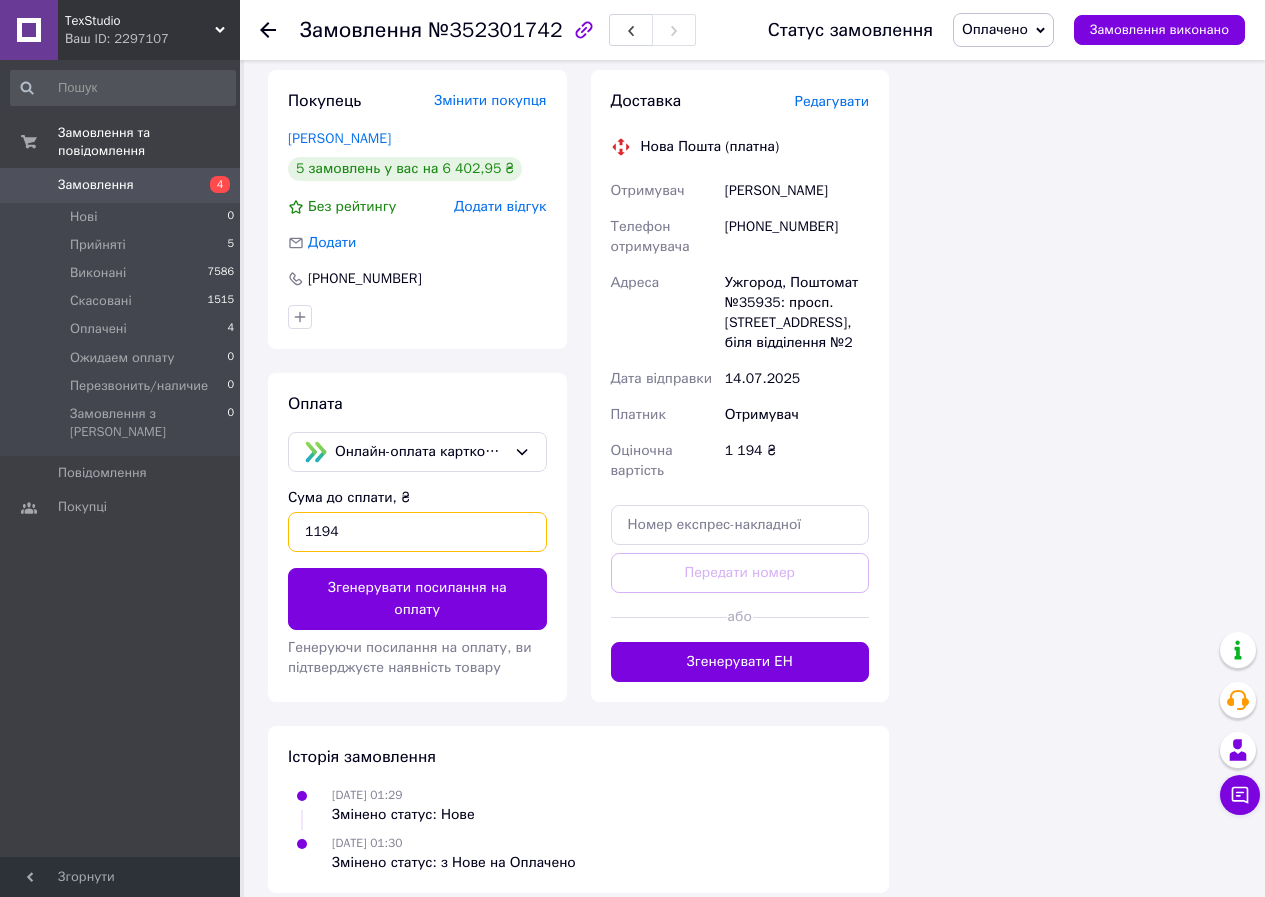drag, startPoint x: 355, startPoint y: 513, endPoint x: 289, endPoint y: 506, distance: 66.37017 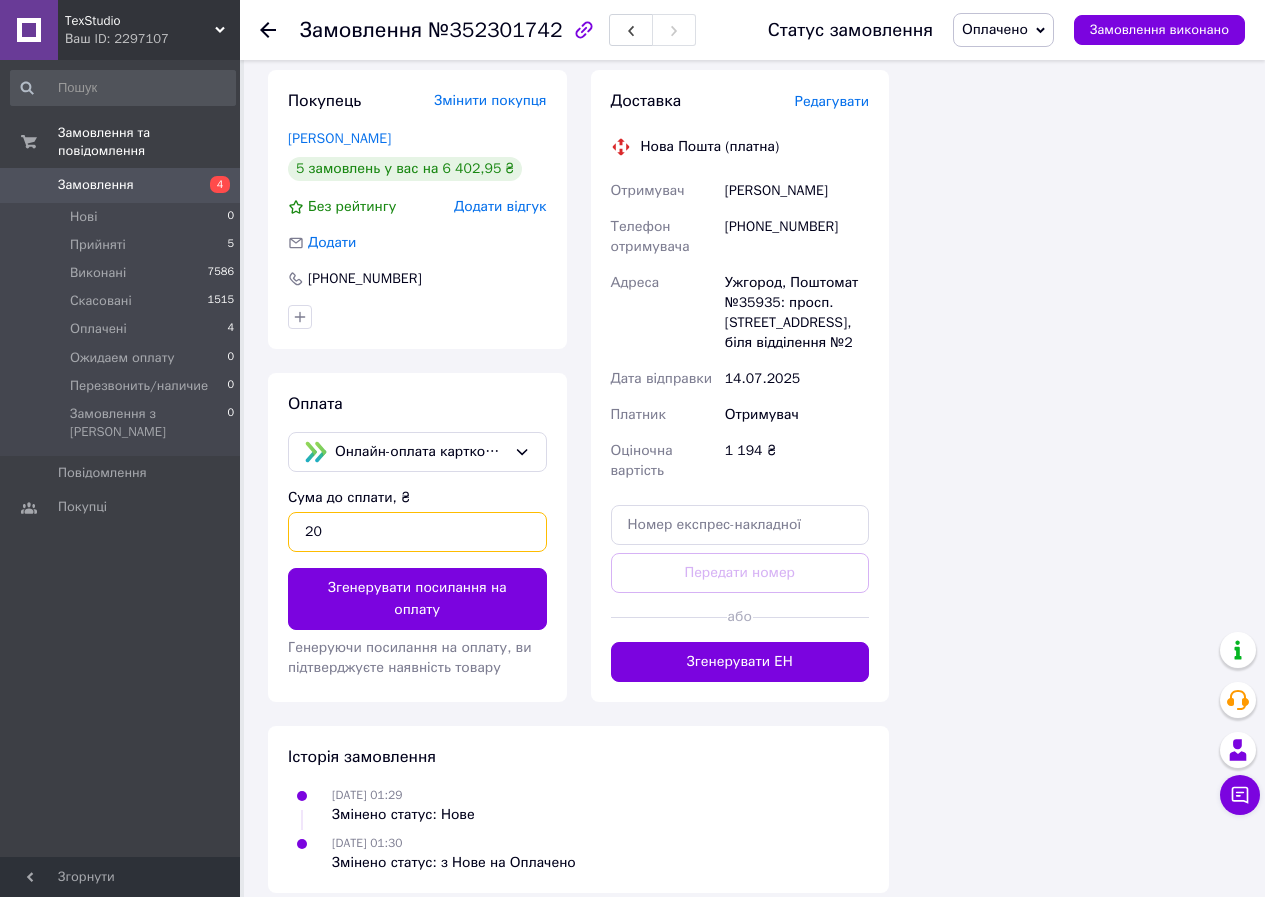 type on "20" 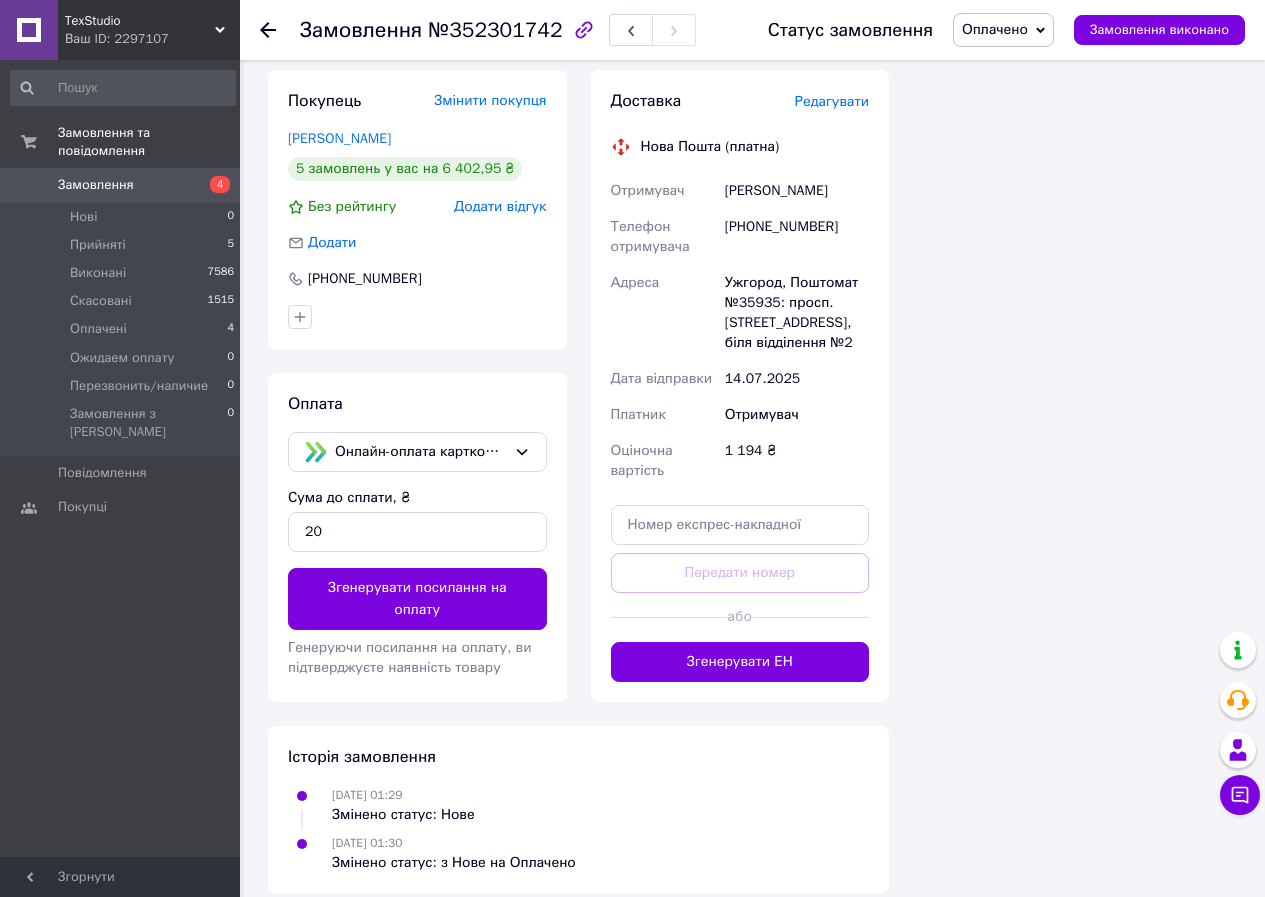 click on "Сума до сплати, ₴ 20 Згенерувати посилання на оплату Генеруючи посилання на оплату, ви підтверджуєте наявність товару" at bounding box center [417, 583] 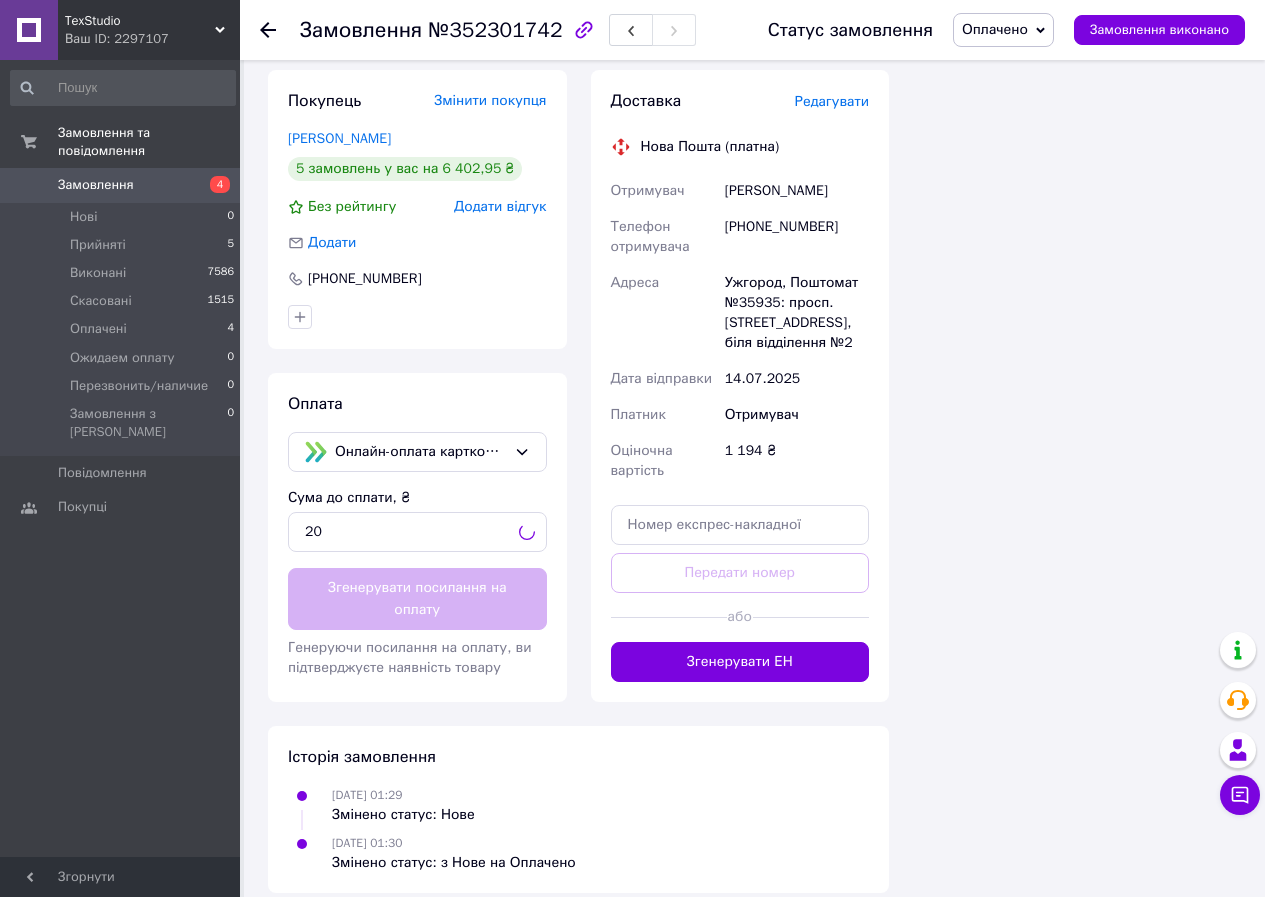 click on "Згенерувати посилання на оплату" at bounding box center [417, 599] 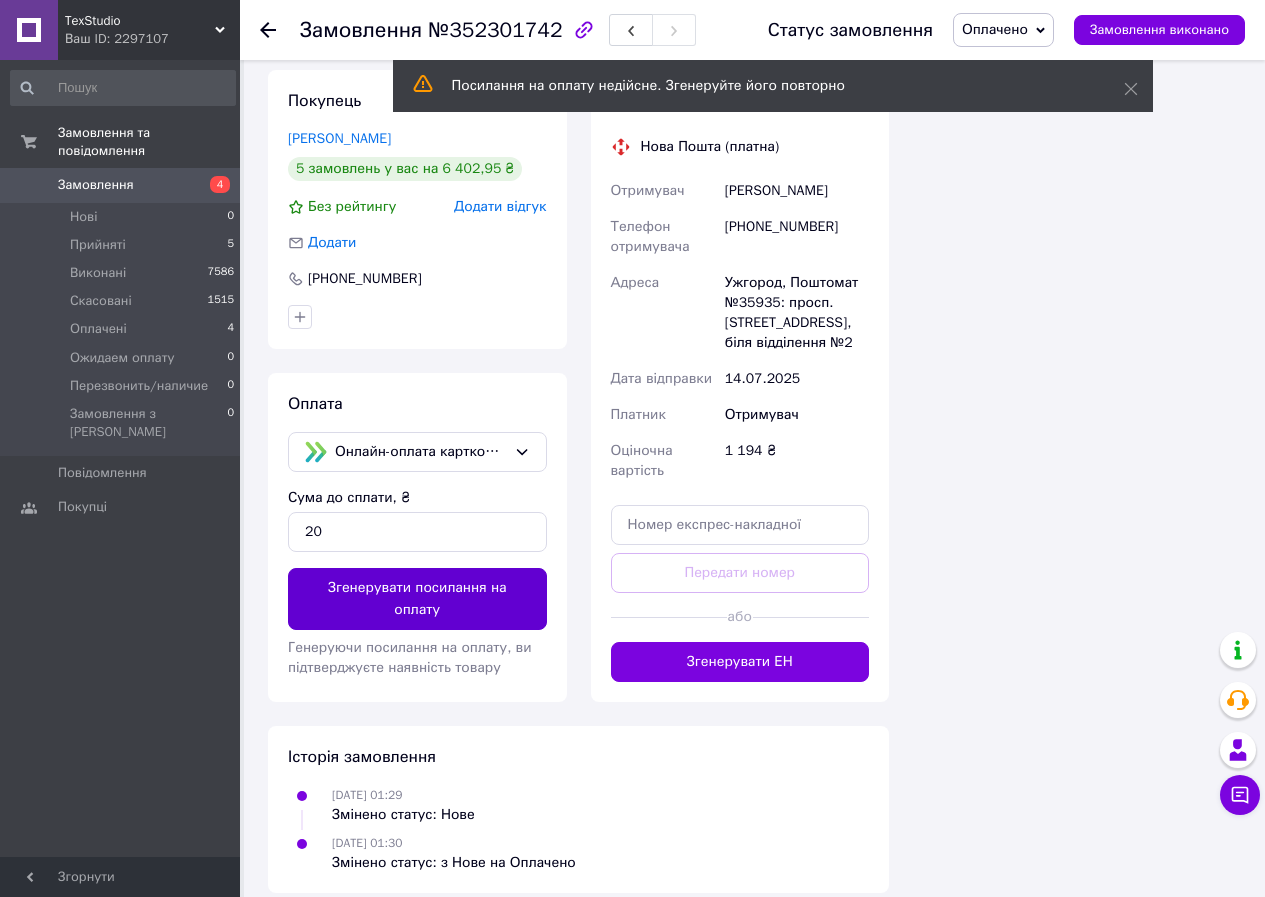 click on "Згенерувати посилання на оплату" at bounding box center (417, 599) 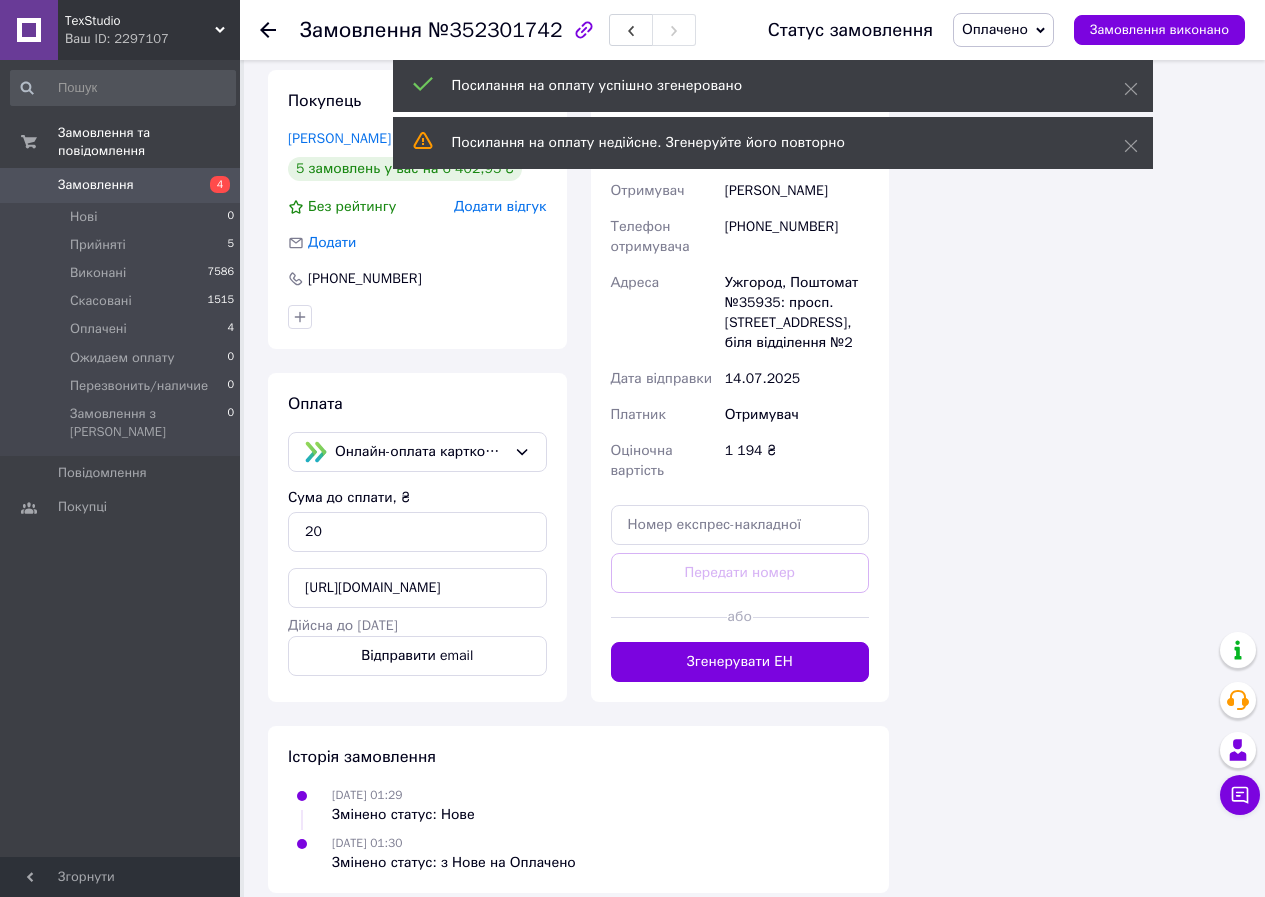click on "Оплата Онлайн-оплата карткою Visa, Mastercard - LiqPay Сума до сплати, ₴ 20 [URL][DOMAIN_NAME] Дійсна до [DATE] Відправити email" at bounding box center (417, 537) 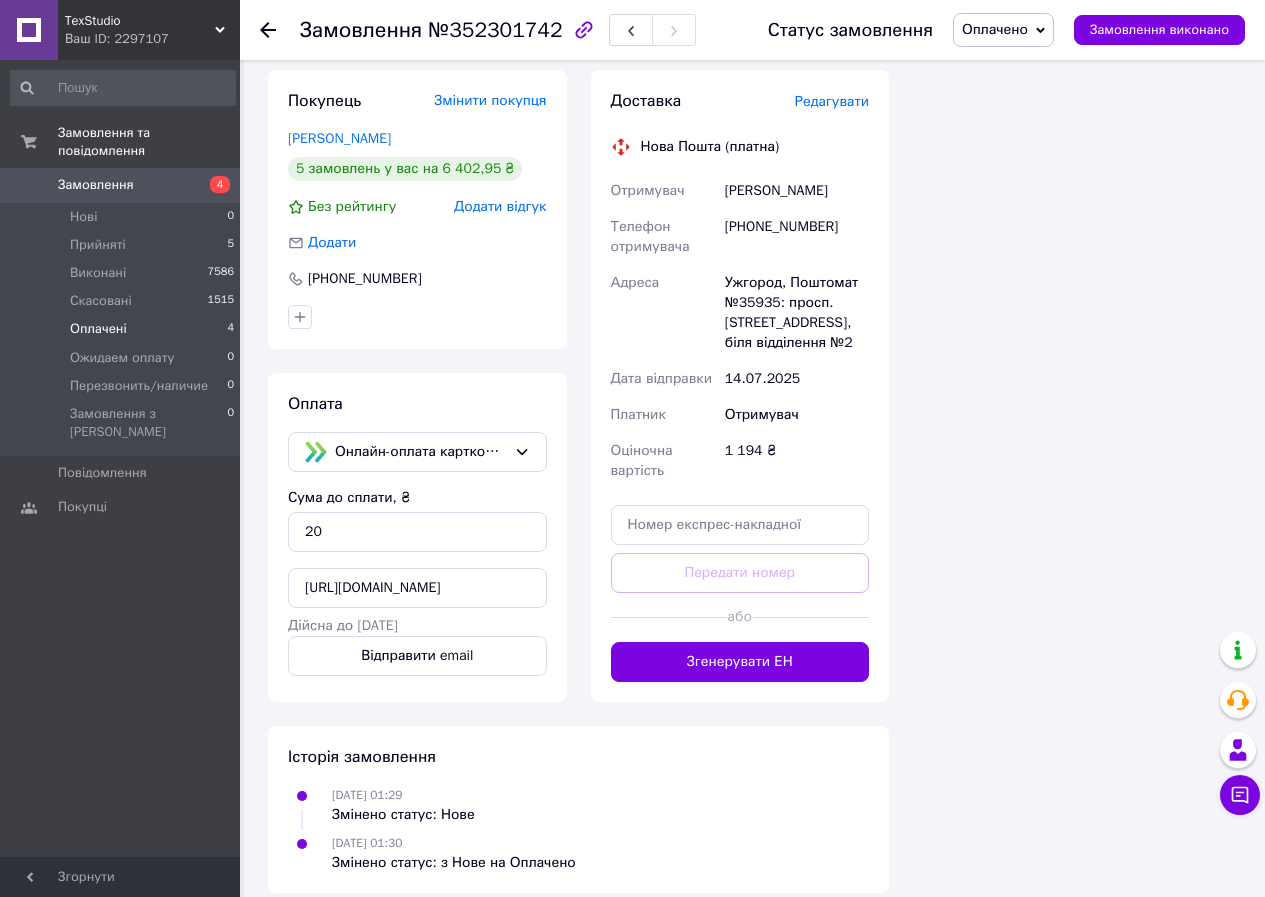 click on "Оплачені 4" at bounding box center (123, 329) 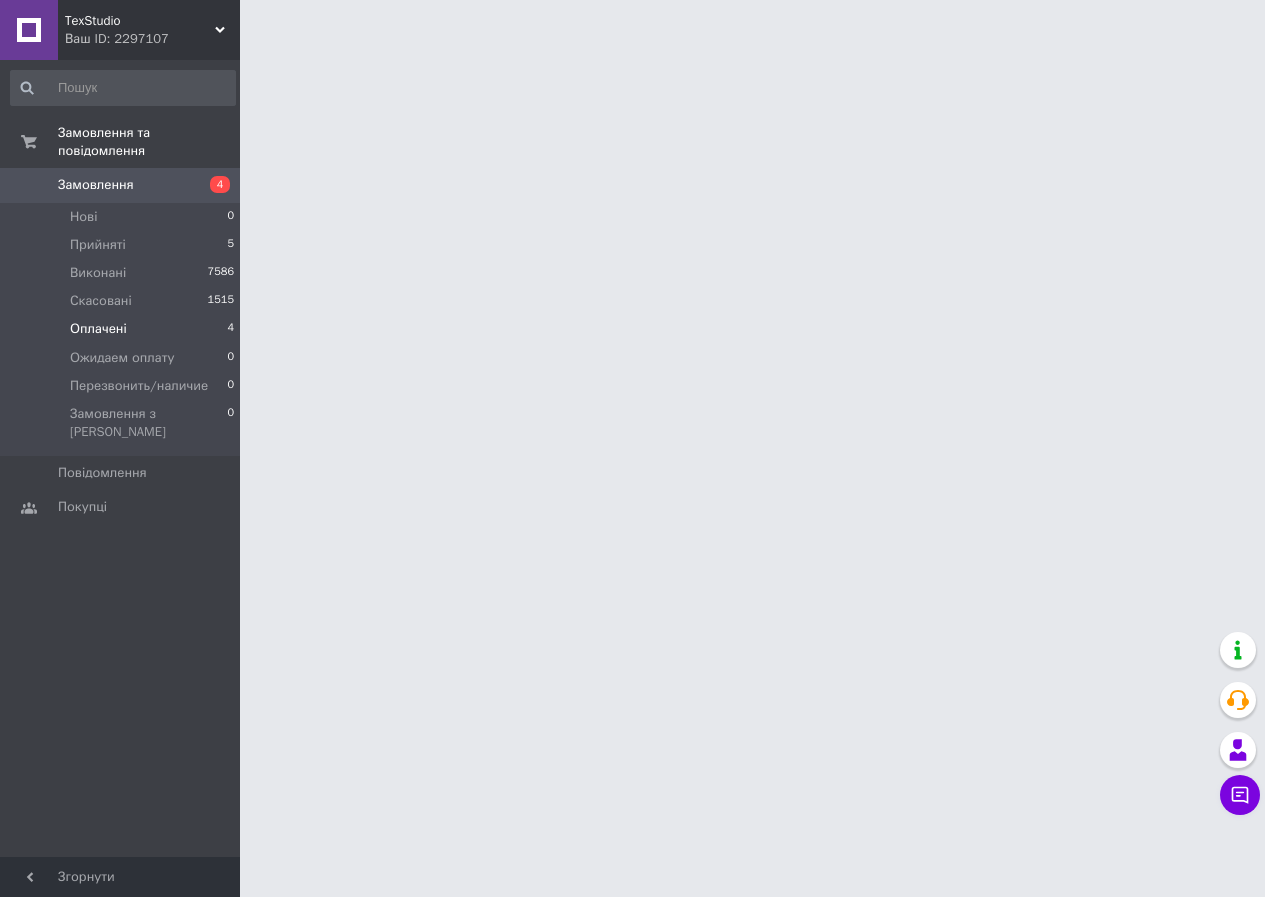 scroll, scrollTop: 0, scrollLeft: 0, axis: both 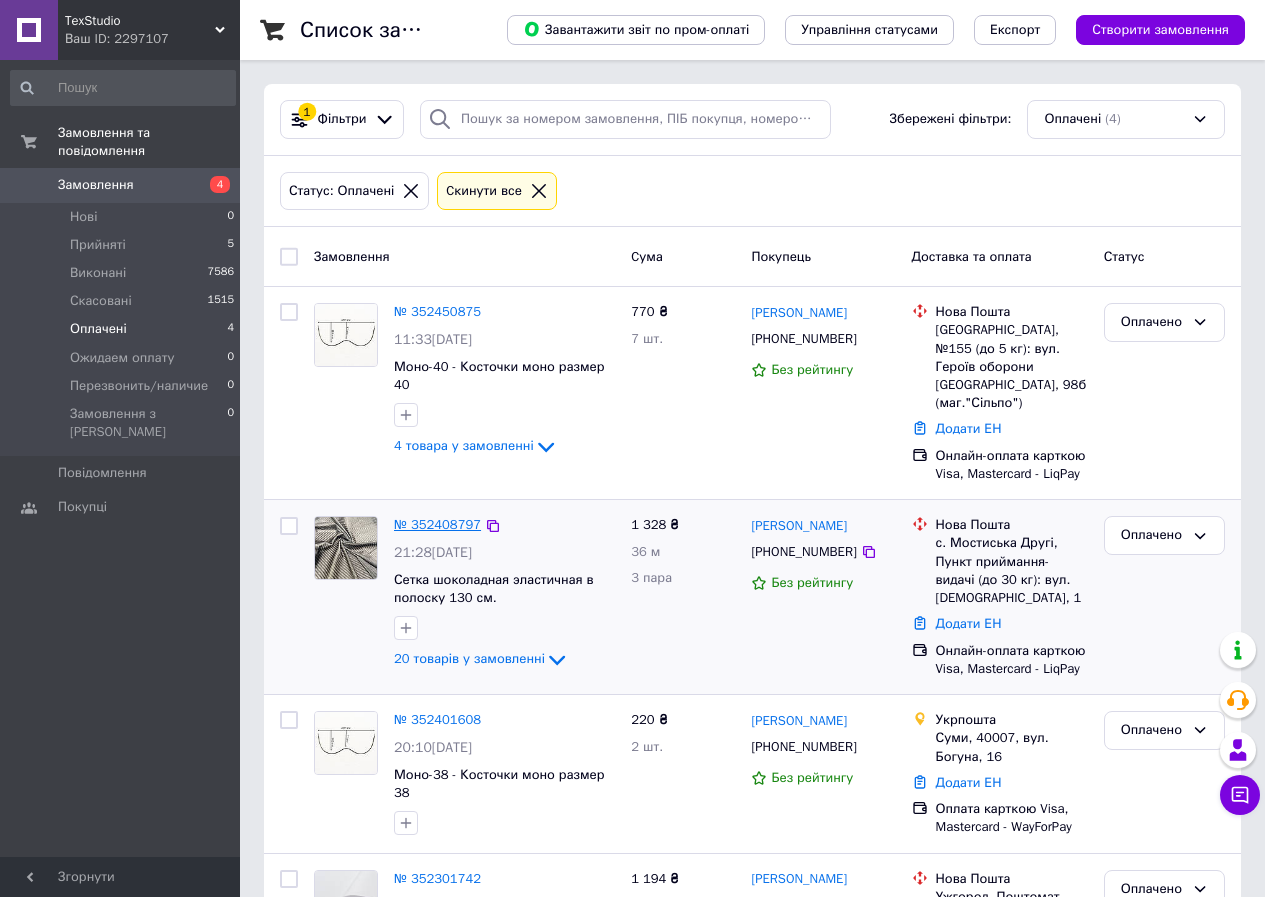 click on "№ 352408797" at bounding box center (437, 524) 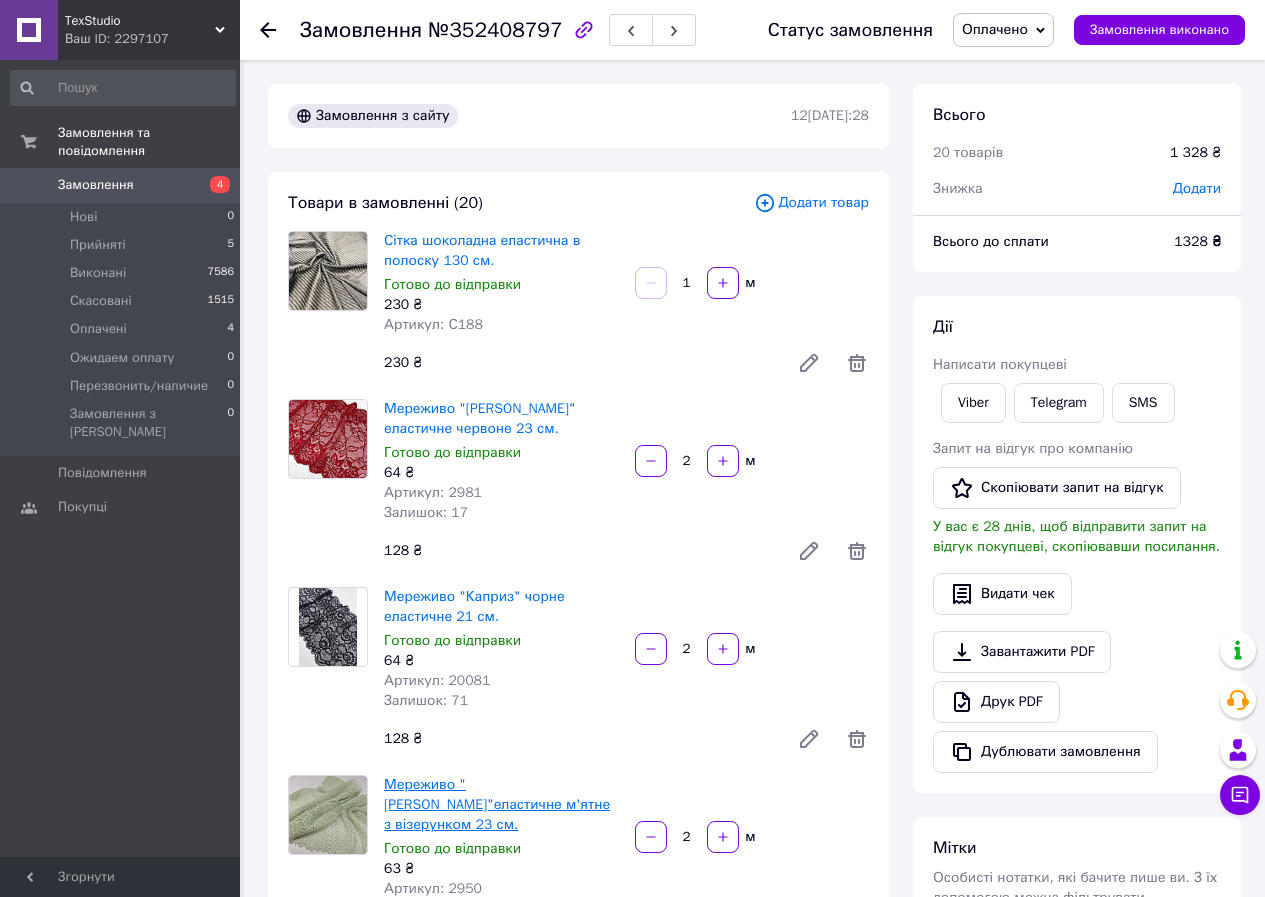 scroll, scrollTop: 300, scrollLeft: 0, axis: vertical 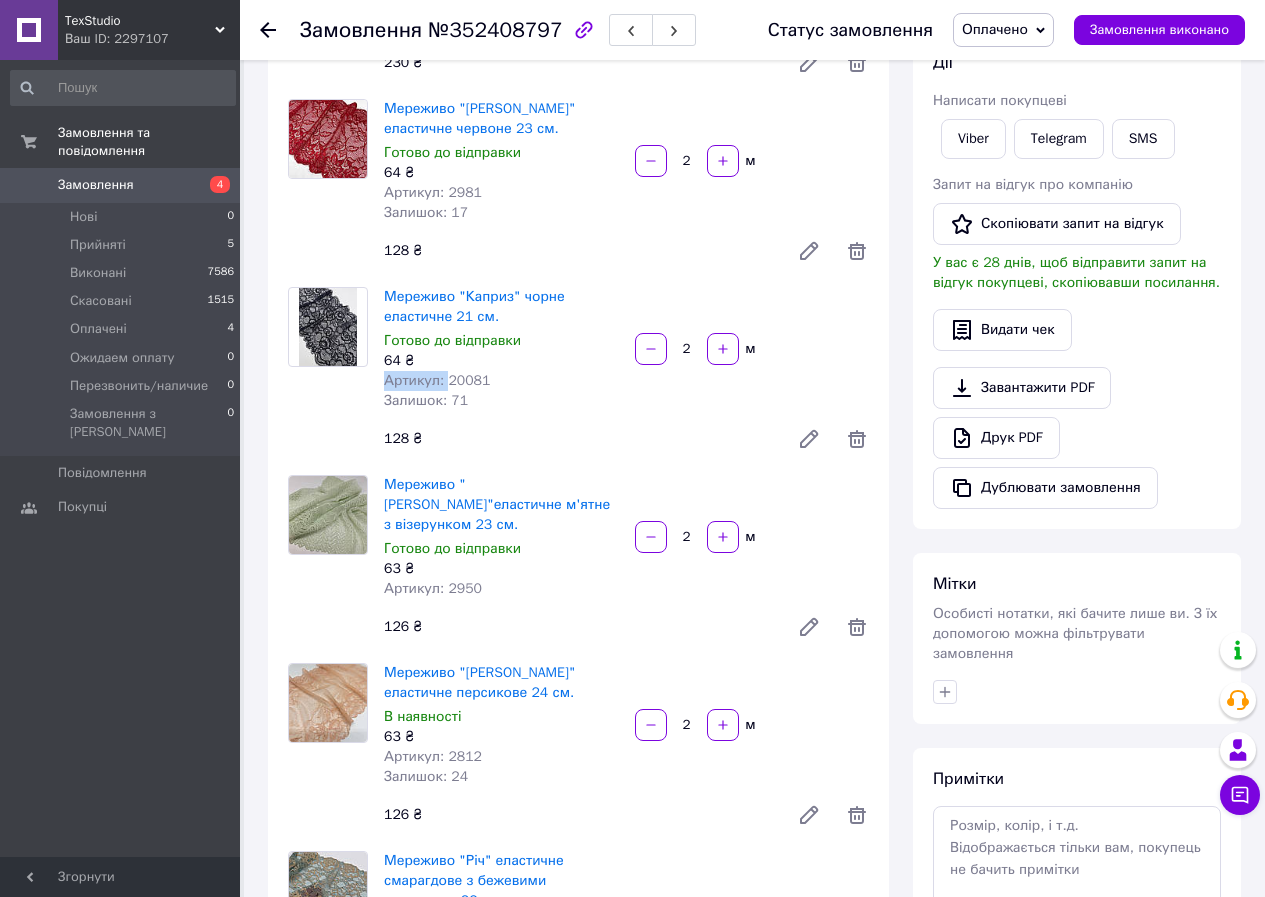 drag, startPoint x: 445, startPoint y: 376, endPoint x: 505, endPoint y: 367, distance: 60.671246 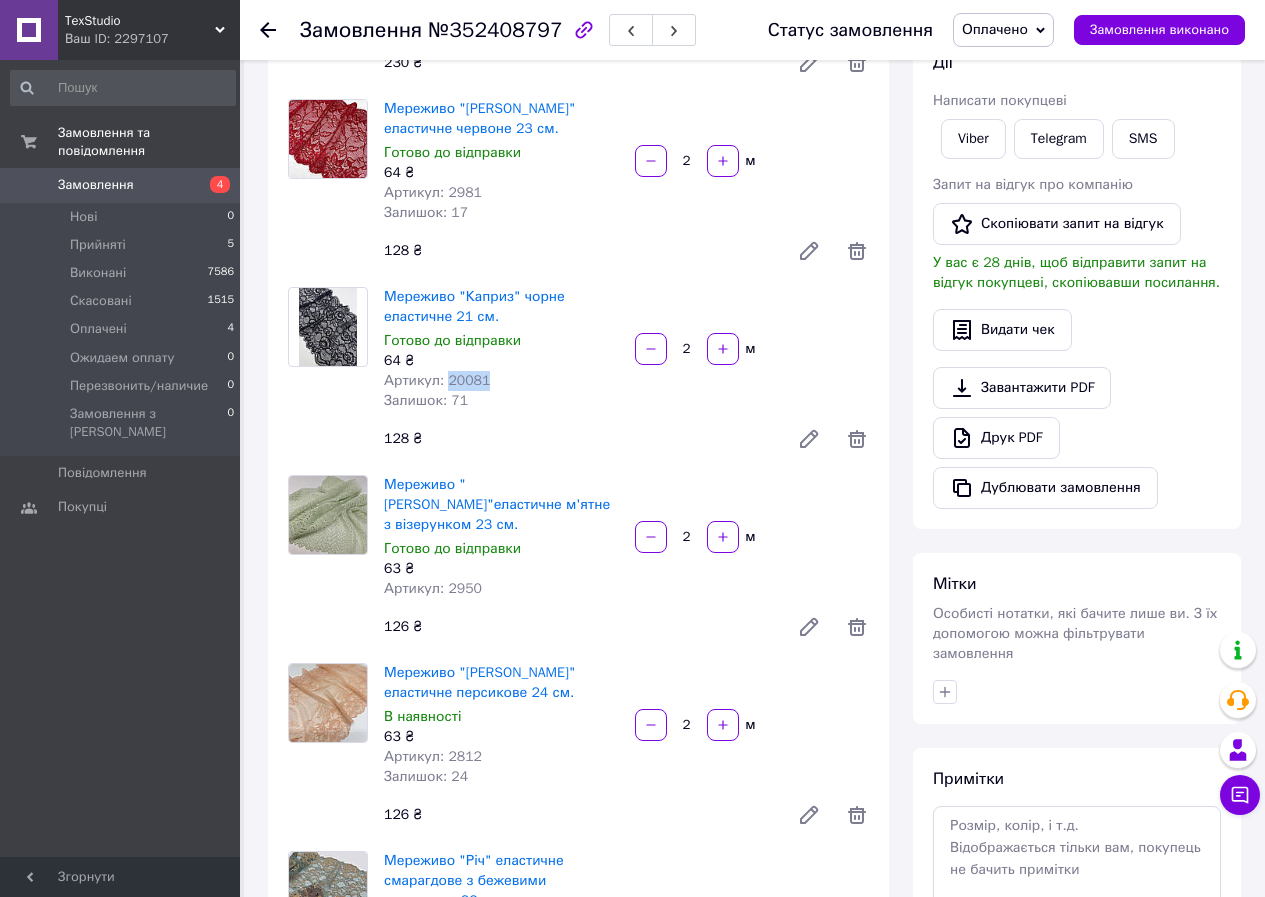 drag, startPoint x: 442, startPoint y: 379, endPoint x: 495, endPoint y: 381, distance: 53.037724 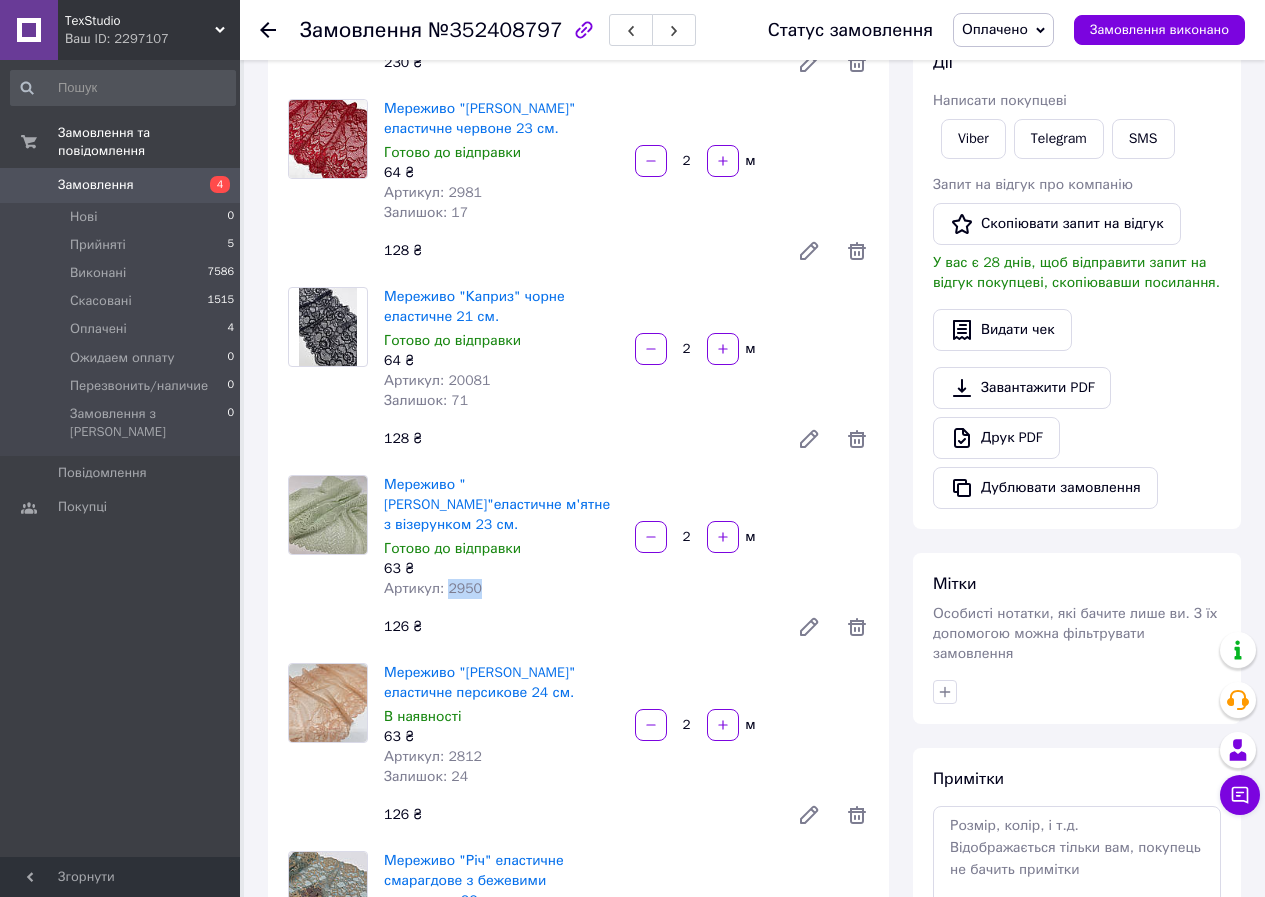 drag, startPoint x: 442, startPoint y: 567, endPoint x: 514, endPoint y: 569, distance: 72.02777 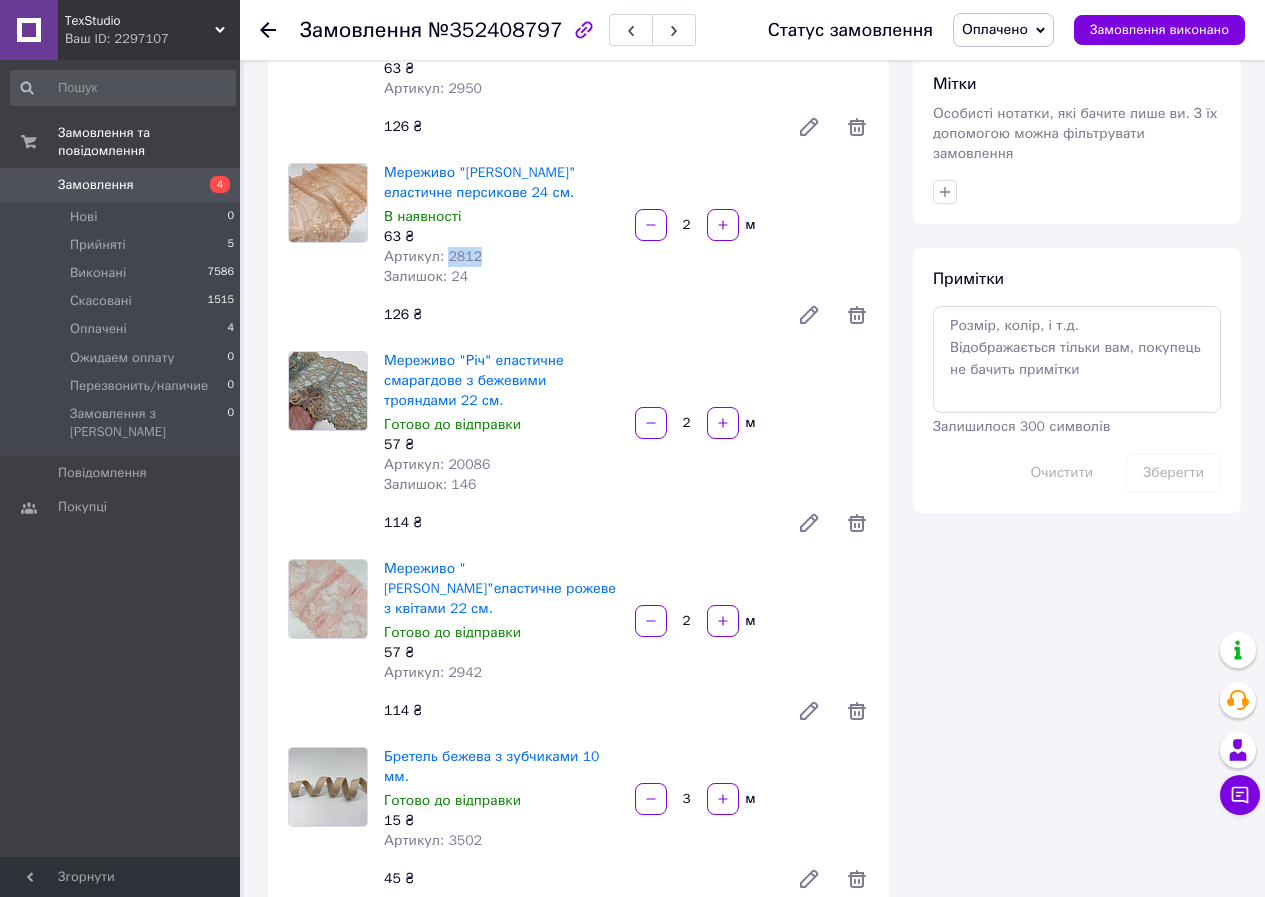 drag, startPoint x: 444, startPoint y: 236, endPoint x: 497, endPoint y: 241, distance: 53.235325 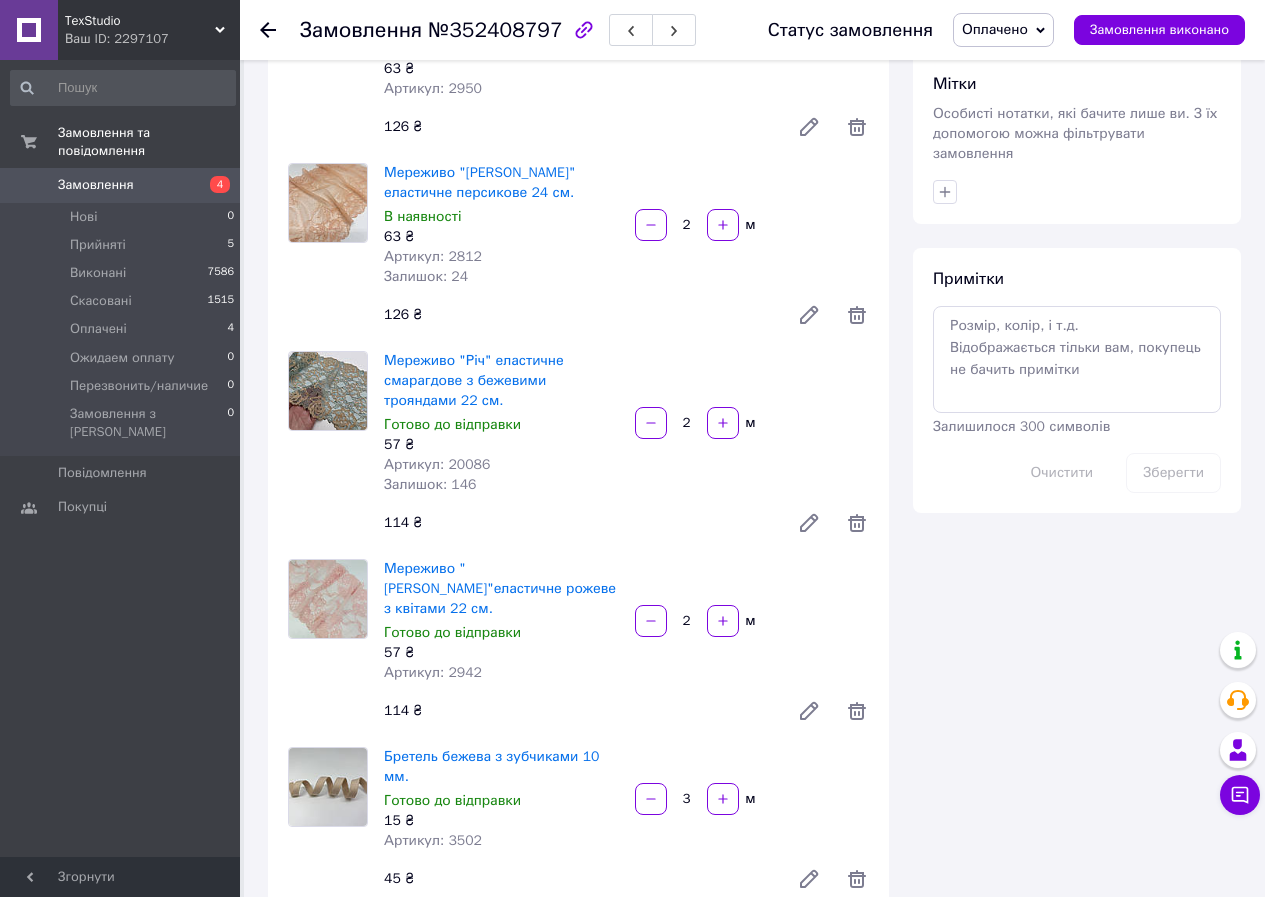 click on "Артикул: 2942" at bounding box center (433, 672) 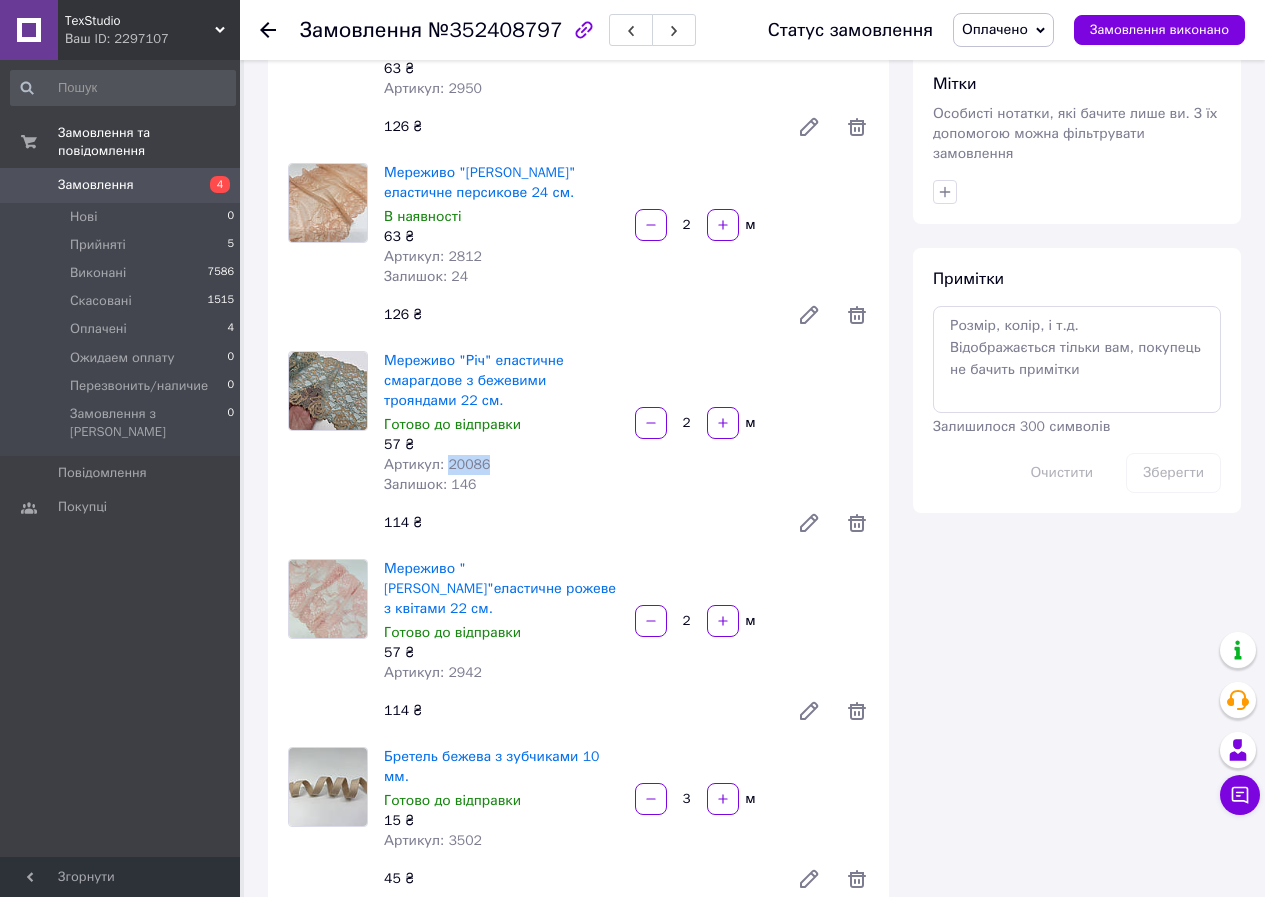 drag, startPoint x: 443, startPoint y: 445, endPoint x: 481, endPoint y: 440, distance: 38.327538 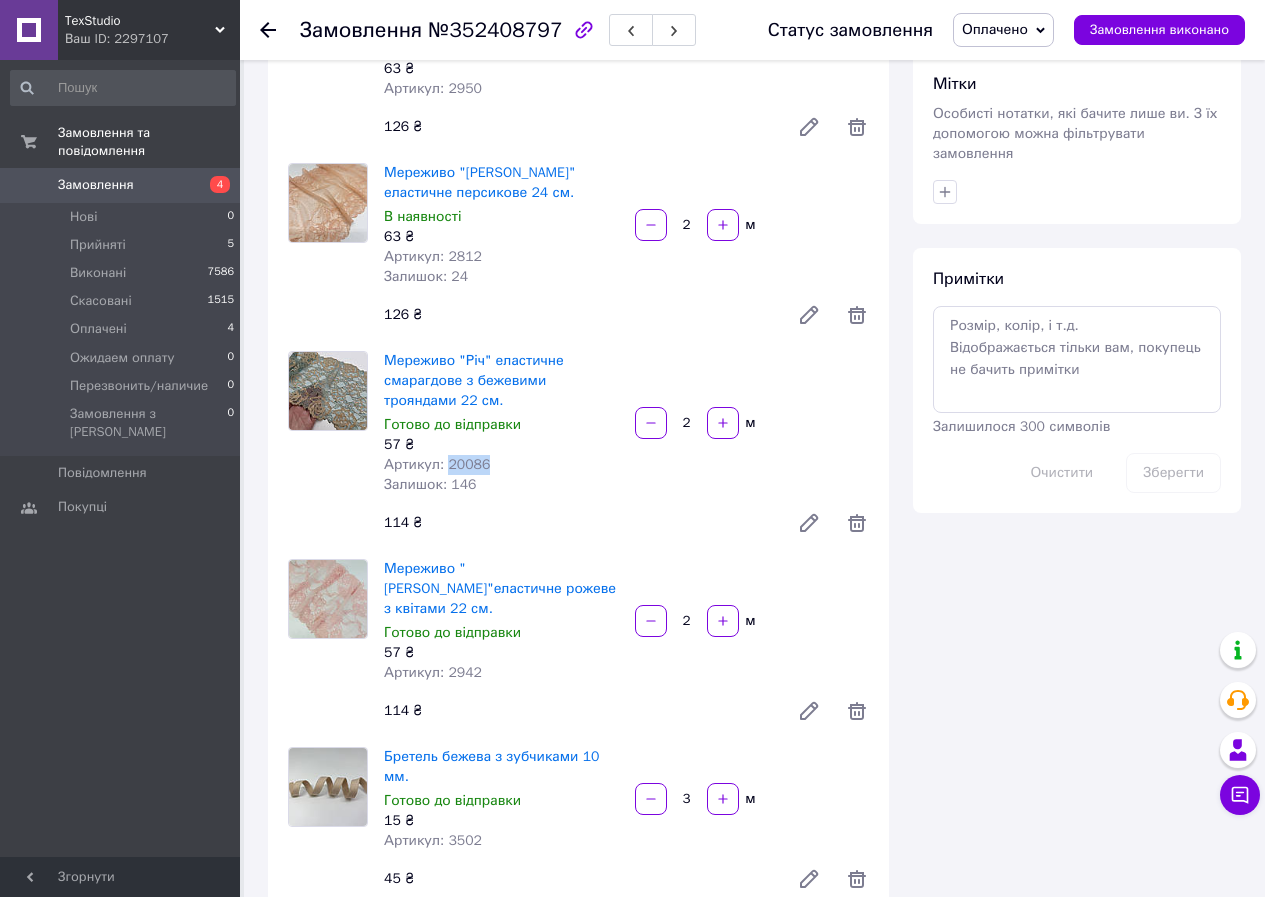 scroll, scrollTop: 1000, scrollLeft: 0, axis: vertical 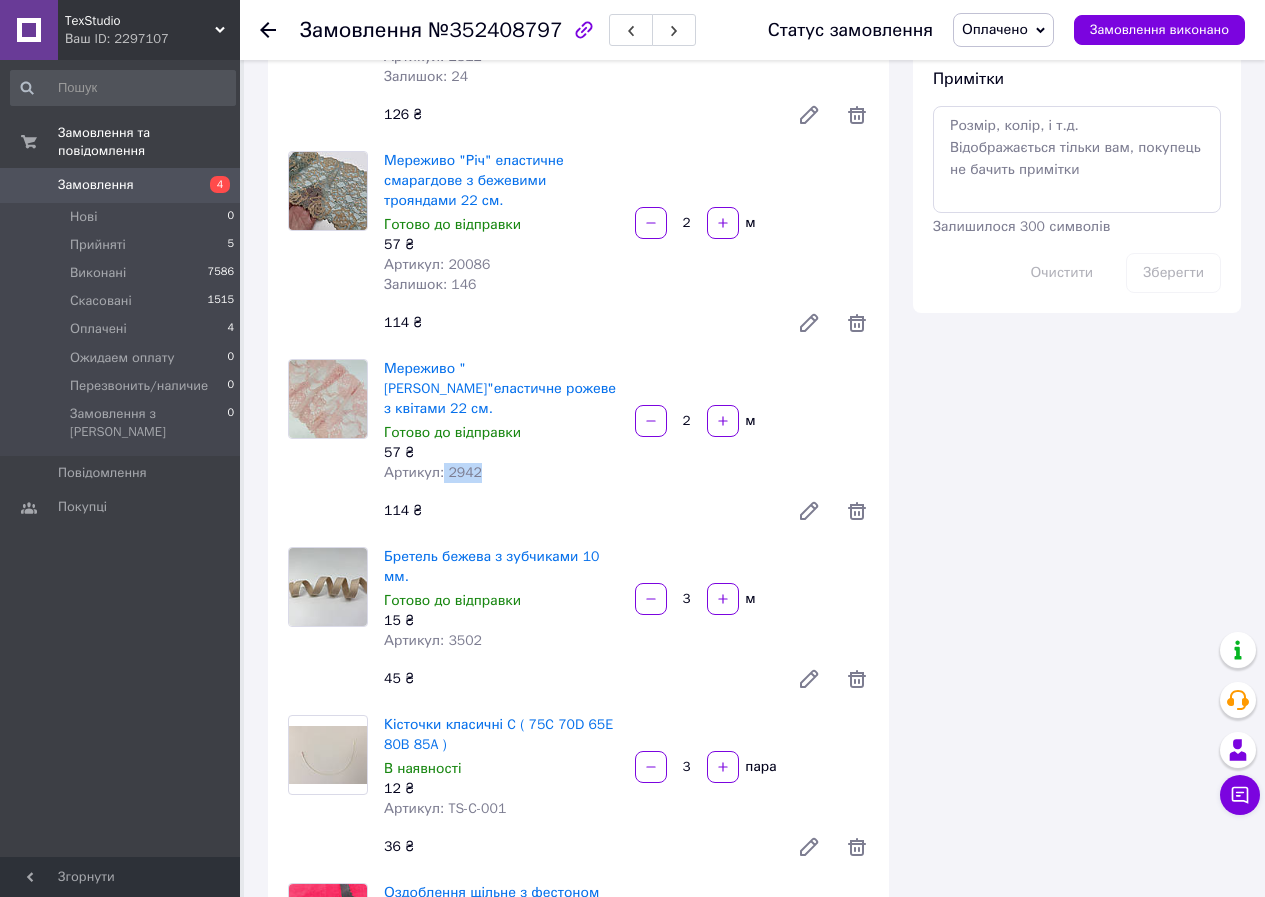 drag, startPoint x: 441, startPoint y: 434, endPoint x: 487, endPoint y: 440, distance: 46.389652 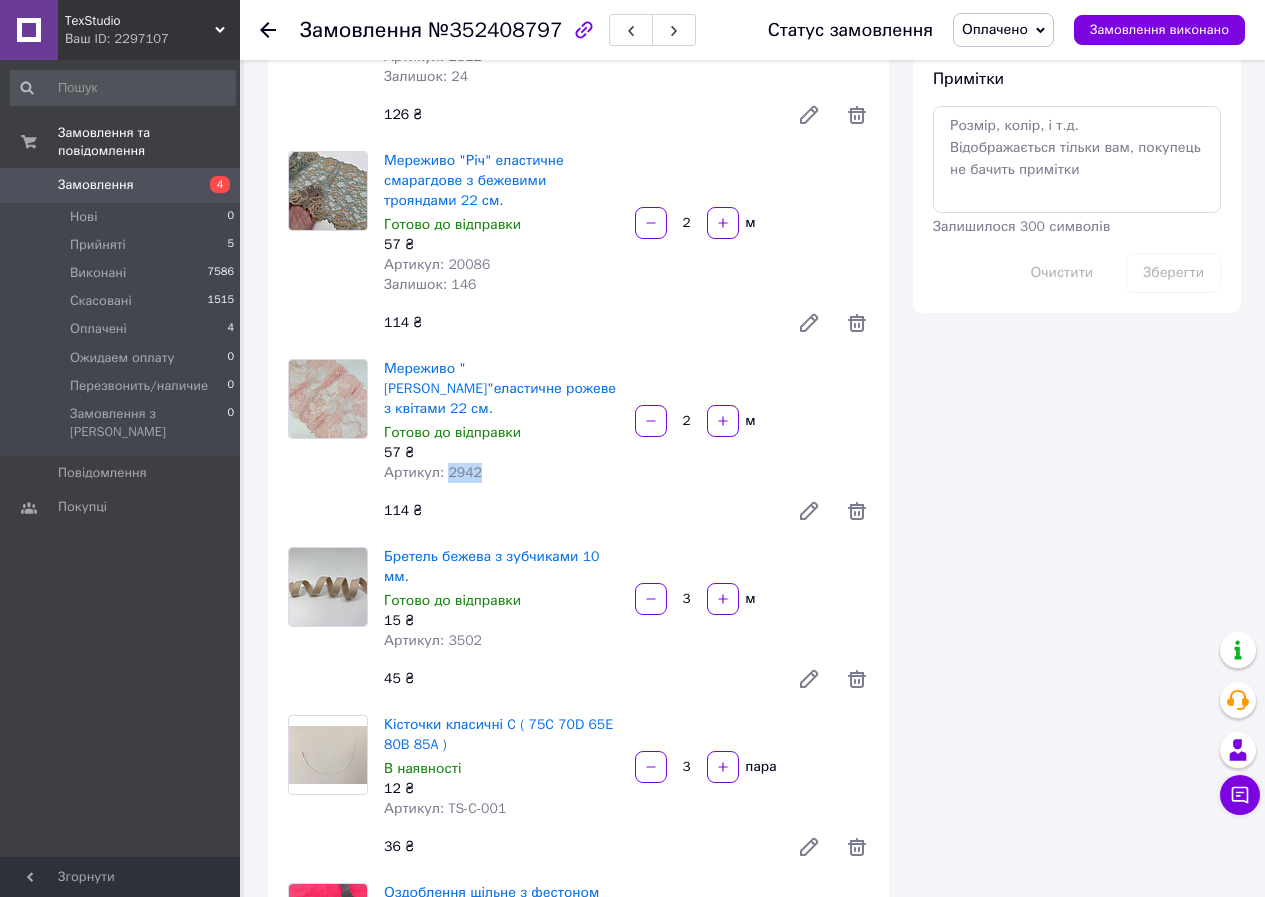 drag, startPoint x: 444, startPoint y: 433, endPoint x: 500, endPoint y: 429, distance: 56.142673 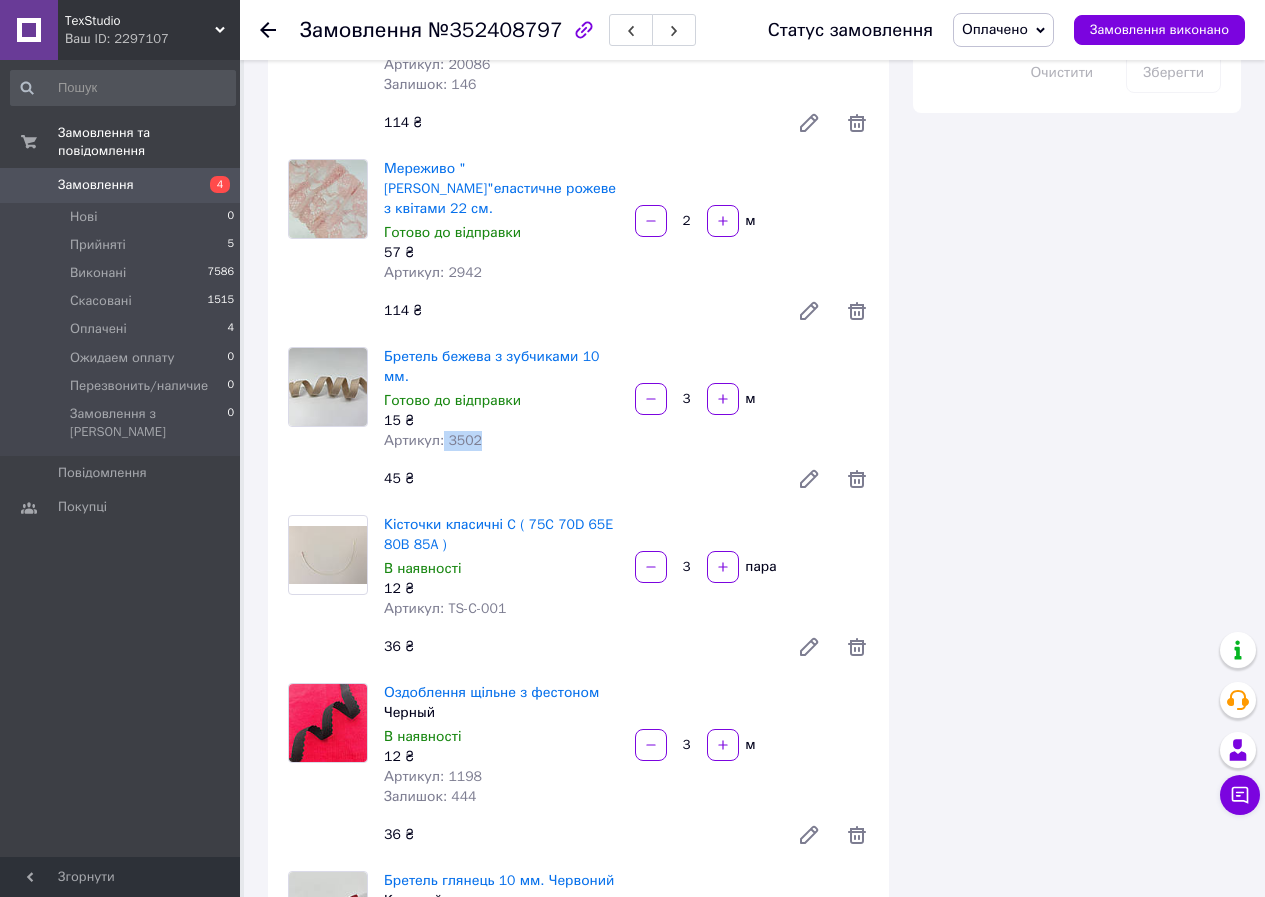 drag, startPoint x: 441, startPoint y: 378, endPoint x: 478, endPoint y: 377, distance: 37.01351 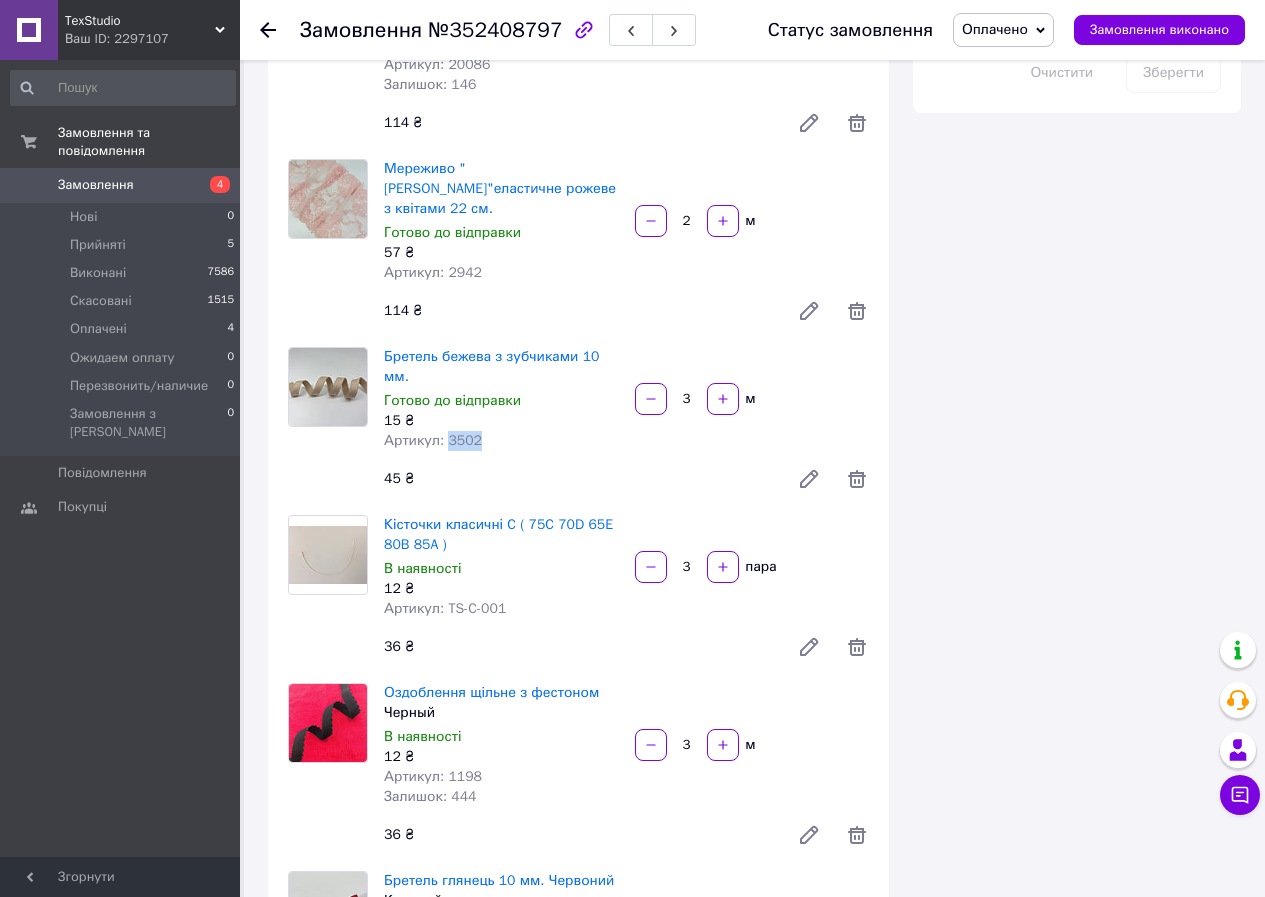 drag, startPoint x: 444, startPoint y: 377, endPoint x: 493, endPoint y: 377, distance: 49 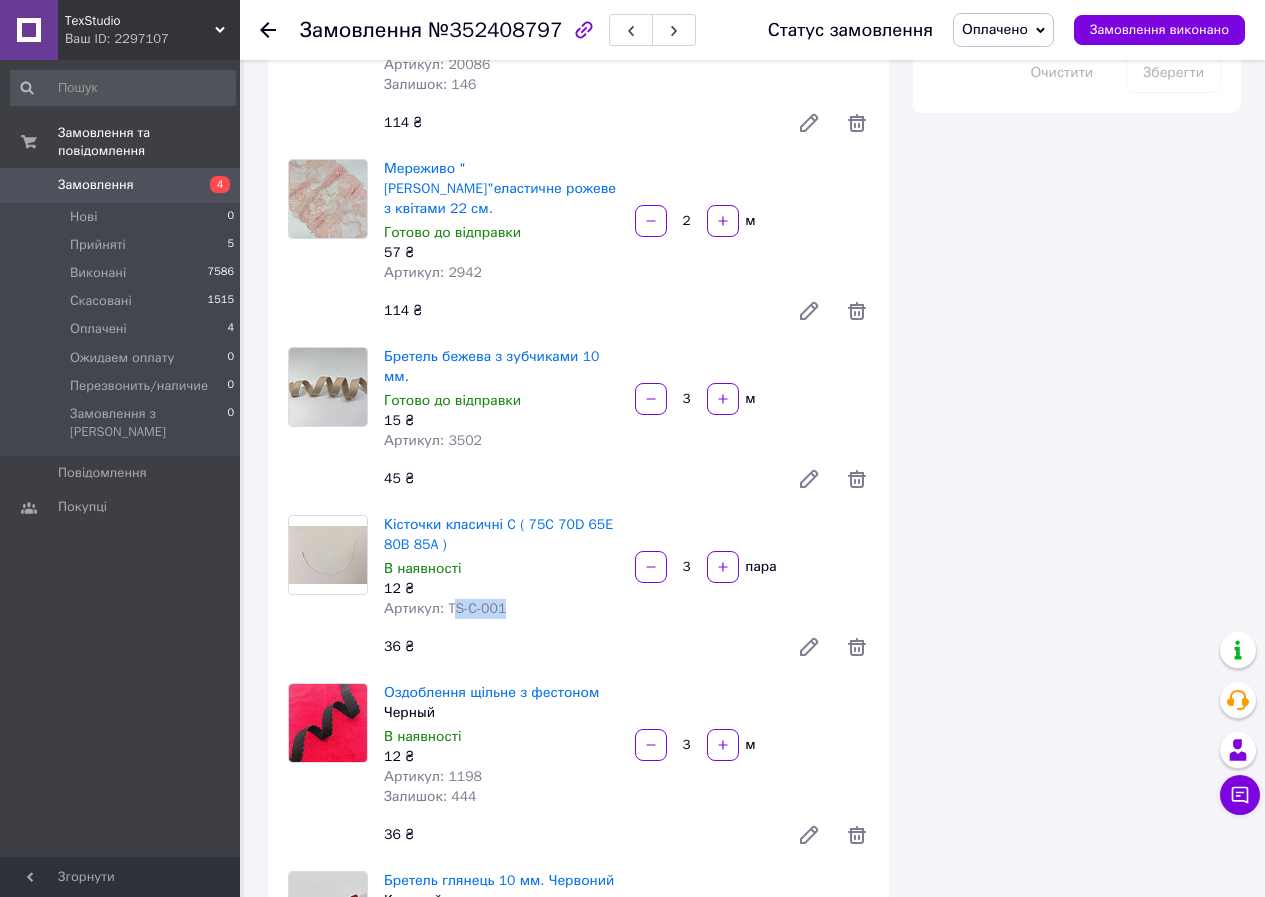 drag, startPoint x: 447, startPoint y: 545, endPoint x: 539, endPoint y: 549, distance: 92.086914 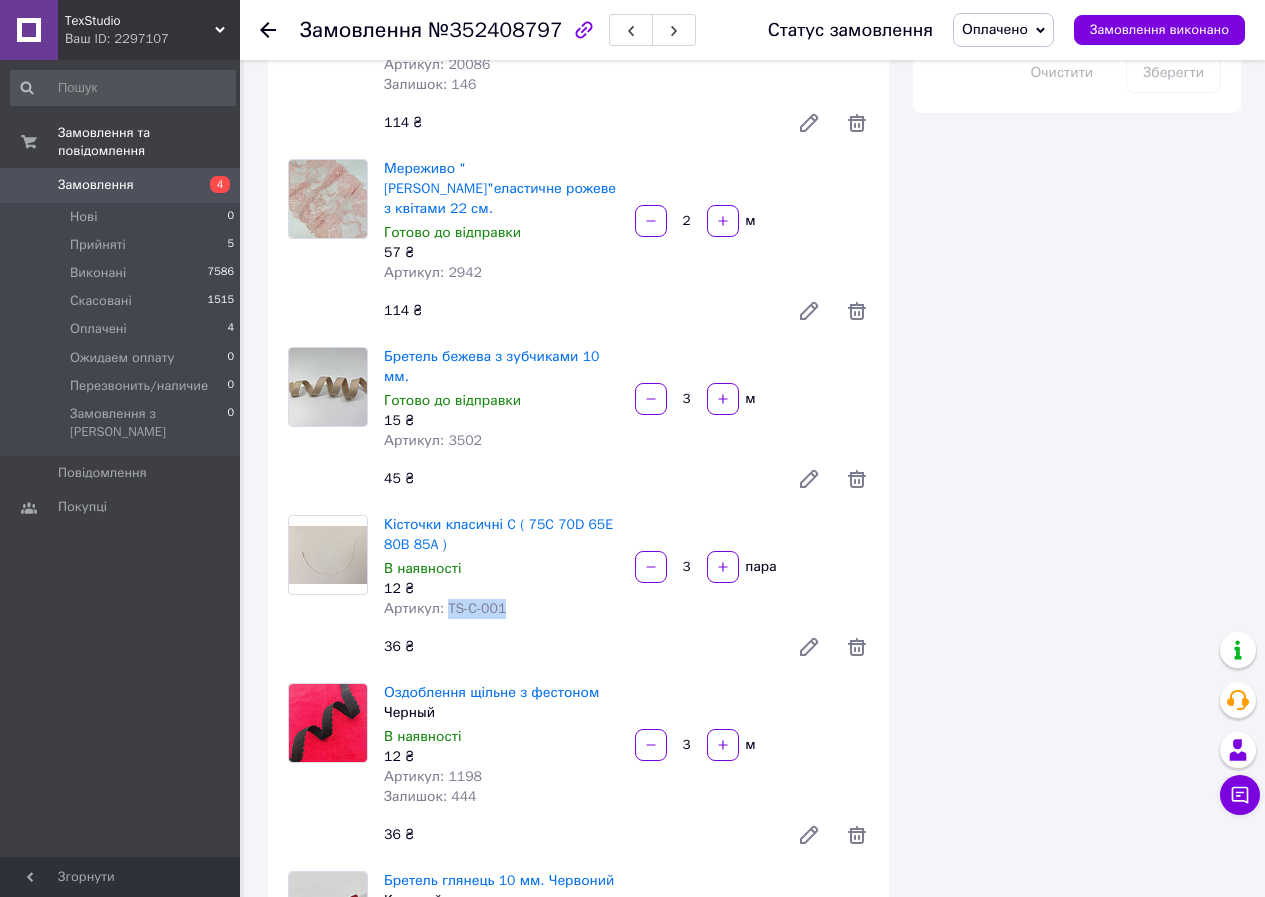drag, startPoint x: 444, startPoint y: 549, endPoint x: 502, endPoint y: 553, distance: 58.137768 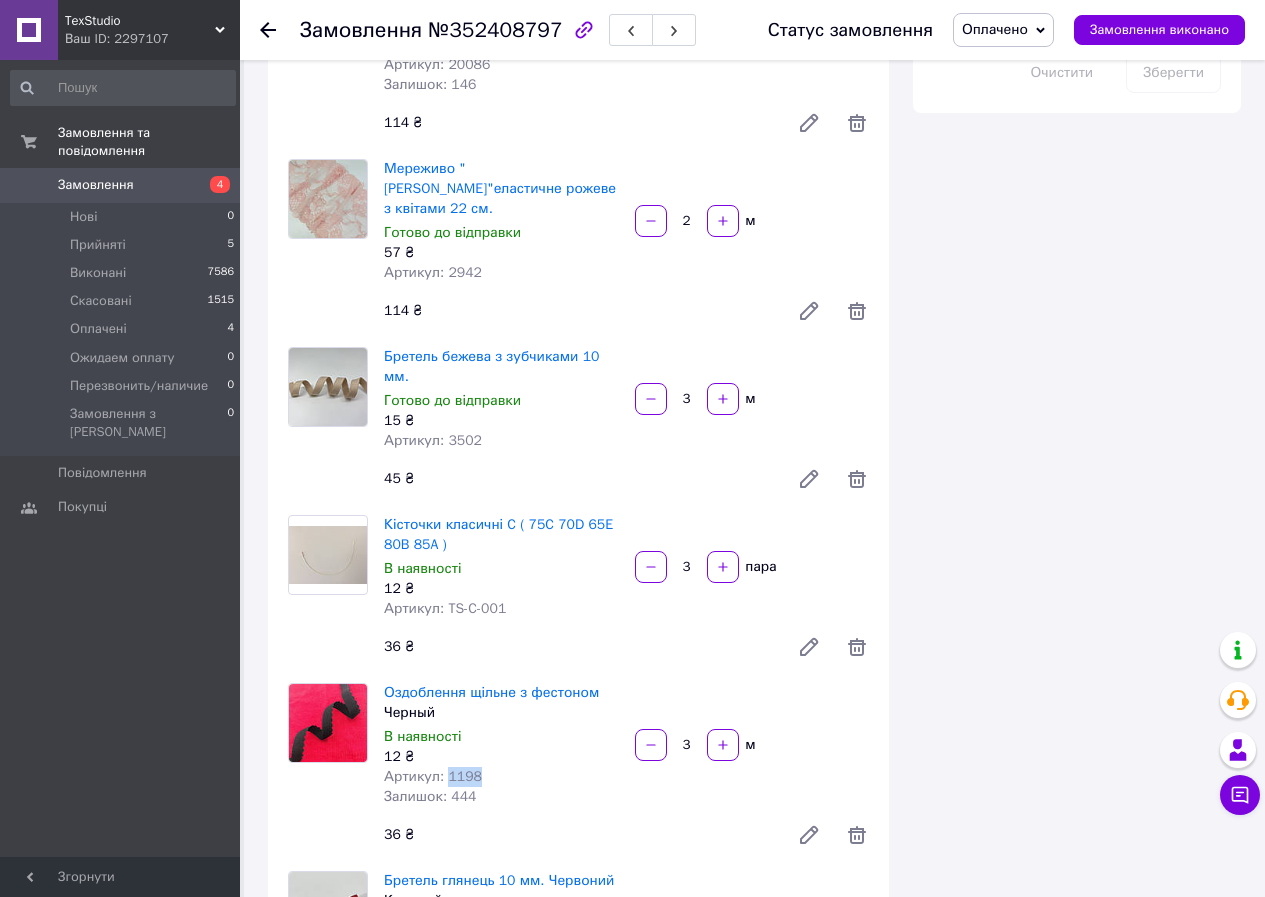 drag, startPoint x: 442, startPoint y: 715, endPoint x: 494, endPoint y: 715, distance: 52 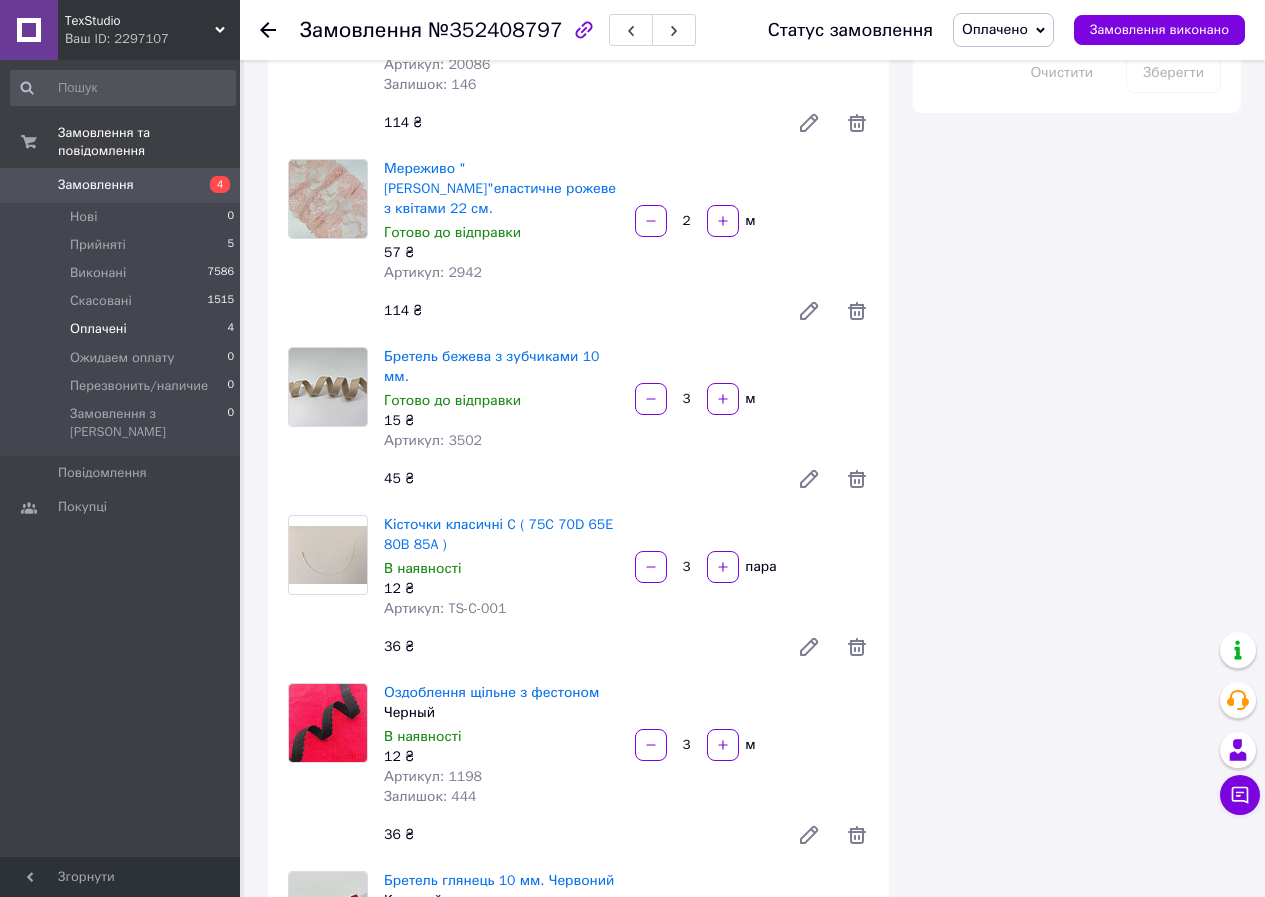 click on "Оплачені" at bounding box center (98, 329) 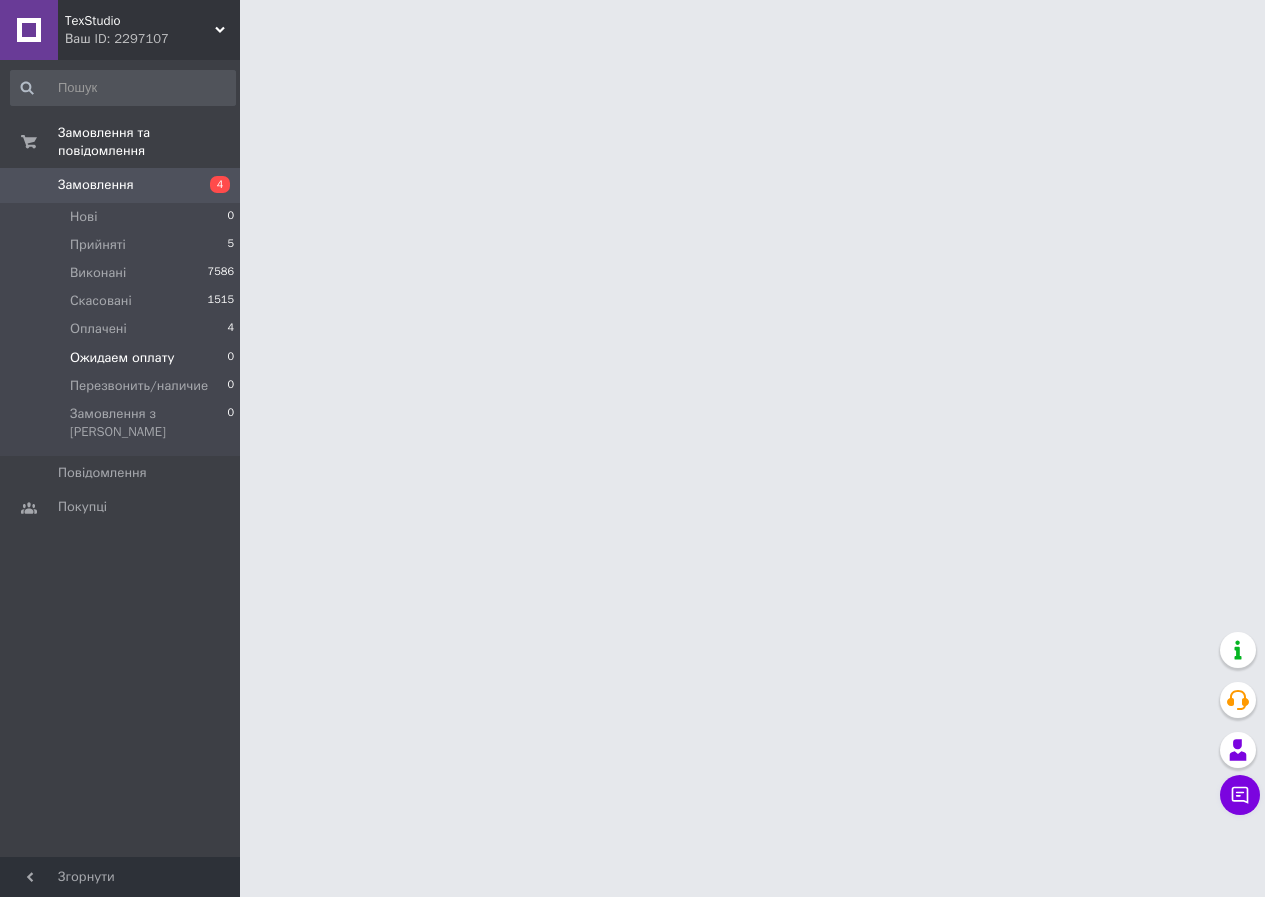scroll, scrollTop: 0, scrollLeft: 0, axis: both 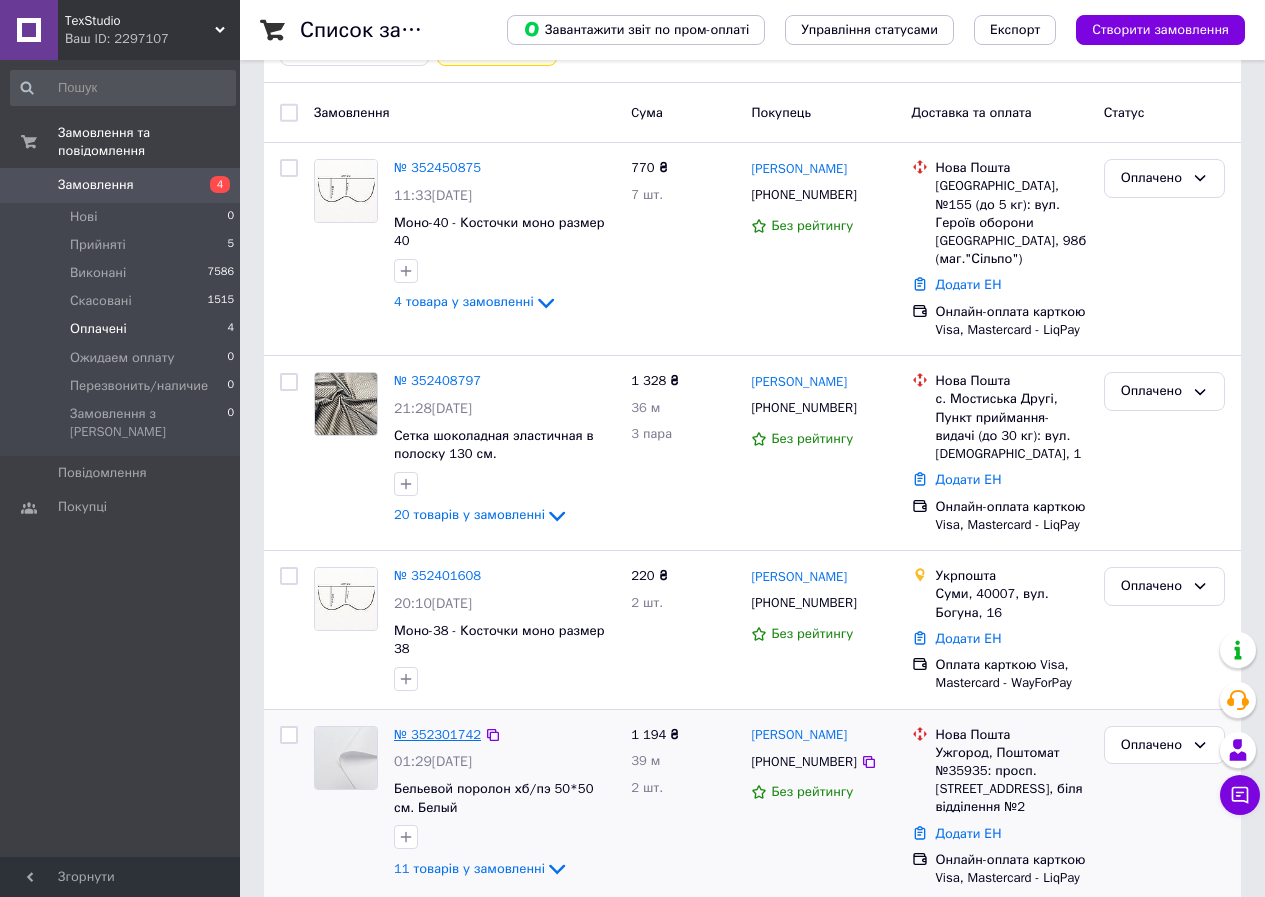 click on "№ 352301742" at bounding box center [437, 734] 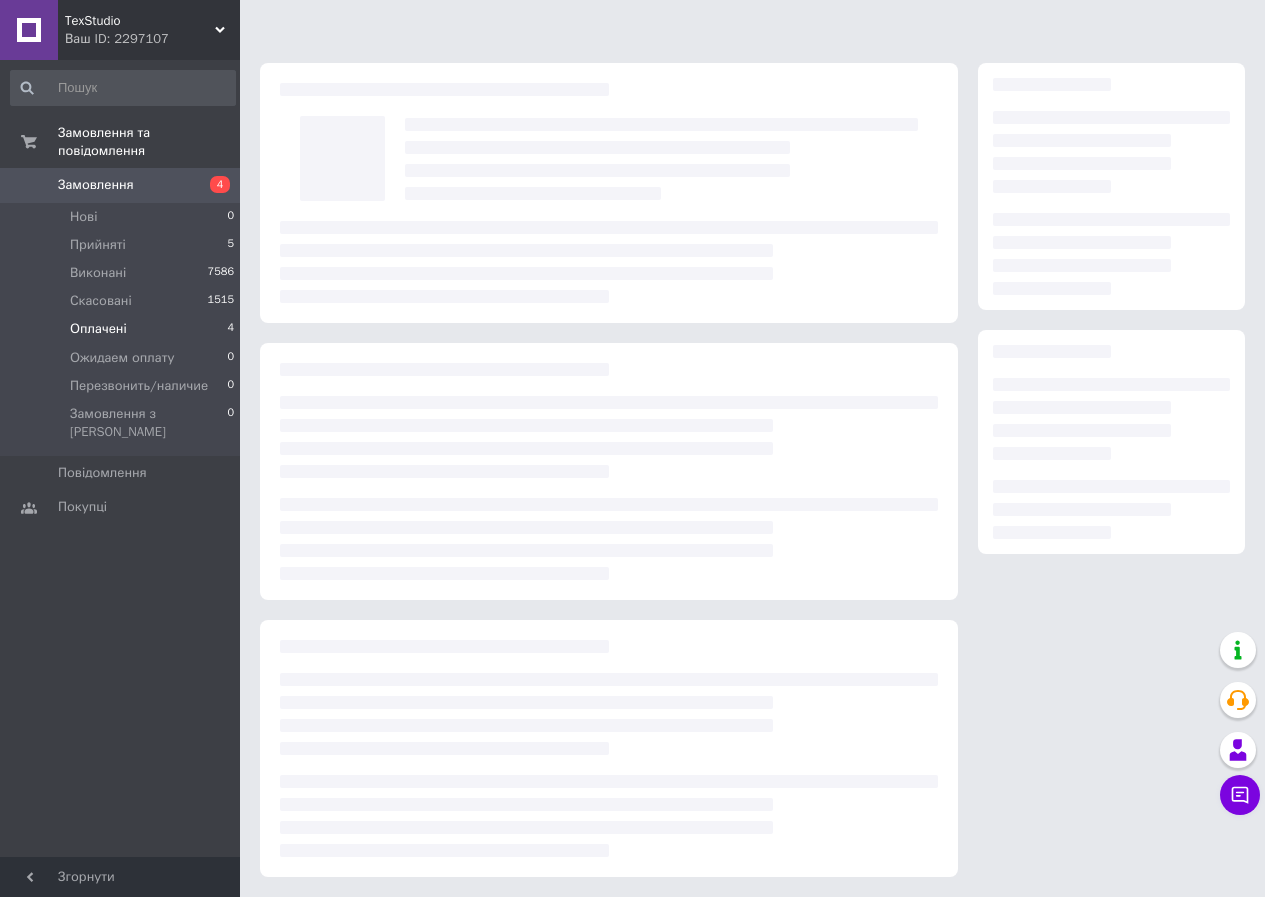 scroll, scrollTop: 17, scrollLeft: 0, axis: vertical 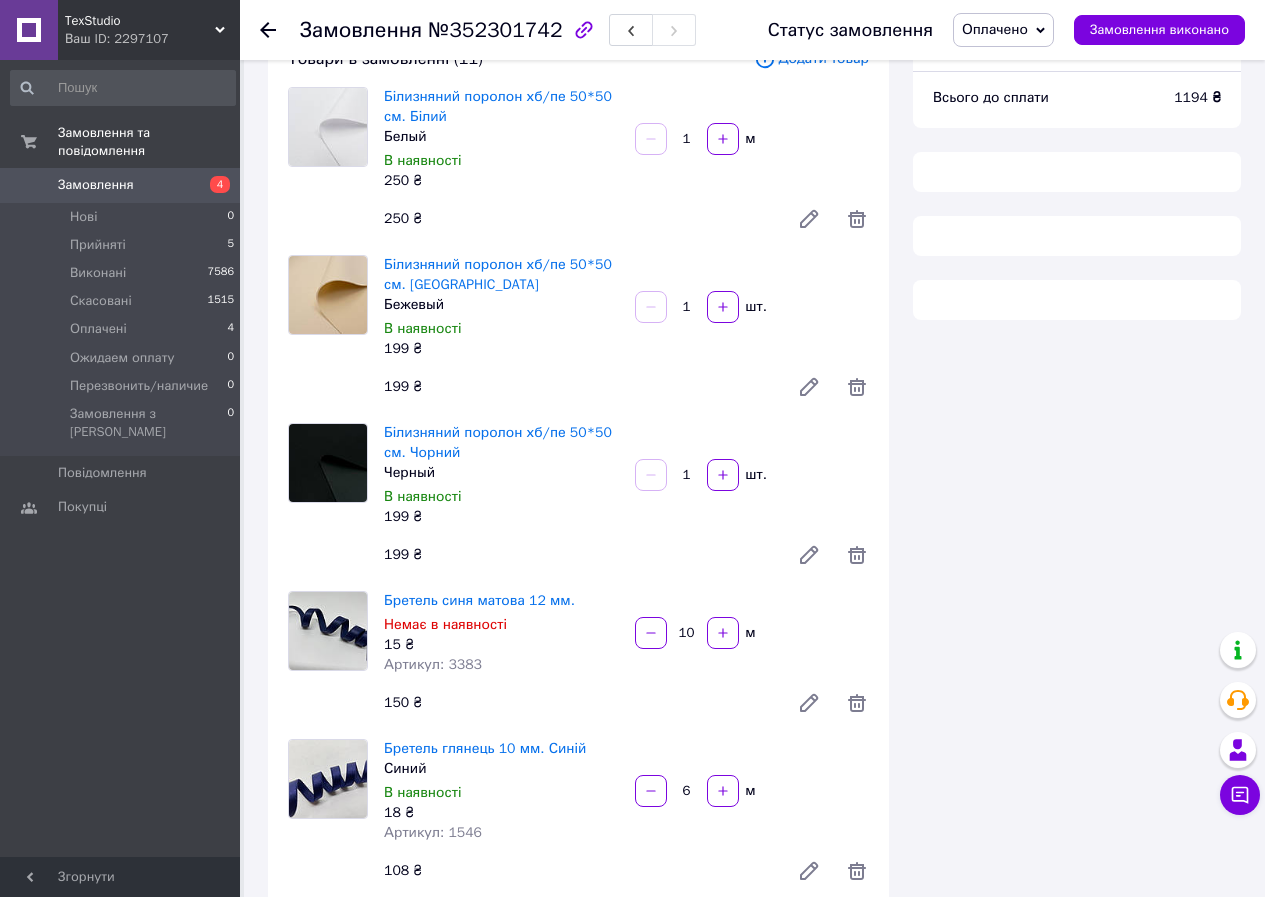 type on "20" 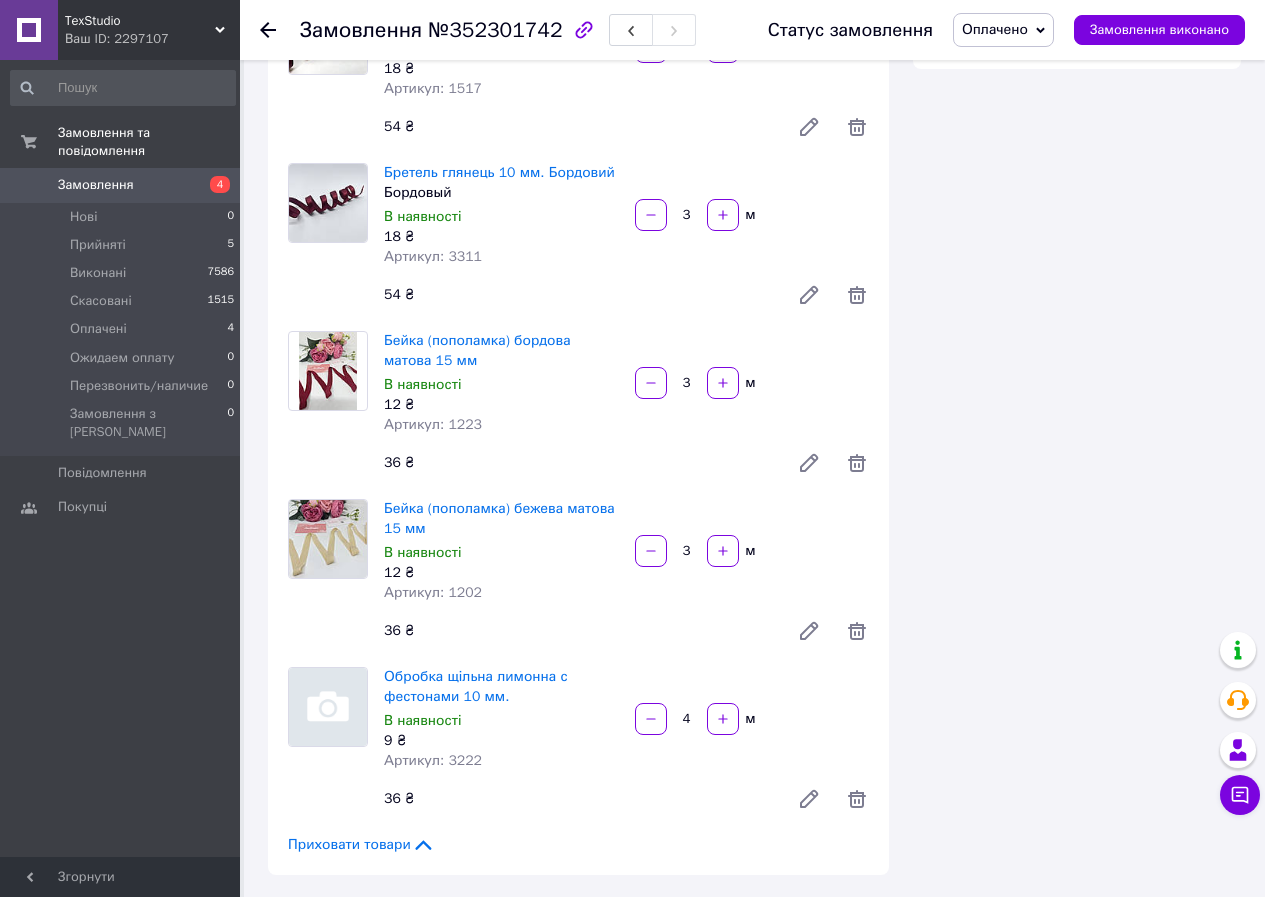 scroll, scrollTop: 1744, scrollLeft: 0, axis: vertical 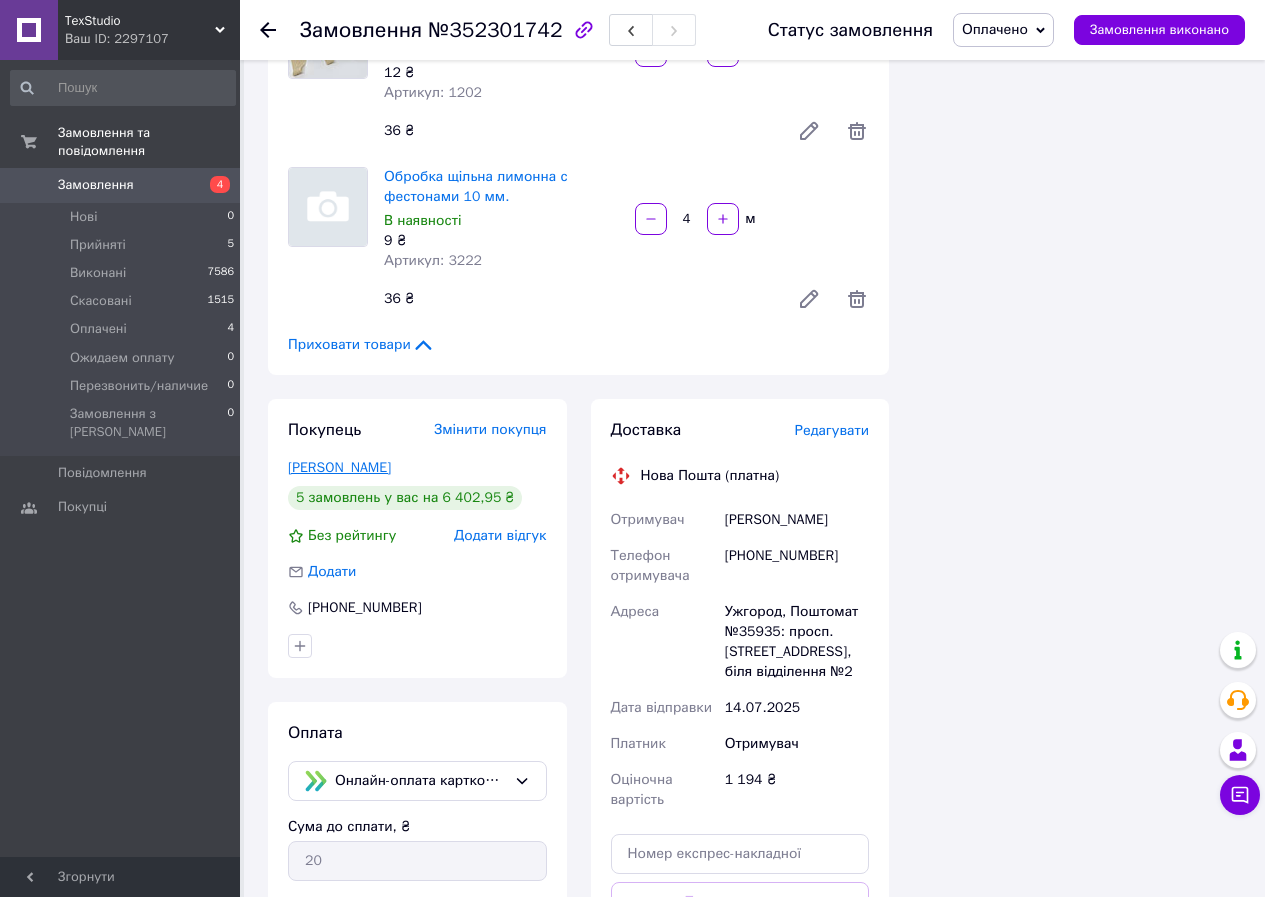 click on "[PERSON_NAME]" at bounding box center (339, 467) 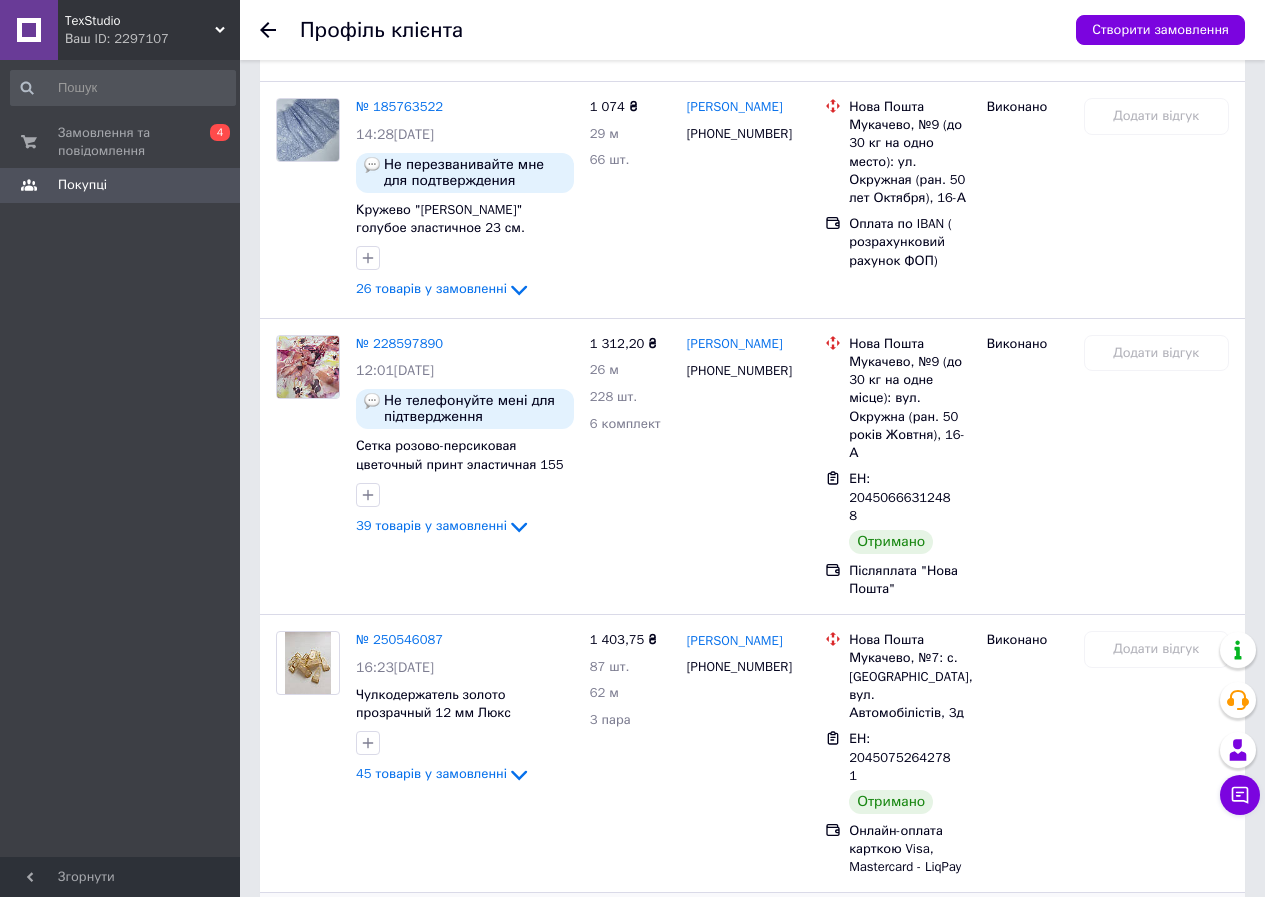 scroll, scrollTop: 1020, scrollLeft: 0, axis: vertical 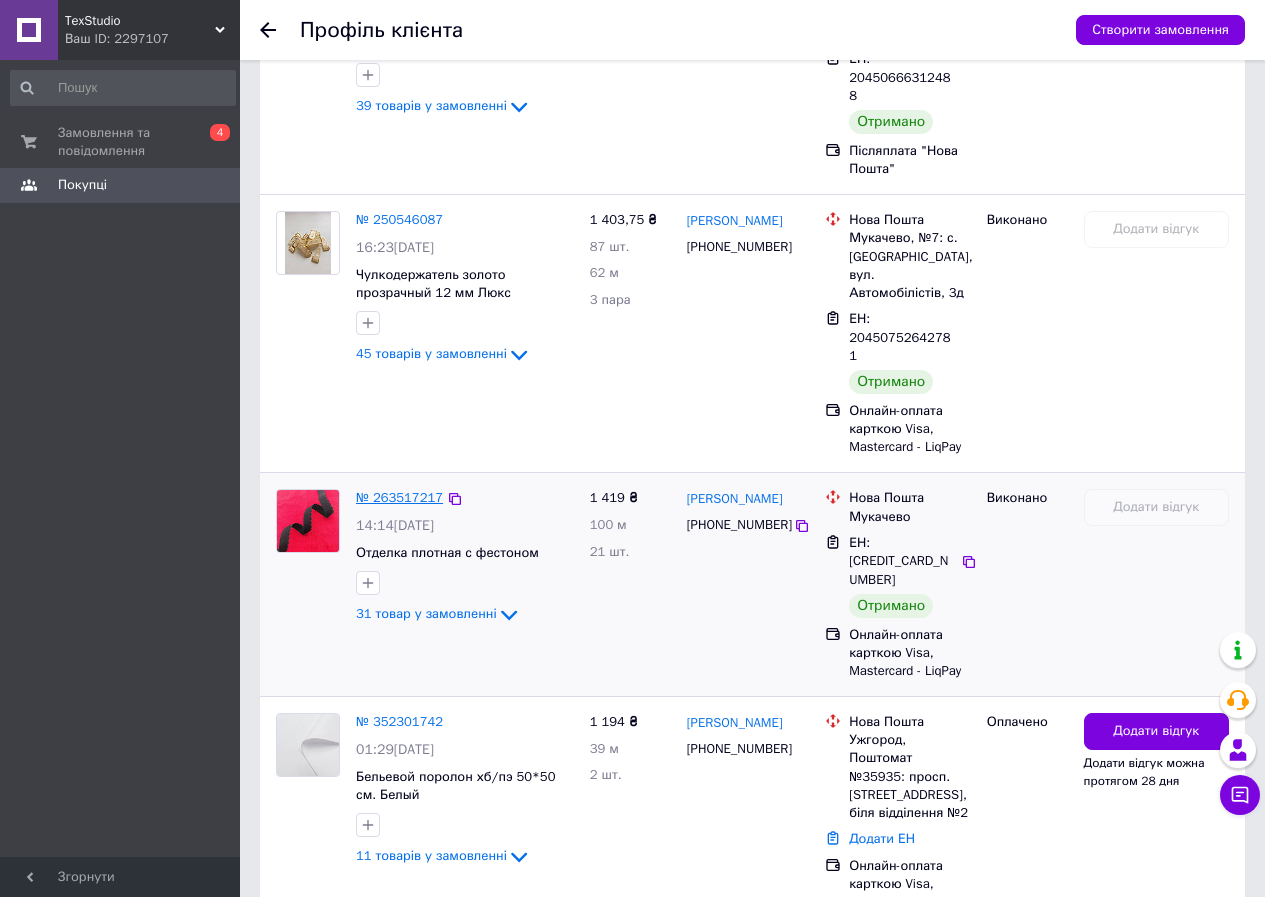 click on "№ 263517217" at bounding box center [399, 497] 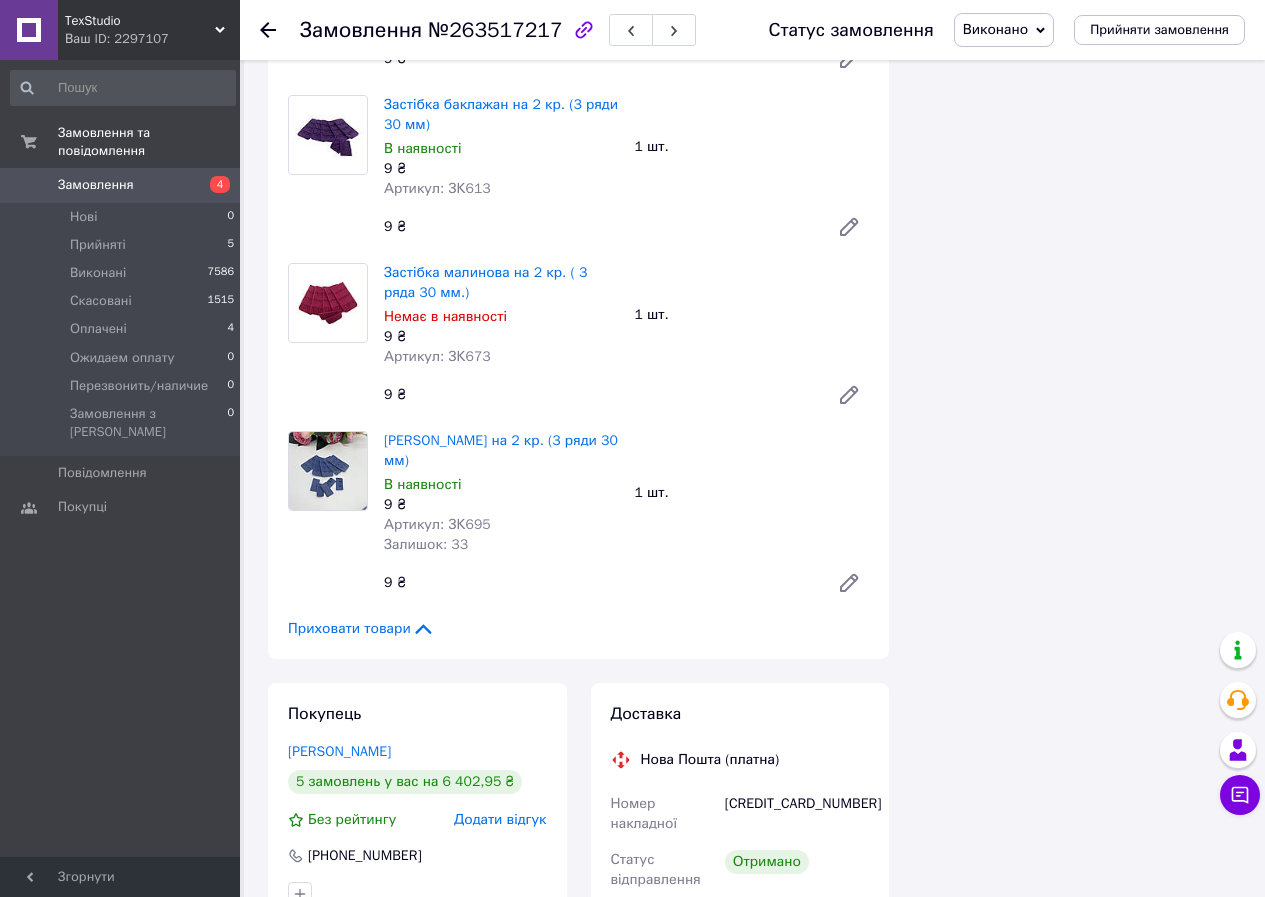 scroll, scrollTop: 5600, scrollLeft: 0, axis: vertical 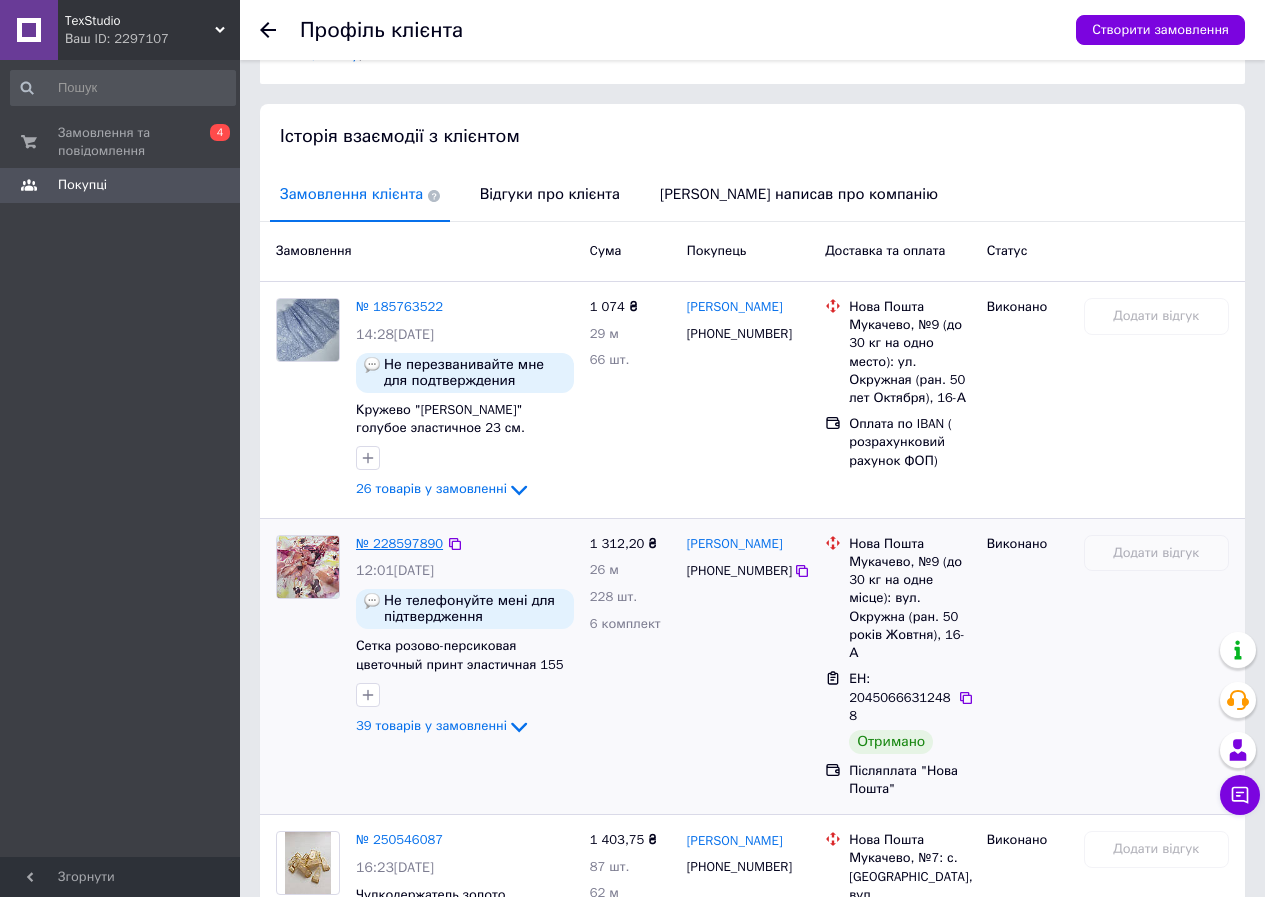 click on "№ 228597890" at bounding box center (399, 543) 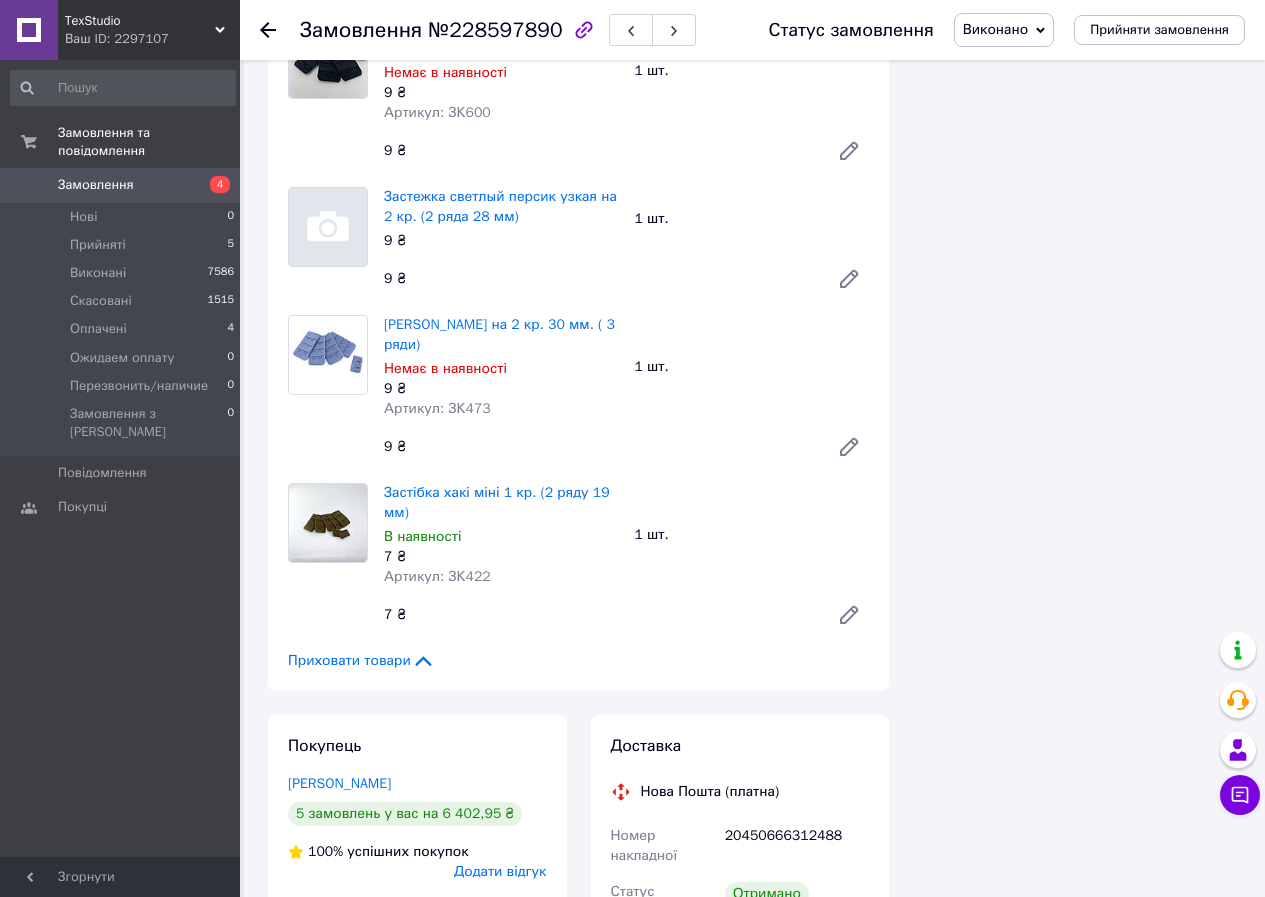 scroll, scrollTop: 6000, scrollLeft: 0, axis: vertical 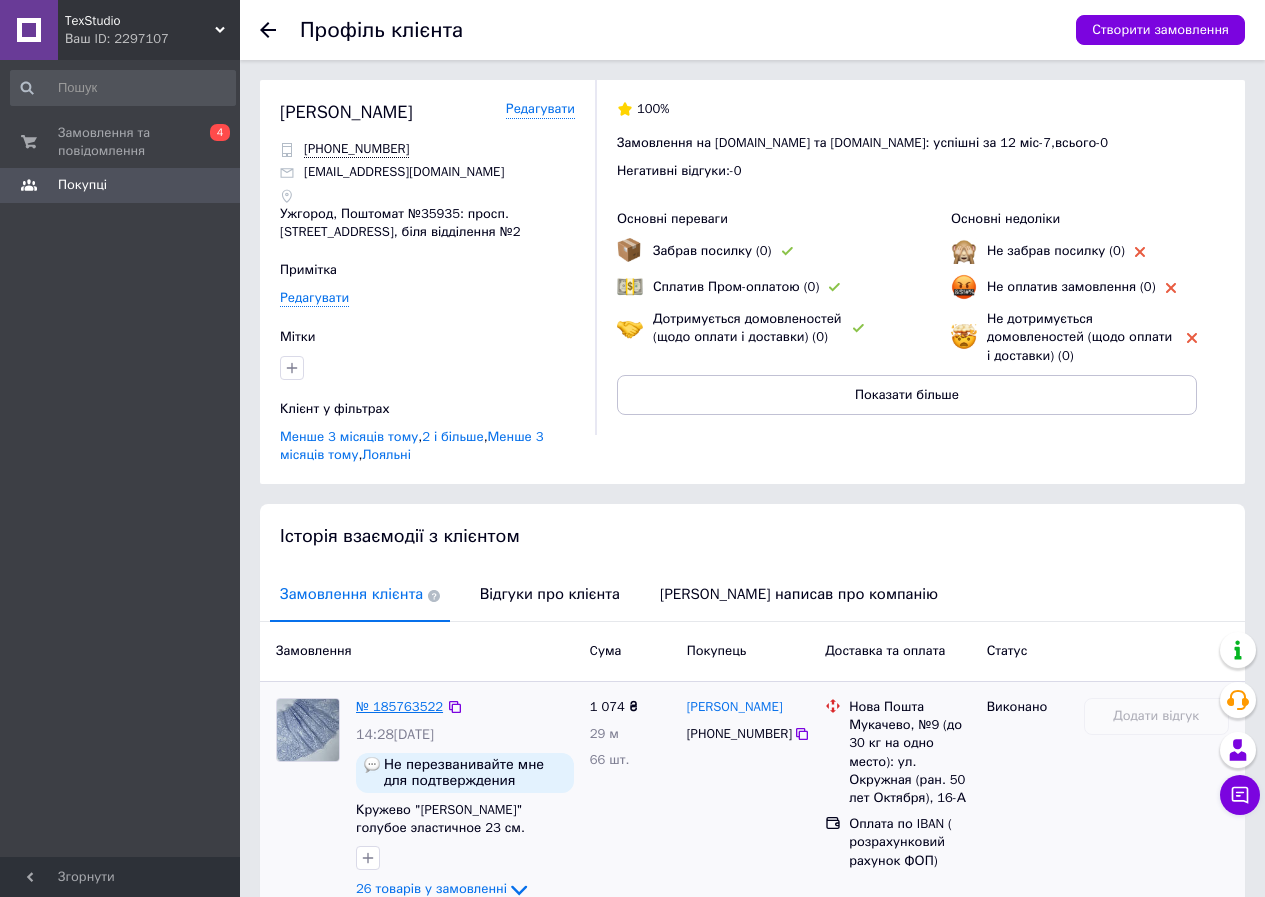 click on "№ 185763522" at bounding box center (399, 706) 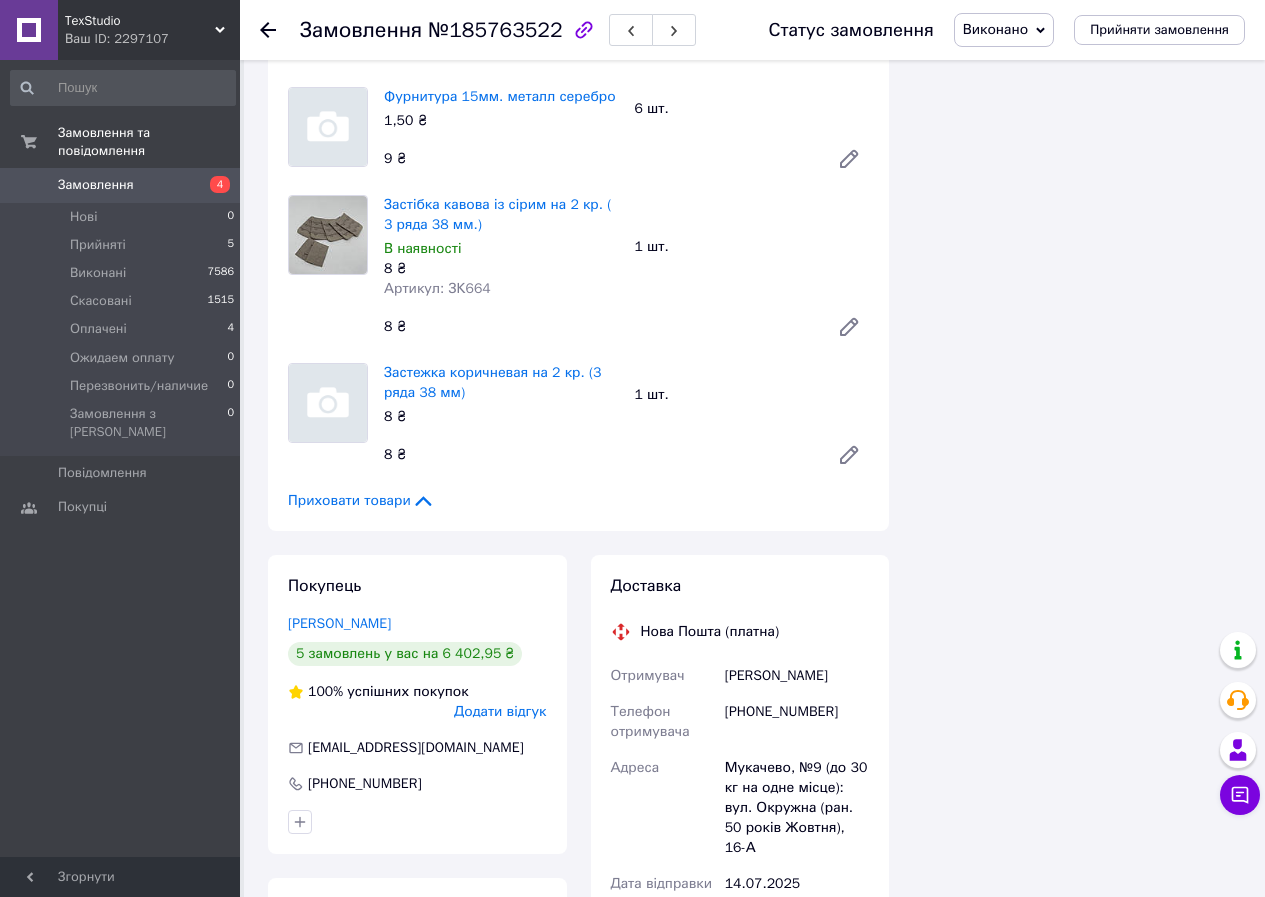 scroll, scrollTop: 4216, scrollLeft: 0, axis: vertical 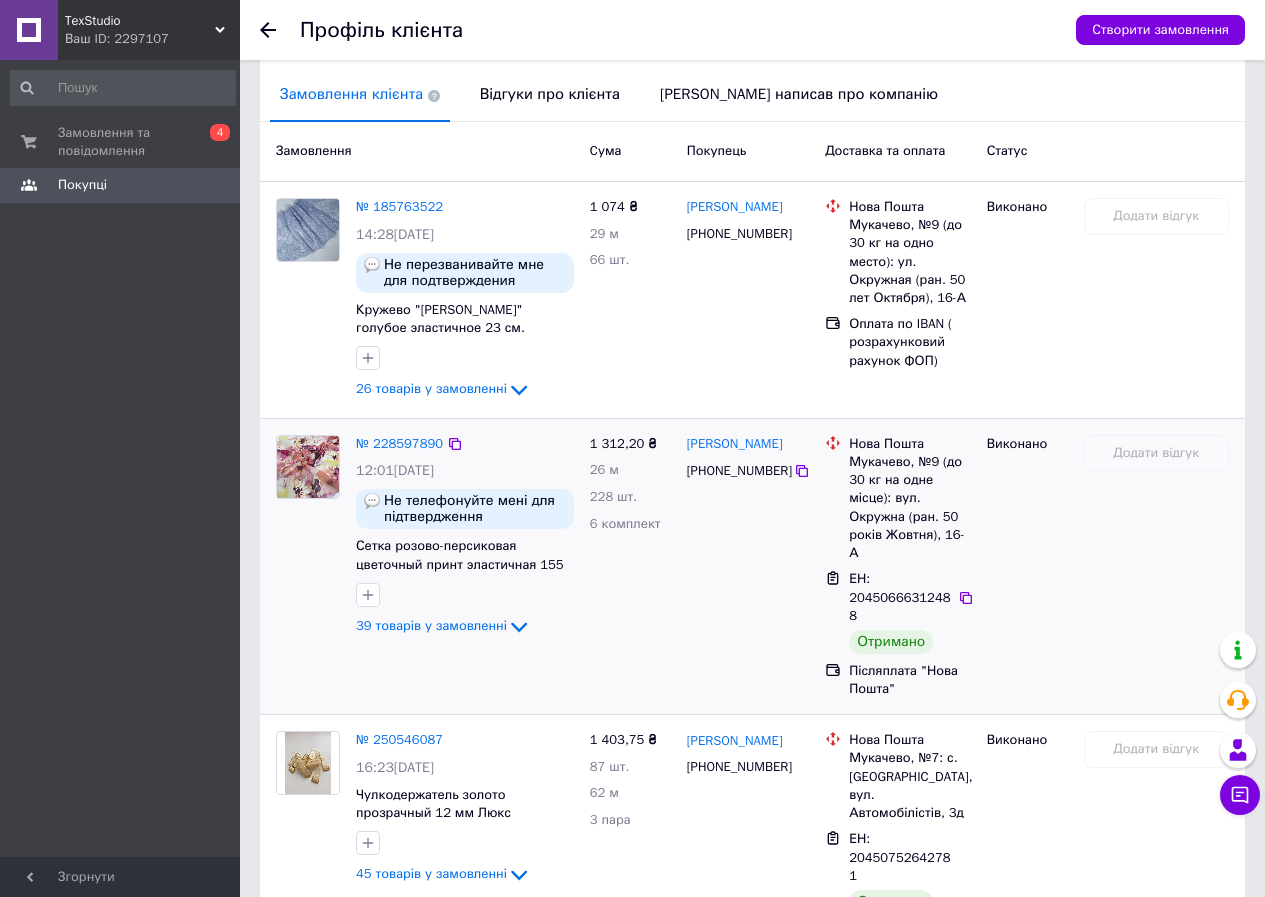 click on "№ 228597890" at bounding box center [399, 444] 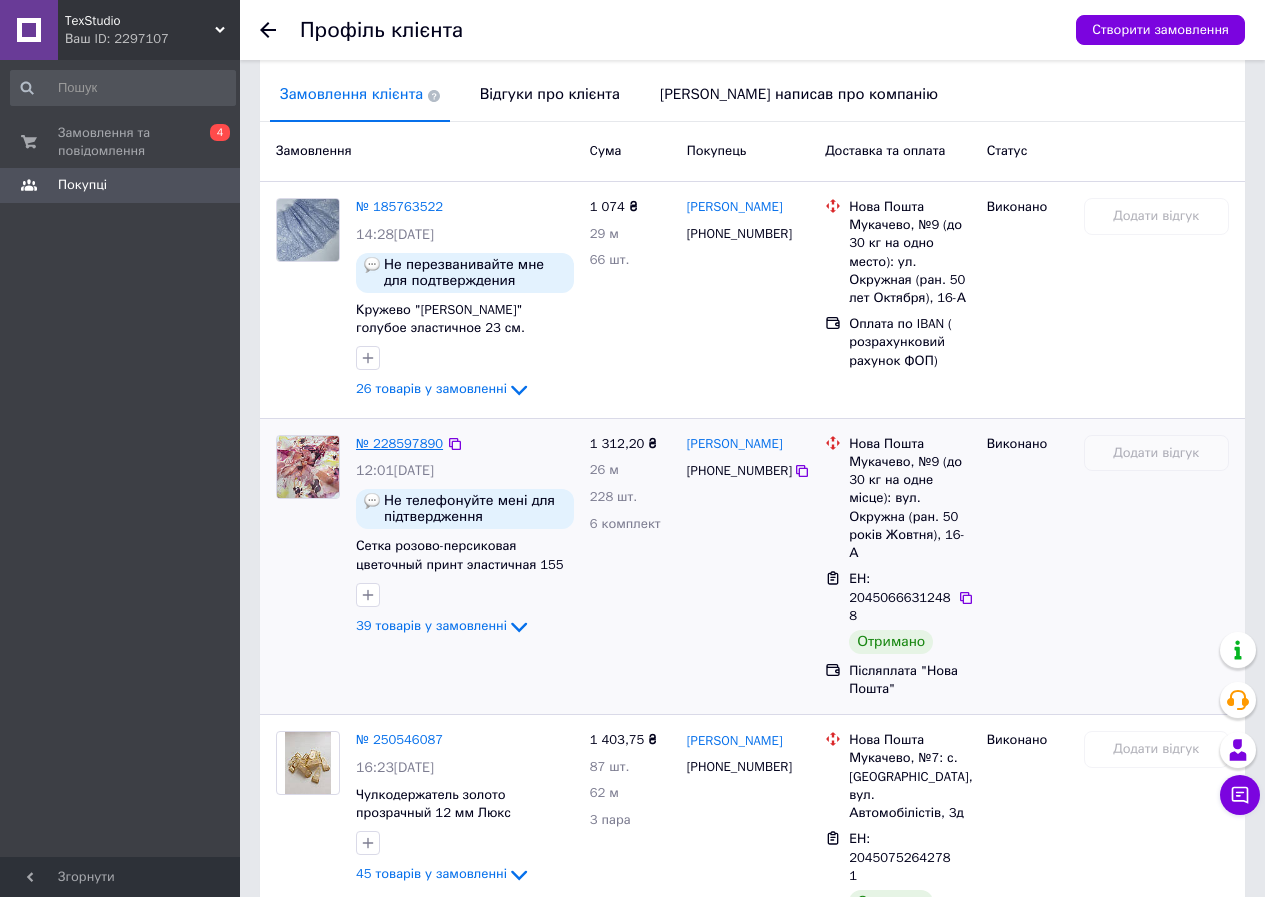 click on "№ 228597890" at bounding box center [399, 443] 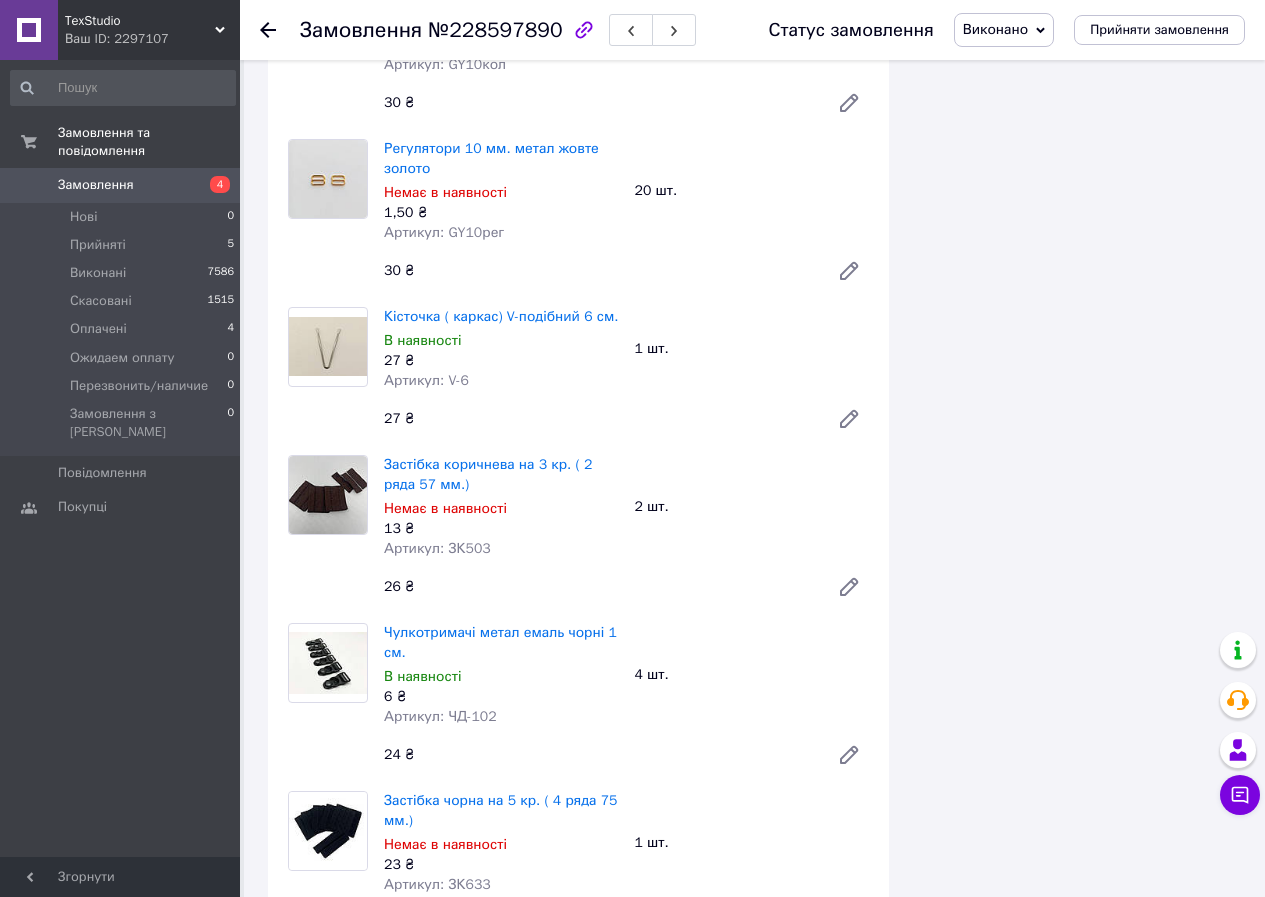 scroll, scrollTop: 3400, scrollLeft: 0, axis: vertical 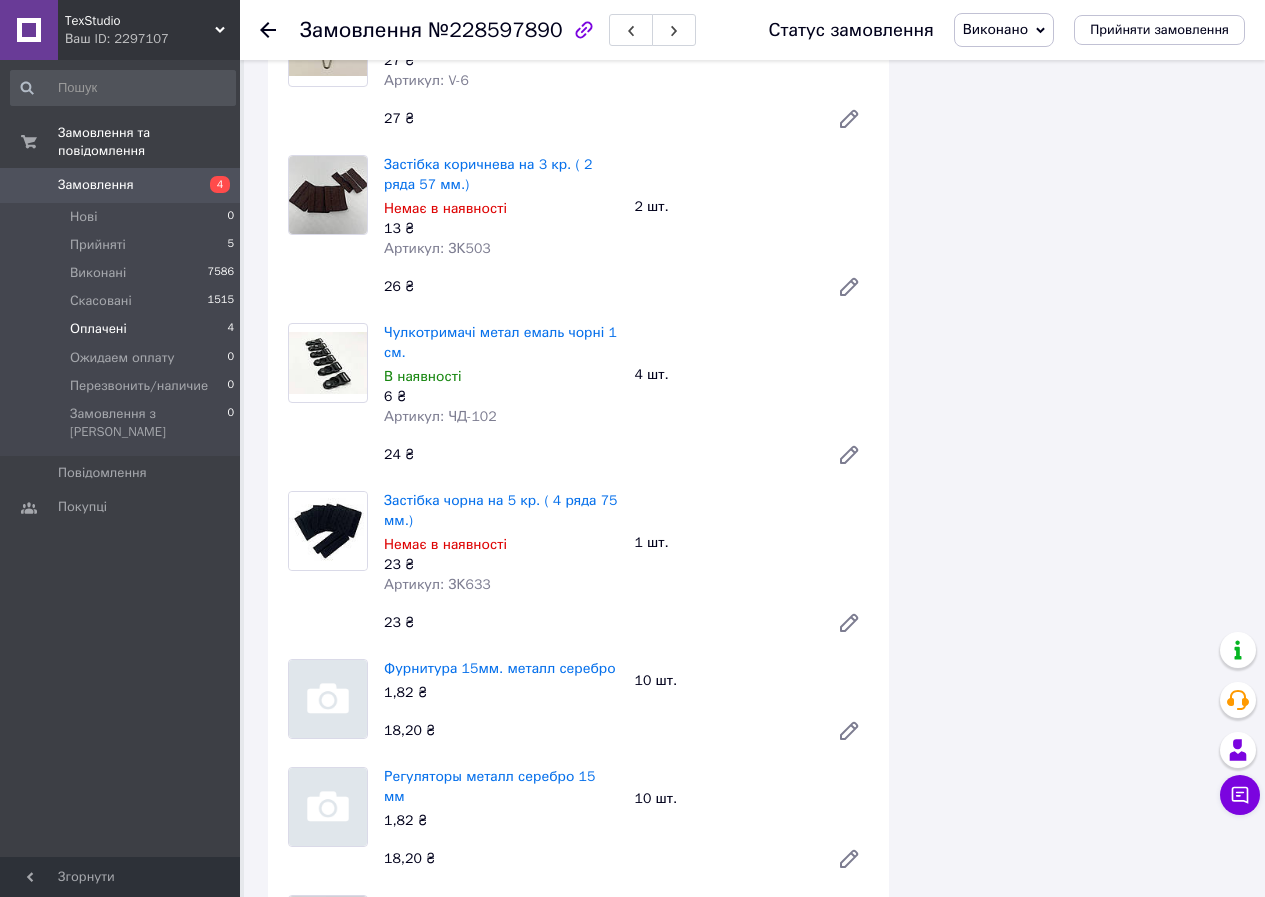 click on "Оплачені 4" at bounding box center (123, 329) 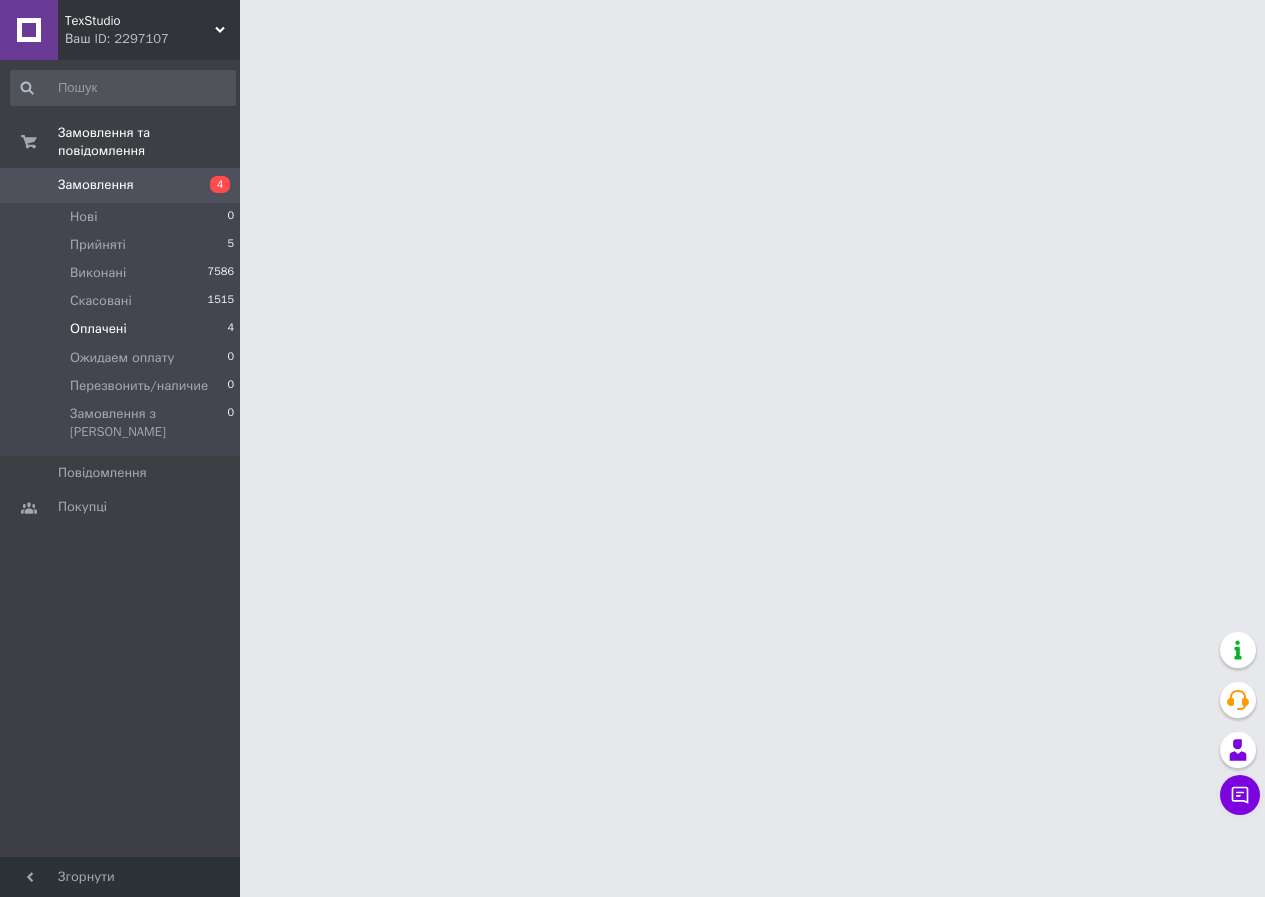scroll, scrollTop: 0, scrollLeft: 0, axis: both 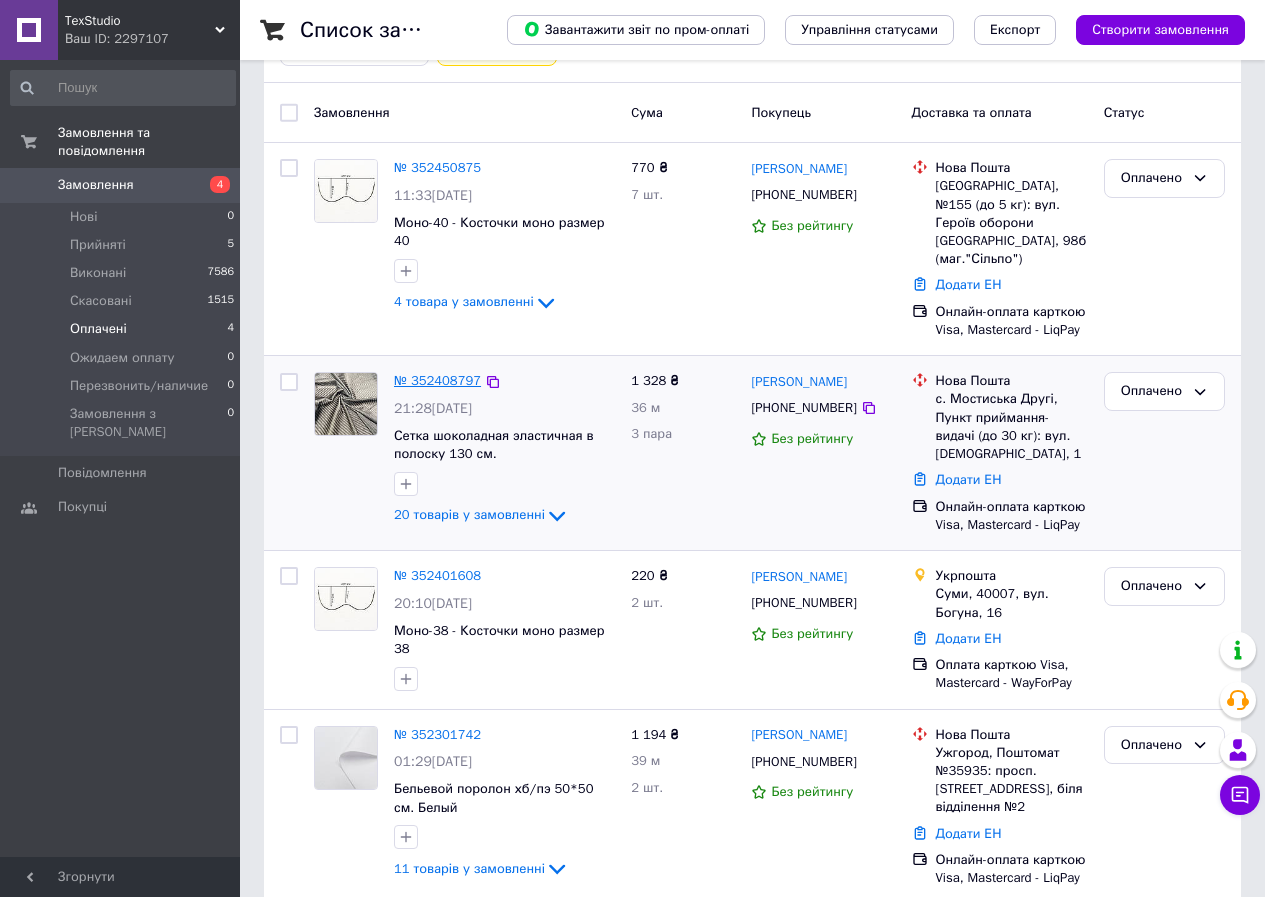 click on "№ 352408797" at bounding box center (437, 380) 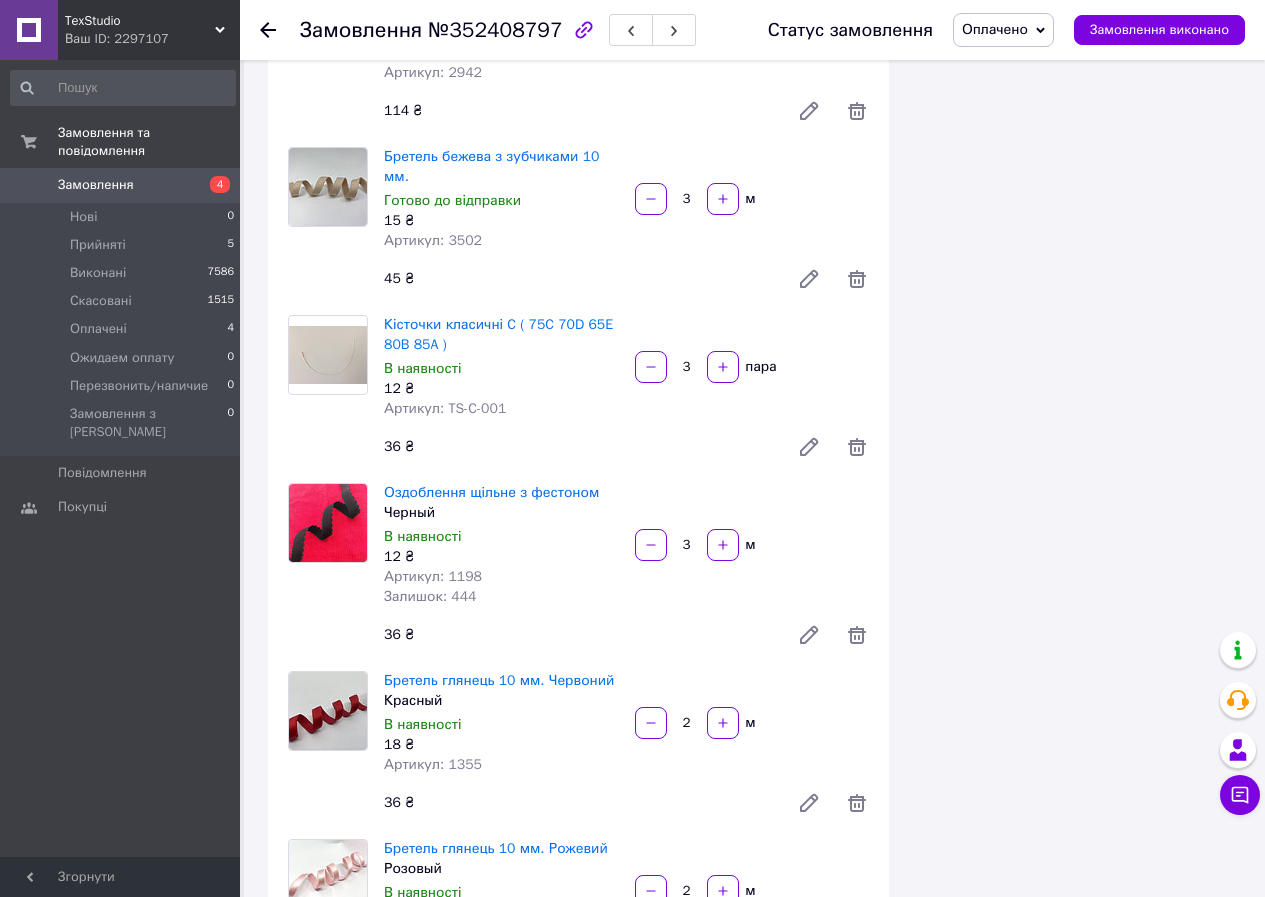 scroll, scrollTop: 1500, scrollLeft: 0, axis: vertical 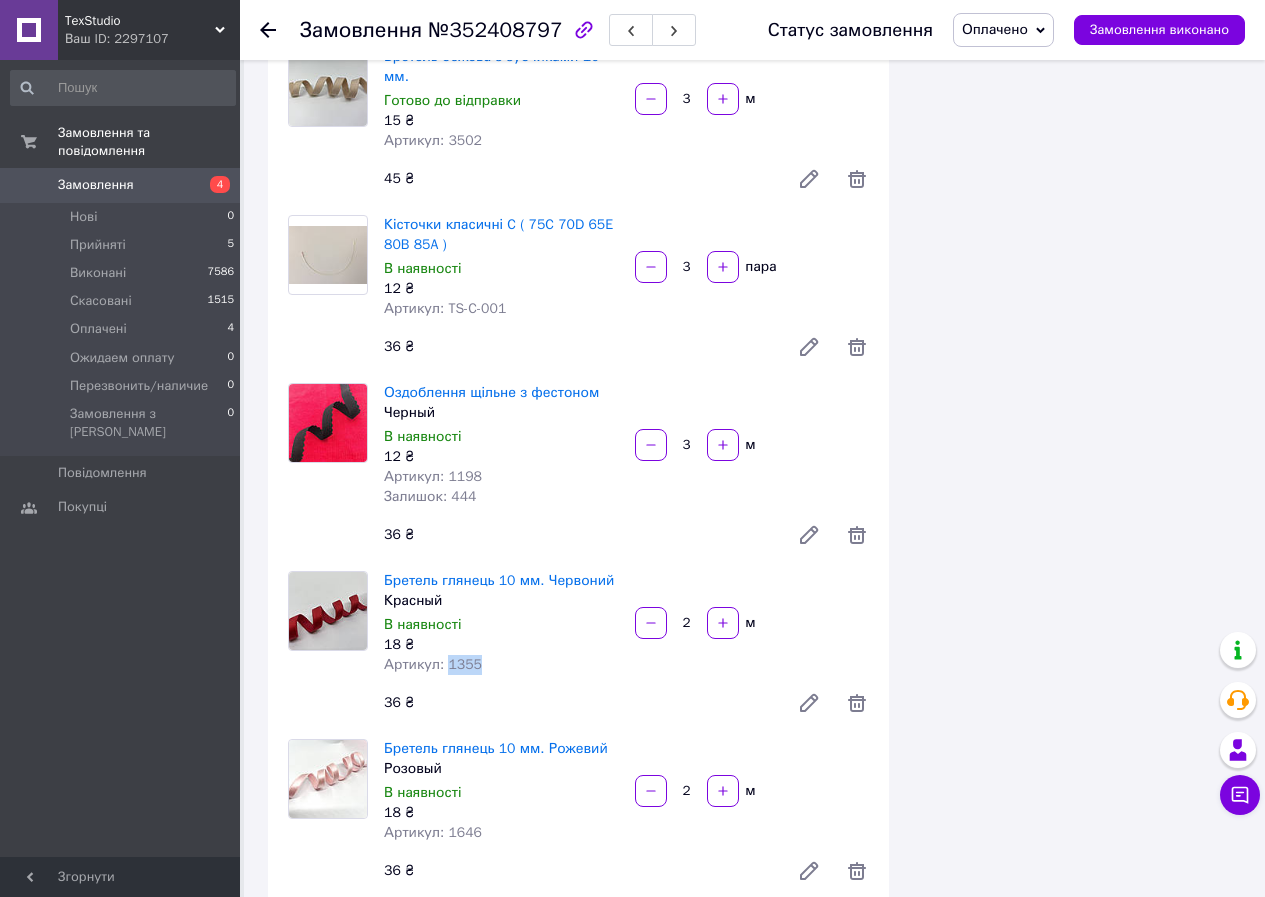 drag, startPoint x: 445, startPoint y: 604, endPoint x: 494, endPoint y: 598, distance: 49.365982 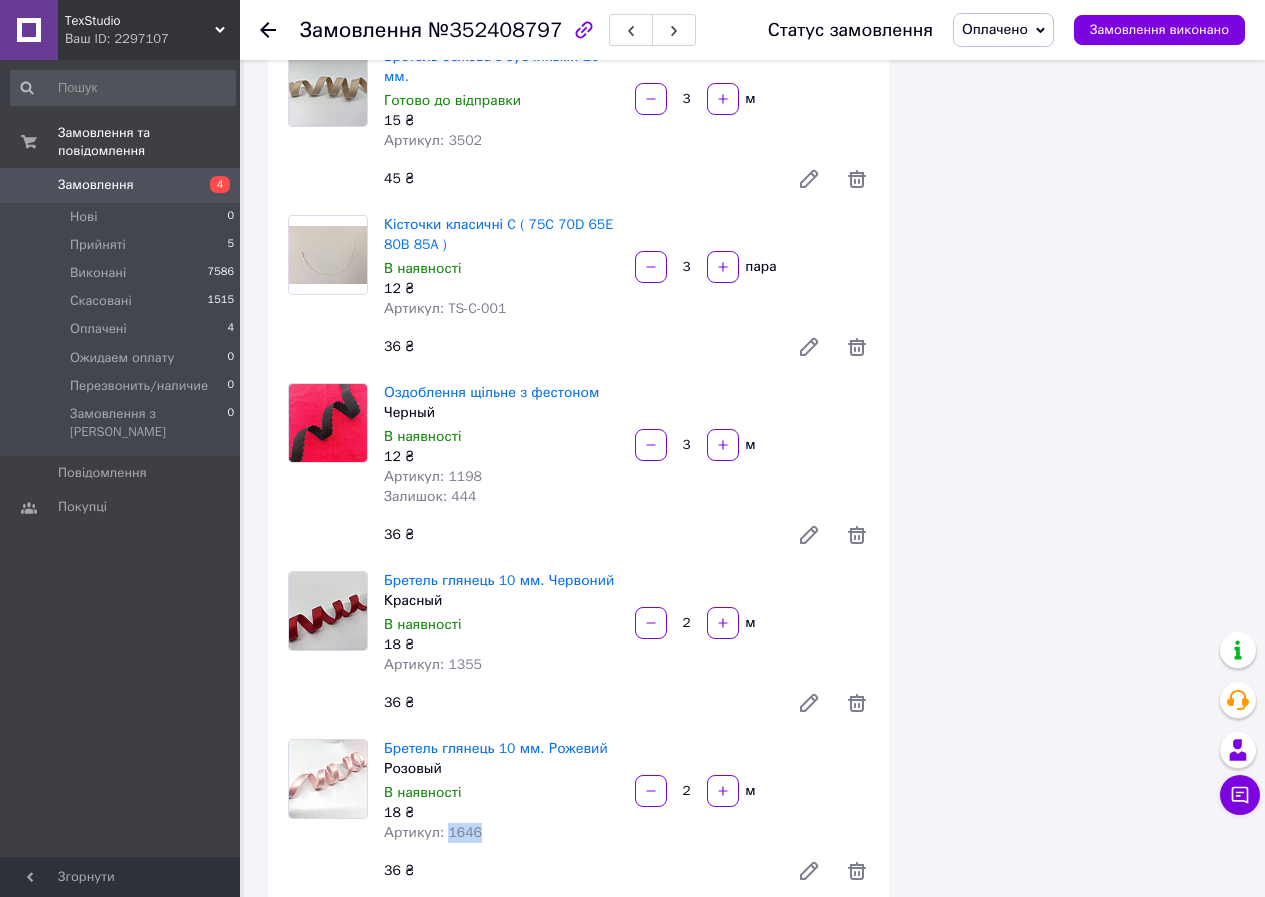drag, startPoint x: 444, startPoint y: 775, endPoint x: 512, endPoint y: 770, distance: 68.18358 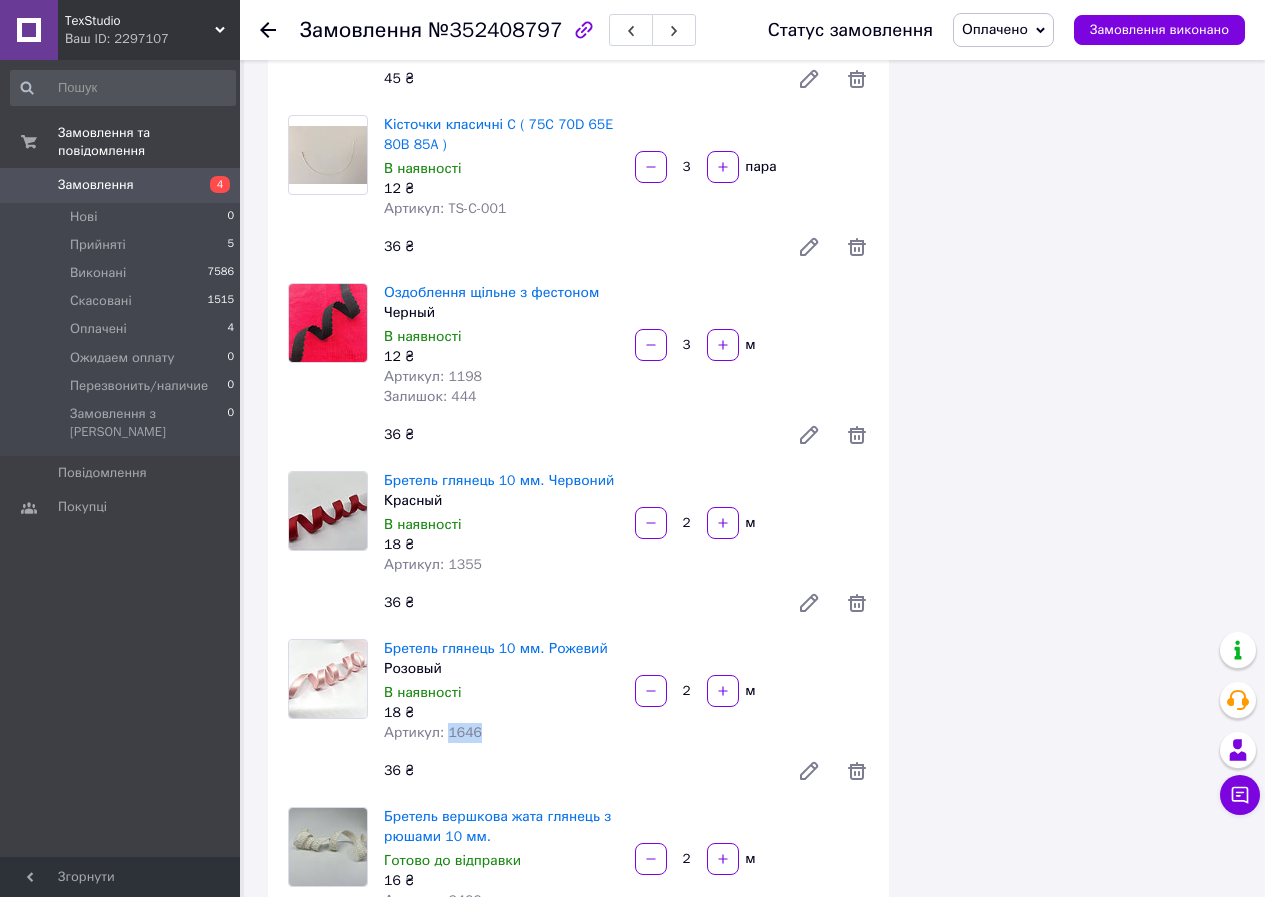 scroll, scrollTop: 1800, scrollLeft: 0, axis: vertical 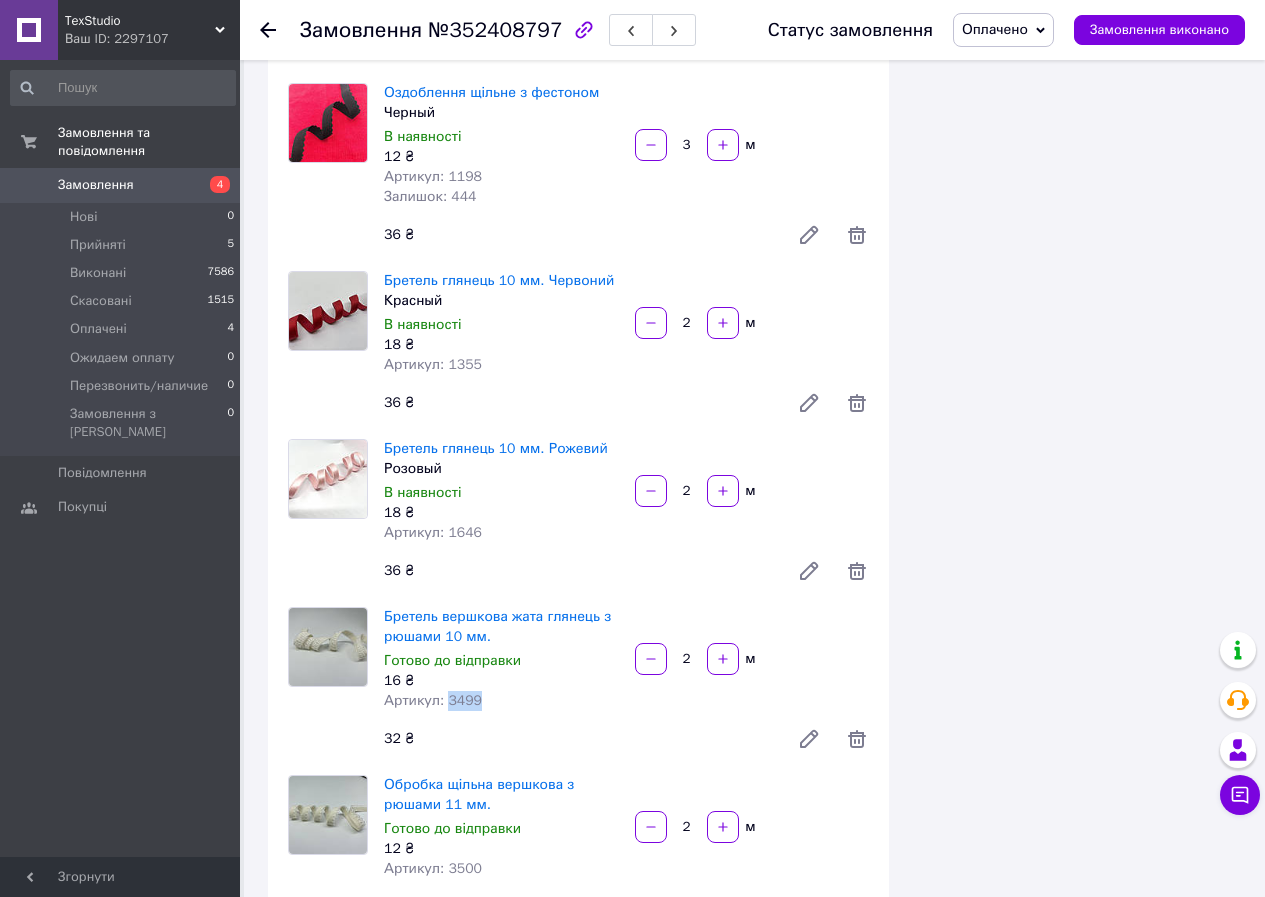 drag, startPoint x: 442, startPoint y: 639, endPoint x: 509, endPoint y: 636, distance: 67.06713 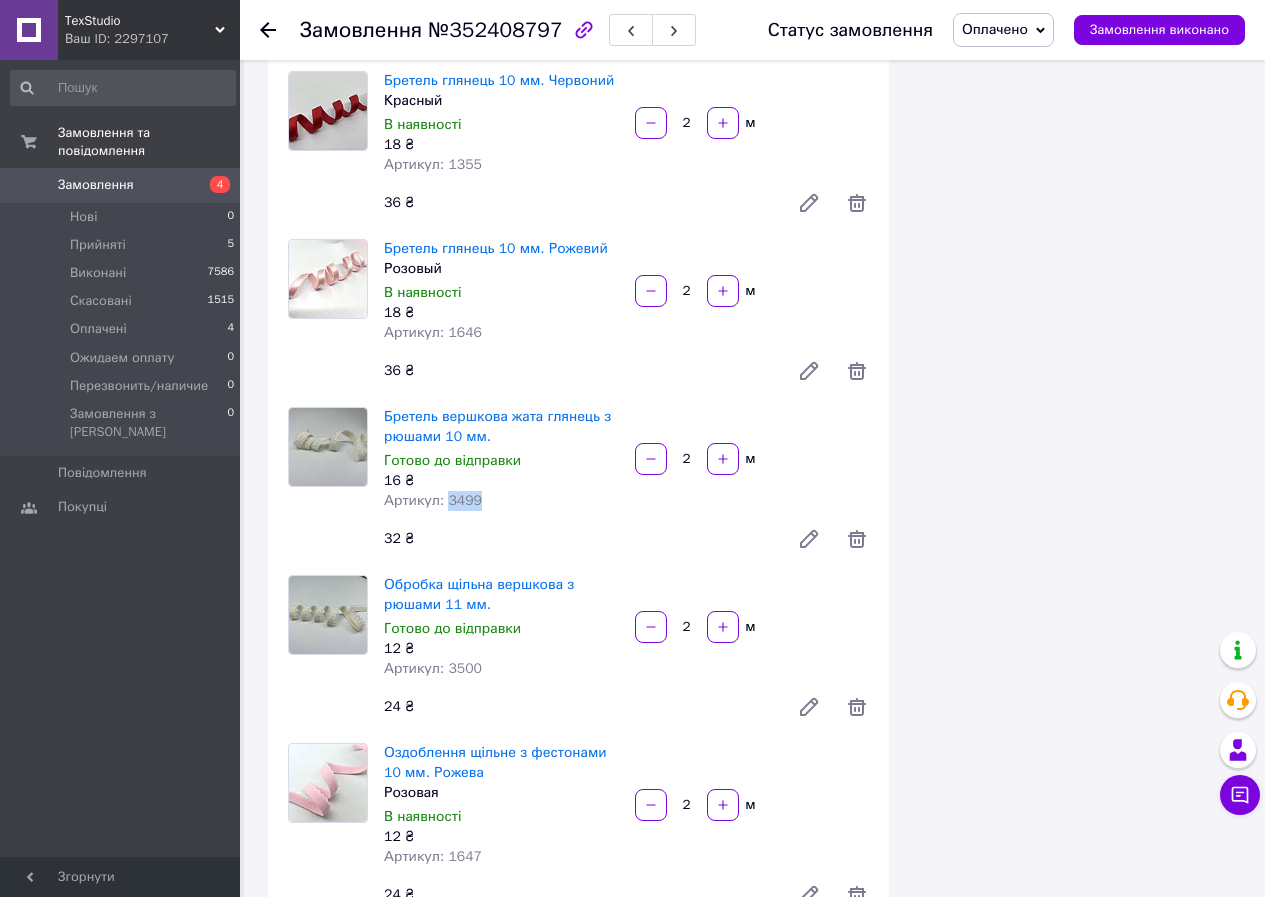 scroll, scrollTop: 2200, scrollLeft: 0, axis: vertical 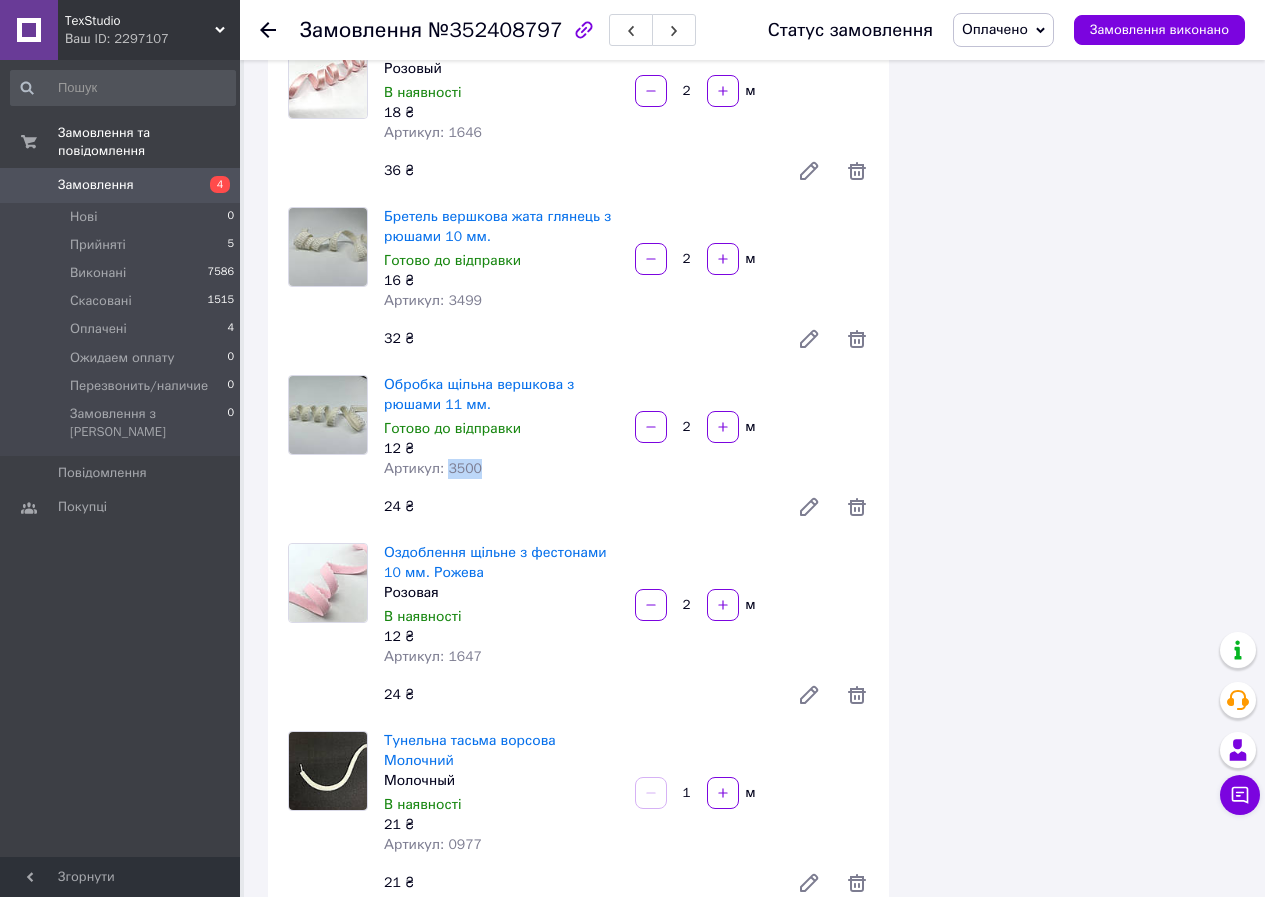 drag, startPoint x: 443, startPoint y: 409, endPoint x: 535, endPoint y: 412, distance: 92.0489 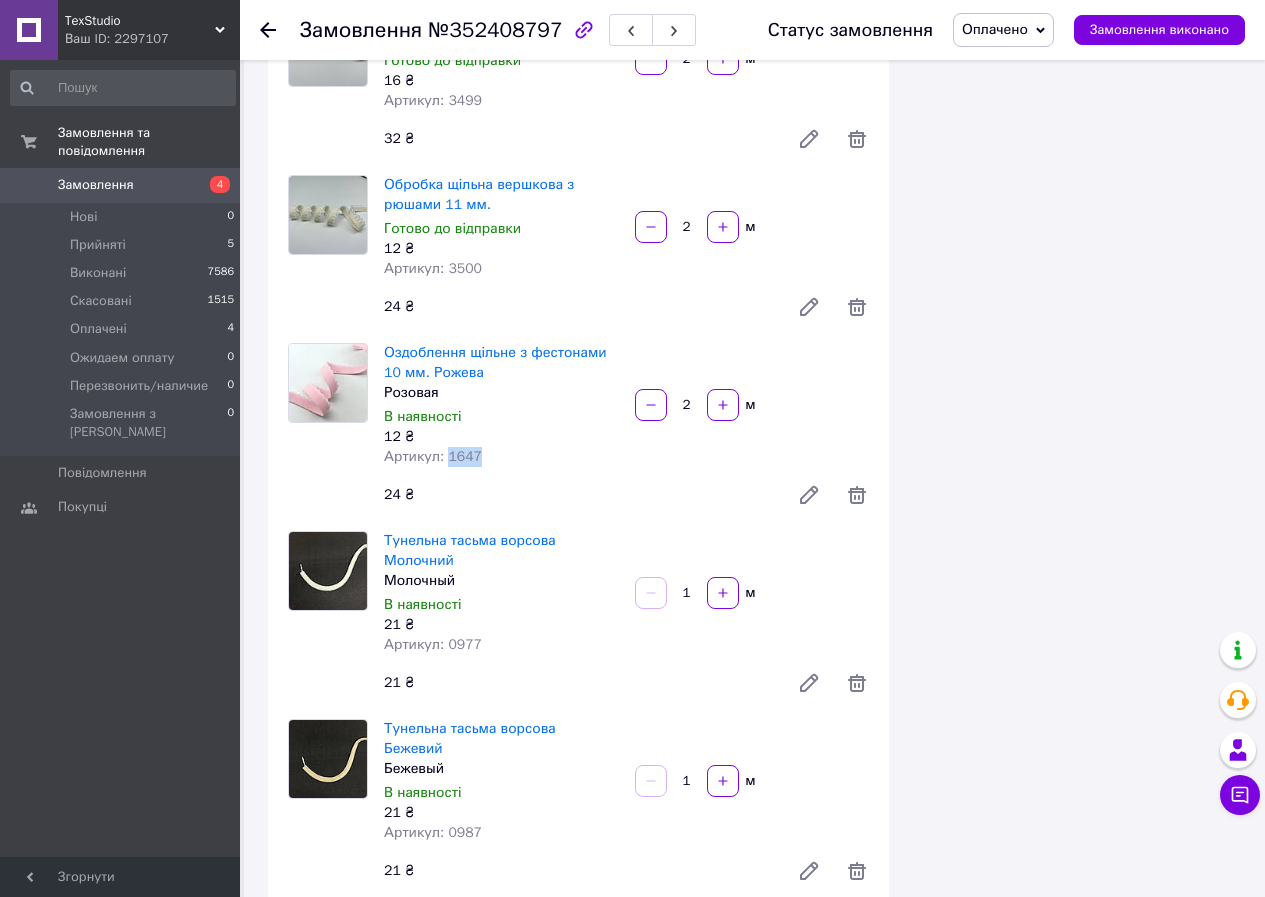 drag, startPoint x: 446, startPoint y: 395, endPoint x: 504, endPoint y: 400, distance: 58.21512 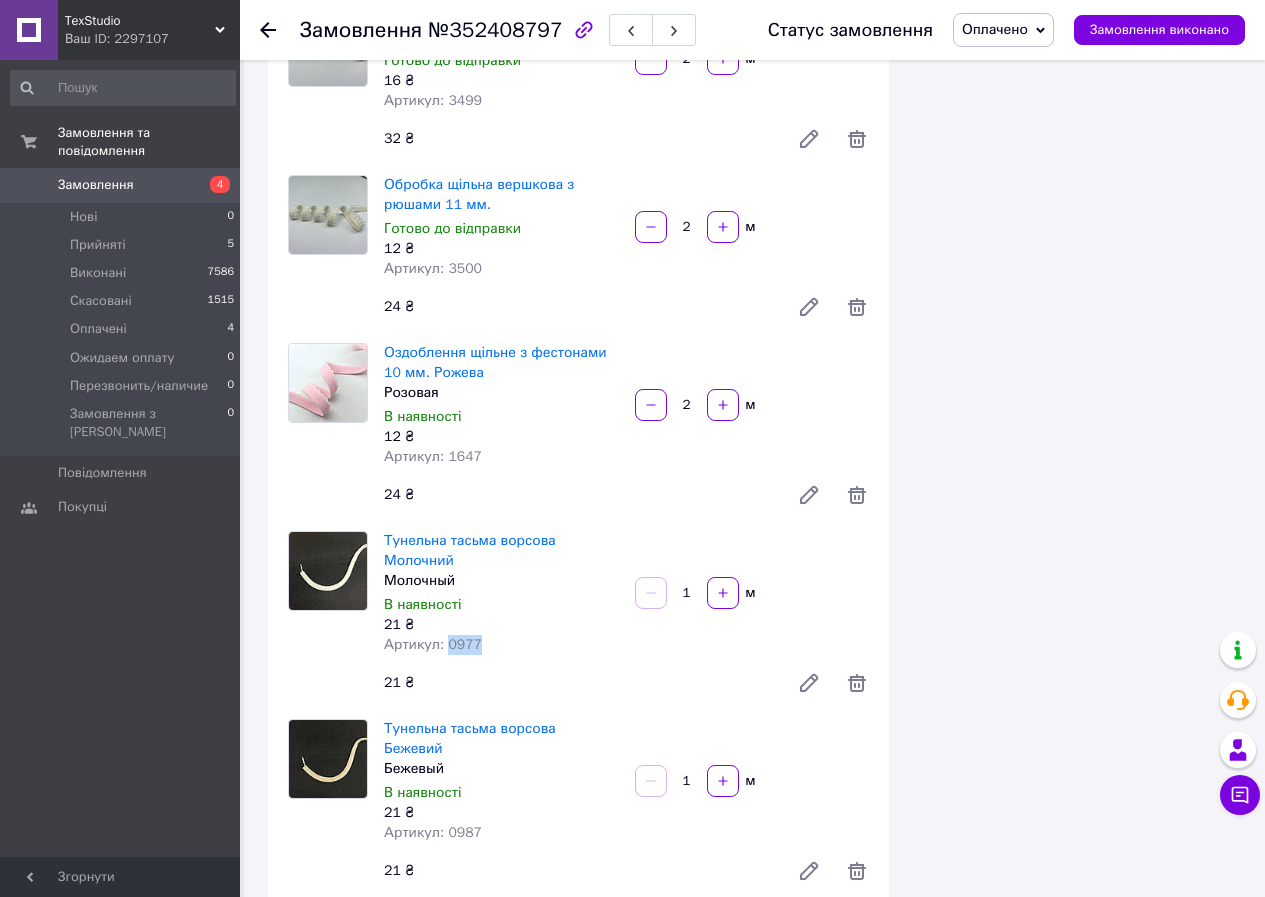 drag, startPoint x: 443, startPoint y: 581, endPoint x: 508, endPoint y: 584, distance: 65.06919 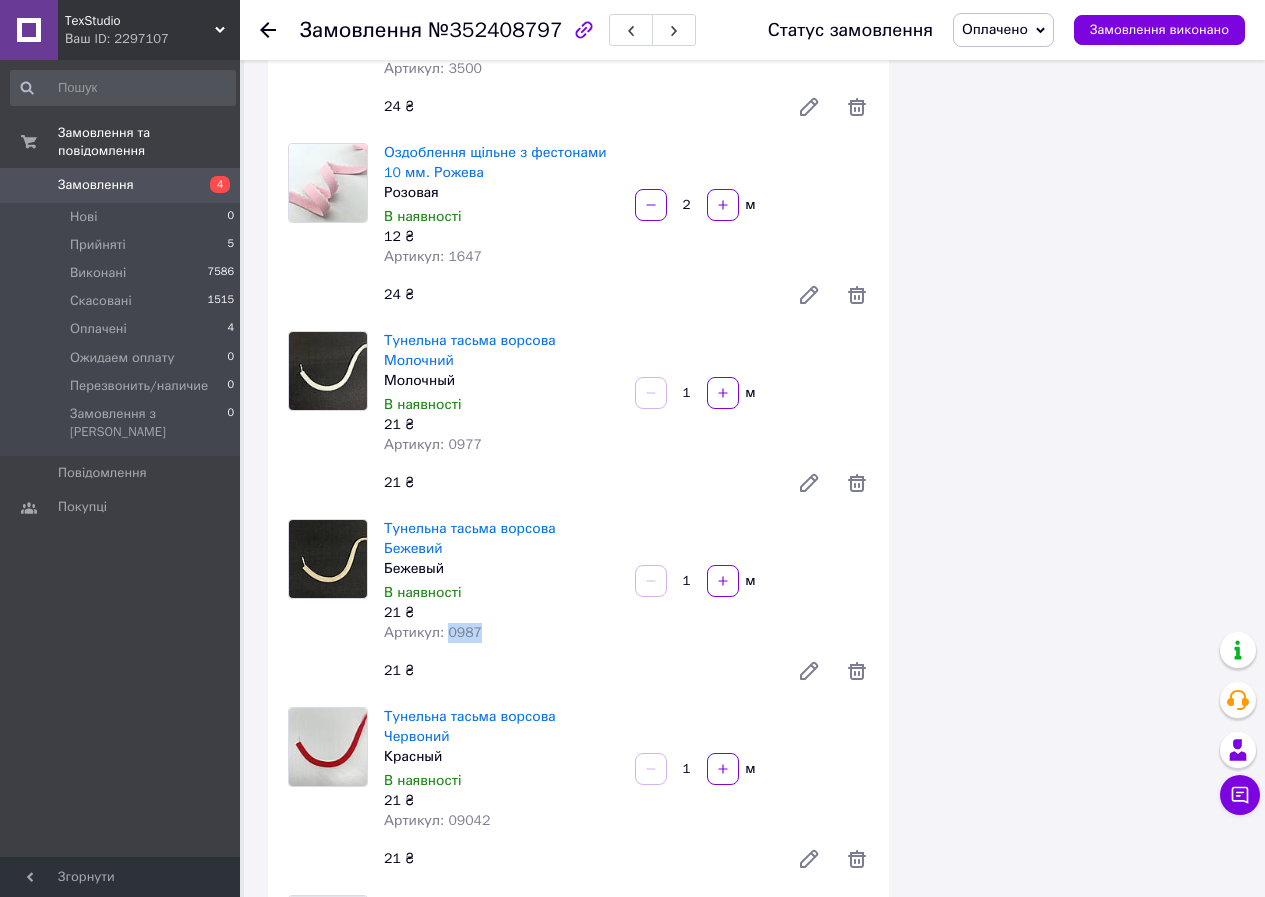 drag, startPoint x: 442, startPoint y: 549, endPoint x: 505, endPoint y: 546, distance: 63.07139 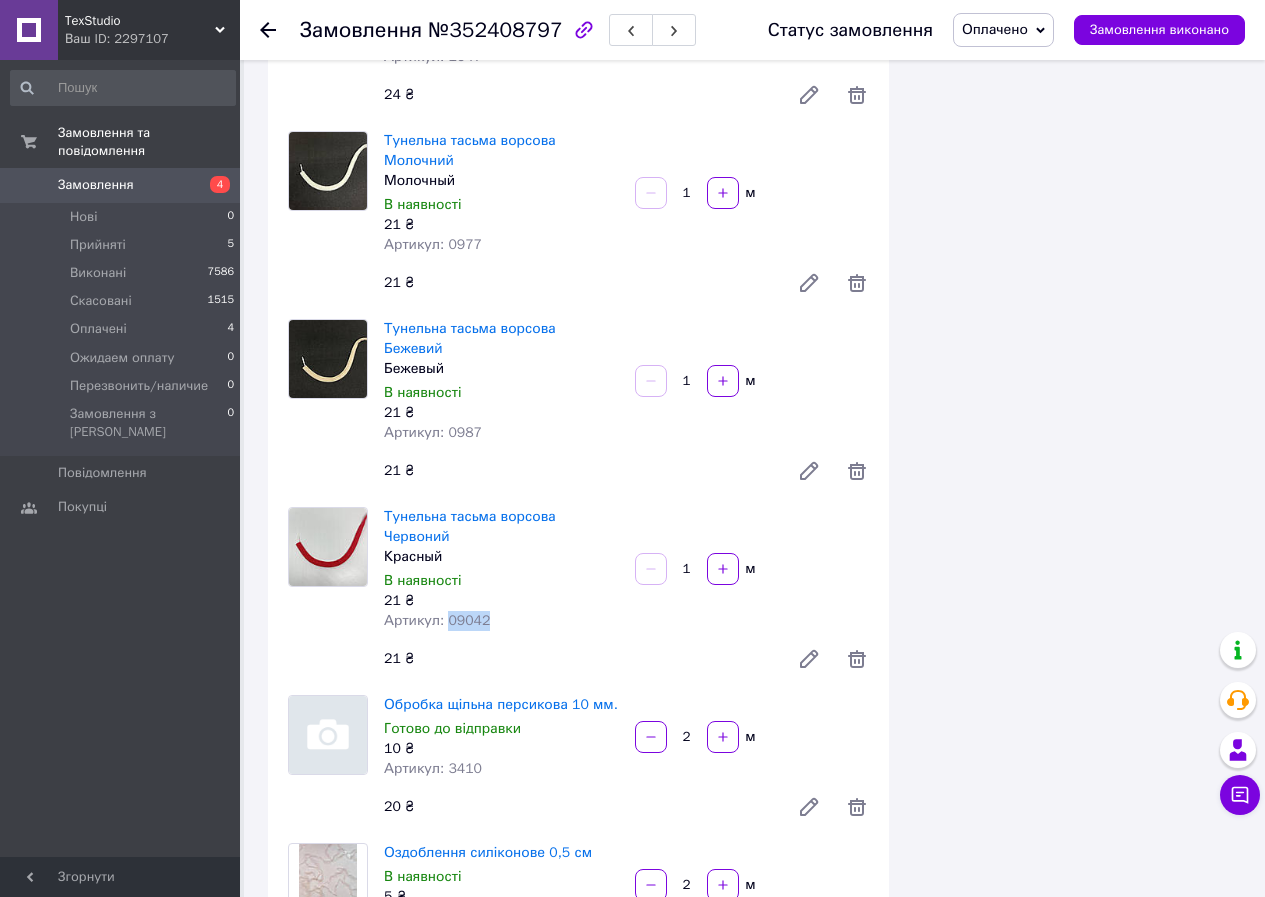 drag, startPoint x: 446, startPoint y: 520, endPoint x: 491, endPoint y: 520, distance: 45 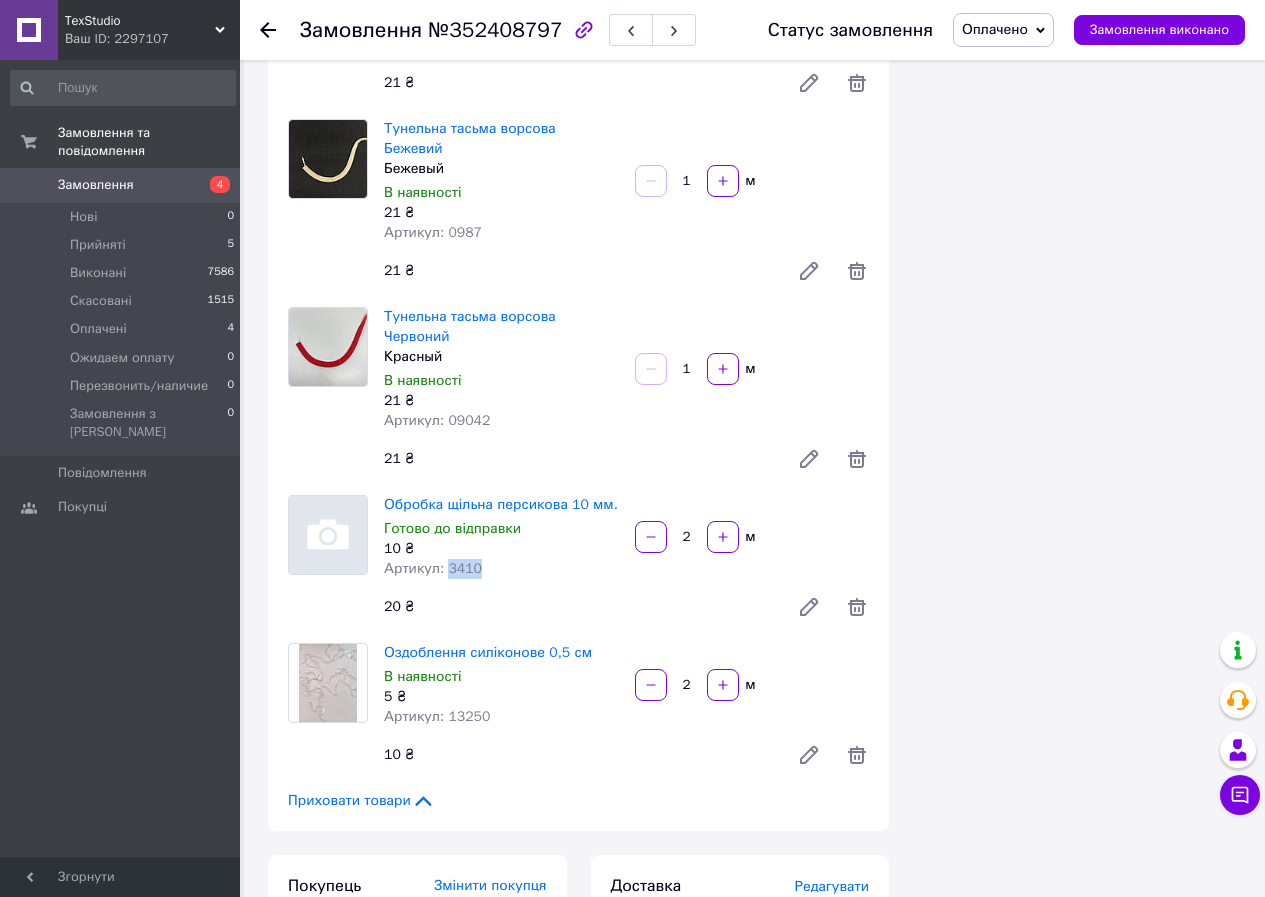 drag, startPoint x: 443, startPoint y: 469, endPoint x: 518, endPoint y: 476, distance: 75.32596 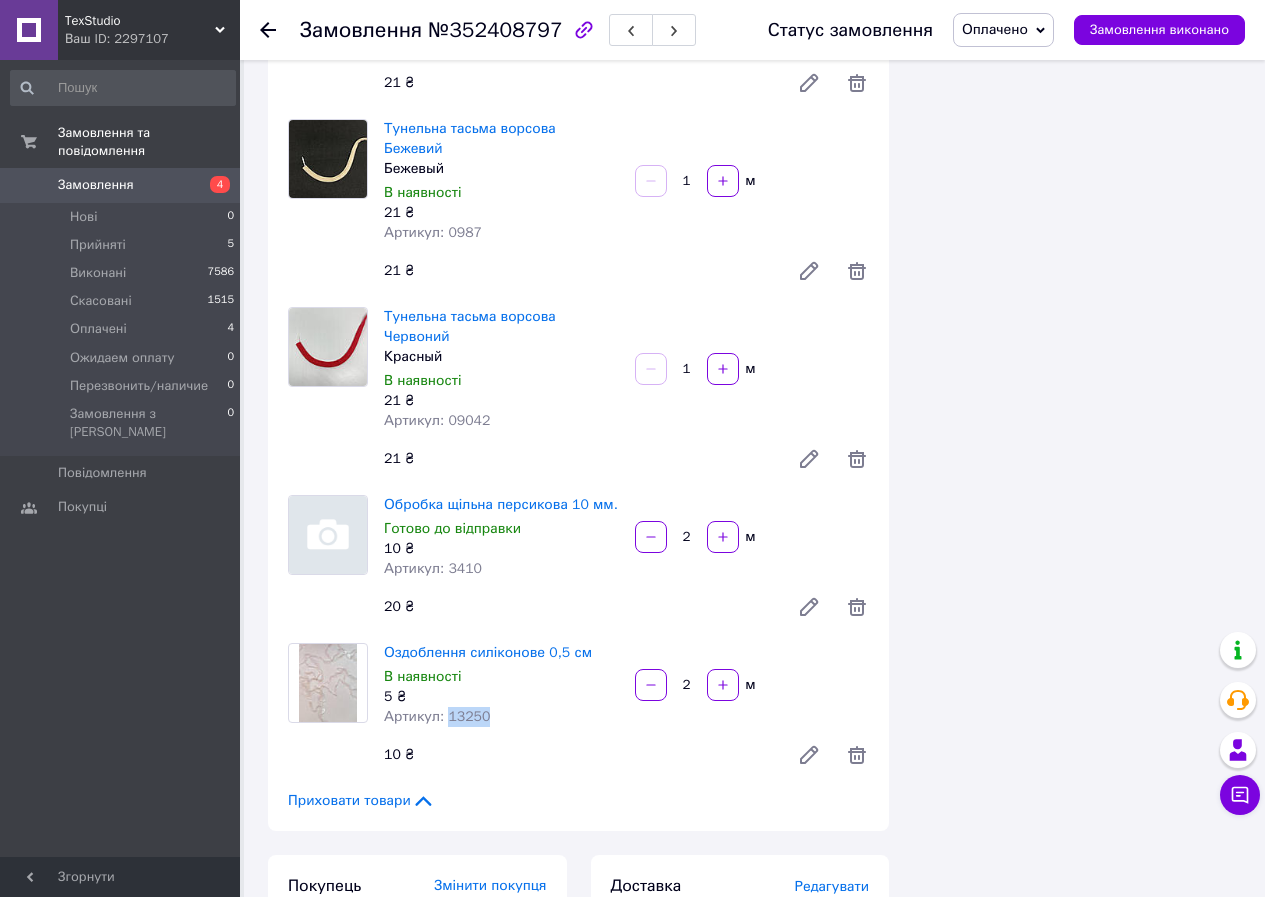 drag, startPoint x: 492, startPoint y: 616, endPoint x: 547, endPoint y: 616, distance: 55 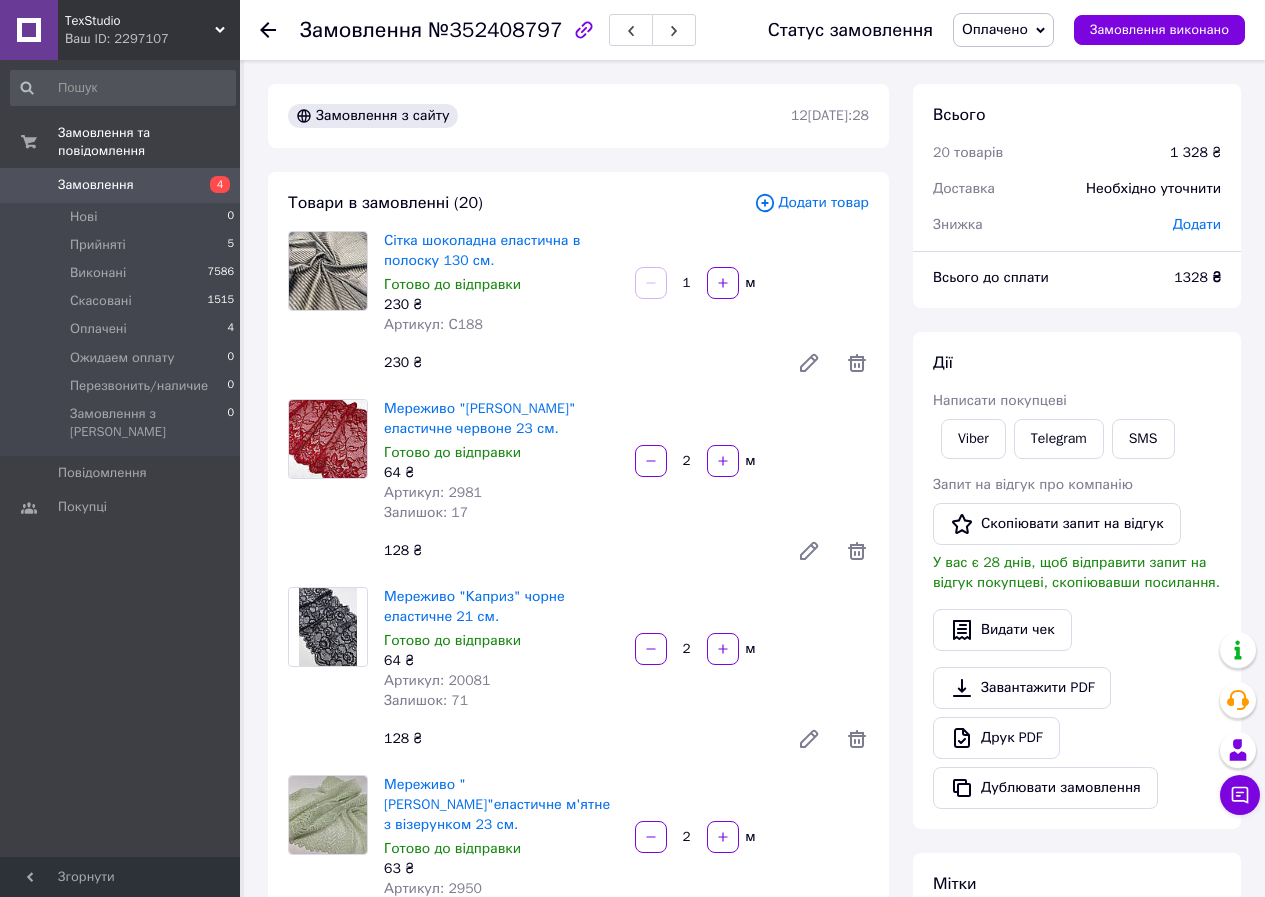 scroll, scrollTop: 400, scrollLeft: 0, axis: vertical 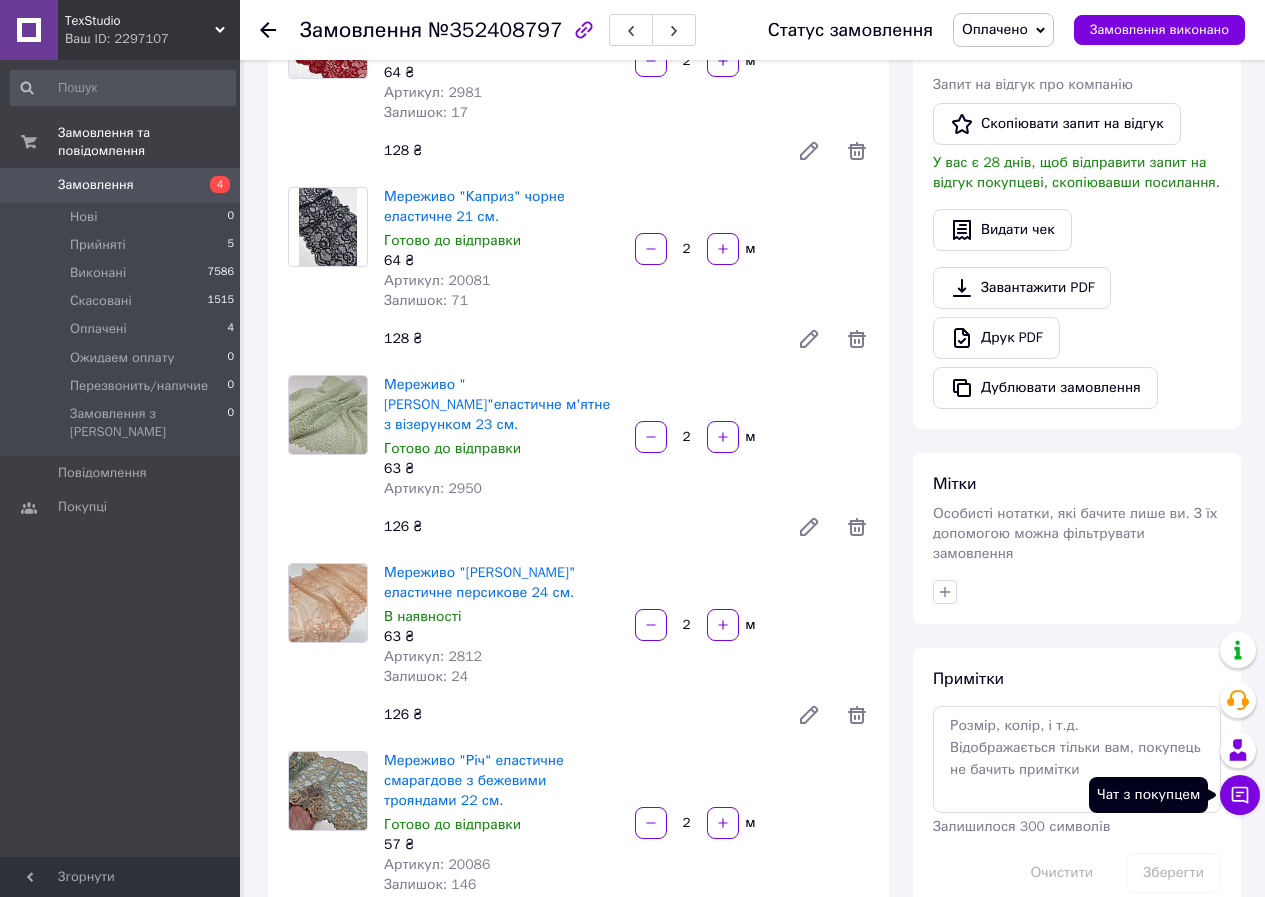 click 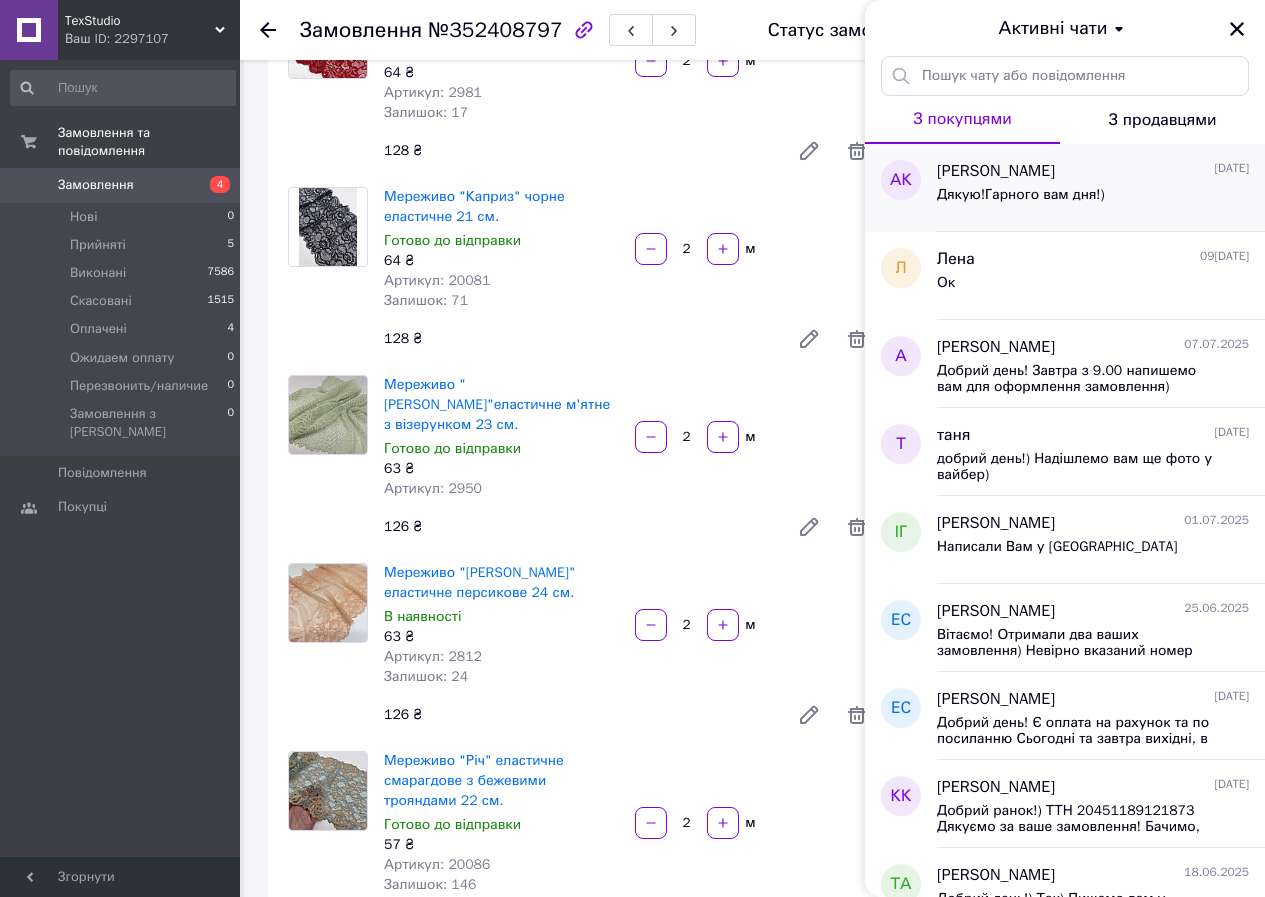 click on "Дякую!Гарного вам дня!)" at bounding box center (1021, 195) 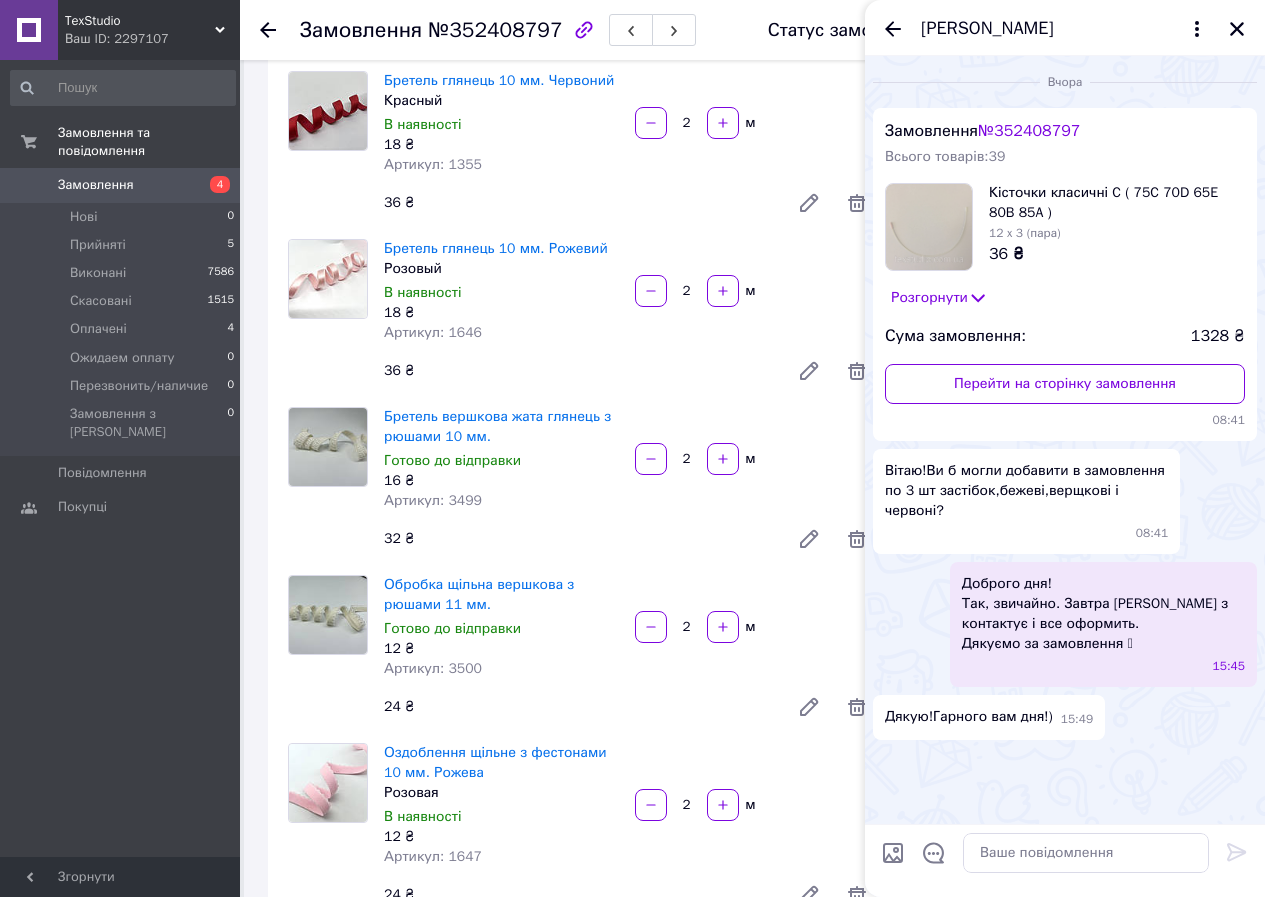 scroll, scrollTop: 2500, scrollLeft: 0, axis: vertical 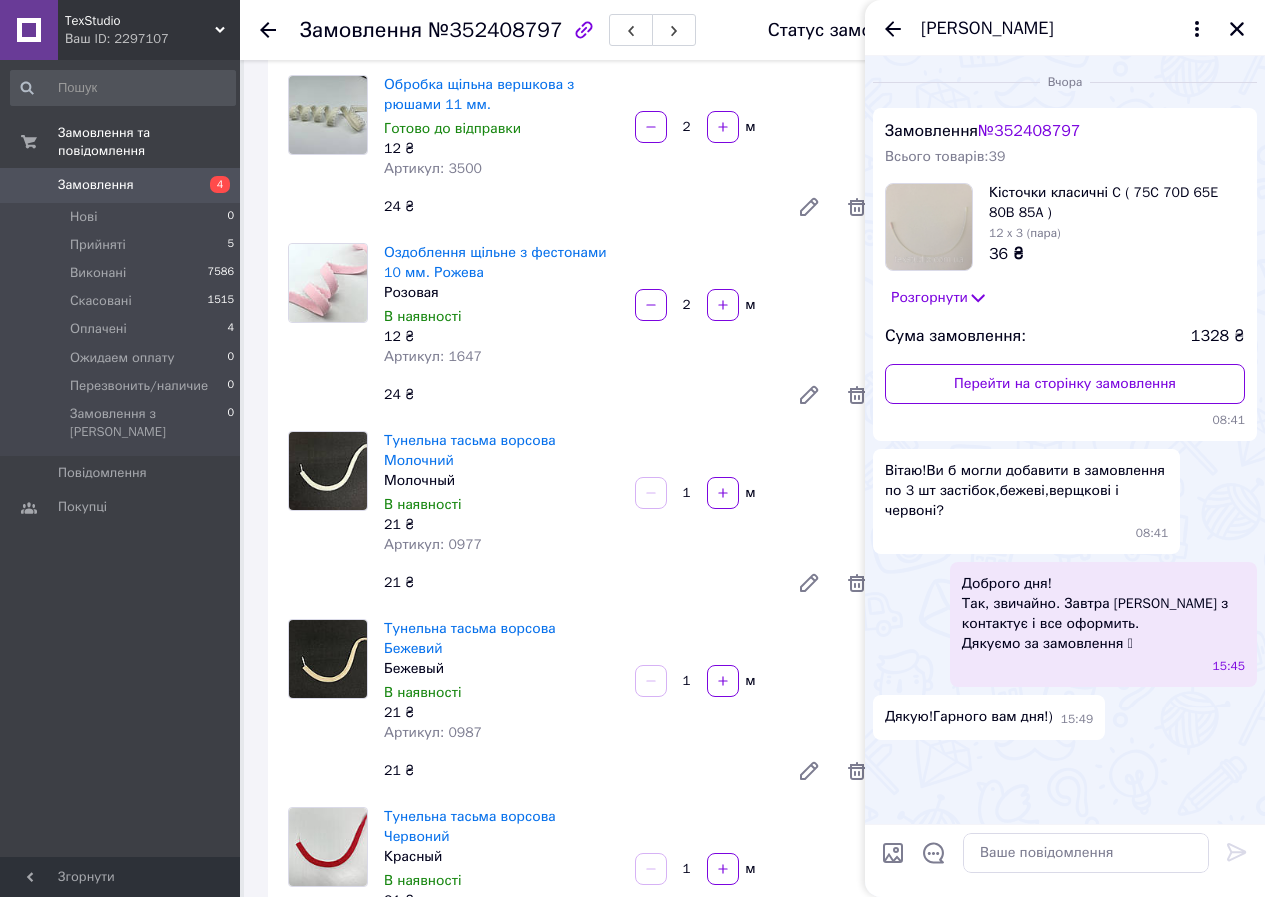 drag, startPoint x: 1239, startPoint y: 33, endPoint x: 1148, endPoint y: 123, distance: 127.98828 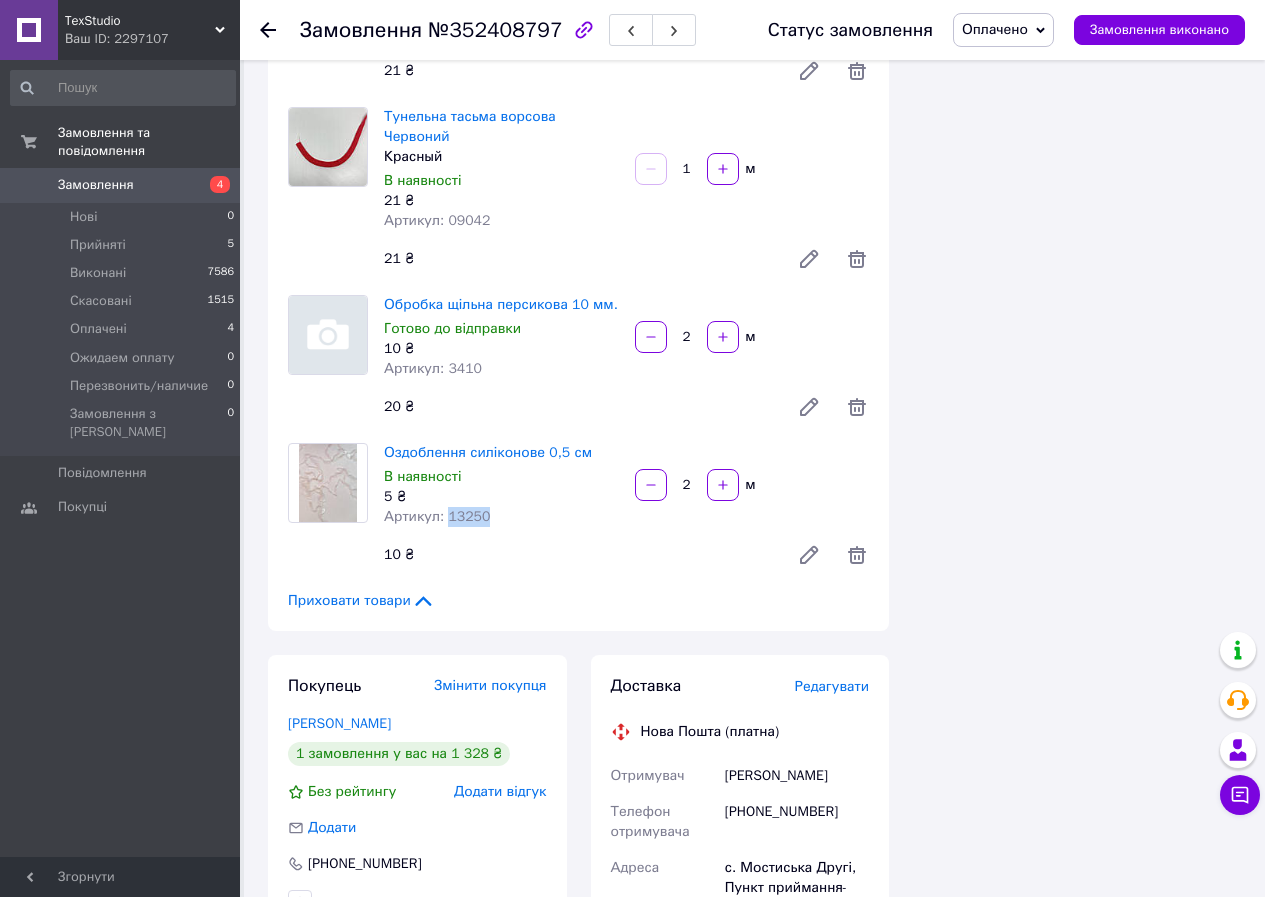 scroll, scrollTop: 3500, scrollLeft: 0, axis: vertical 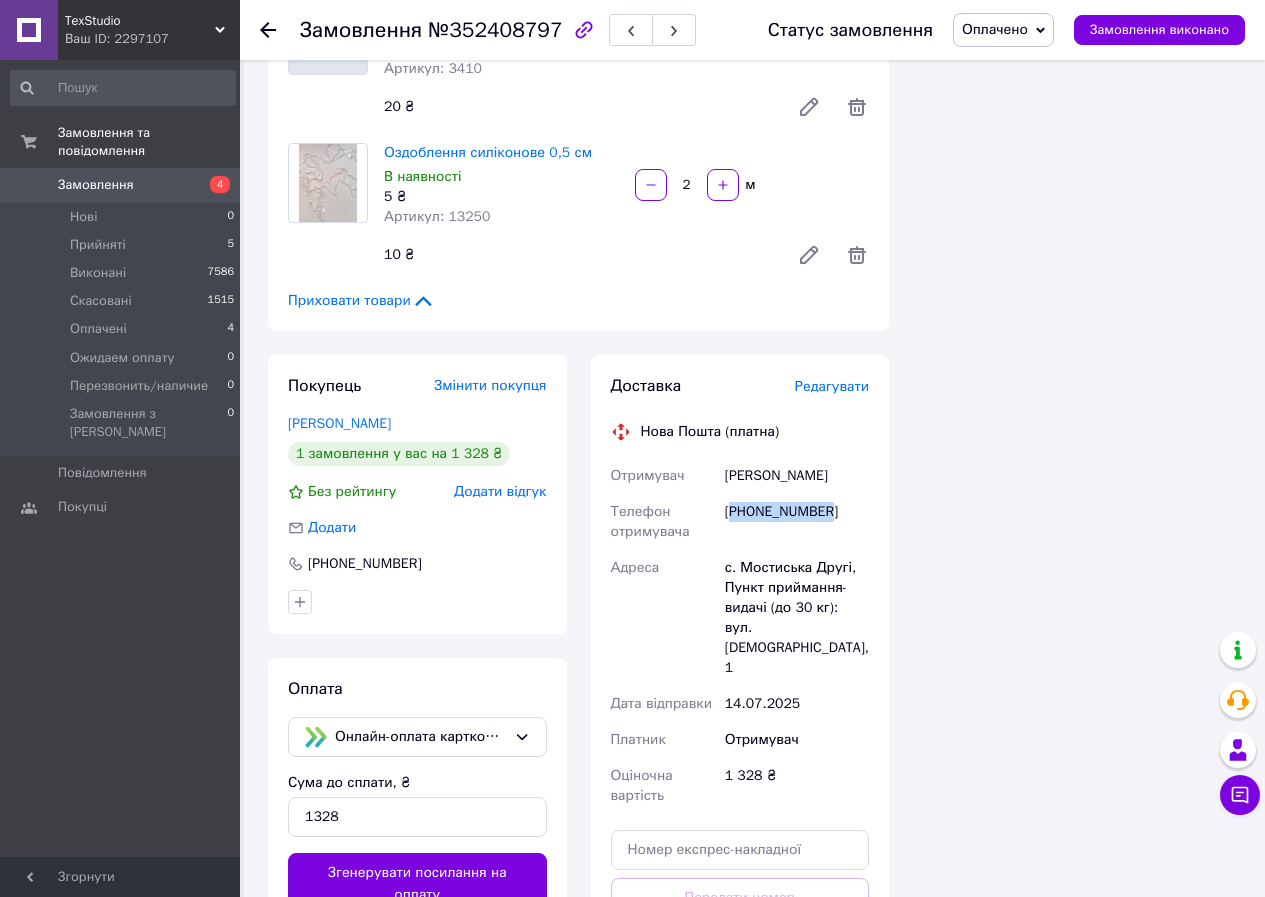 drag, startPoint x: 731, startPoint y: 406, endPoint x: 848, endPoint y: 406, distance: 117 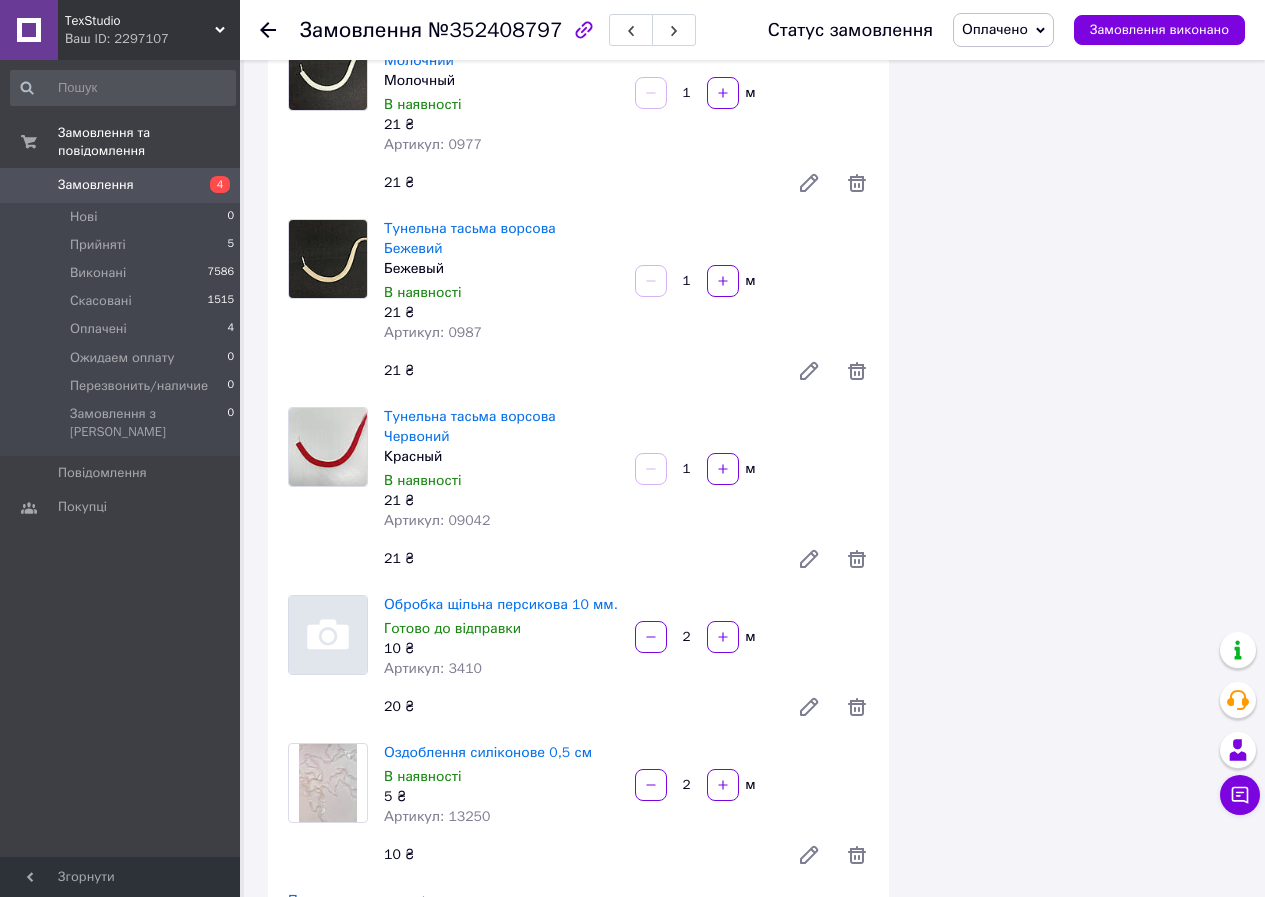 scroll, scrollTop: 3400, scrollLeft: 0, axis: vertical 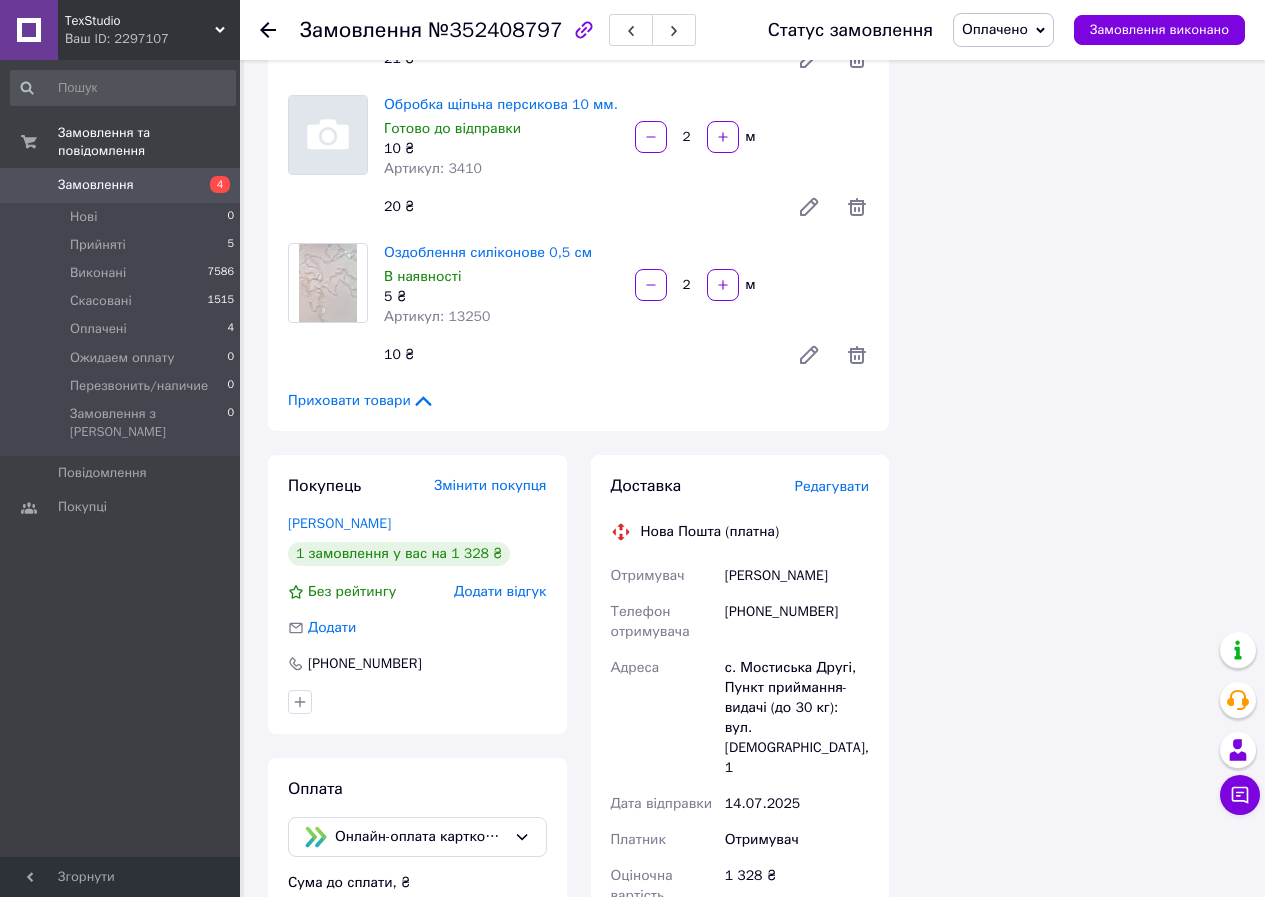 drag, startPoint x: 367, startPoint y: 813, endPoint x: 263, endPoint y: 820, distance: 104.23531 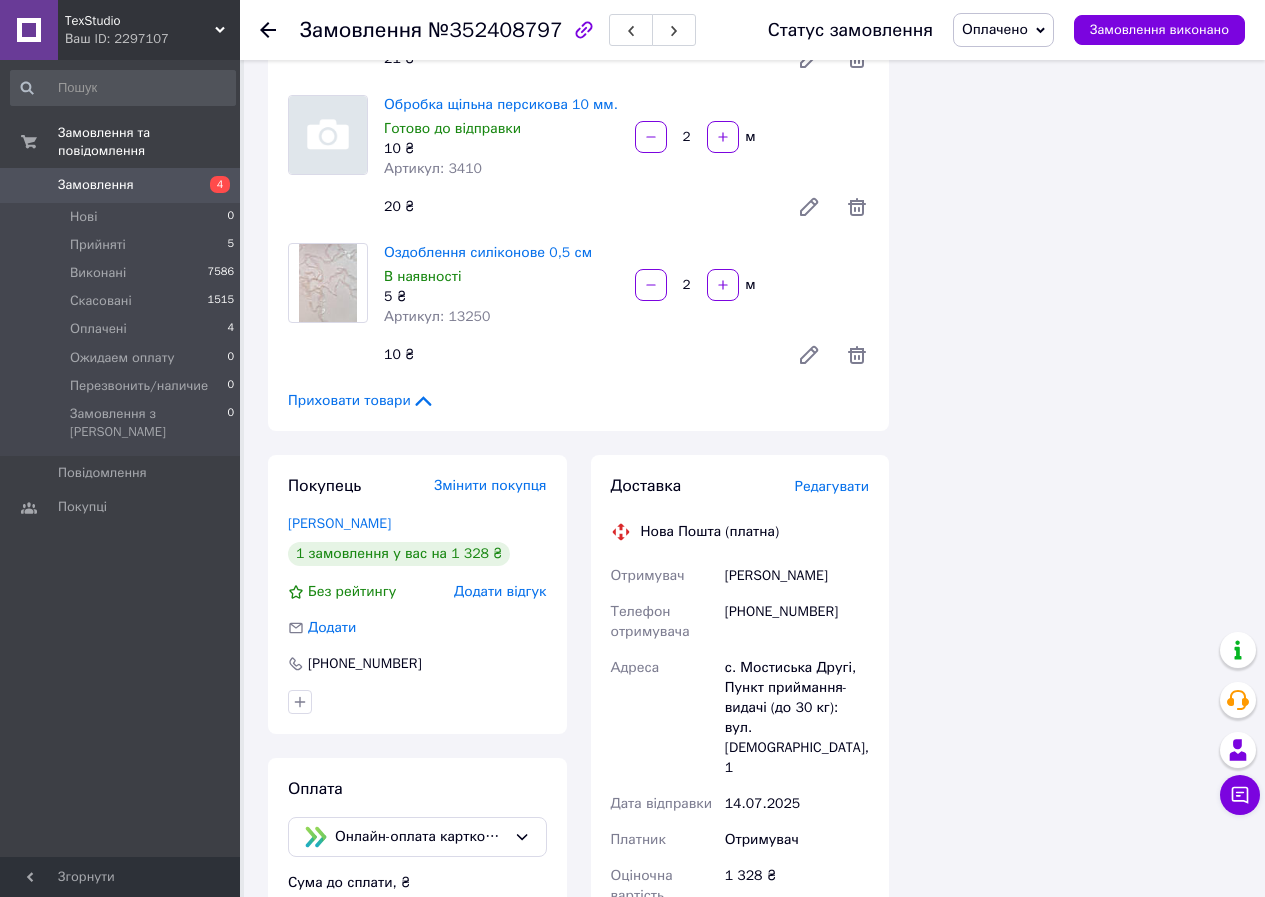 type on "91.10" 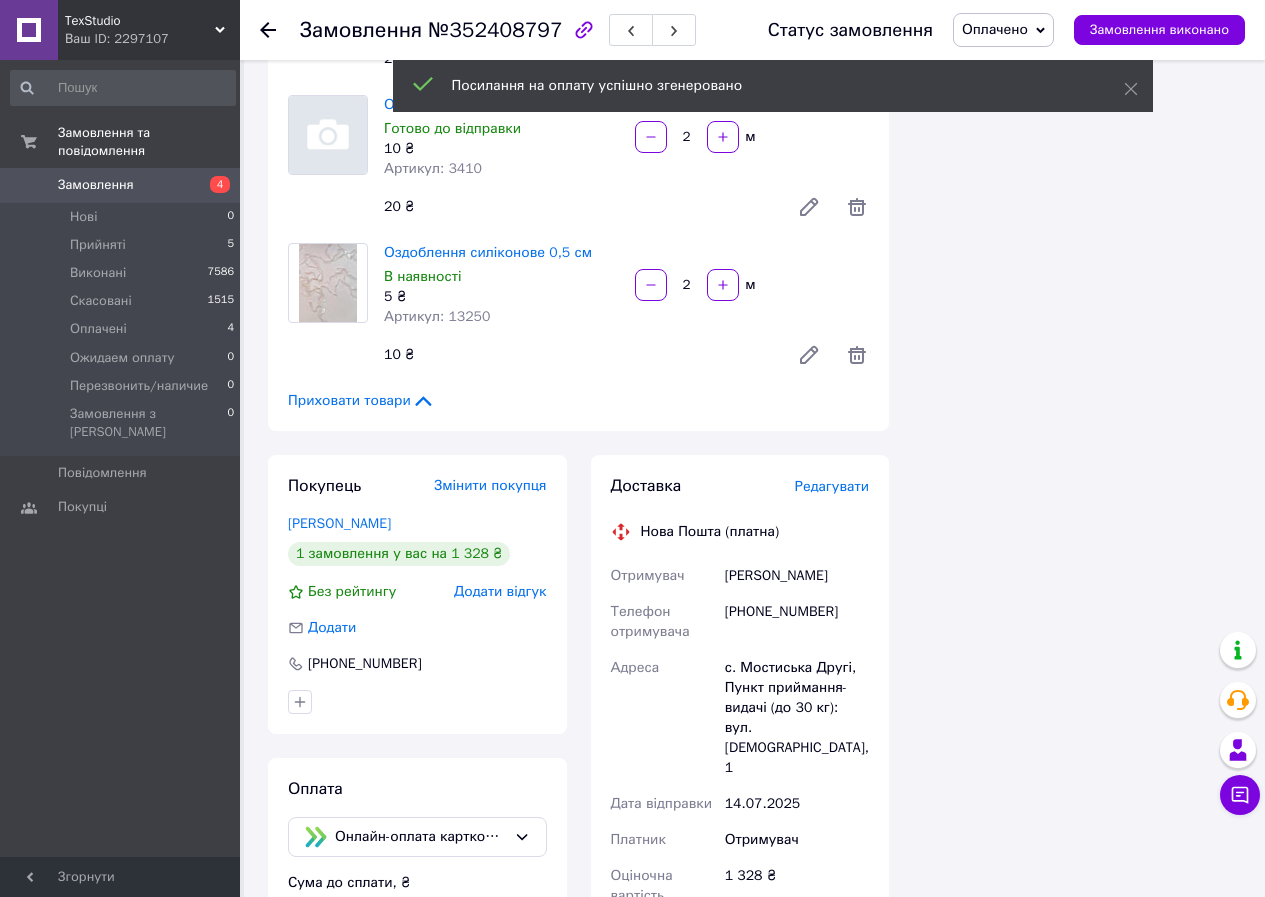 scroll, scrollTop: 3700, scrollLeft: 0, axis: vertical 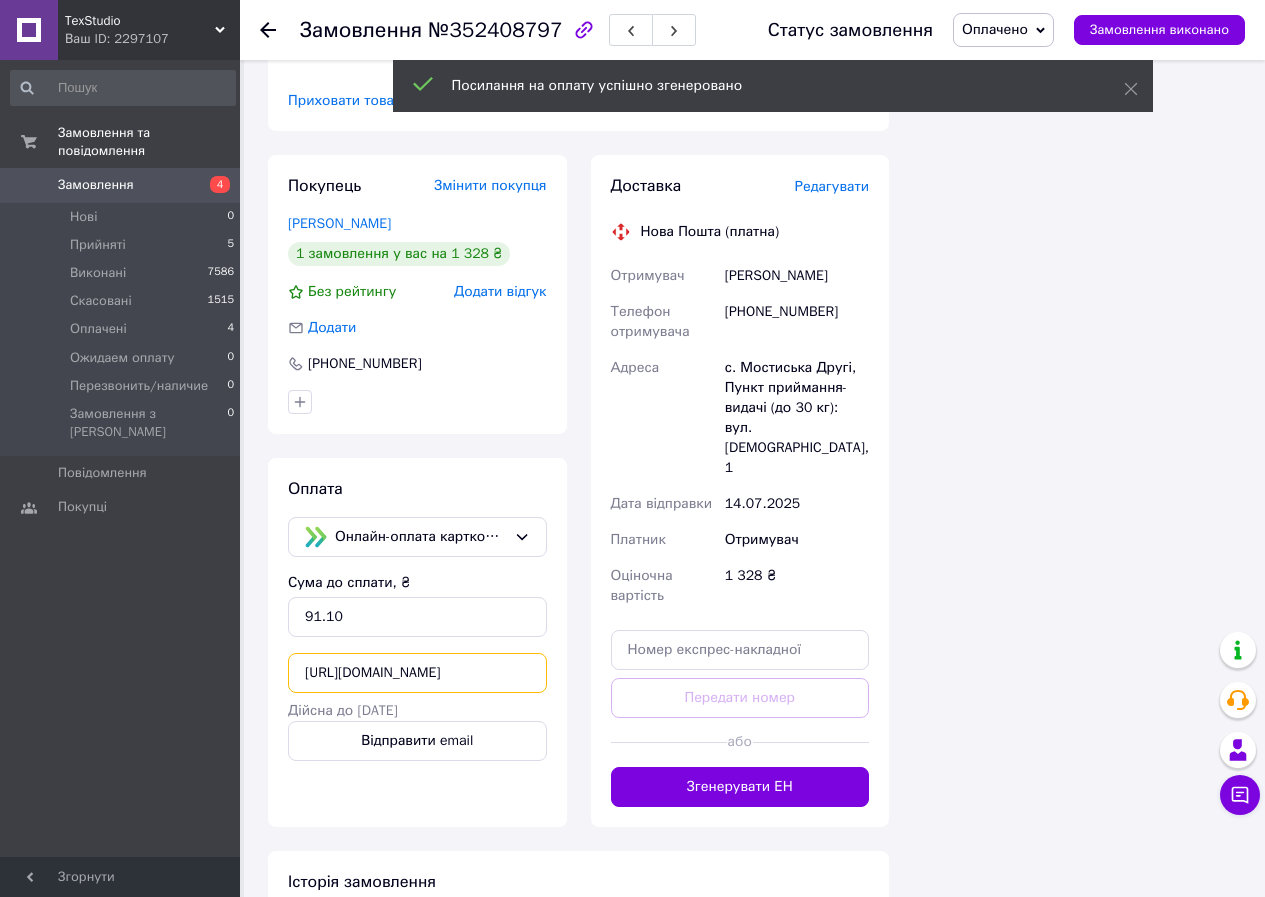 drag, startPoint x: 293, startPoint y: 571, endPoint x: 769, endPoint y: 570, distance: 476.00104 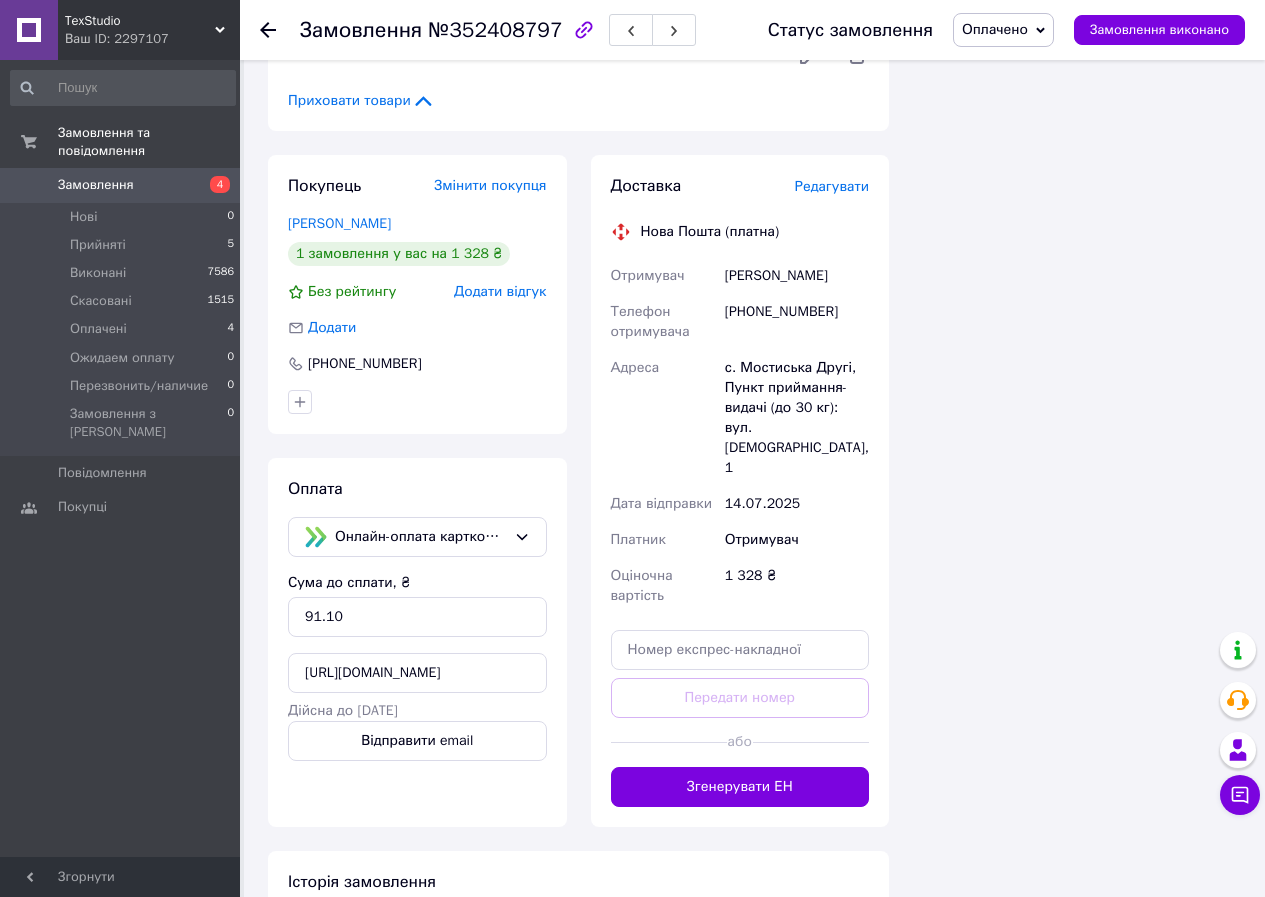 scroll, scrollTop: 0, scrollLeft: 0, axis: both 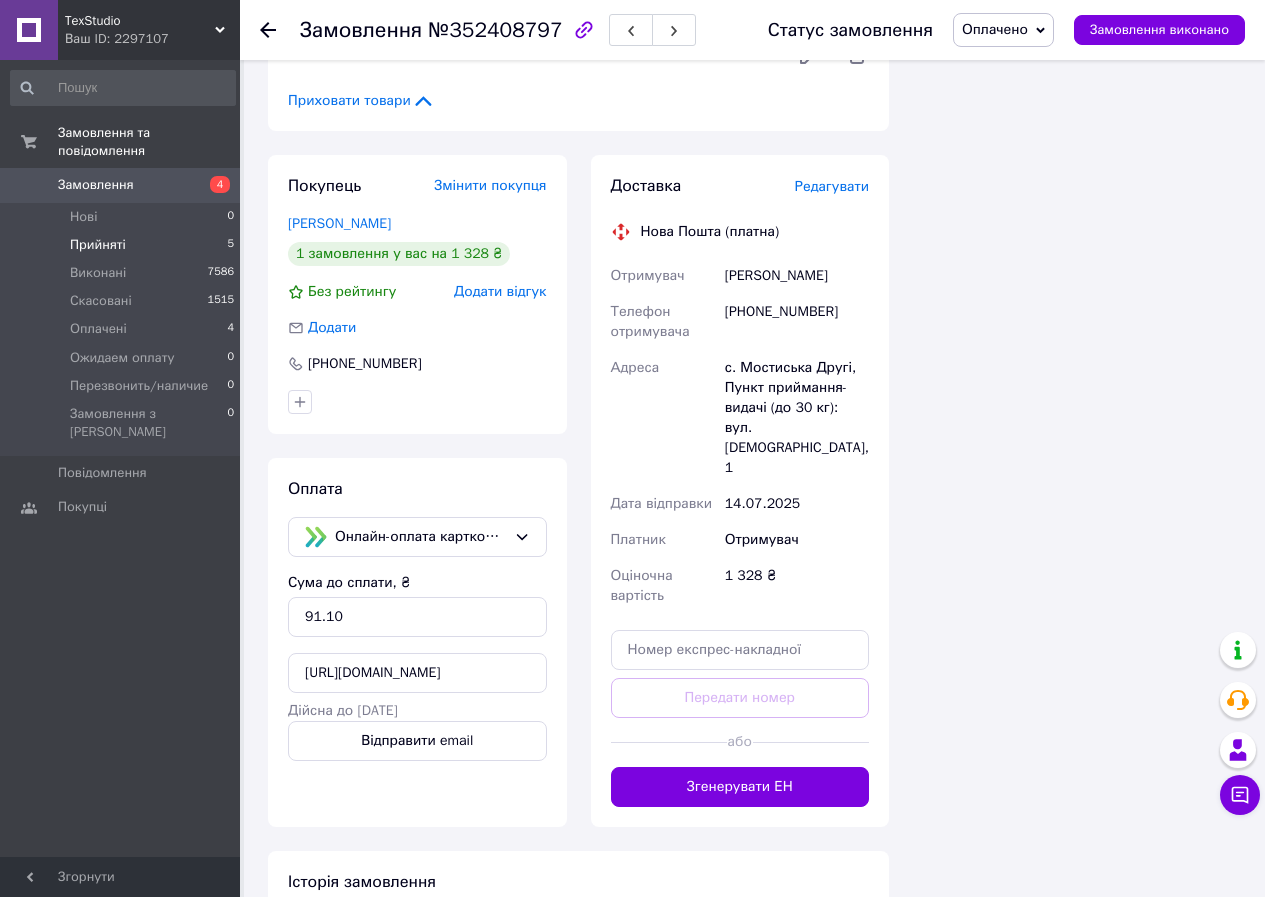 click on "Прийняті" at bounding box center (98, 245) 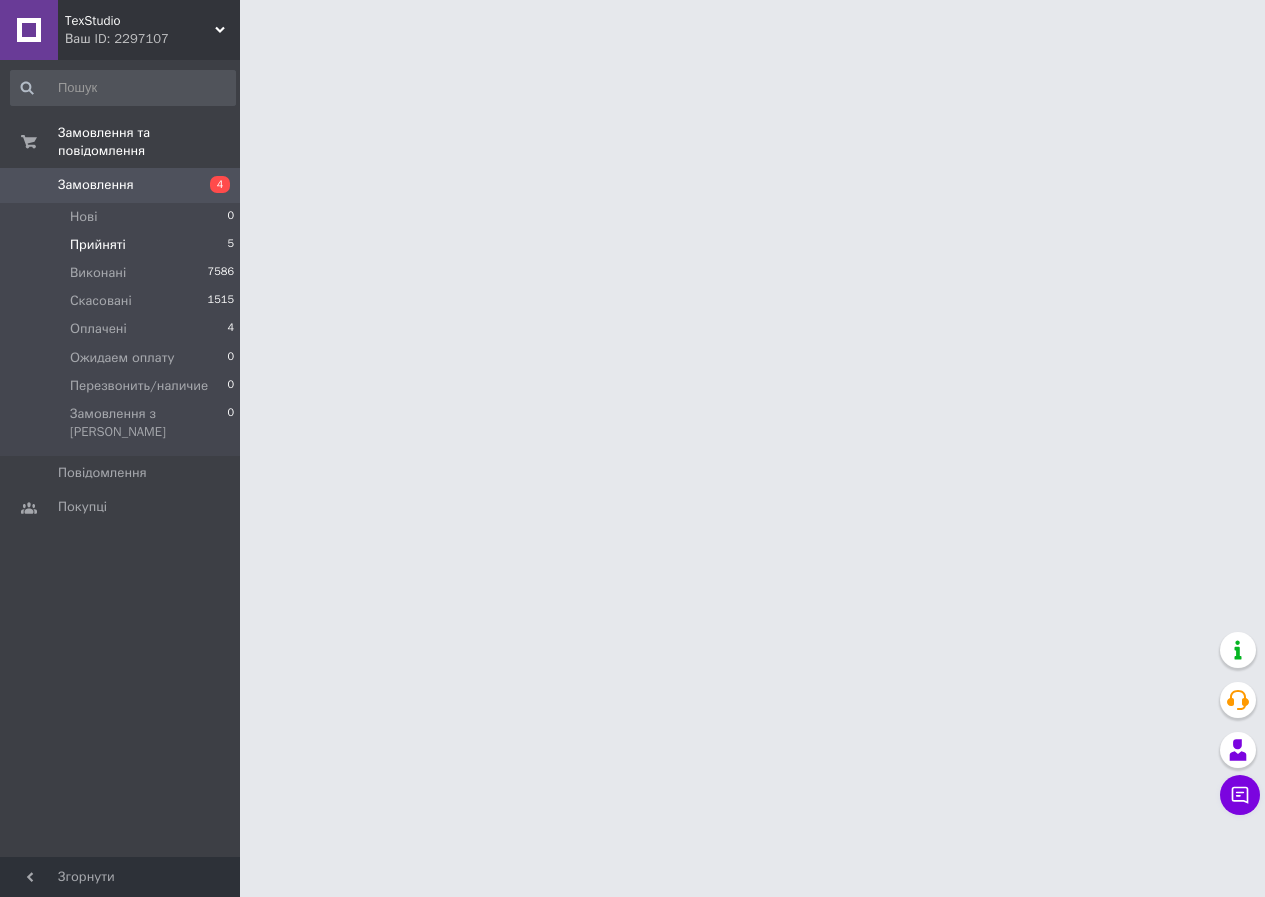 scroll, scrollTop: 0, scrollLeft: 0, axis: both 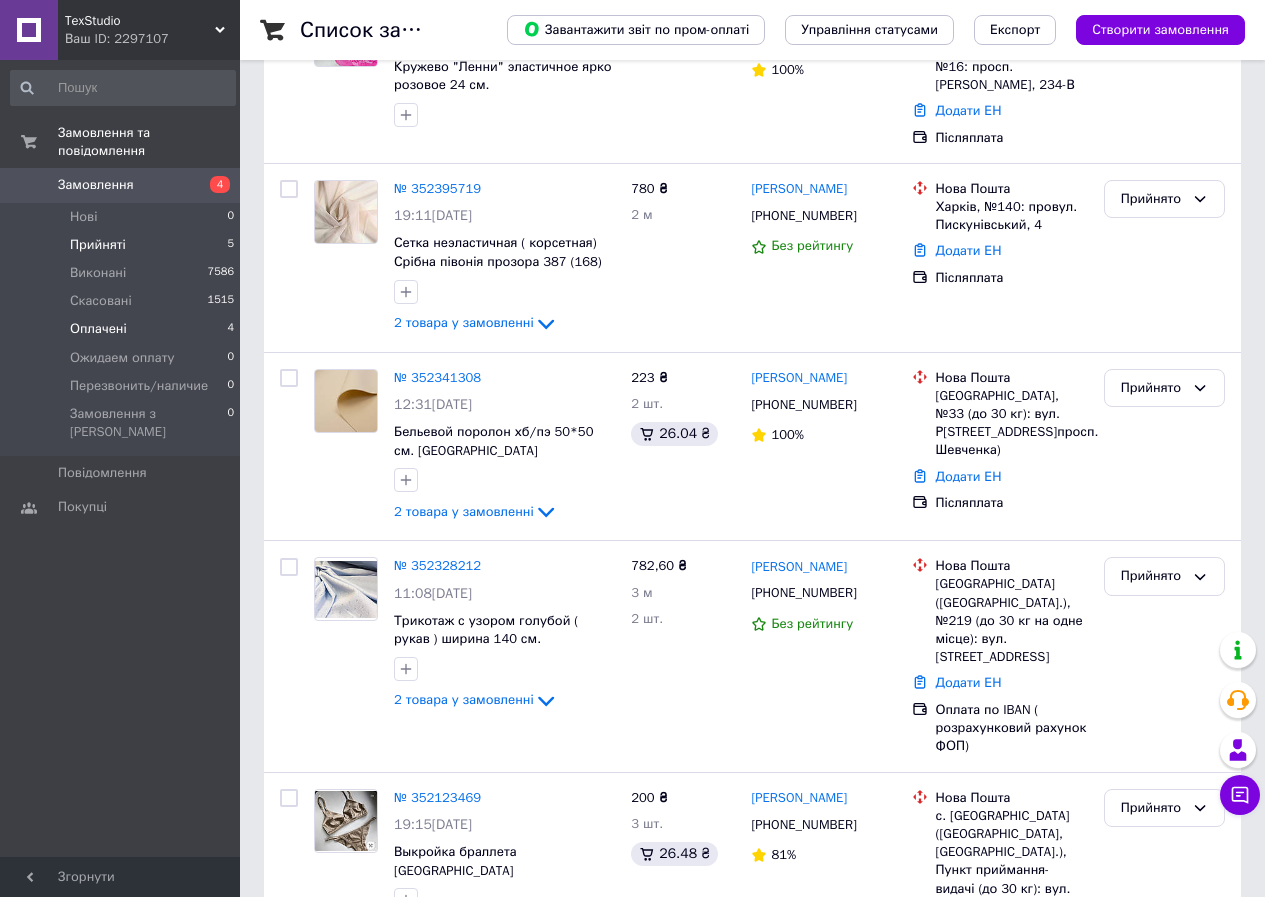click on "Оплачені" at bounding box center [98, 329] 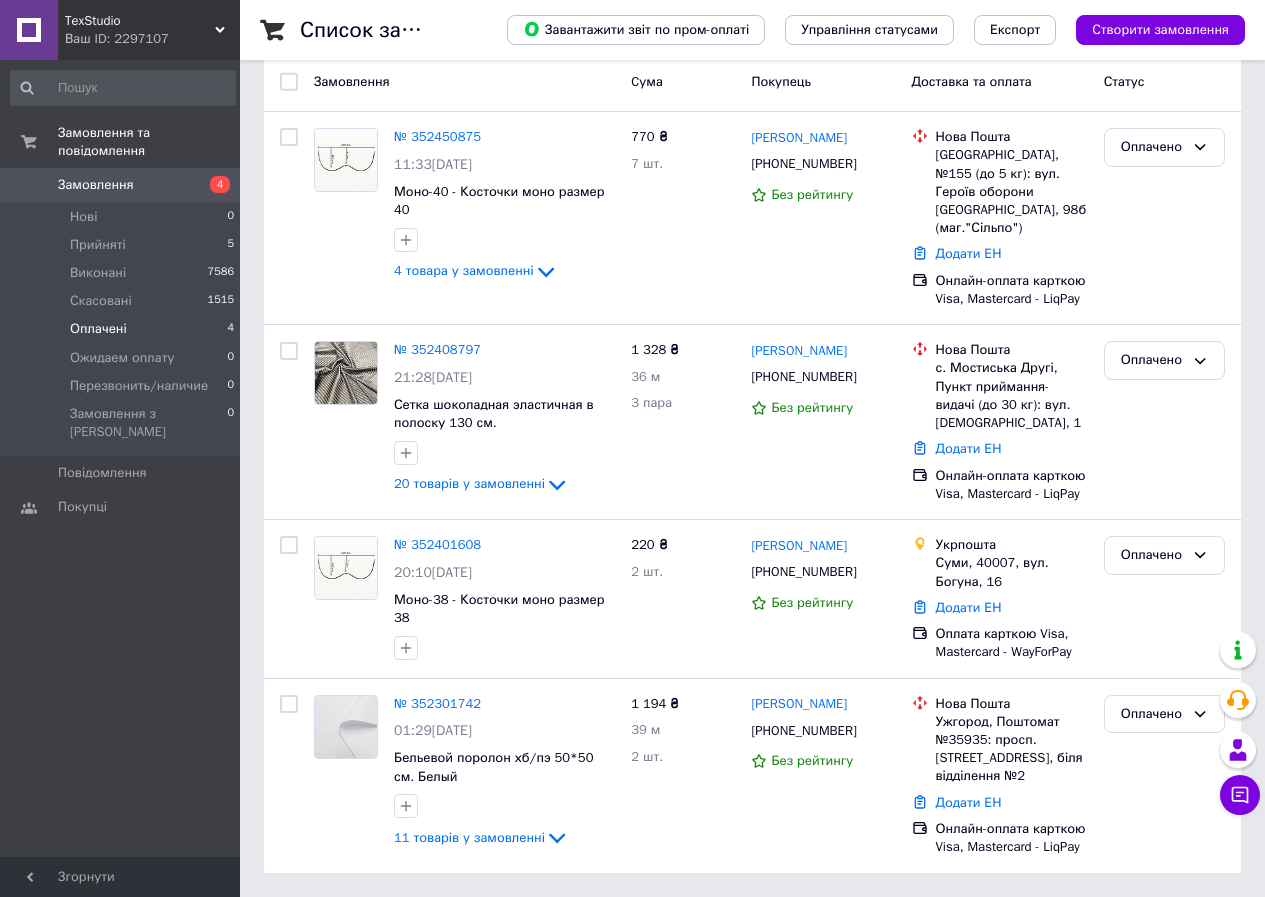 scroll, scrollTop: 0, scrollLeft: 0, axis: both 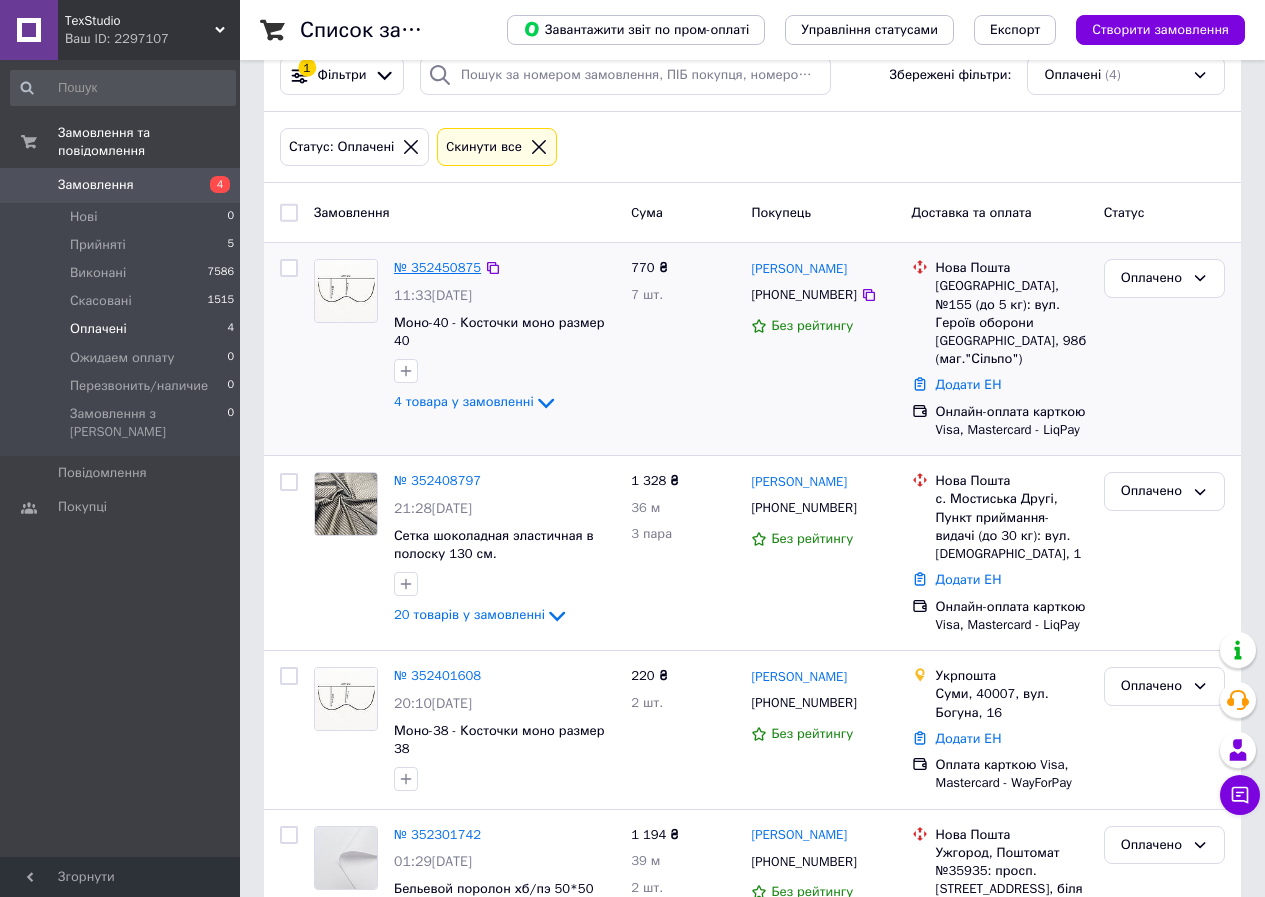 click on "№ 352450875" at bounding box center (437, 267) 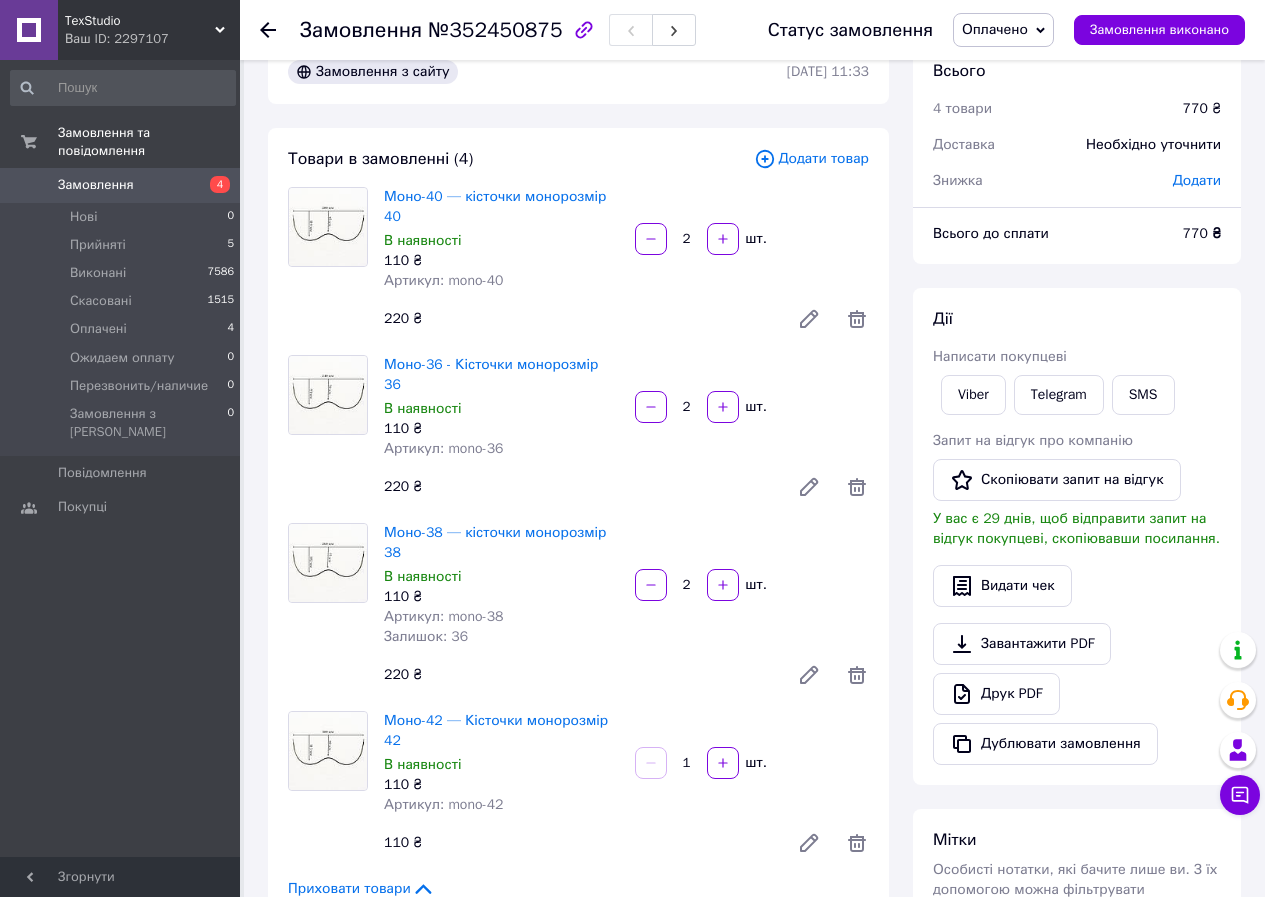 scroll, scrollTop: 544, scrollLeft: 0, axis: vertical 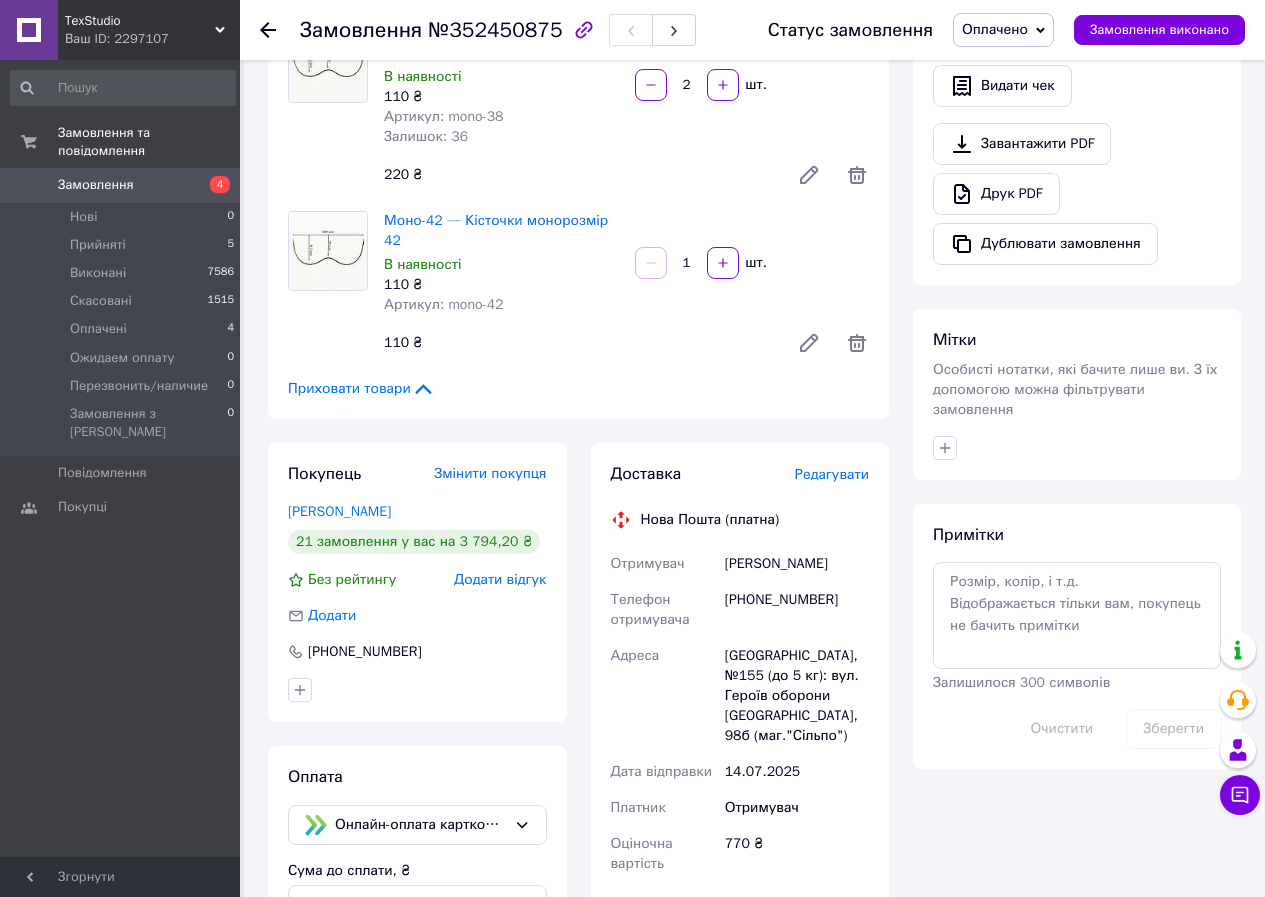 drag, startPoint x: 729, startPoint y: 501, endPoint x: 855, endPoint y: 502, distance: 126.00397 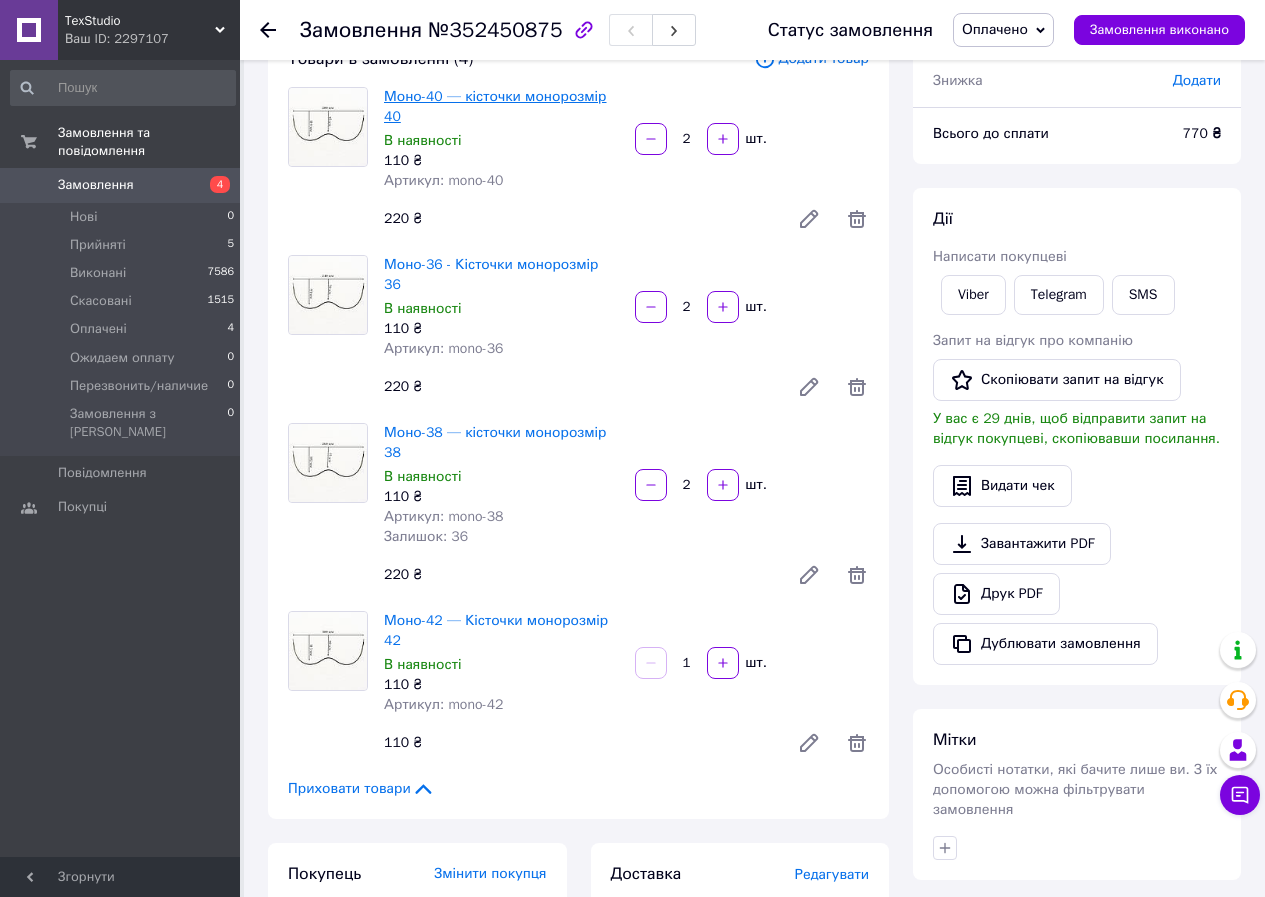 scroll, scrollTop: 0, scrollLeft: 0, axis: both 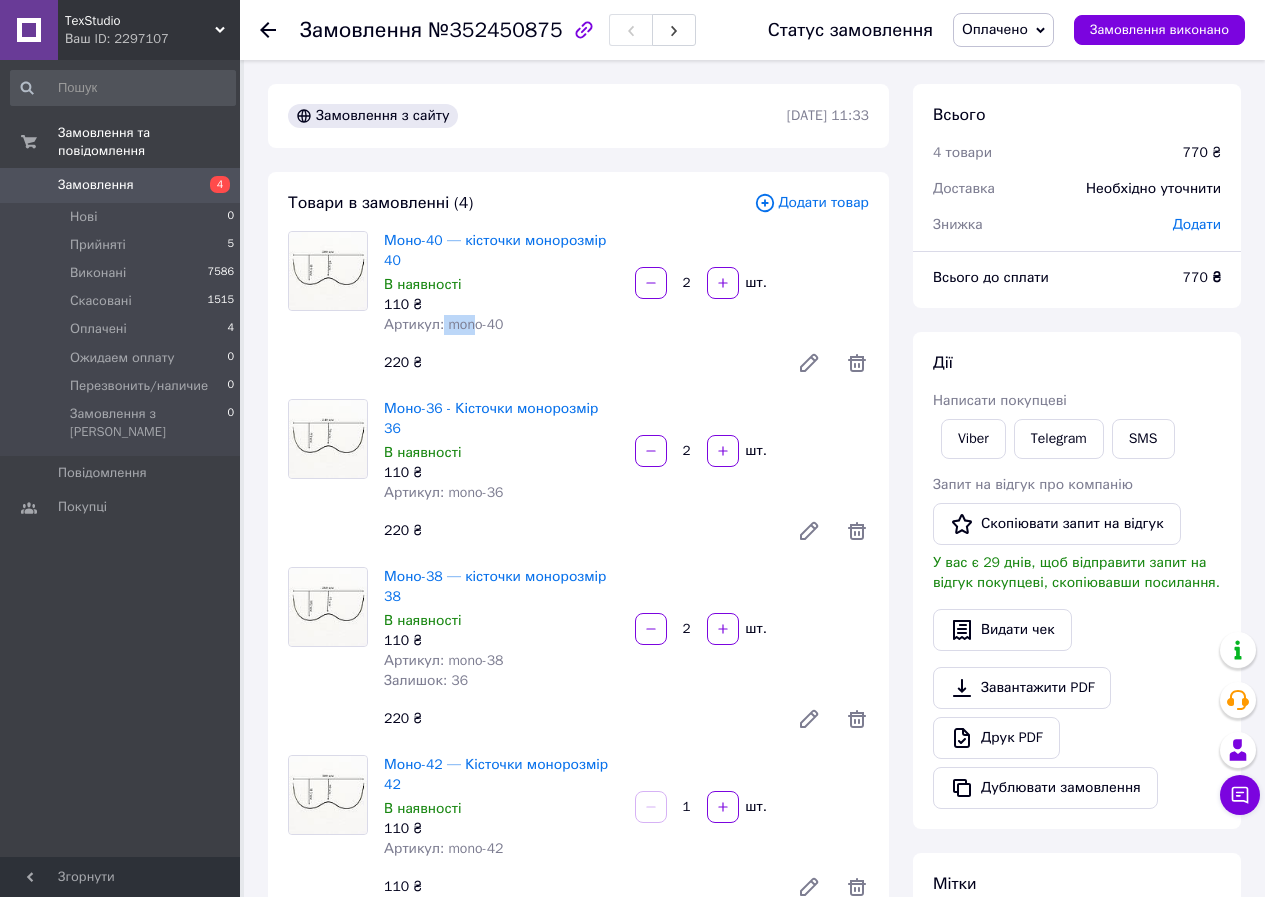 drag, startPoint x: 449, startPoint y: 304, endPoint x: 473, endPoint y: 305, distance: 24.020824 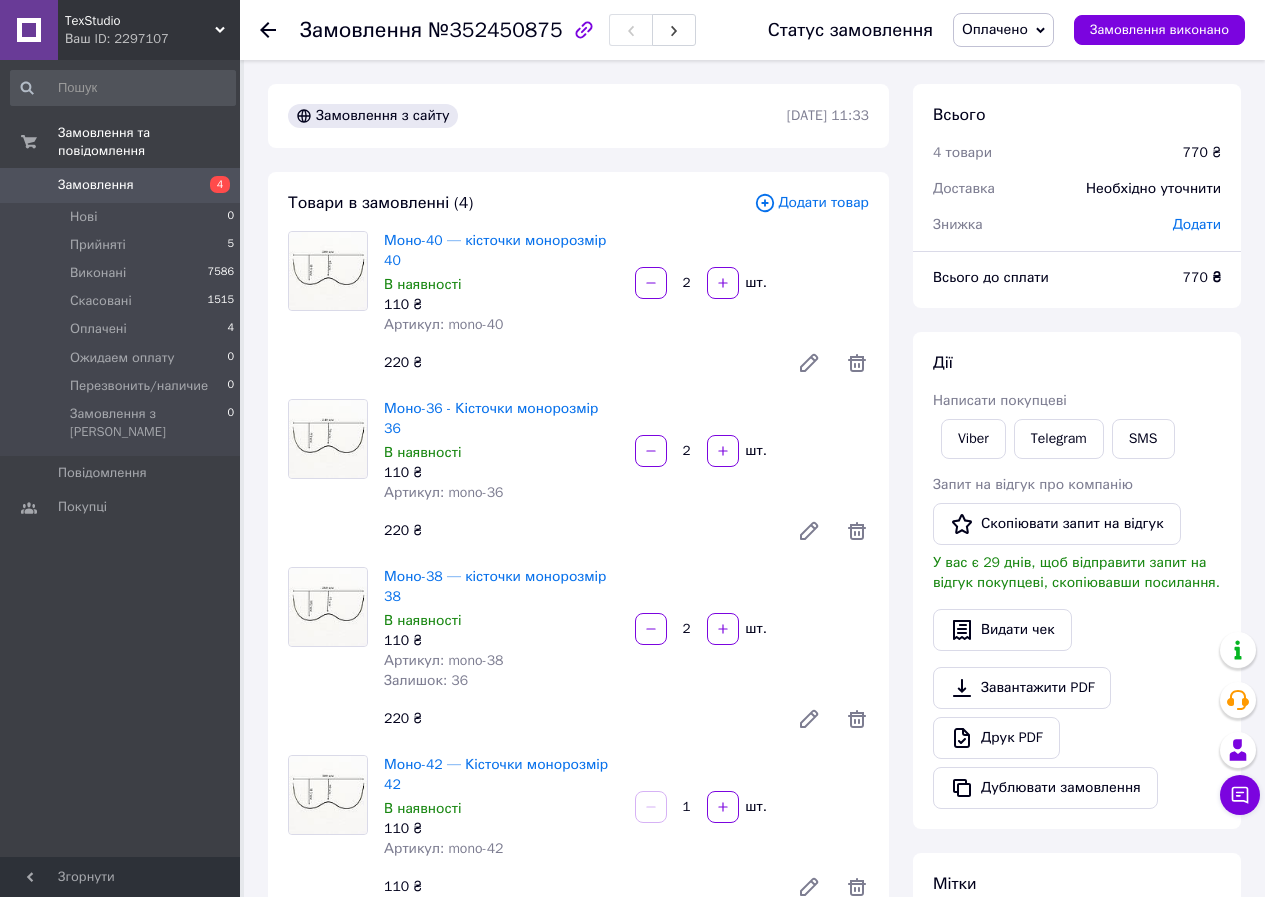 click on "Моно-40 — кісточки монорозмір 40 В наявності 110 ₴ Артикул: mono-40 2   шт. 220 ₴" at bounding box center (626, 307) 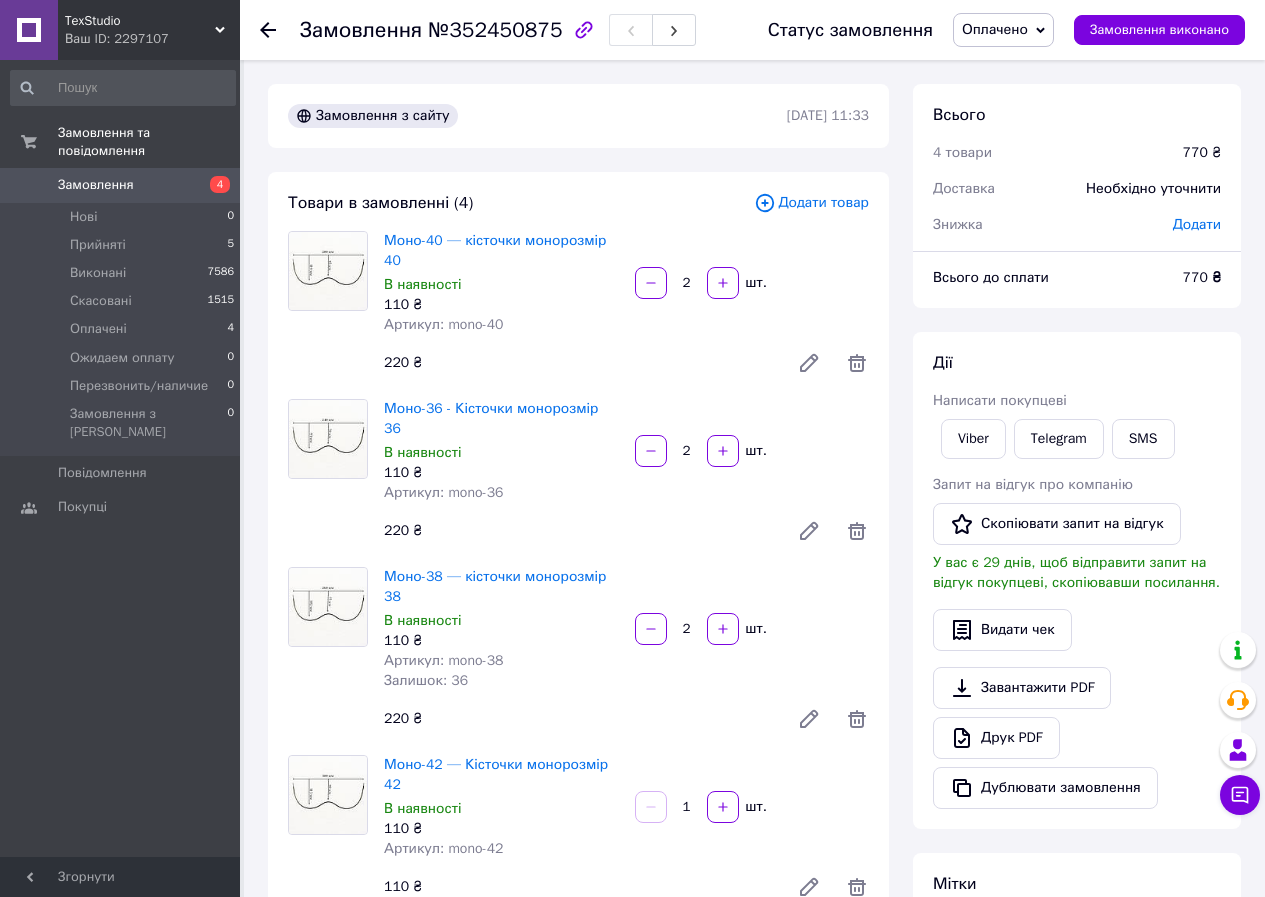click on "Моно-40 — кісточки монорозмір 40 В наявності 110 ₴ Артикул: mono-40 2   шт. 220 ₴" at bounding box center (626, 307) 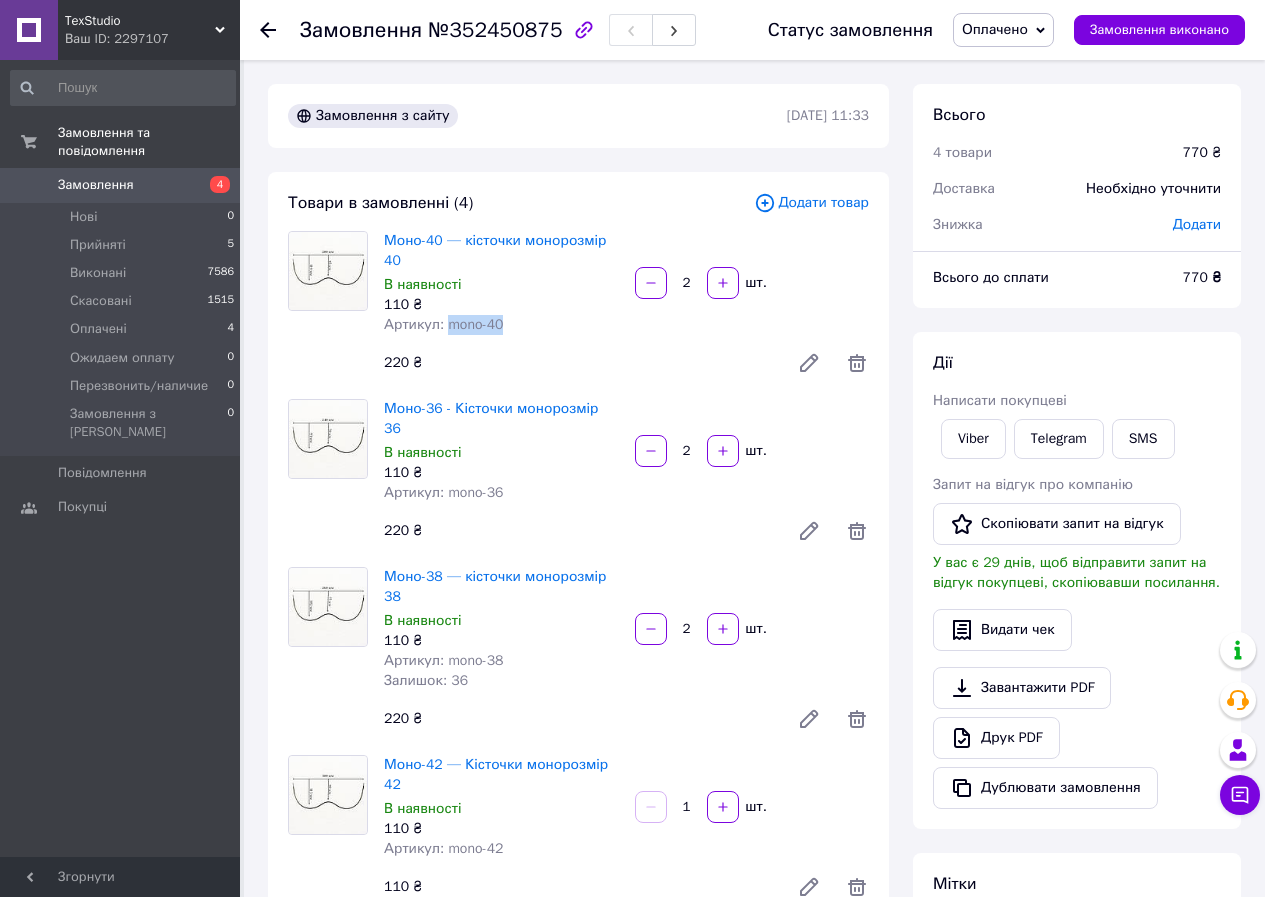 drag, startPoint x: 446, startPoint y: 304, endPoint x: 555, endPoint y: 307, distance: 109.041275 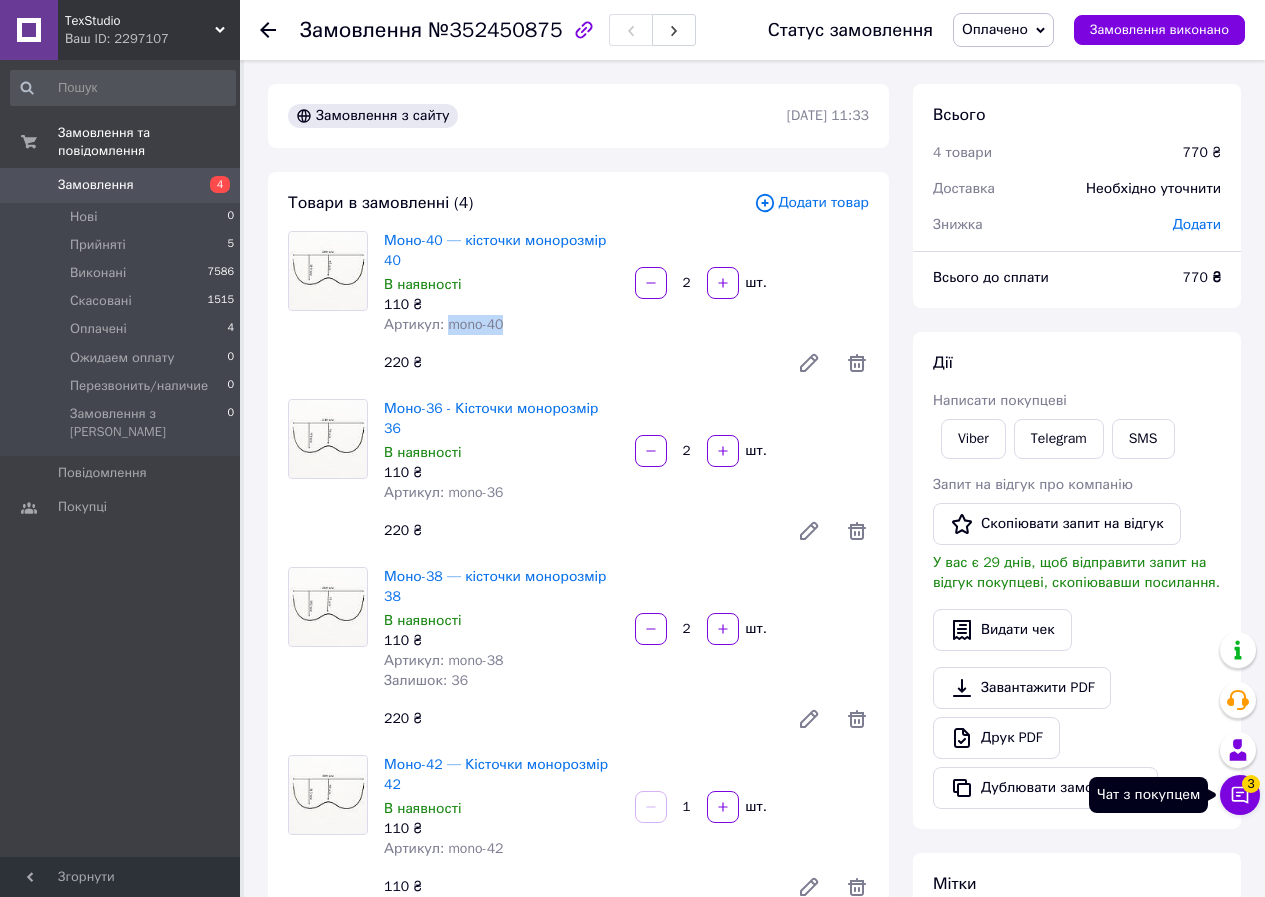 click on "Чат з покупцем 3" at bounding box center [1240, 795] 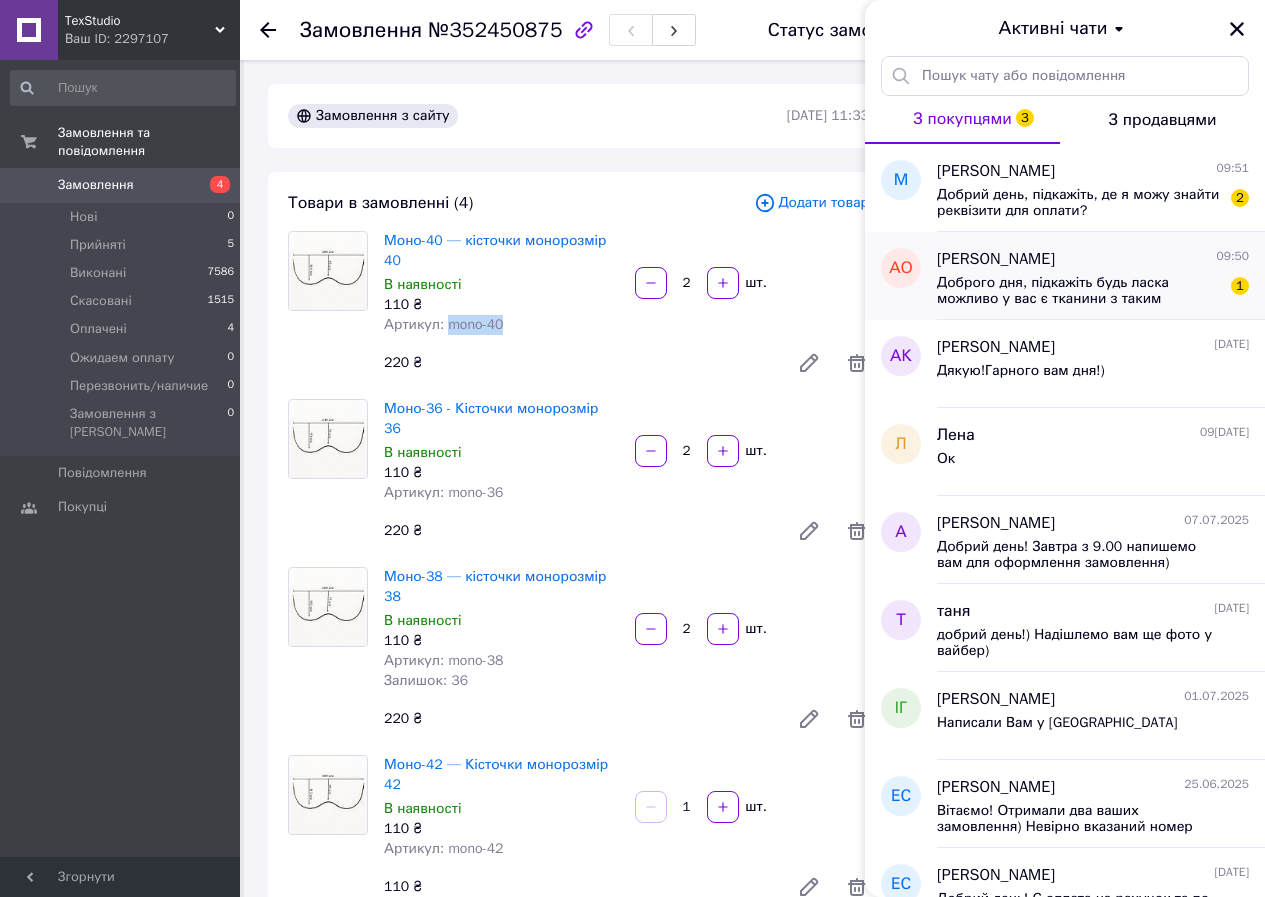 click on "Доброго дня, підкажіть будь ласка можливо у вас є тканини з таким складом 81% лайкри, 19% поліестер или 72% поліестер, 28% еластан, але вони мають бути сіткою, чи можливо підкажите склад вашої тканини сітки?" at bounding box center [1079, 291] 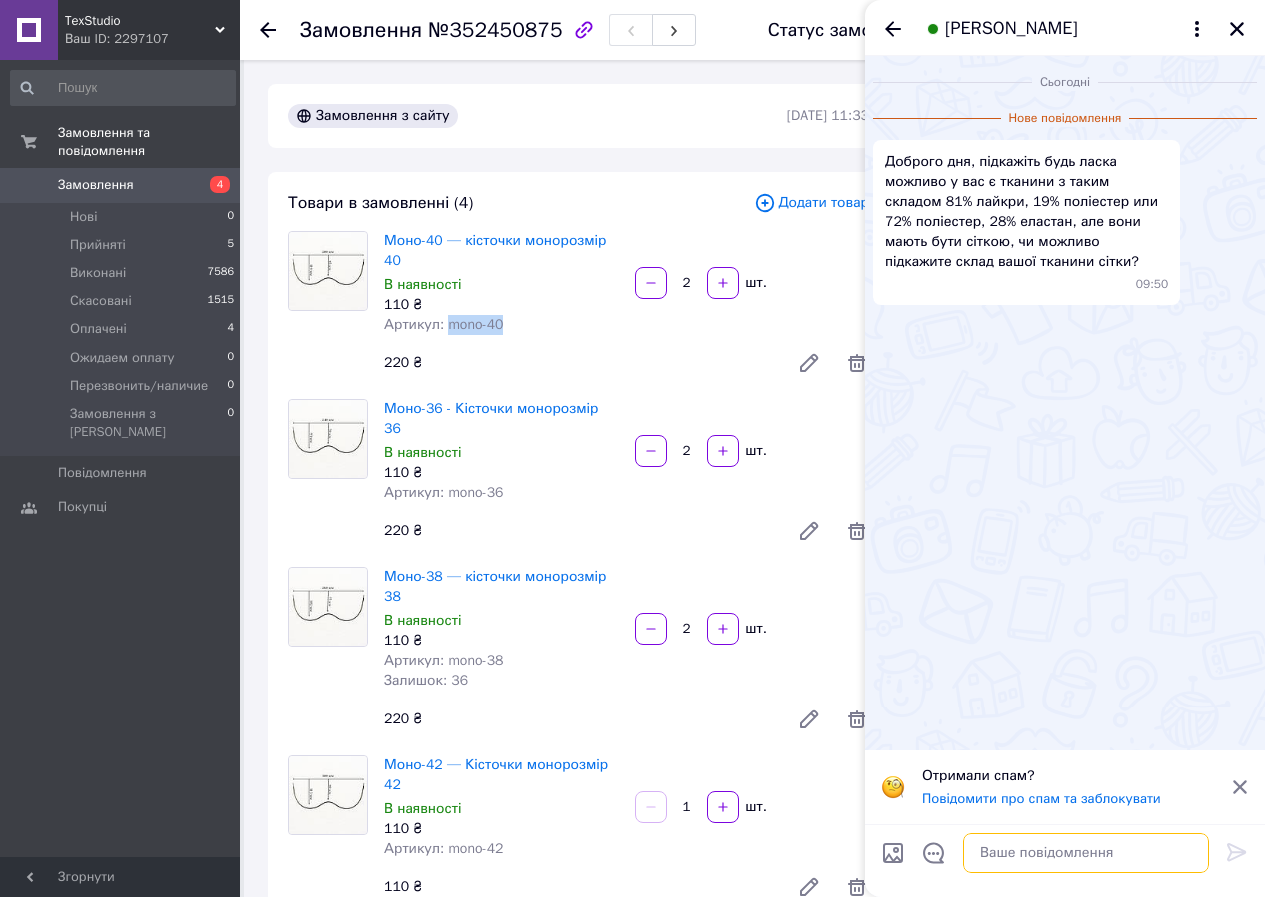 click at bounding box center [1086, 853] 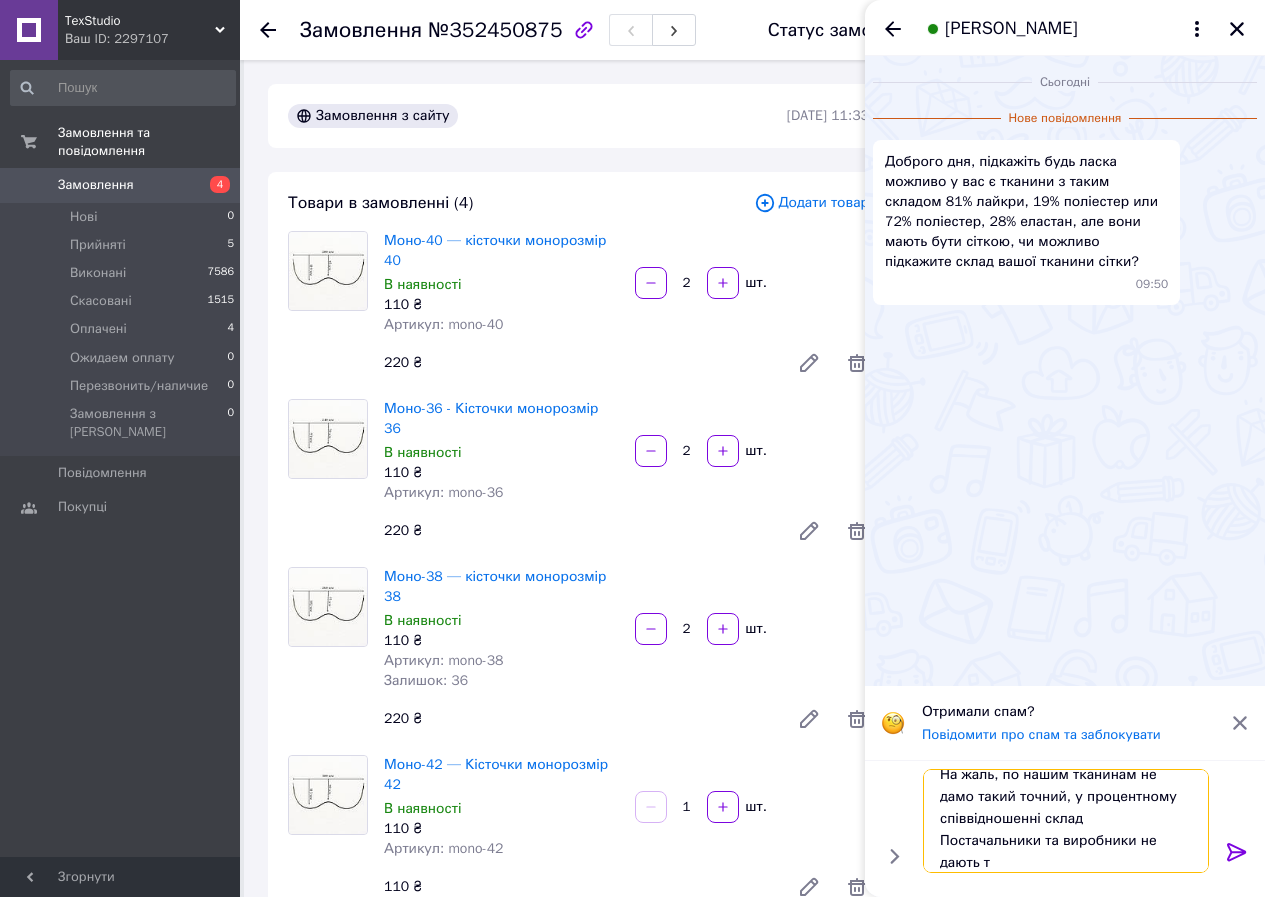 scroll, scrollTop: 24, scrollLeft: 0, axis: vertical 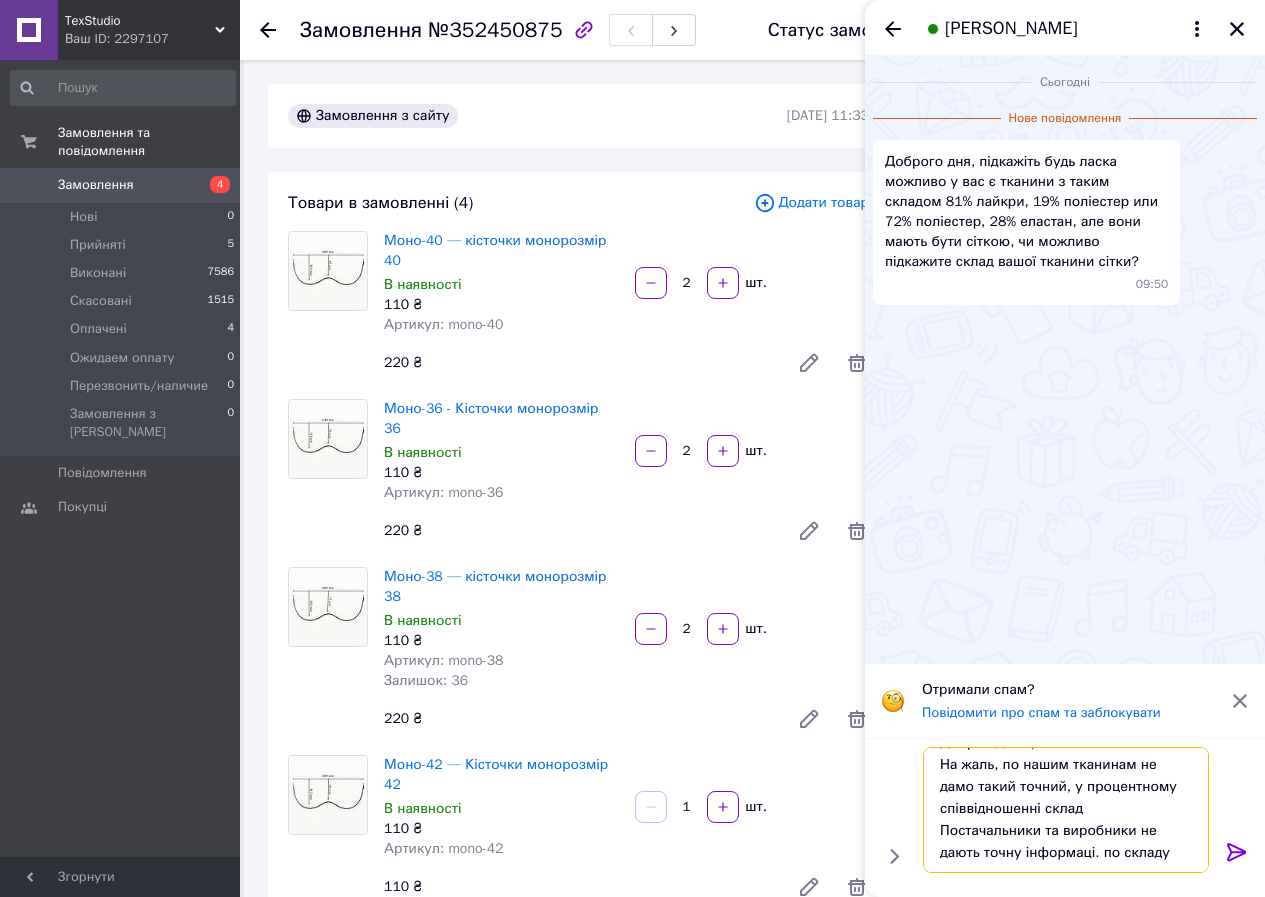 click on "Добрий день!)
На жаль, по нашим тканинам не дамо такий точний, у процентному співвідношенні склад
Постачальники та виробники не дають точну інформаці. по складу" at bounding box center [1066, 810] 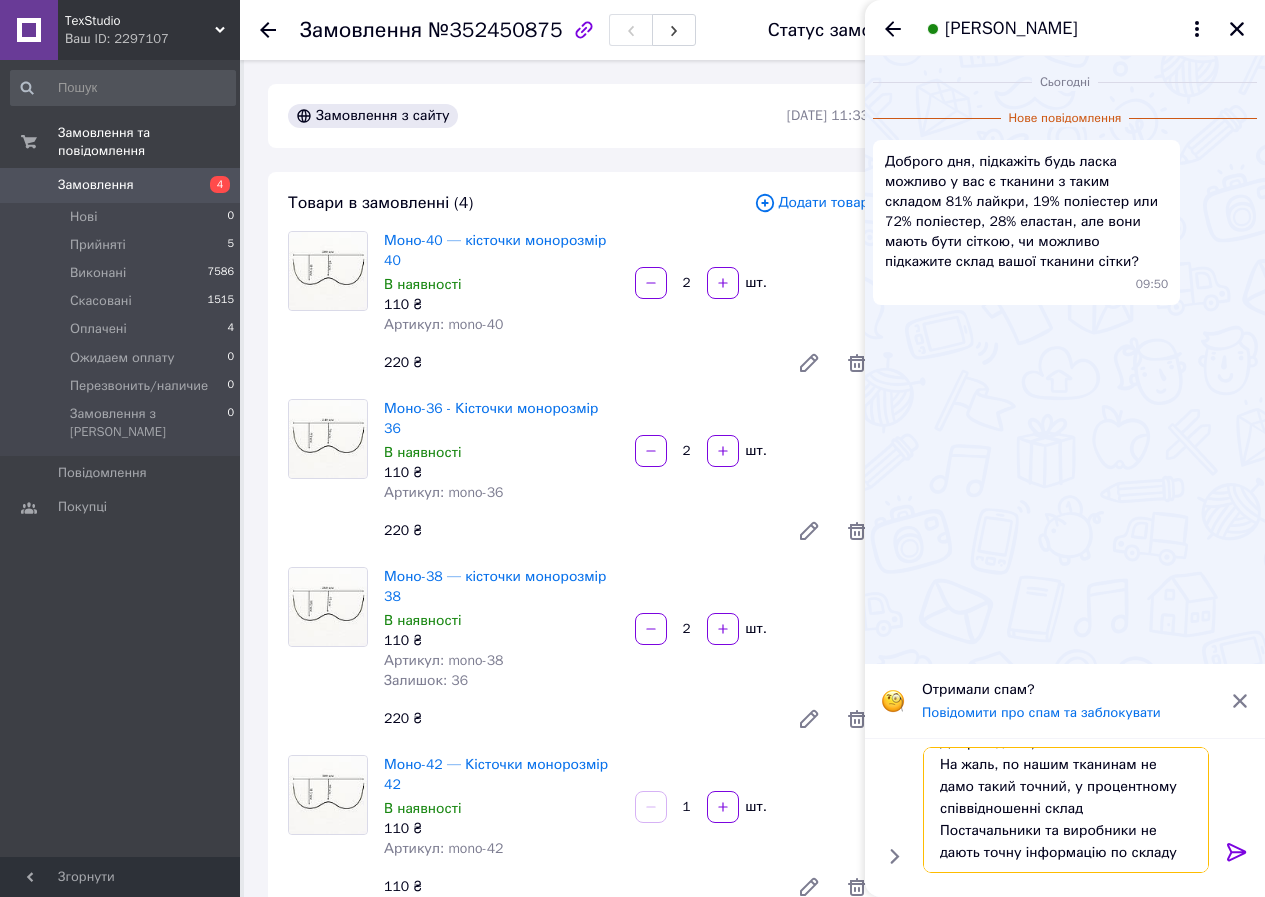 click on "Добрий день!)
На жаль, по нашим тканинам не дамо такий точний, у процентному співвідношенні склад
Постачальники та виробники не дають точну інформацію по складу" at bounding box center [1066, 810] 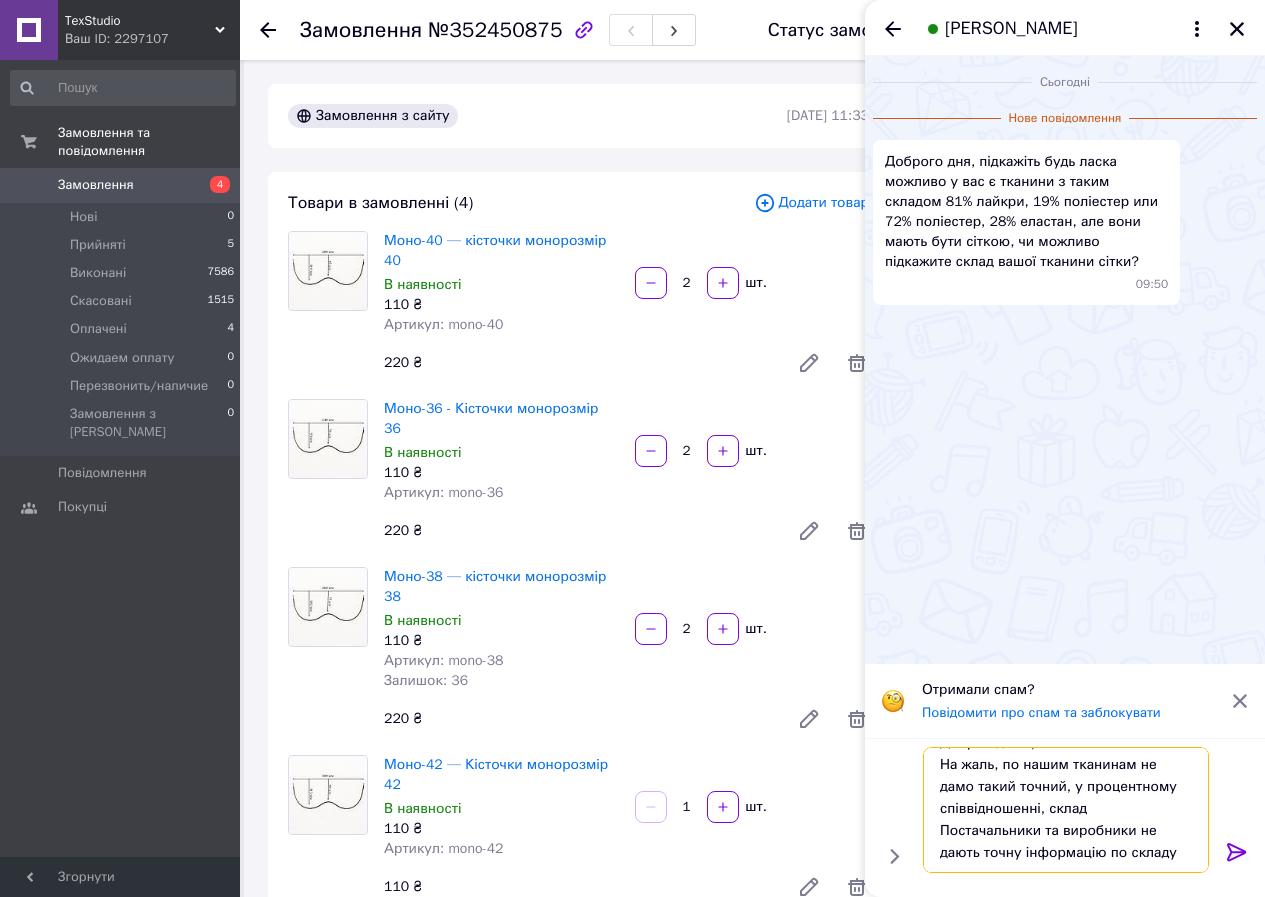 type on "Добрий день!)
На жаль, по нашим тканинам не дамо такий точний, у процентному співвідношенні, склад
Постачальники та виробники не дають точну інформацію по складу" 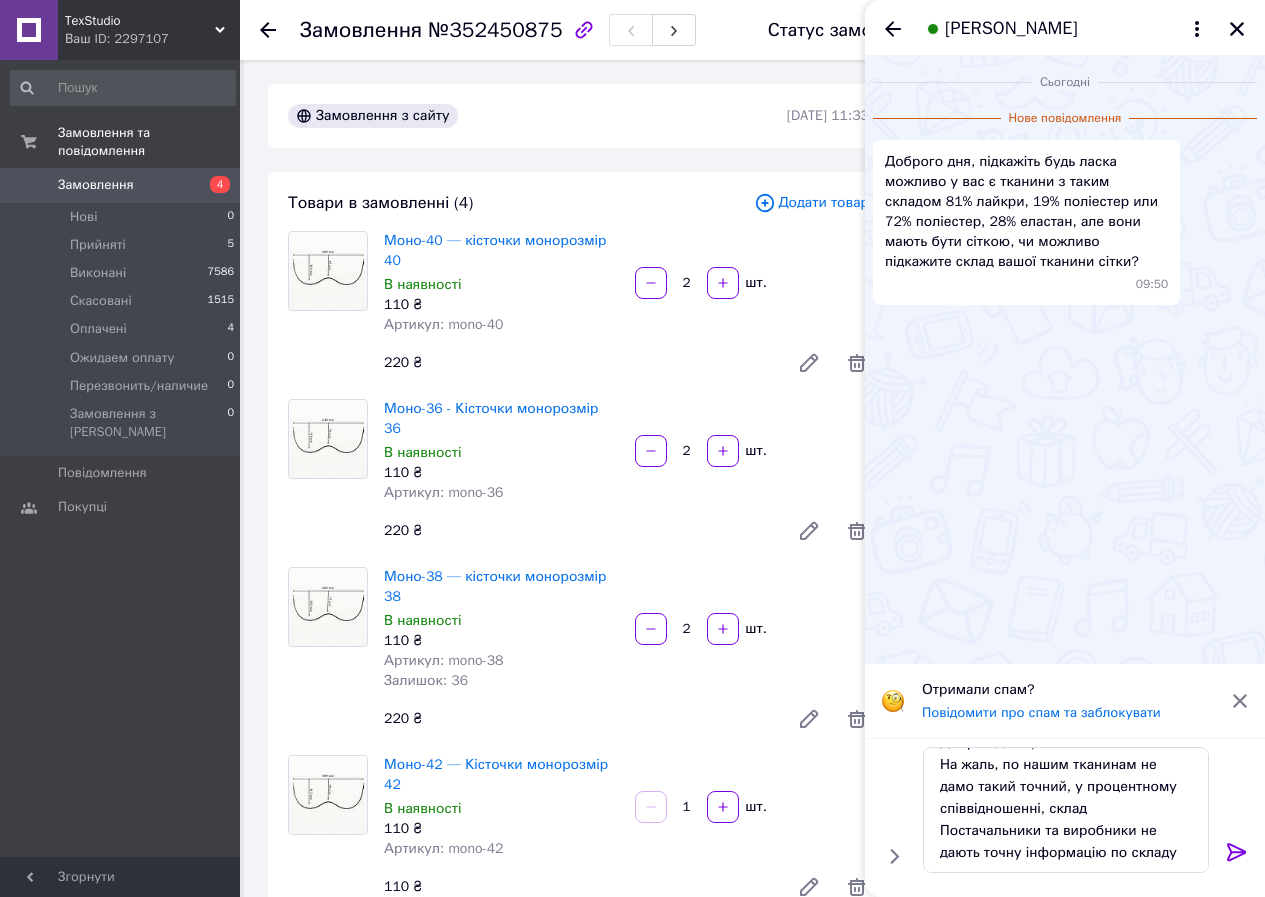 drag, startPoint x: 1233, startPoint y: 850, endPoint x: 1207, endPoint y: 855, distance: 26.476404 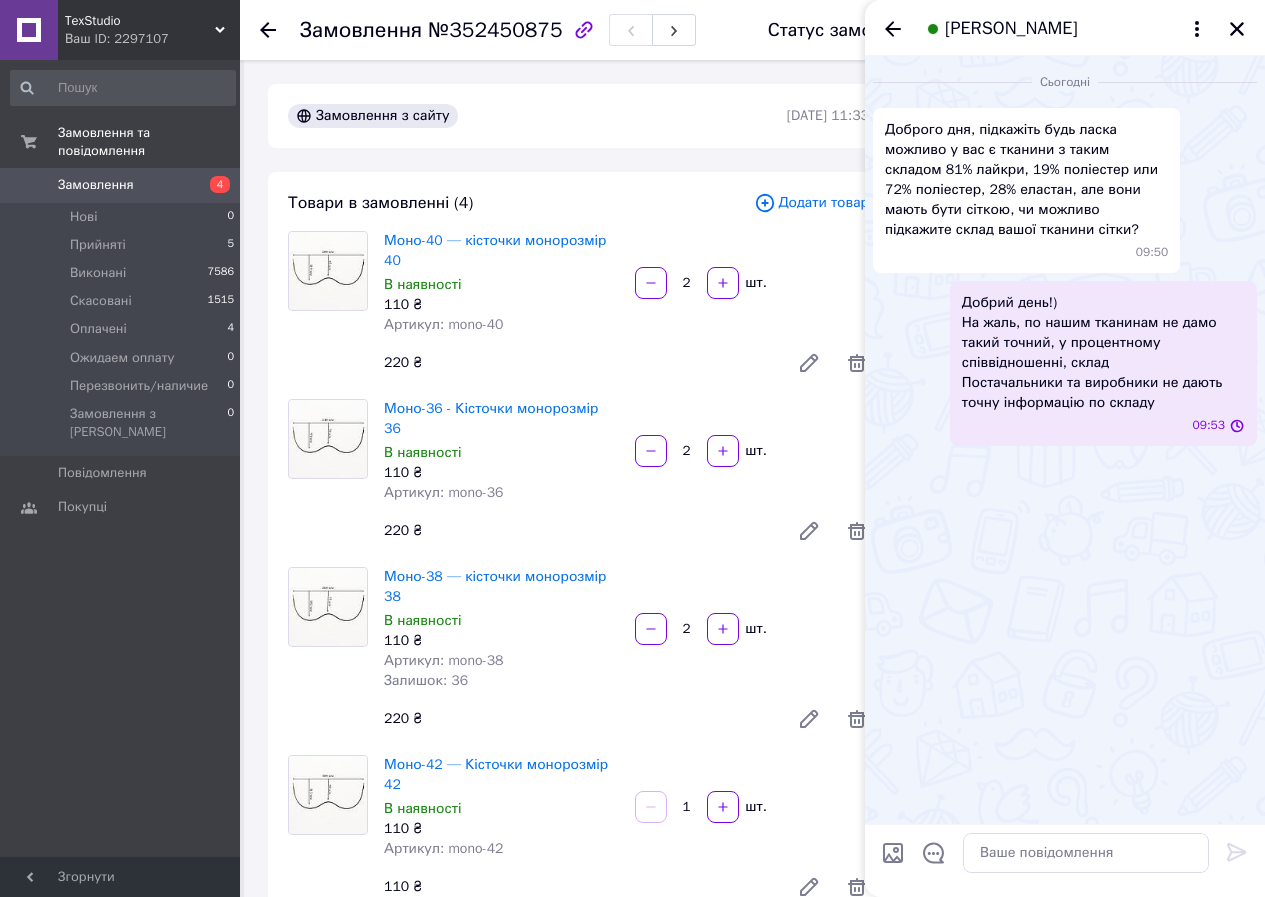 scroll, scrollTop: 0, scrollLeft: 0, axis: both 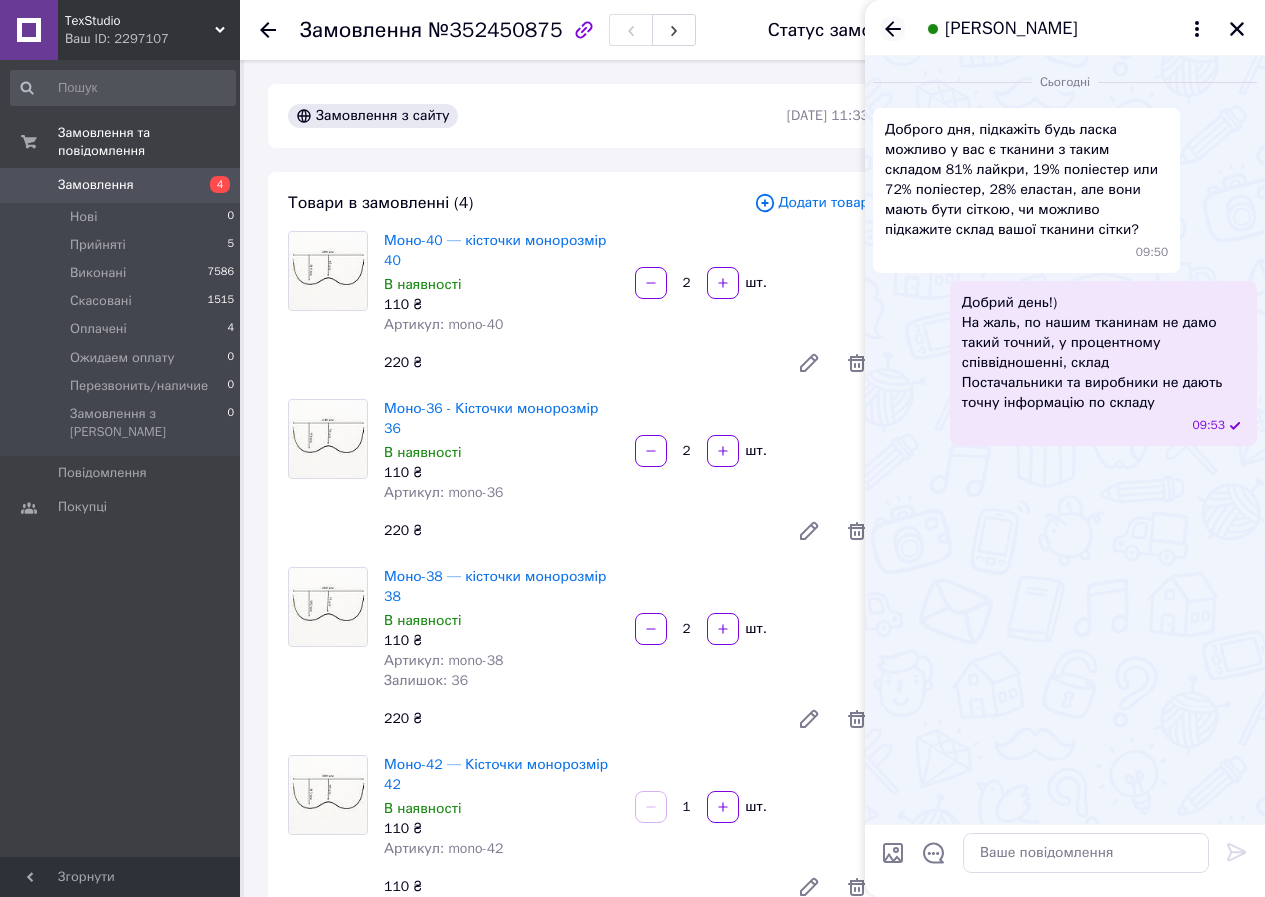 click 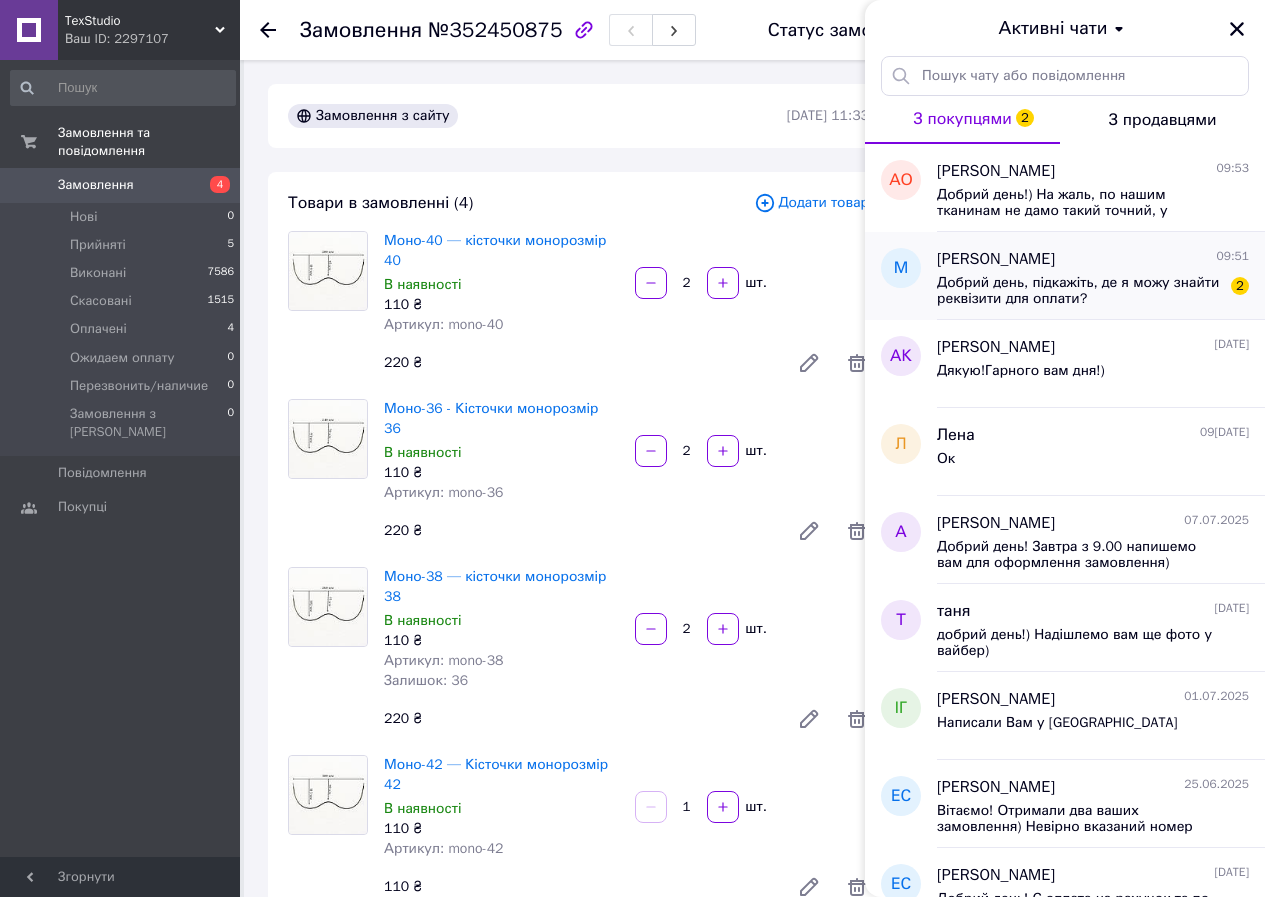 click on "Добрий день, підкажіть, де я можу знайти реквізити для оплати?" at bounding box center (1079, 291) 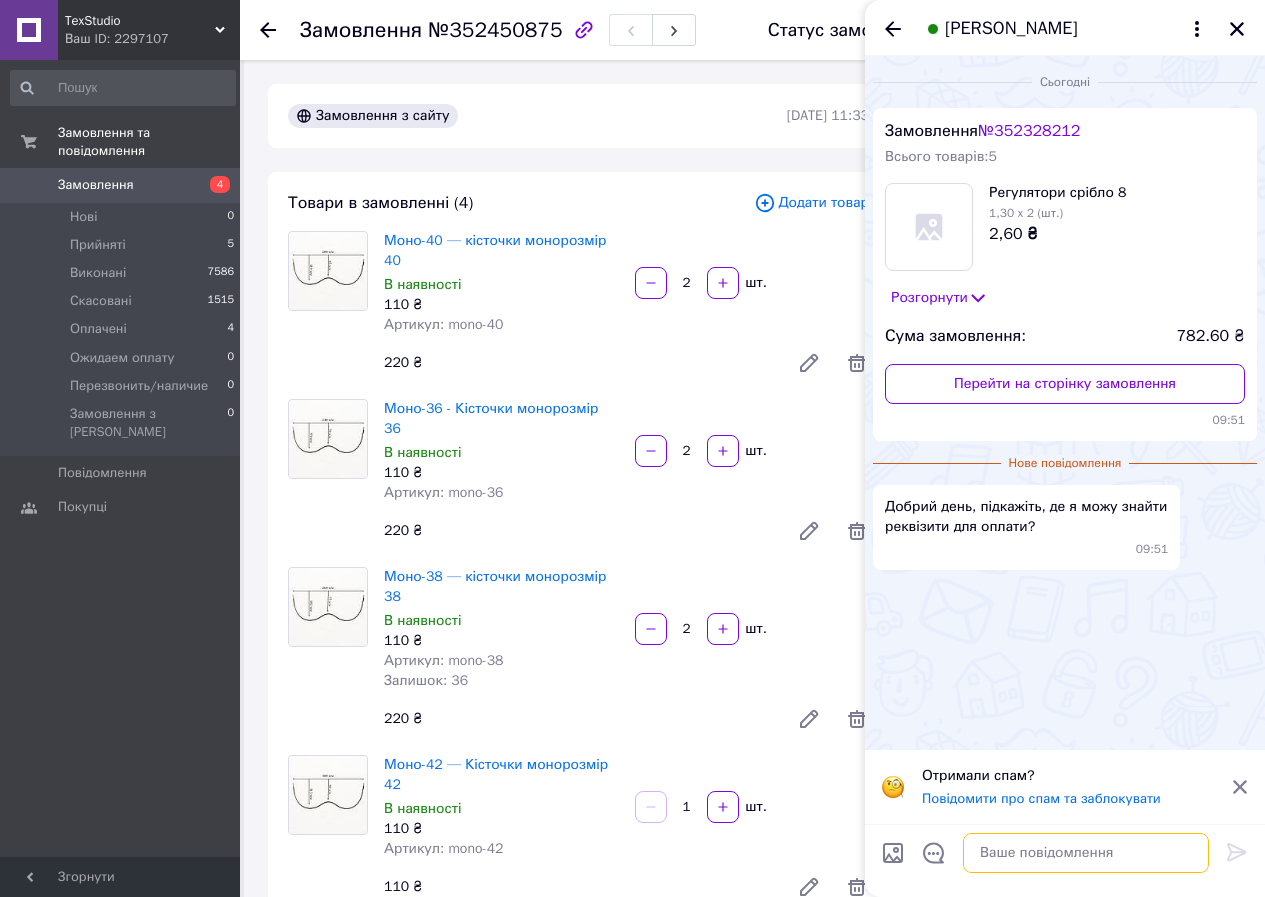 click at bounding box center (1086, 853) 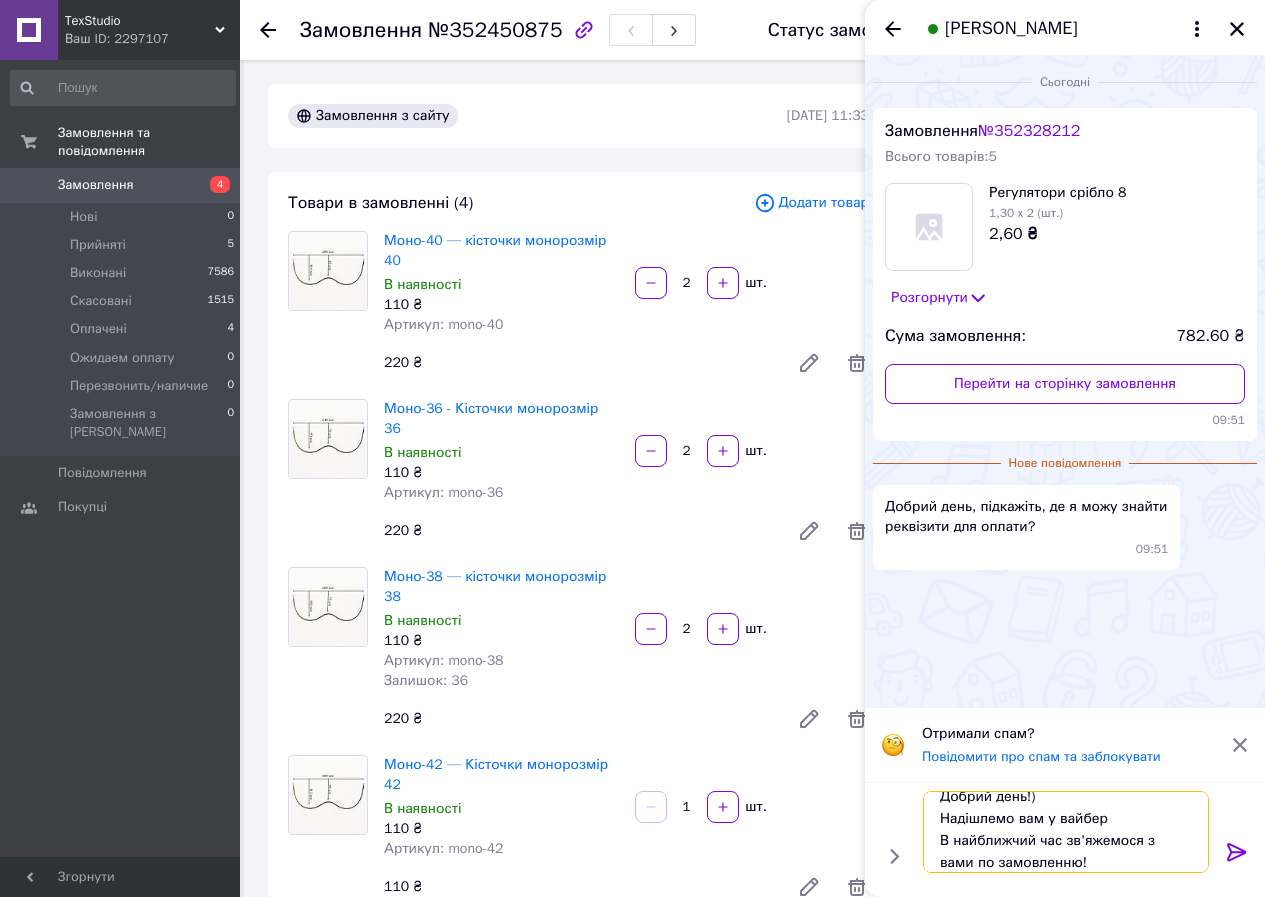 scroll, scrollTop: 36, scrollLeft: 0, axis: vertical 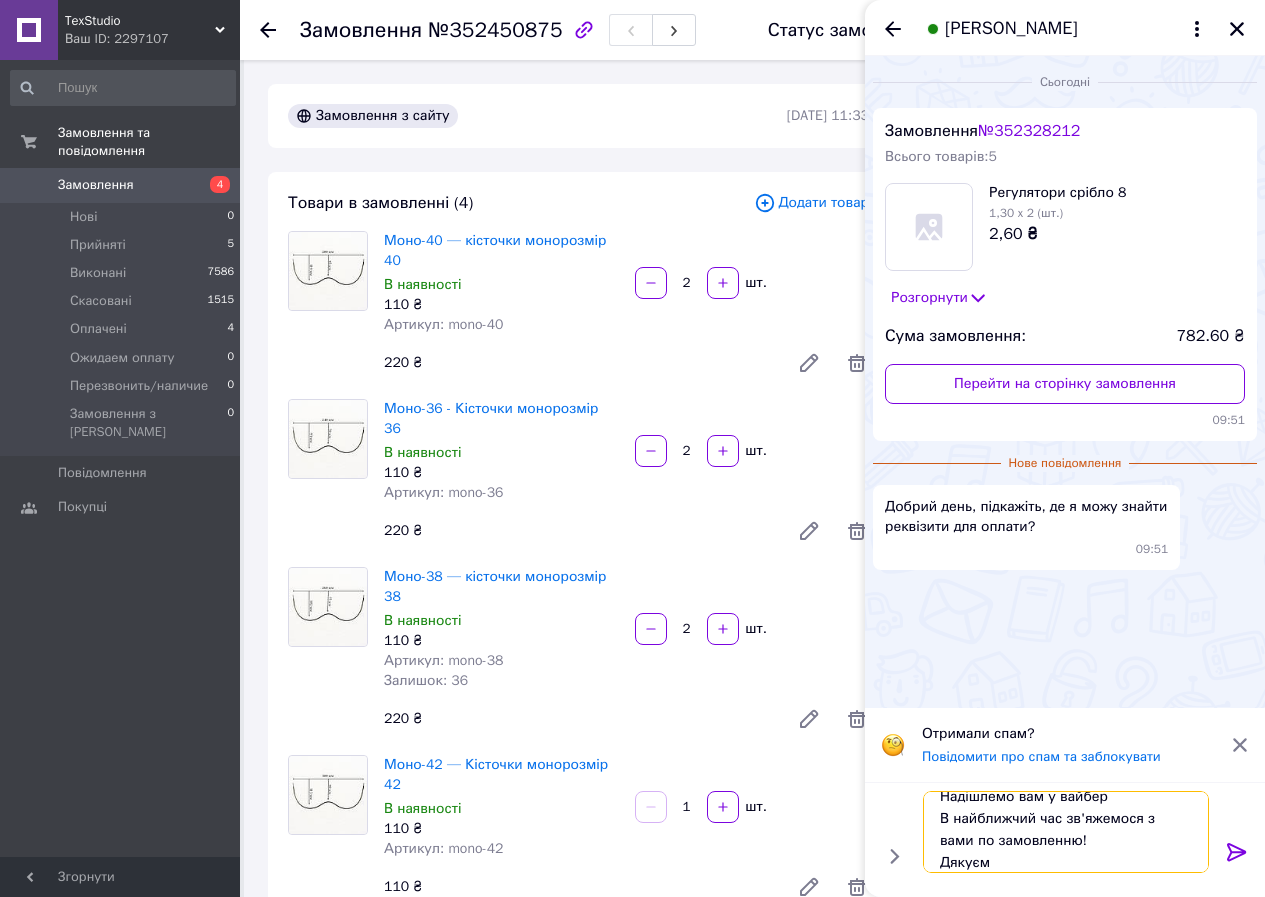 type on "Добрий день!)
Надішлемо вам у вайбер
В найближчий час зв'яжемося з вами по замовленню!
Дякуємо" 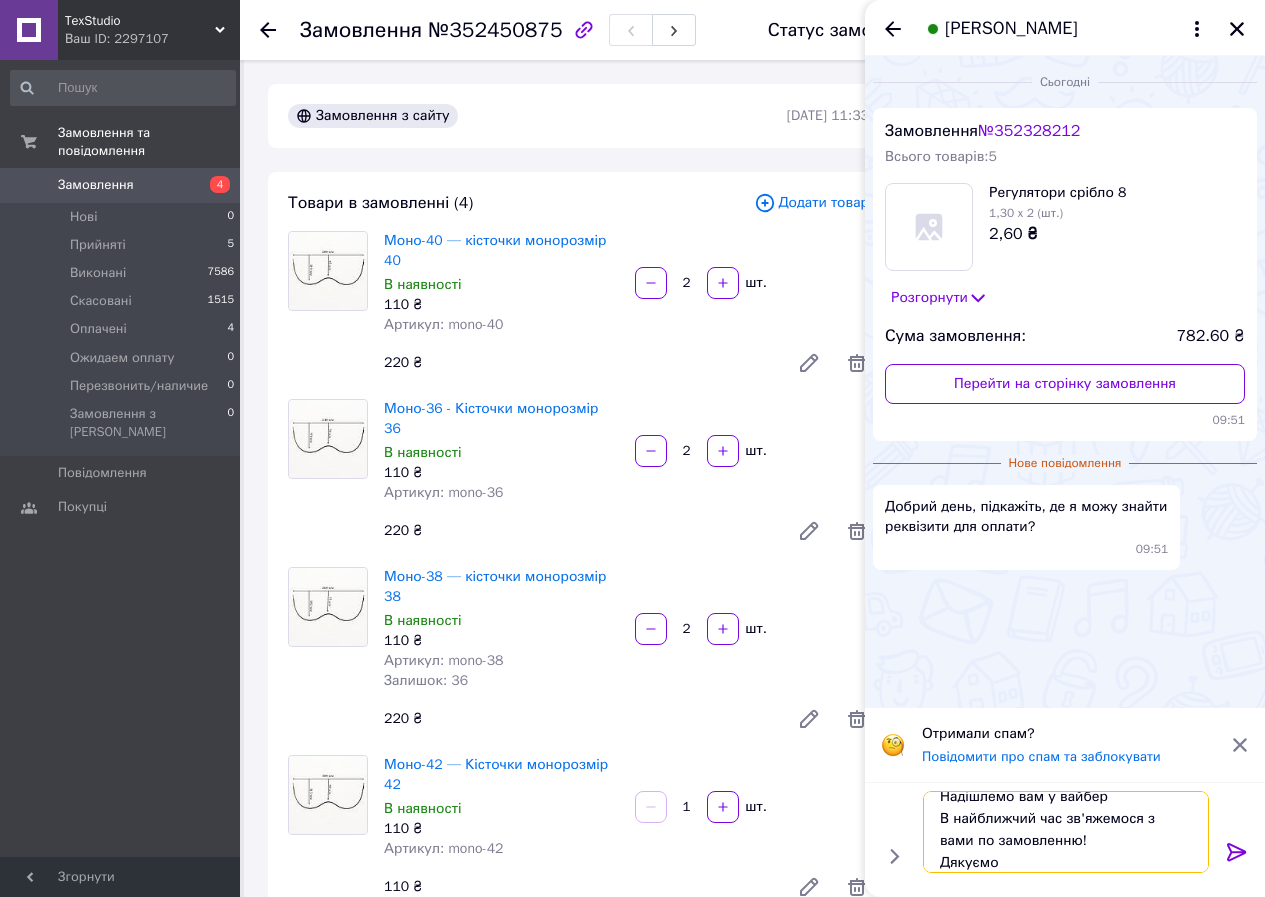 type 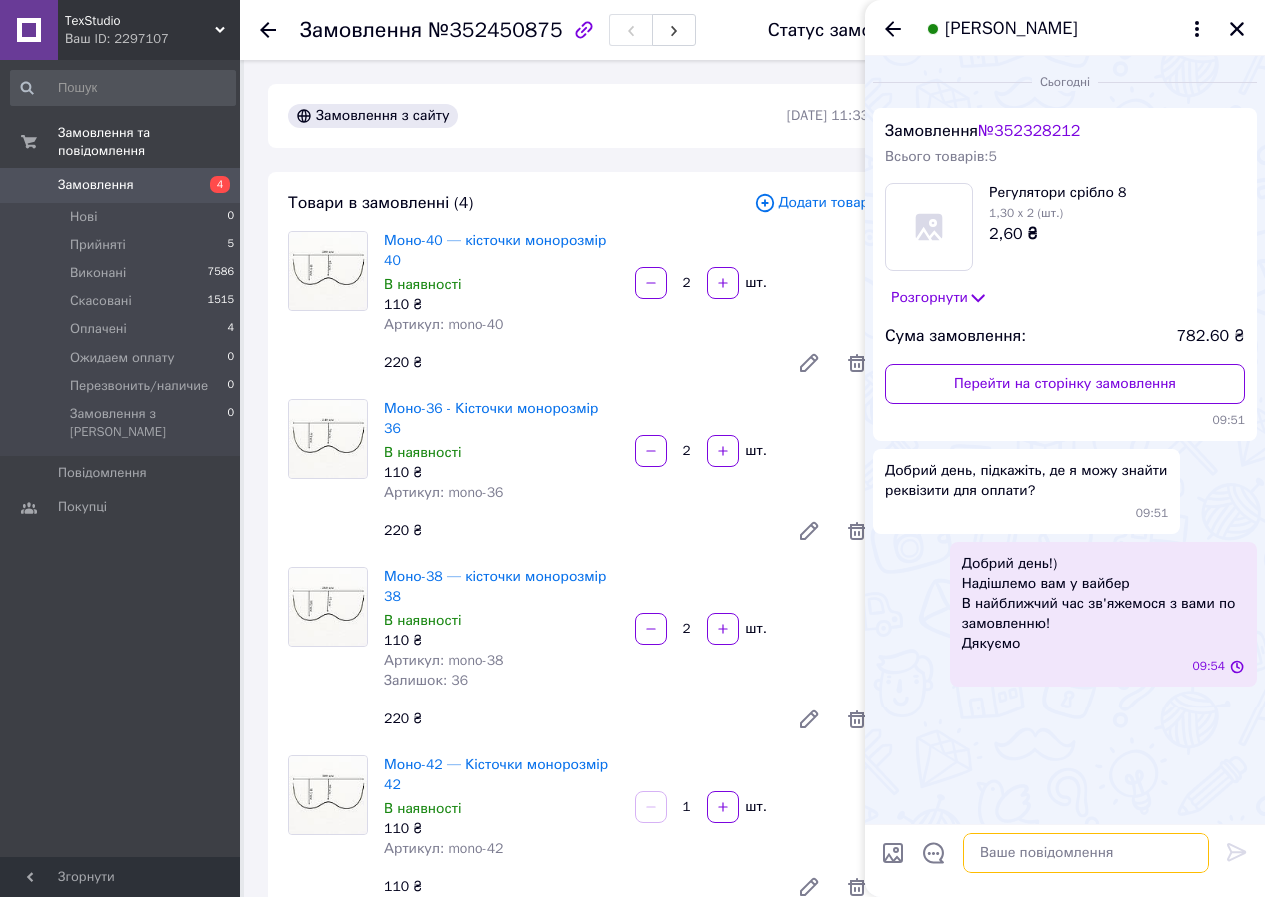 scroll, scrollTop: 0, scrollLeft: 0, axis: both 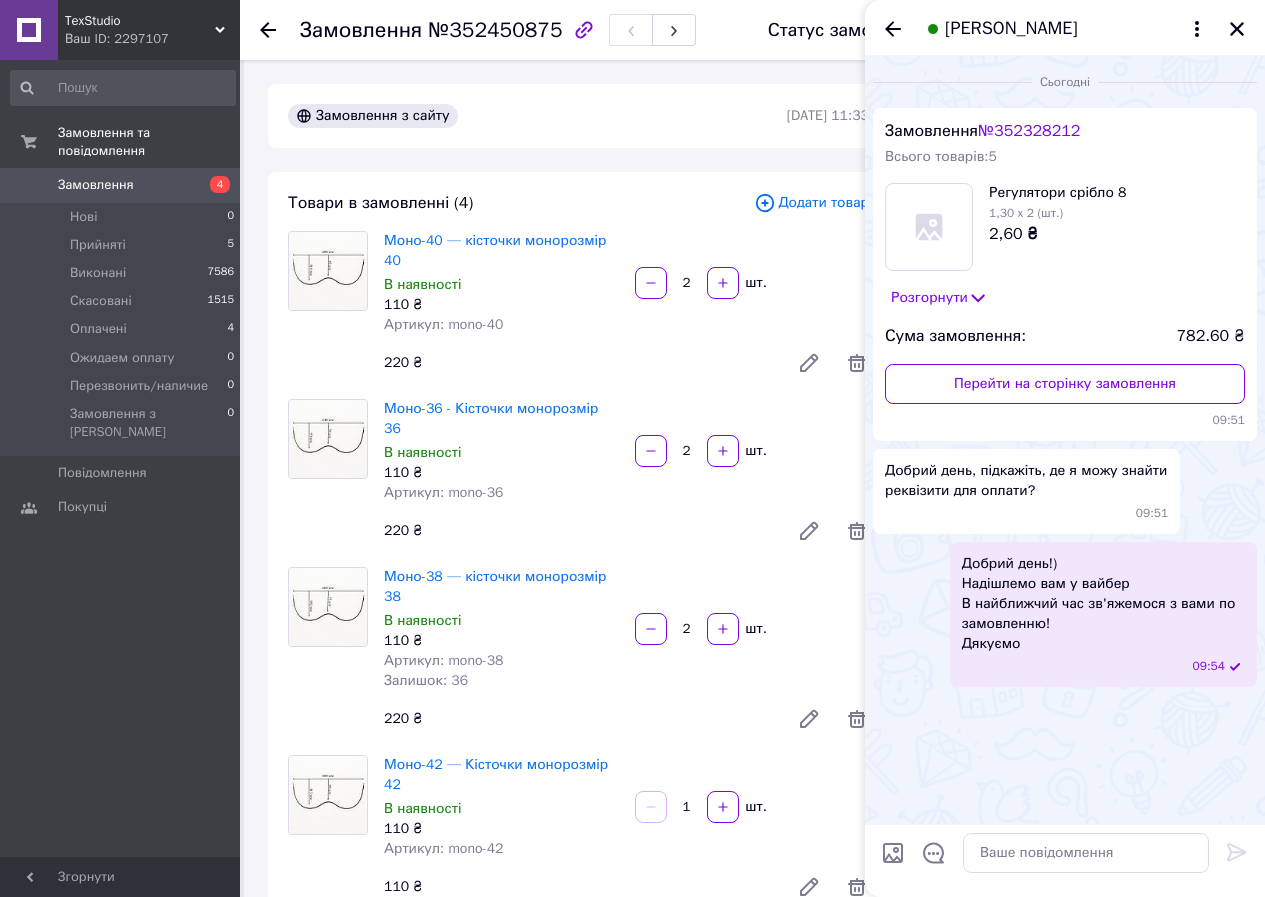 click on "Замовлення та повідомлення Замовлення 4 Нові 0 Прийняті 5 Виконані 7586 Скасовані 1515 Оплачені 4 Ожидаем оплату 0 Перезвонить/наличие 0 Замовлення з Розетки 0 Повідомлення 0 Покупці" at bounding box center [123, 461] 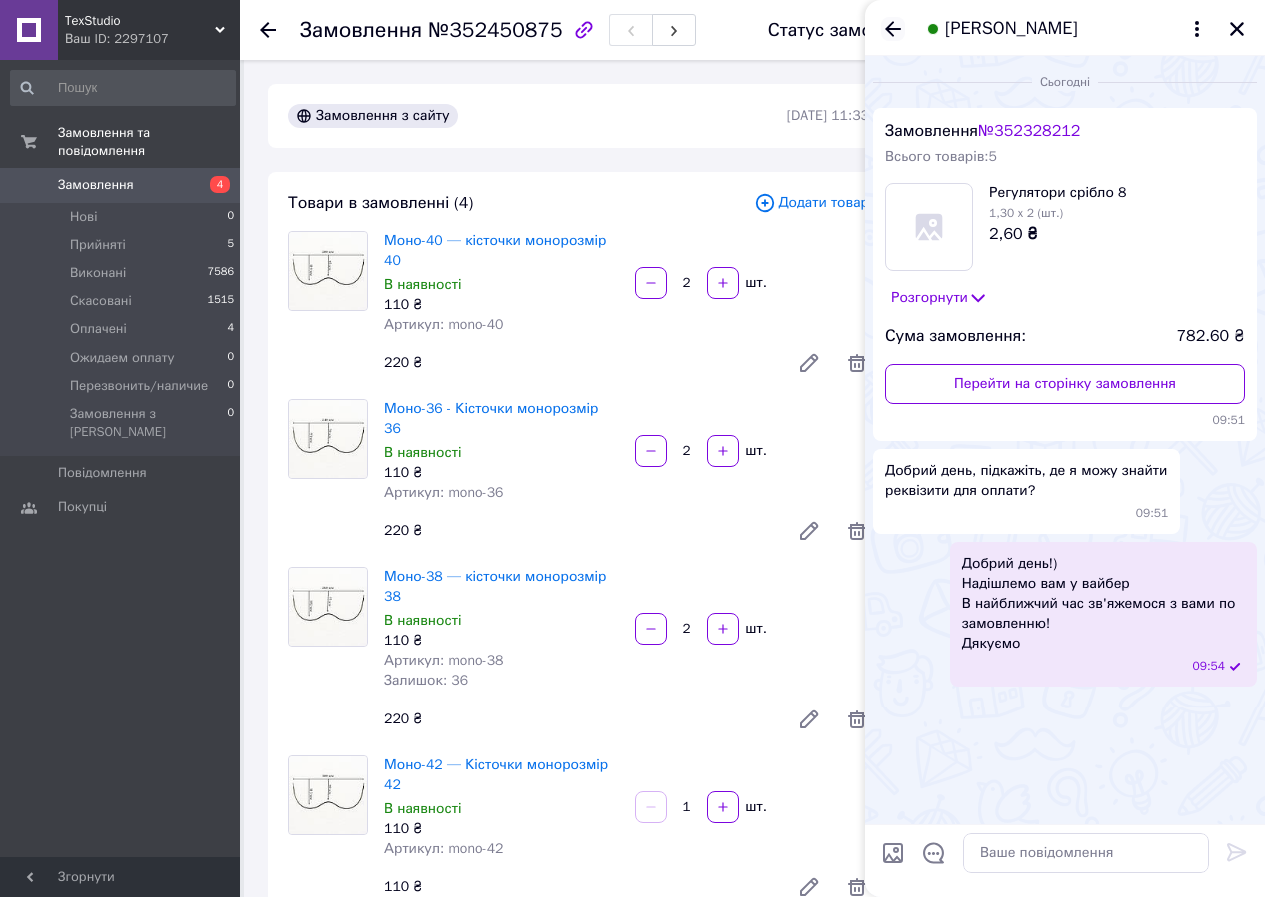 click 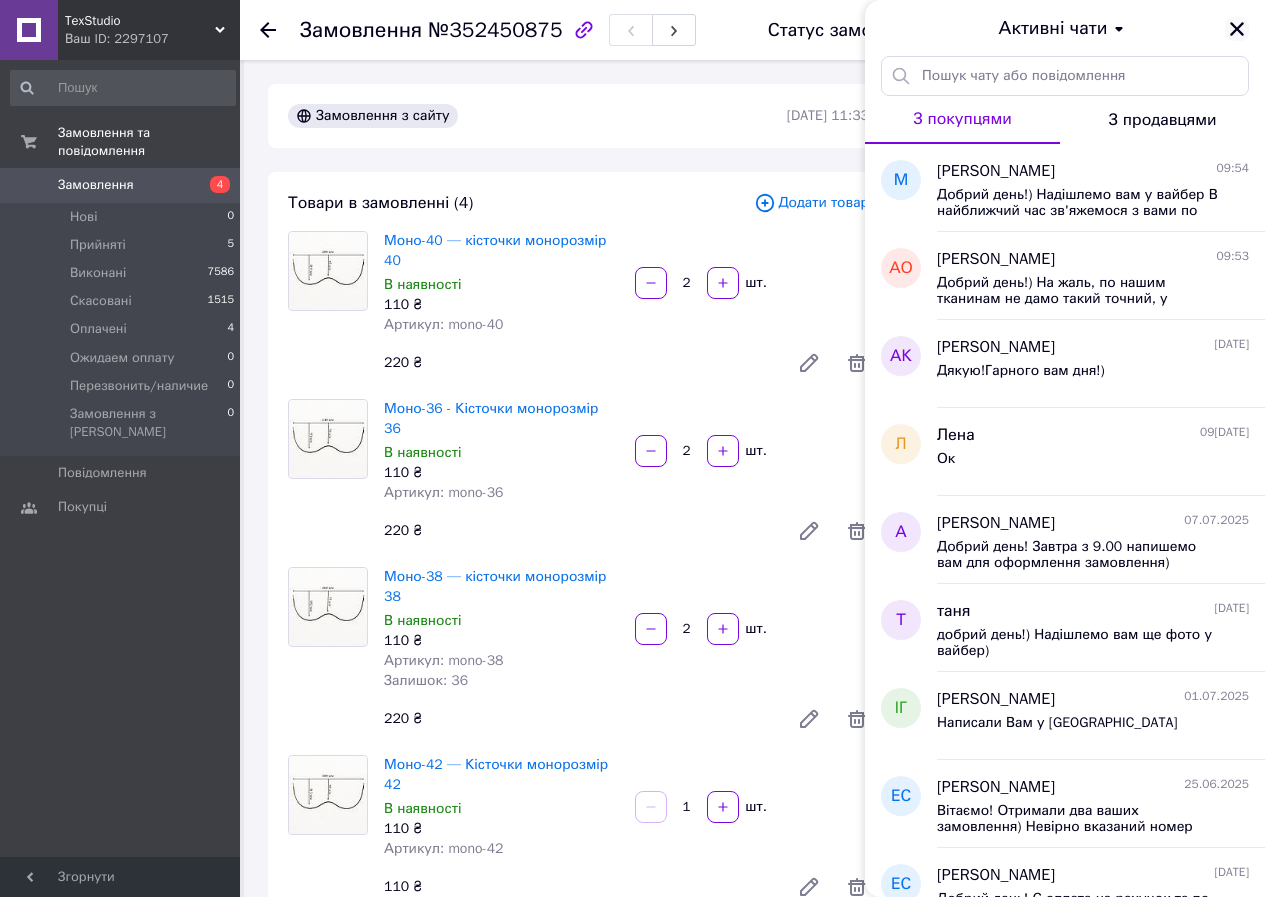 click 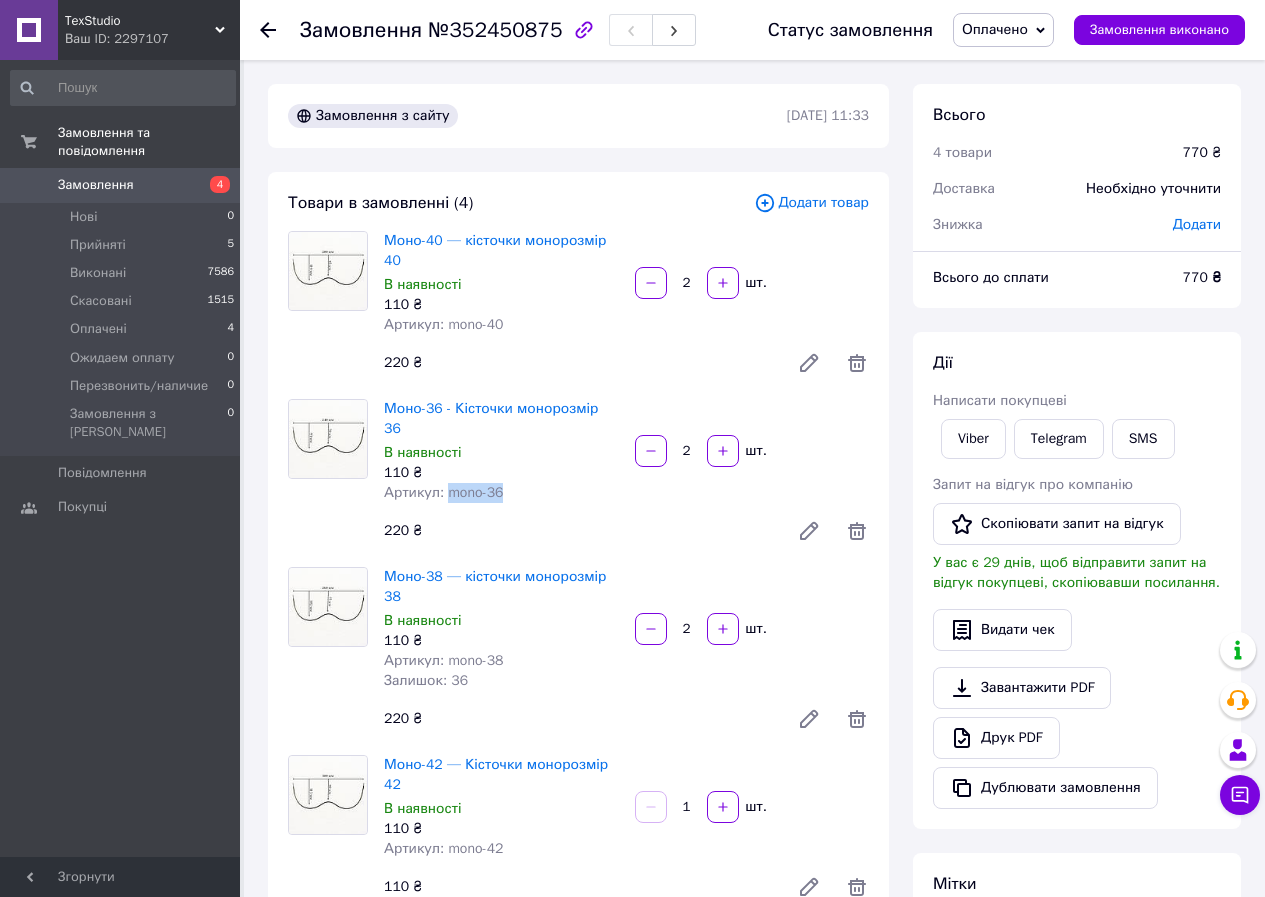 drag, startPoint x: 442, startPoint y: 450, endPoint x: 512, endPoint y: 459, distance: 70.5762 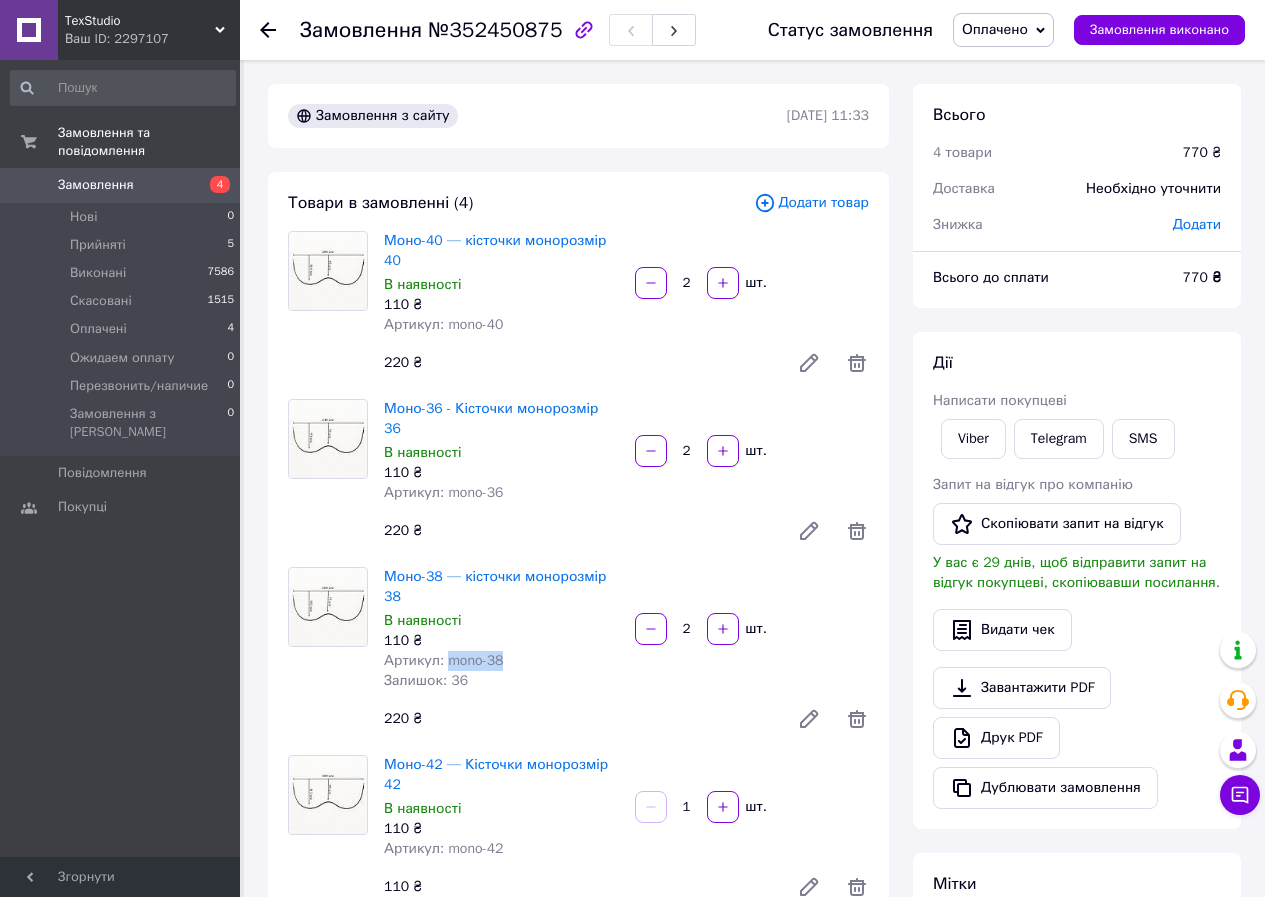 drag, startPoint x: 444, startPoint y: 604, endPoint x: 534, endPoint y: 598, distance: 90.199776 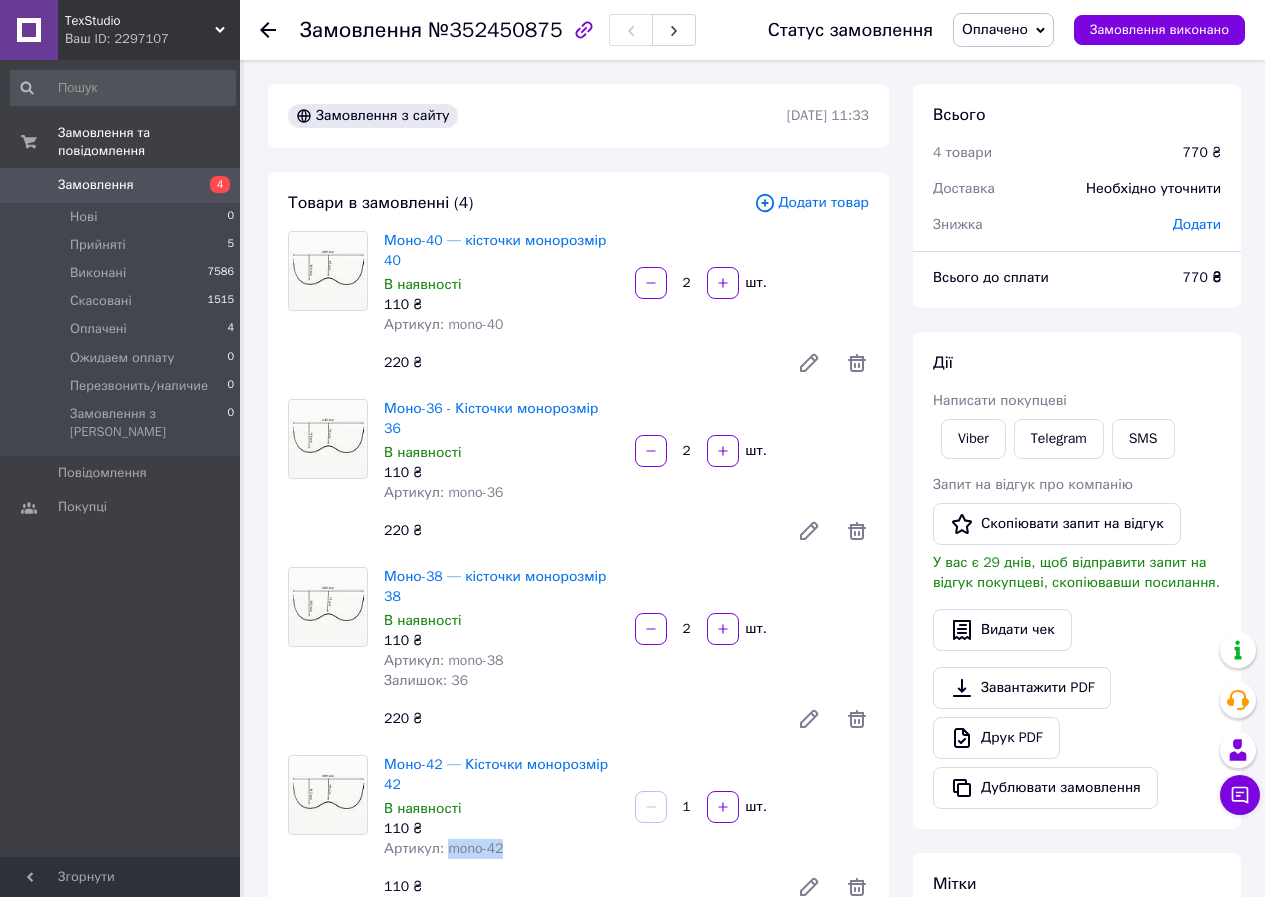 drag, startPoint x: 446, startPoint y: 792, endPoint x: 528, endPoint y: 792, distance: 82 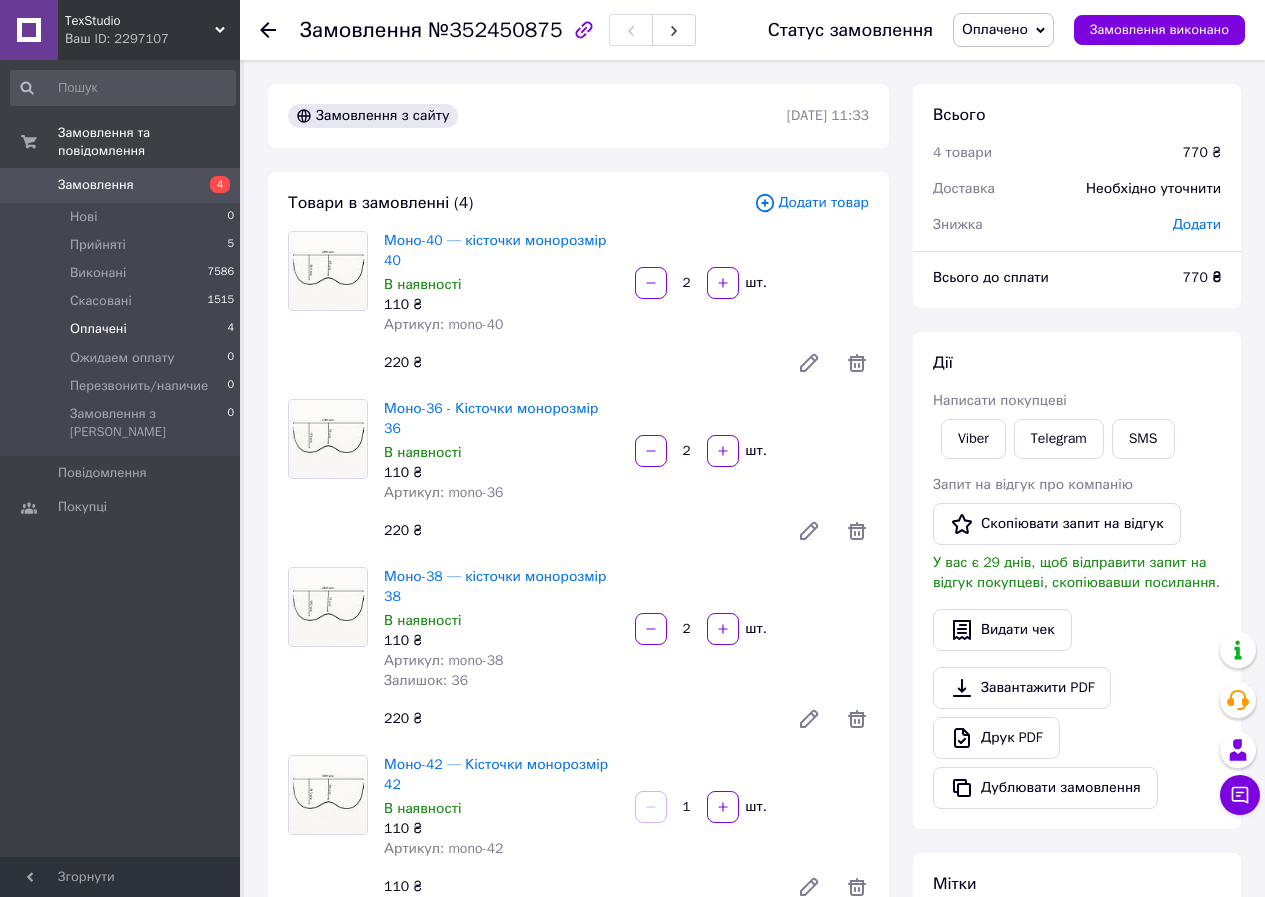 click on "Оплачені" at bounding box center (98, 329) 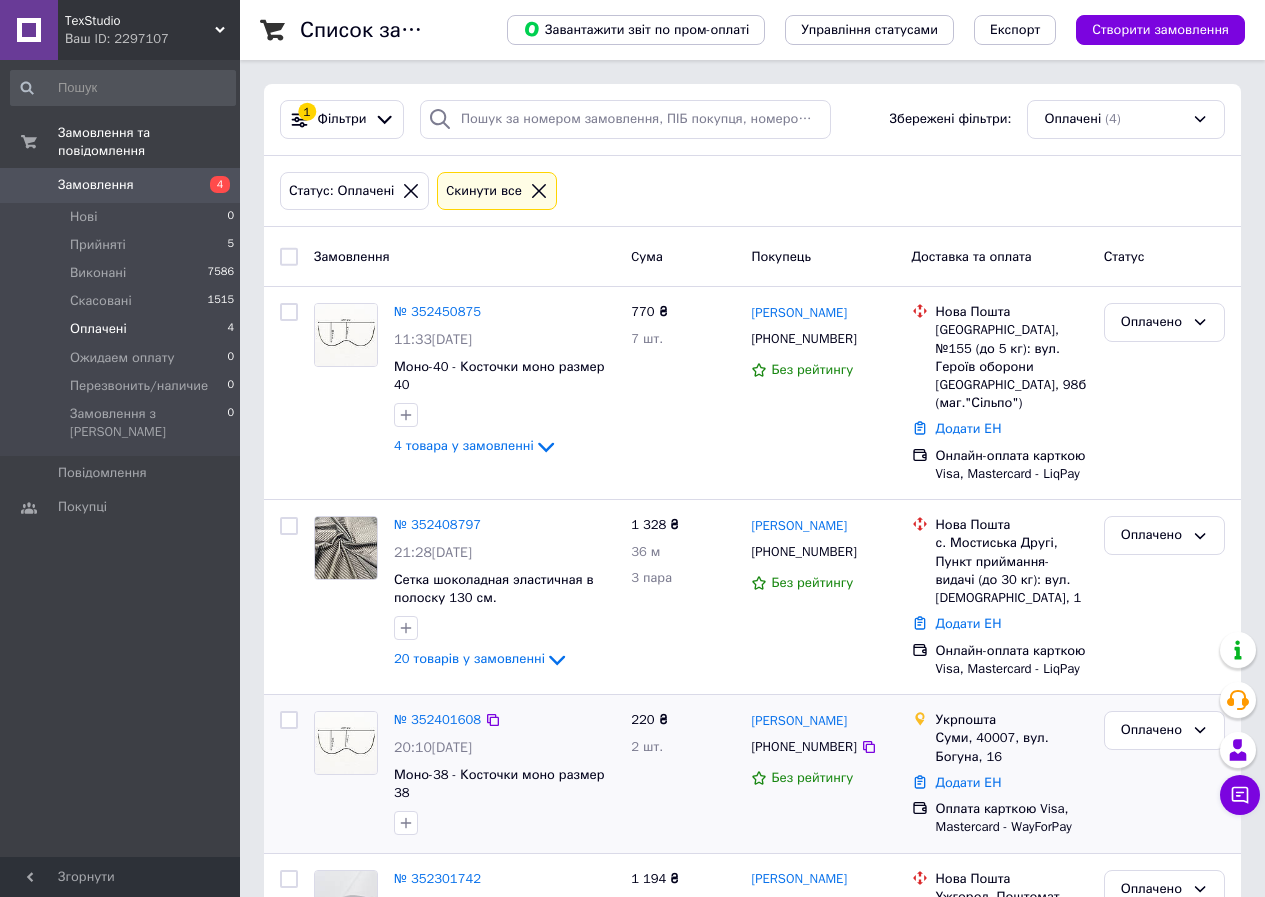 scroll, scrollTop: 144, scrollLeft: 0, axis: vertical 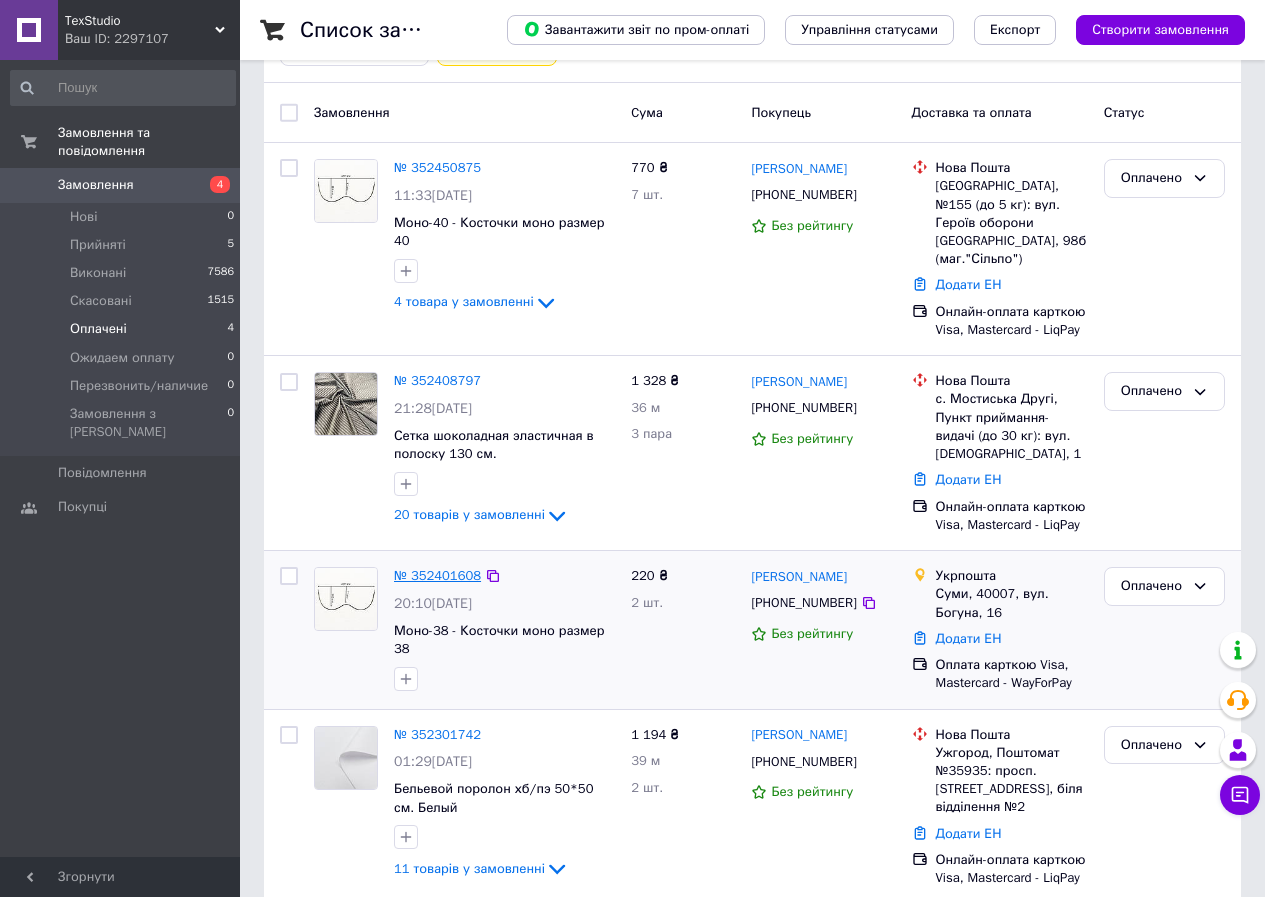 click on "№ 352401608" at bounding box center (437, 575) 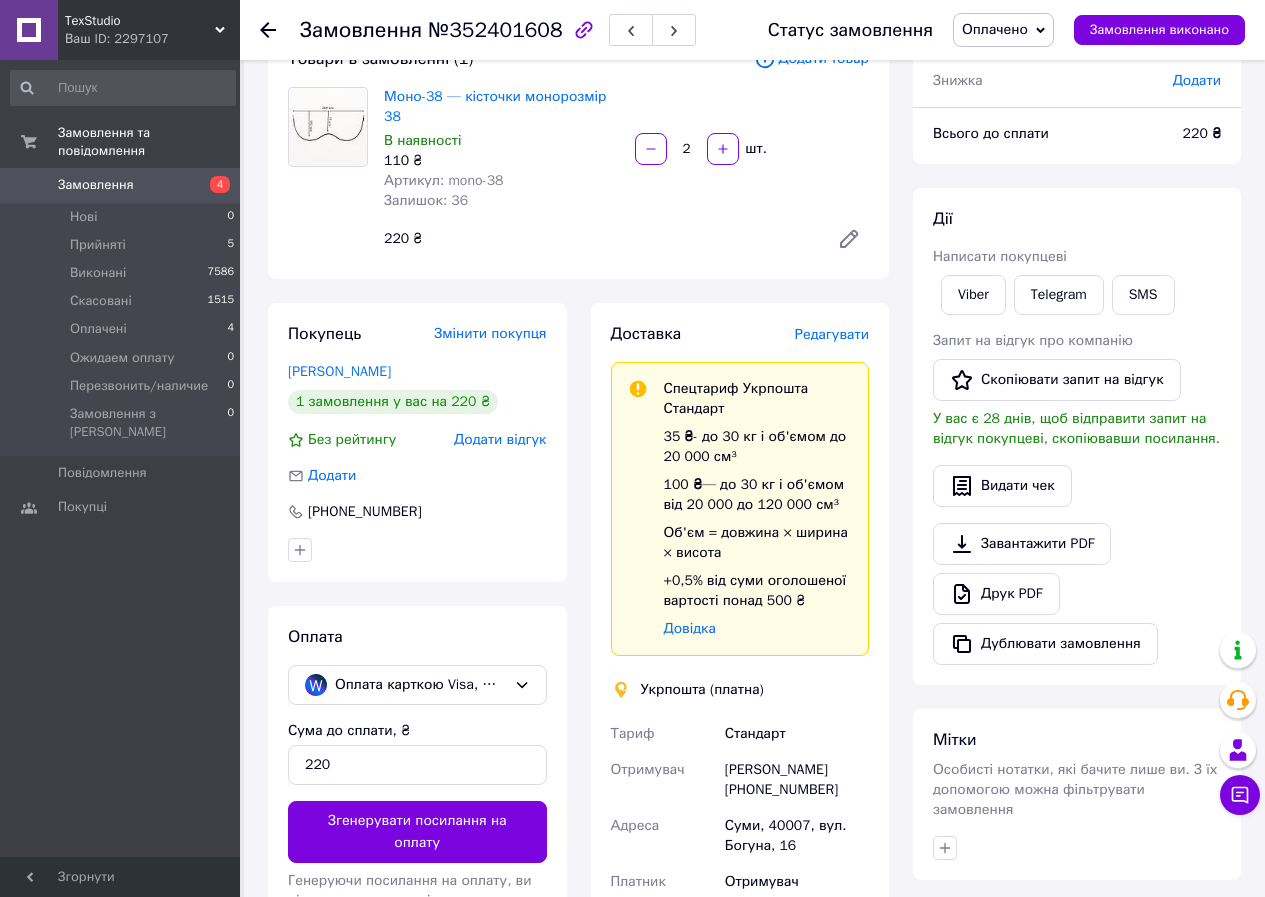 scroll, scrollTop: 0, scrollLeft: 0, axis: both 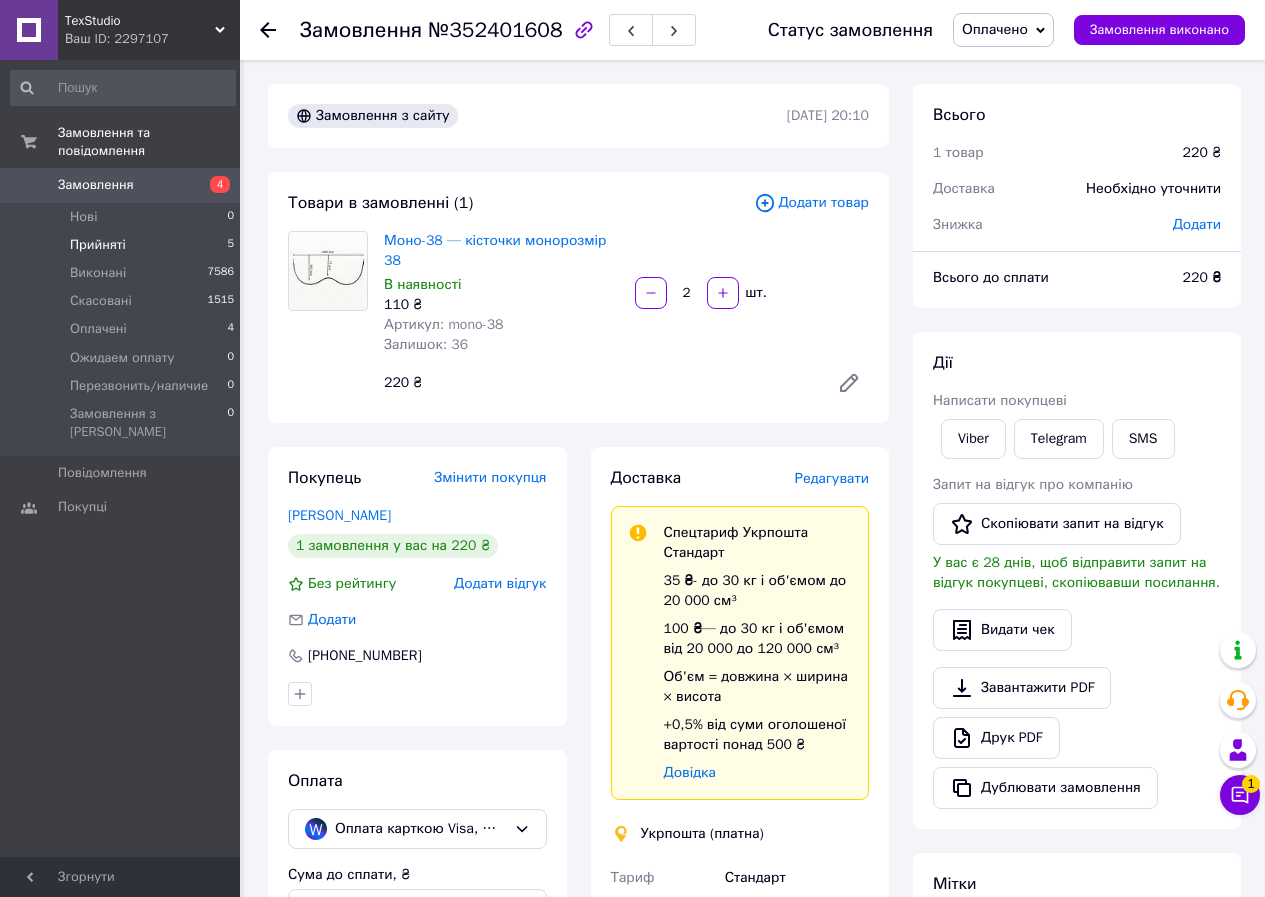 click on "Прийняті 5" at bounding box center [123, 245] 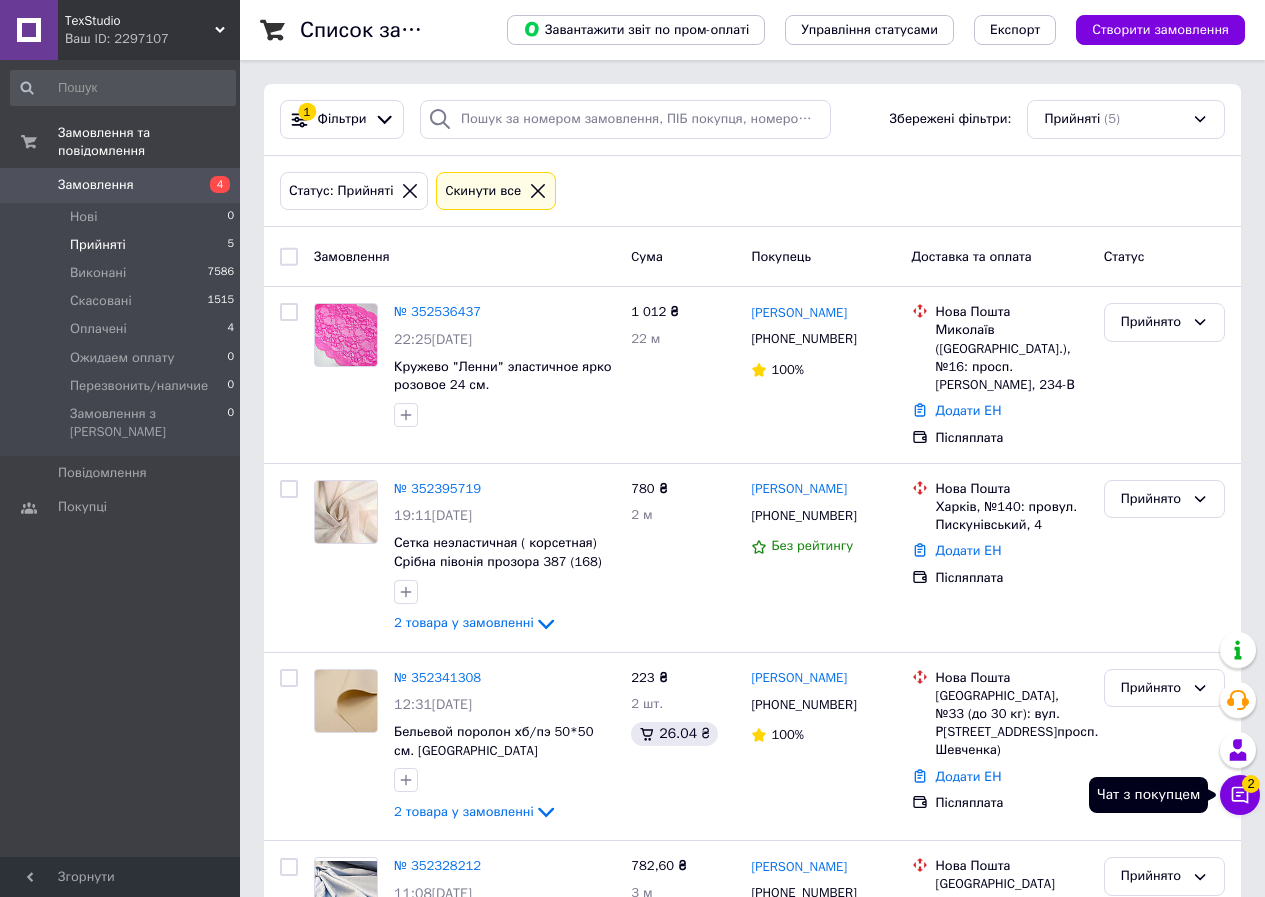 click 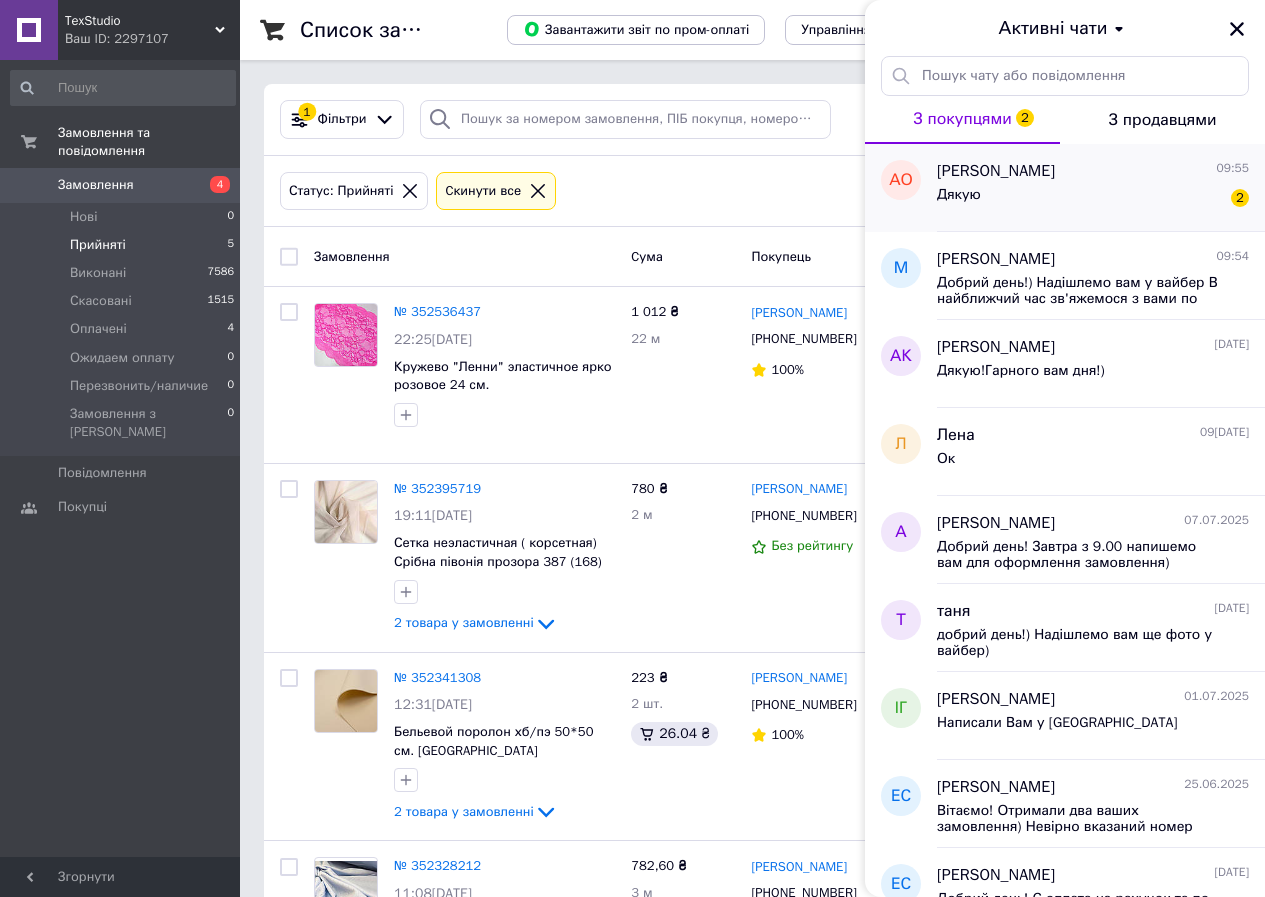 click on "[PERSON_NAME] 09:55" at bounding box center (1093, 171) 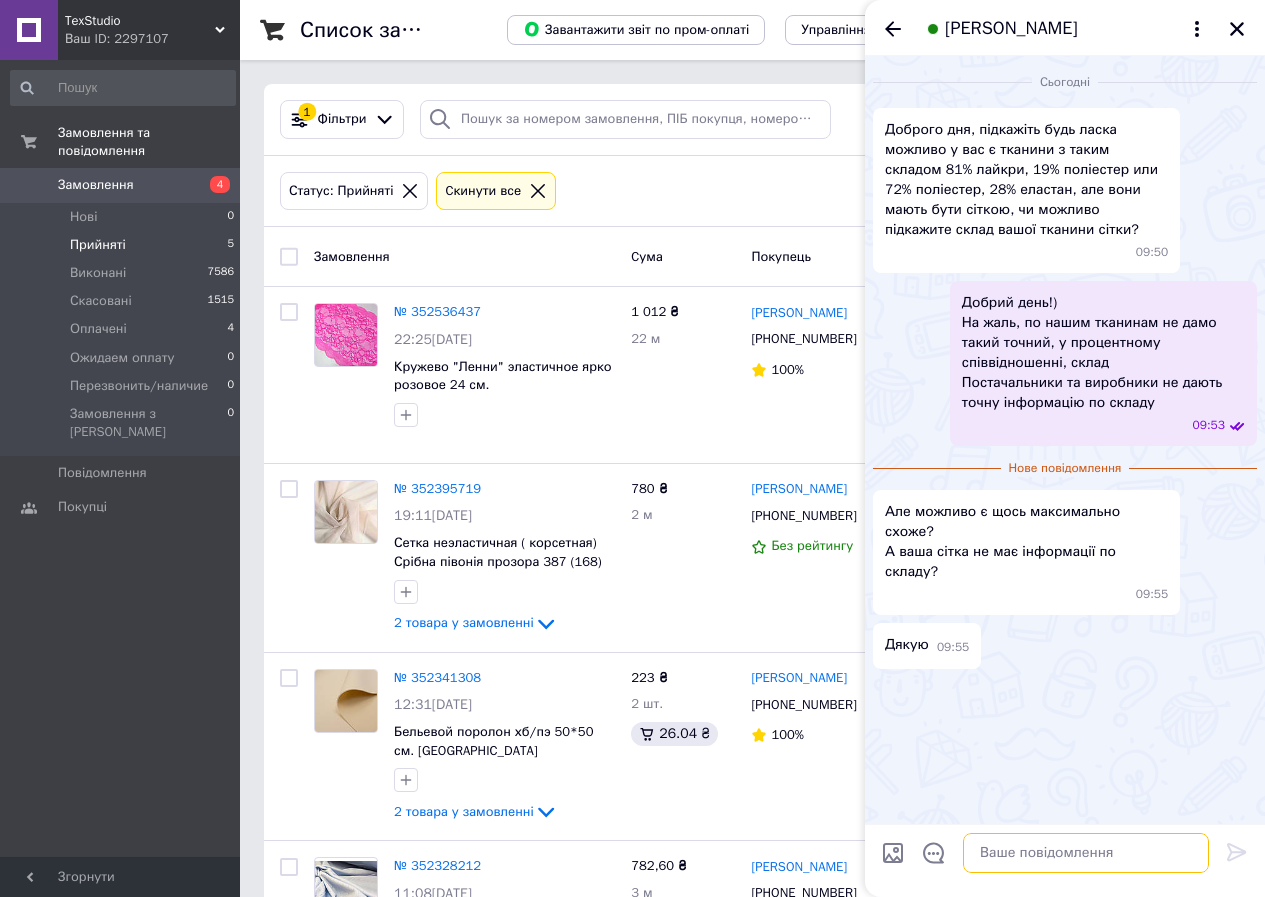 drag, startPoint x: 992, startPoint y: 845, endPoint x: 1025, endPoint y: 846, distance: 33.01515 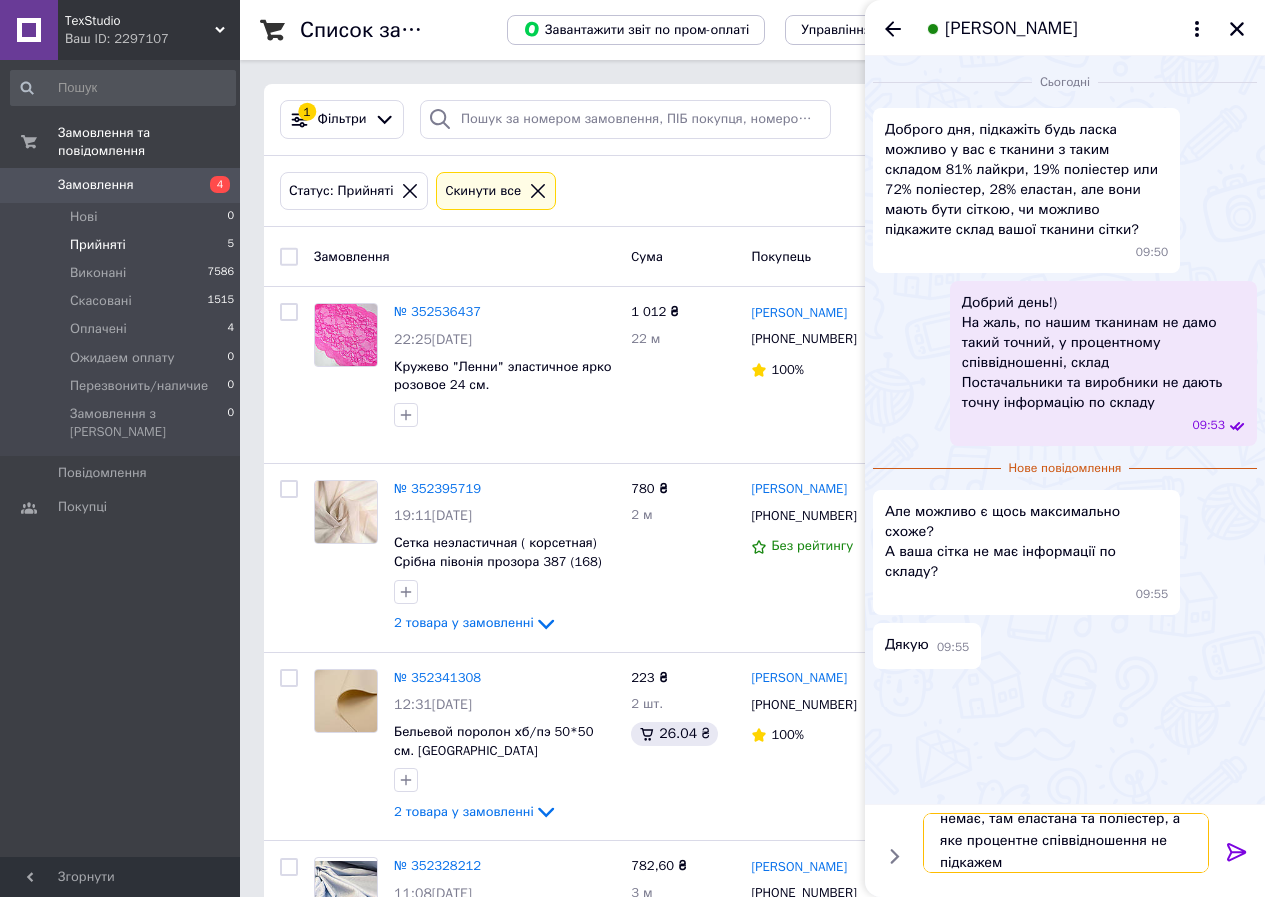 scroll, scrollTop: 2, scrollLeft: 0, axis: vertical 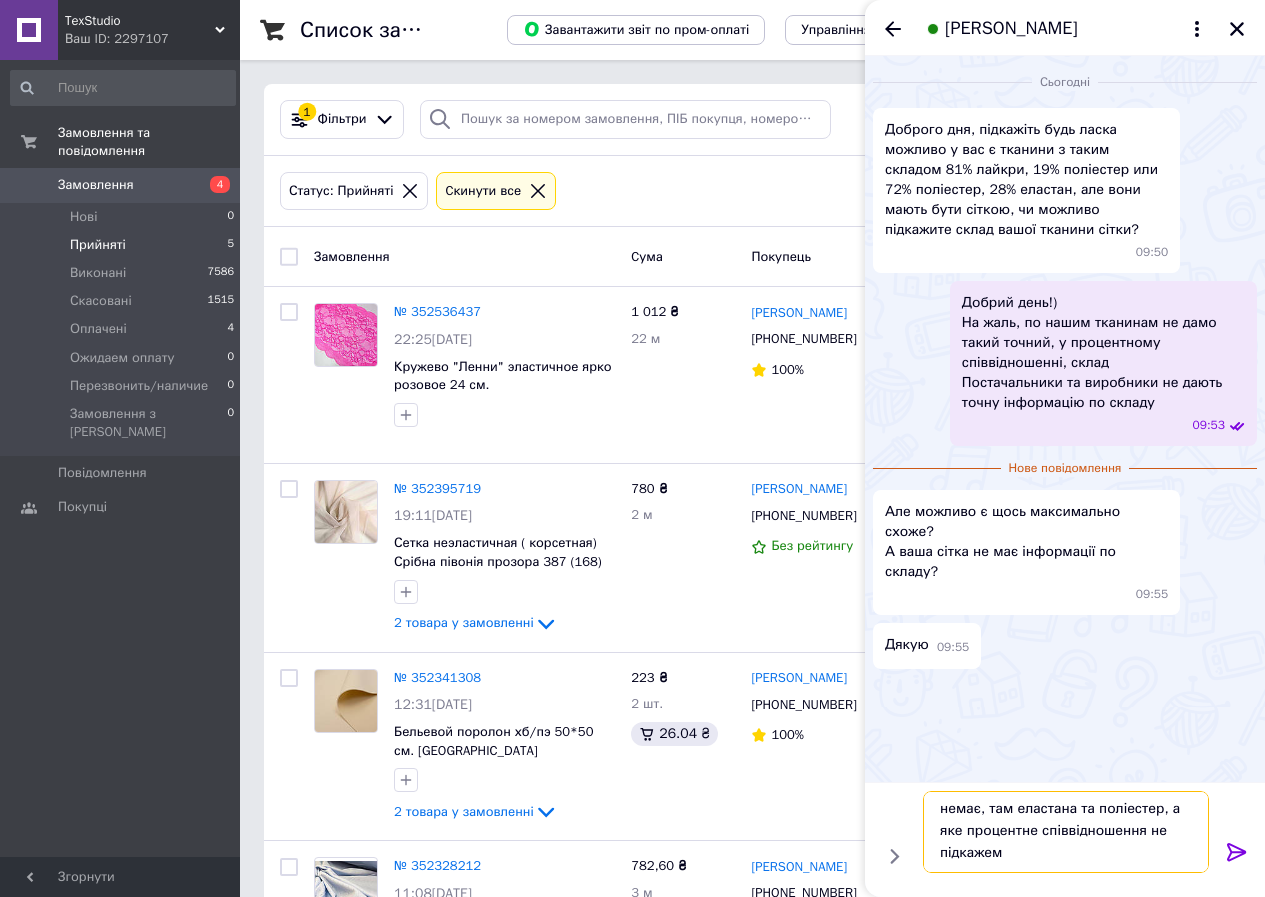 type on "немає, там еластана та поліестер, а яке процентне співвідношення не підкажемо" 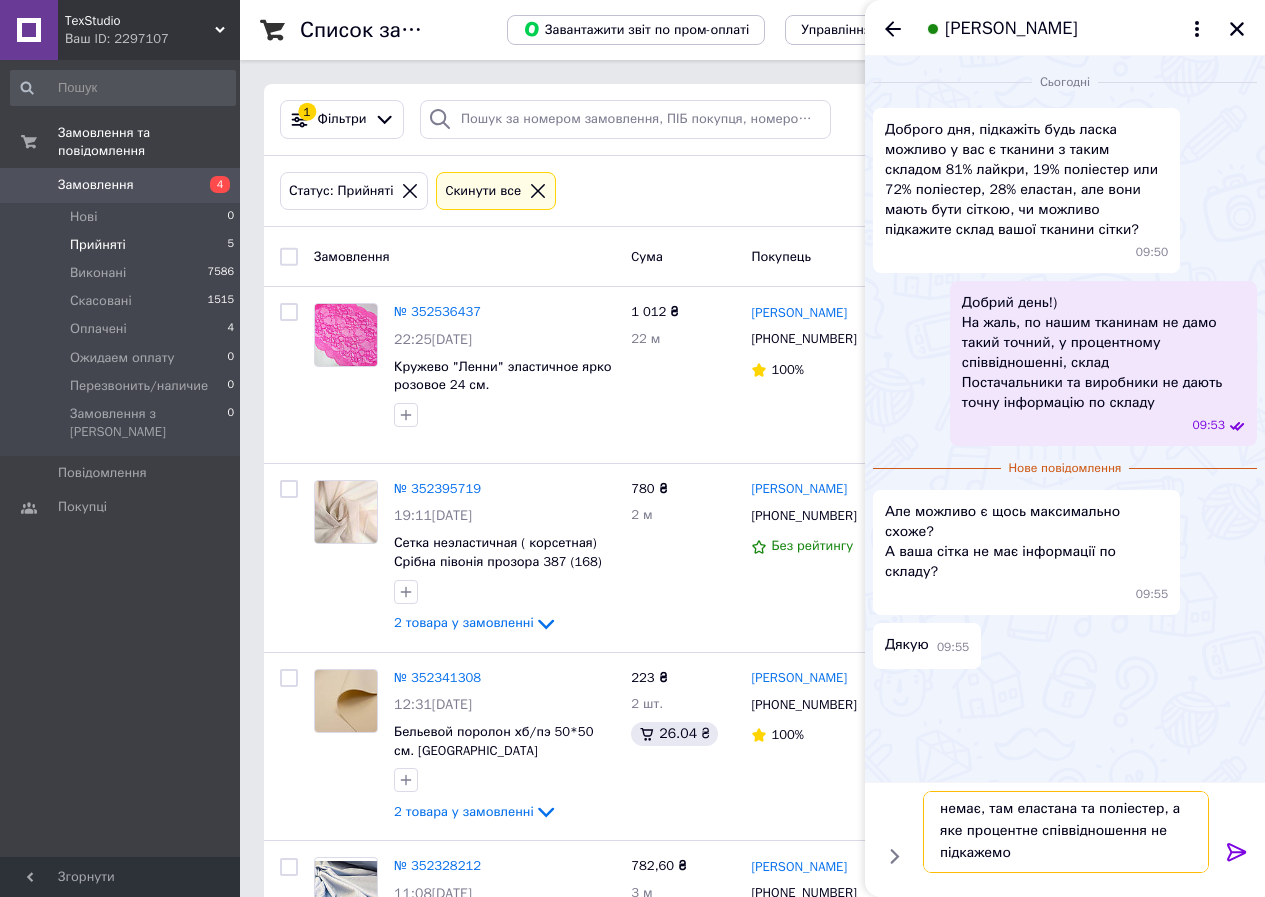 type 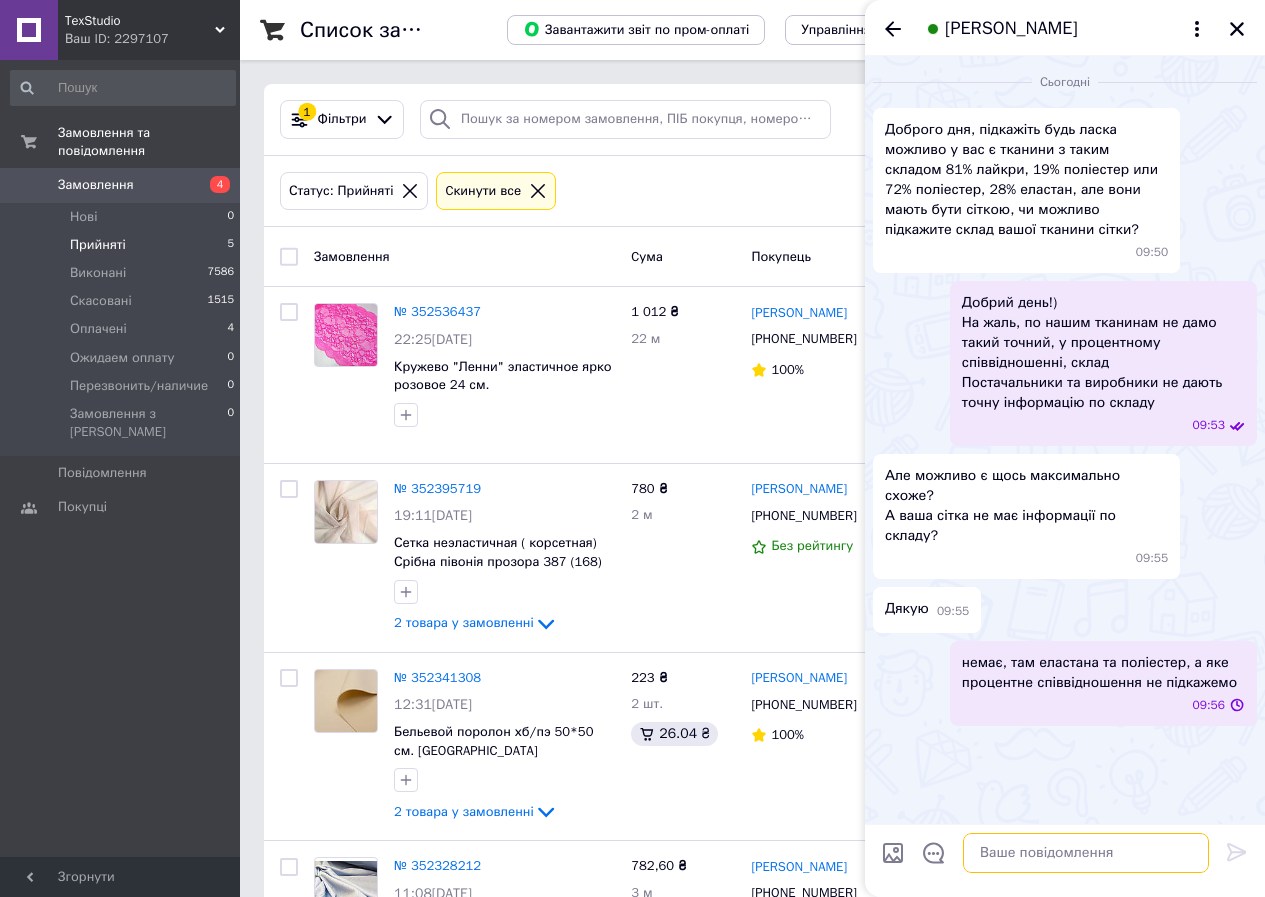 scroll, scrollTop: 0, scrollLeft: 0, axis: both 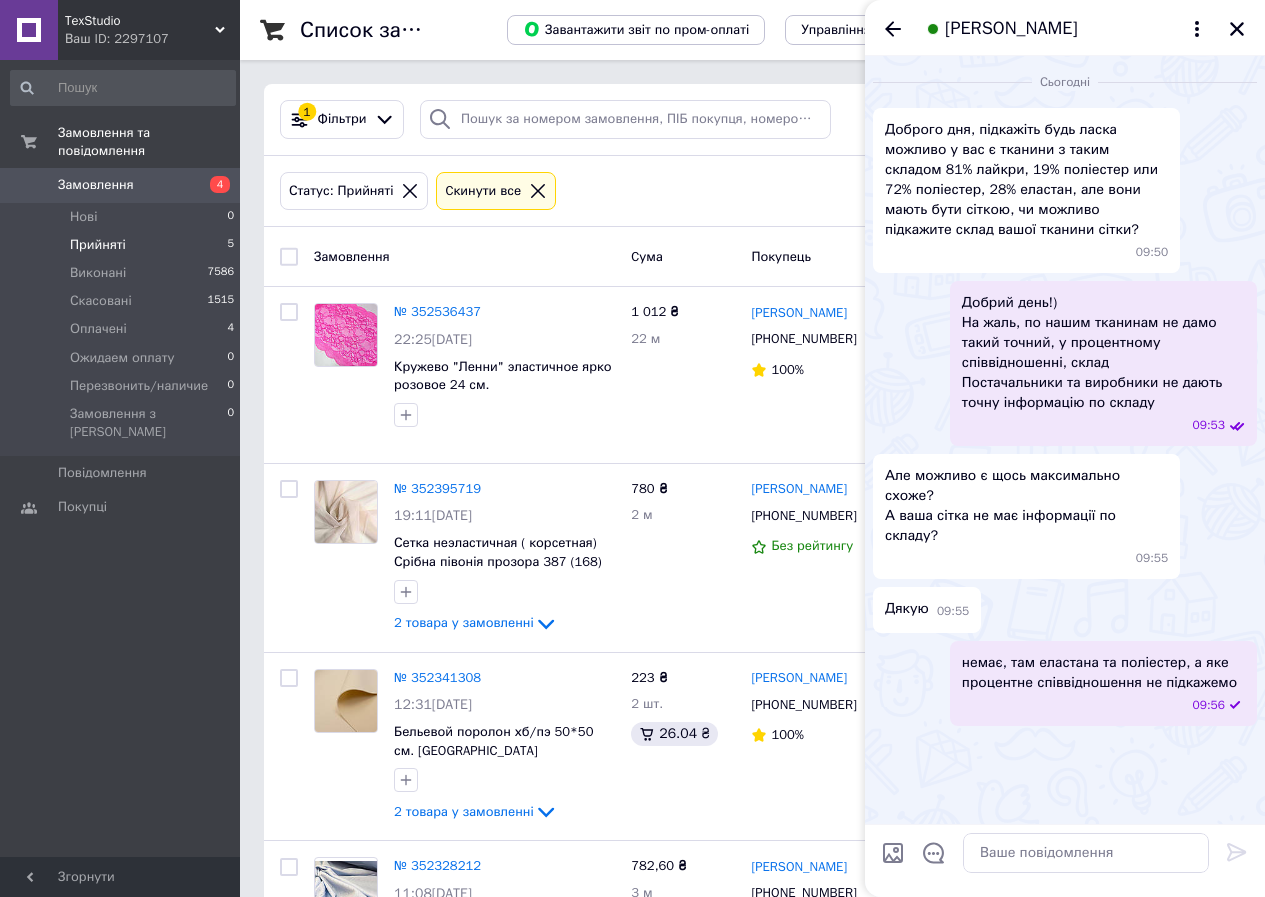 click on "Замовлення та повідомлення Замовлення 4 Нові 0 Прийняті 5 Виконані 7586 Скасовані 1515 Оплачені 4 Ожидаем оплату 0 Перезвонить/наличие 0 Замовлення з Розетки 0 Повідомлення 0 Покупці" at bounding box center (123, 461) 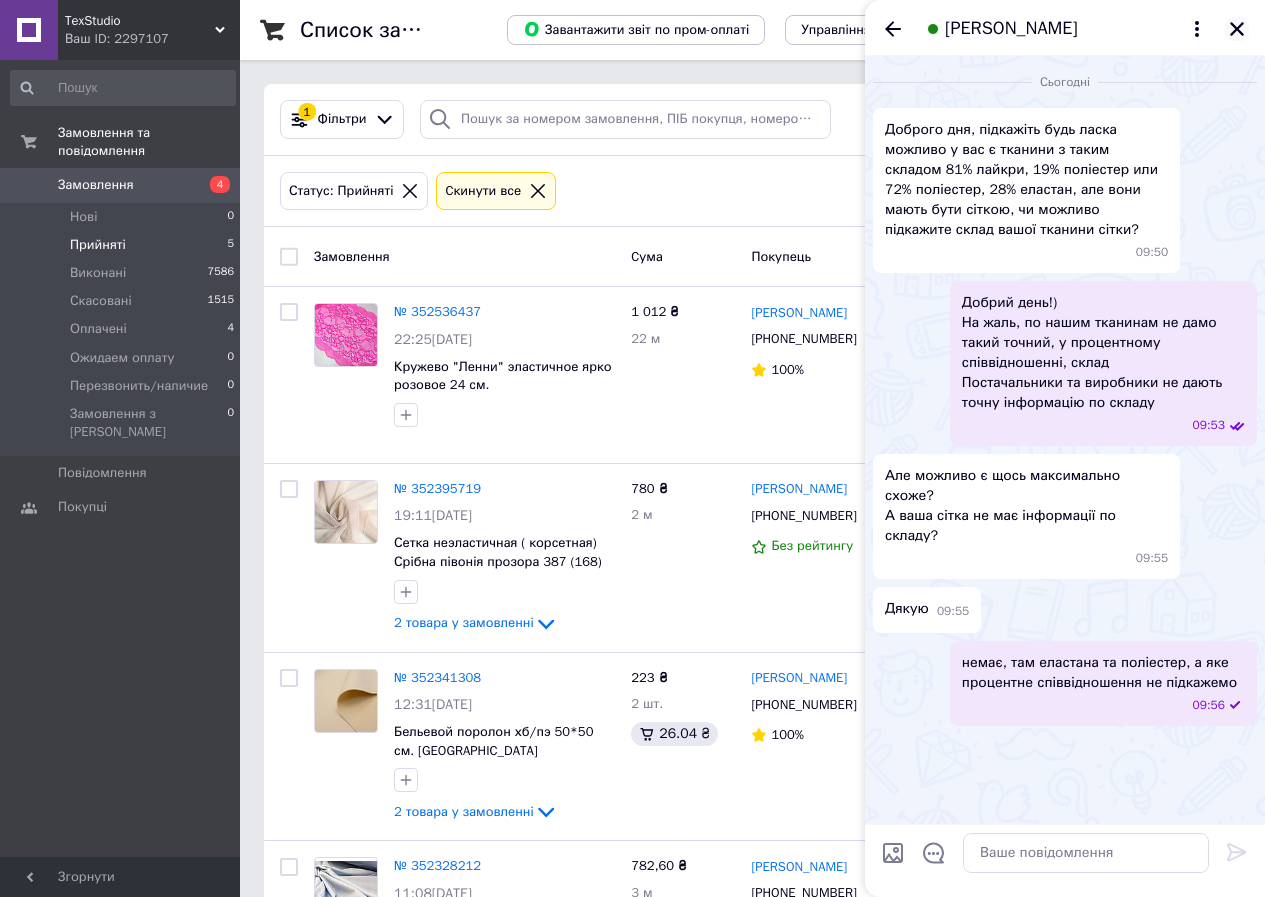 click 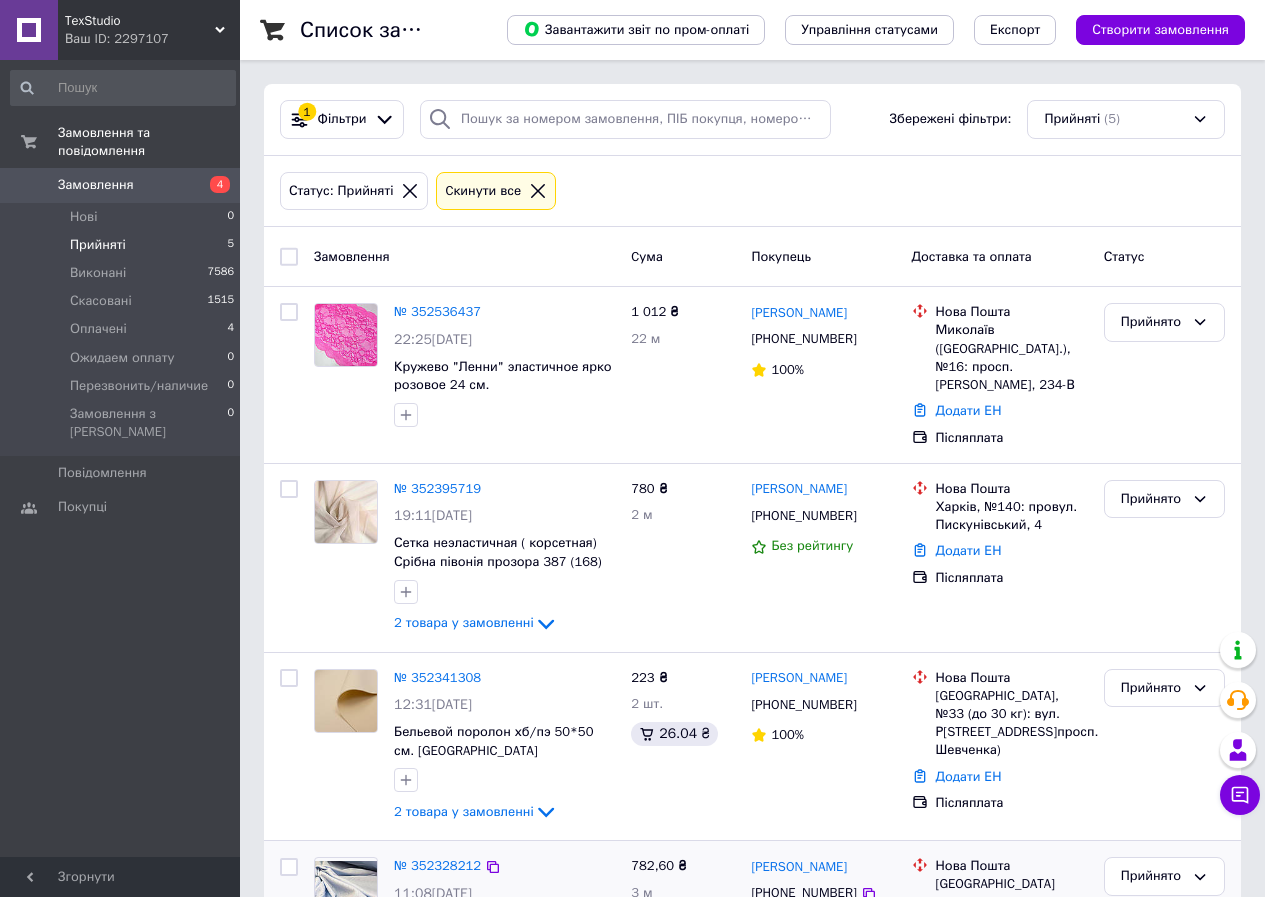 scroll, scrollTop: 357, scrollLeft: 0, axis: vertical 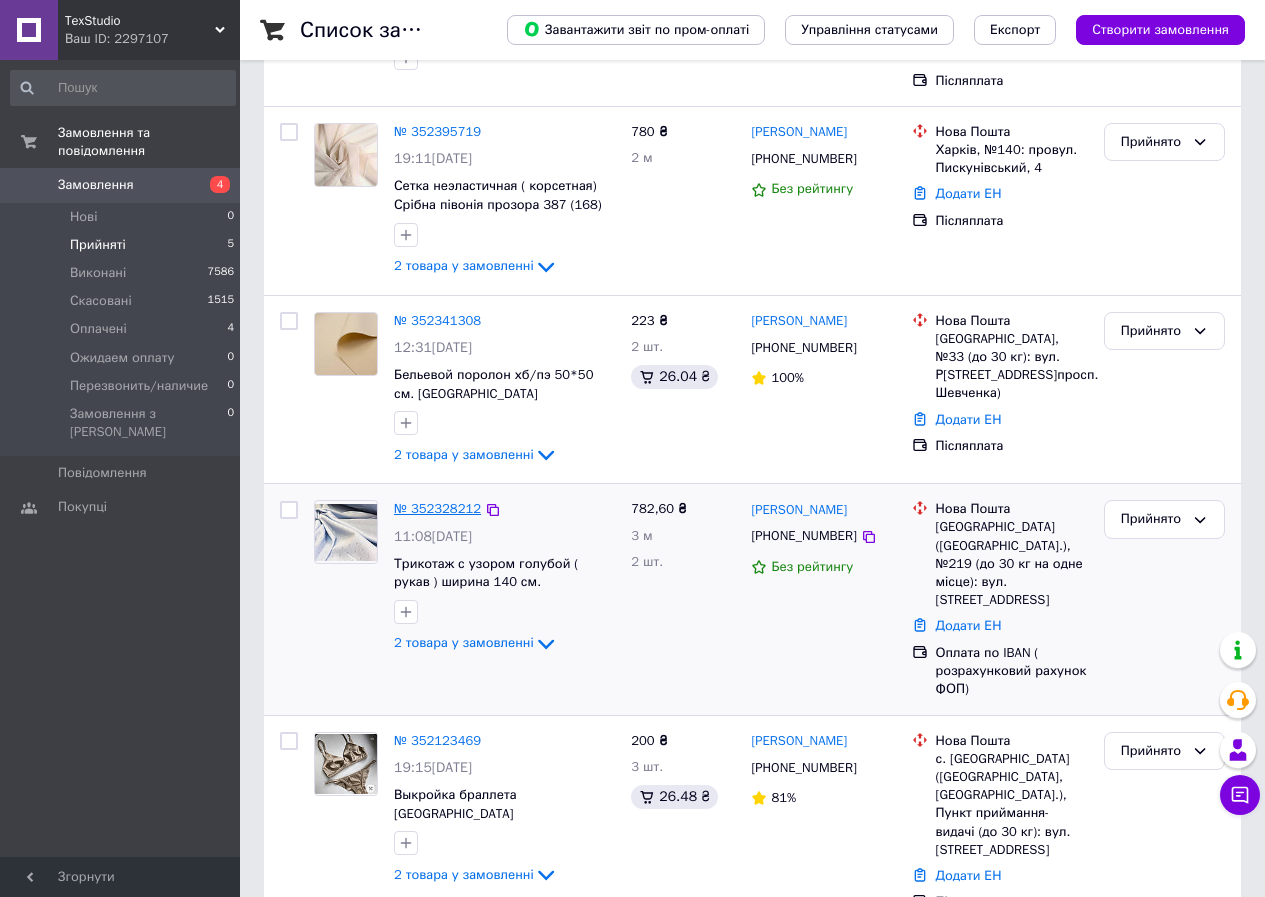 click on "№ 352328212" at bounding box center (437, 508) 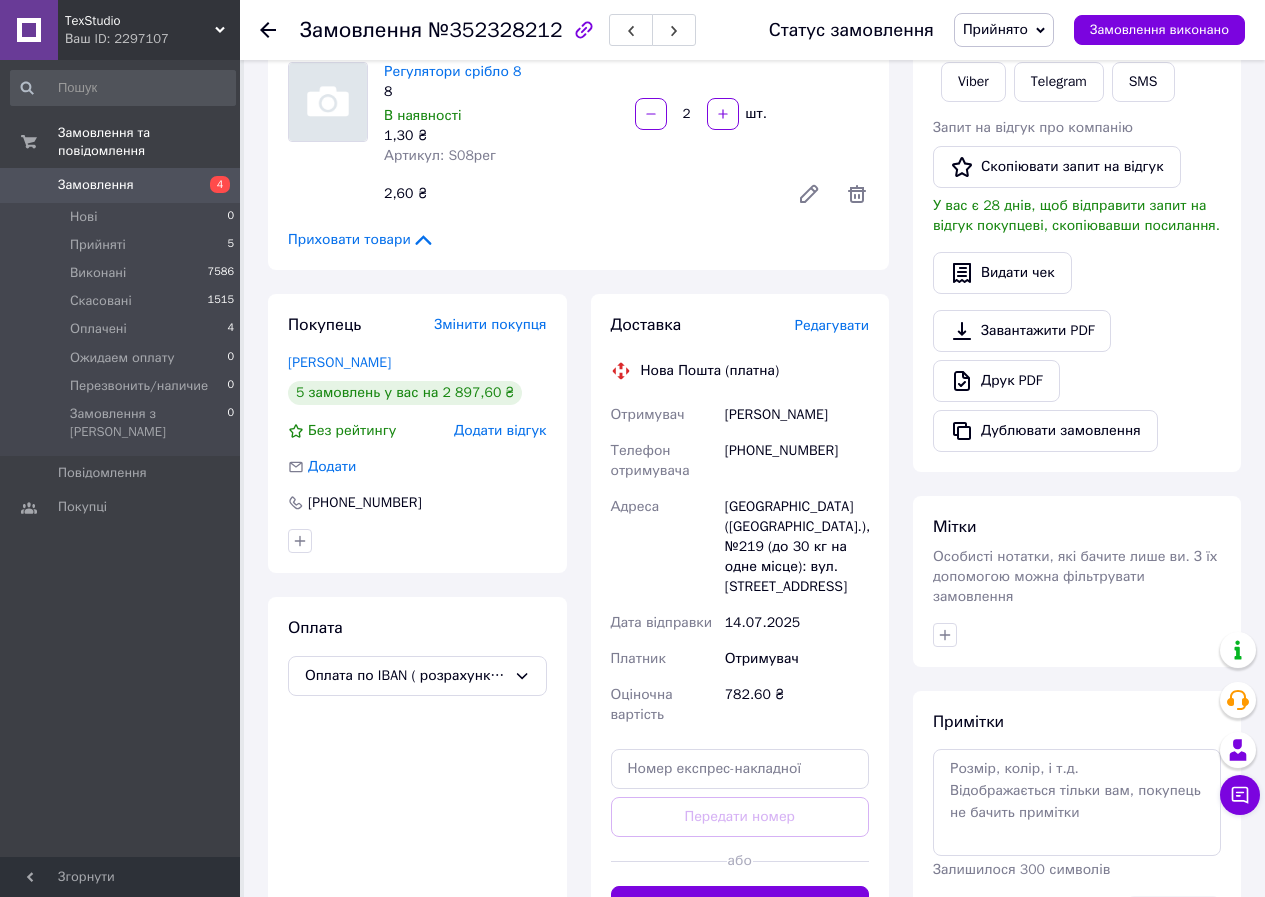 scroll, scrollTop: 57, scrollLeft: 0, axis: vertical 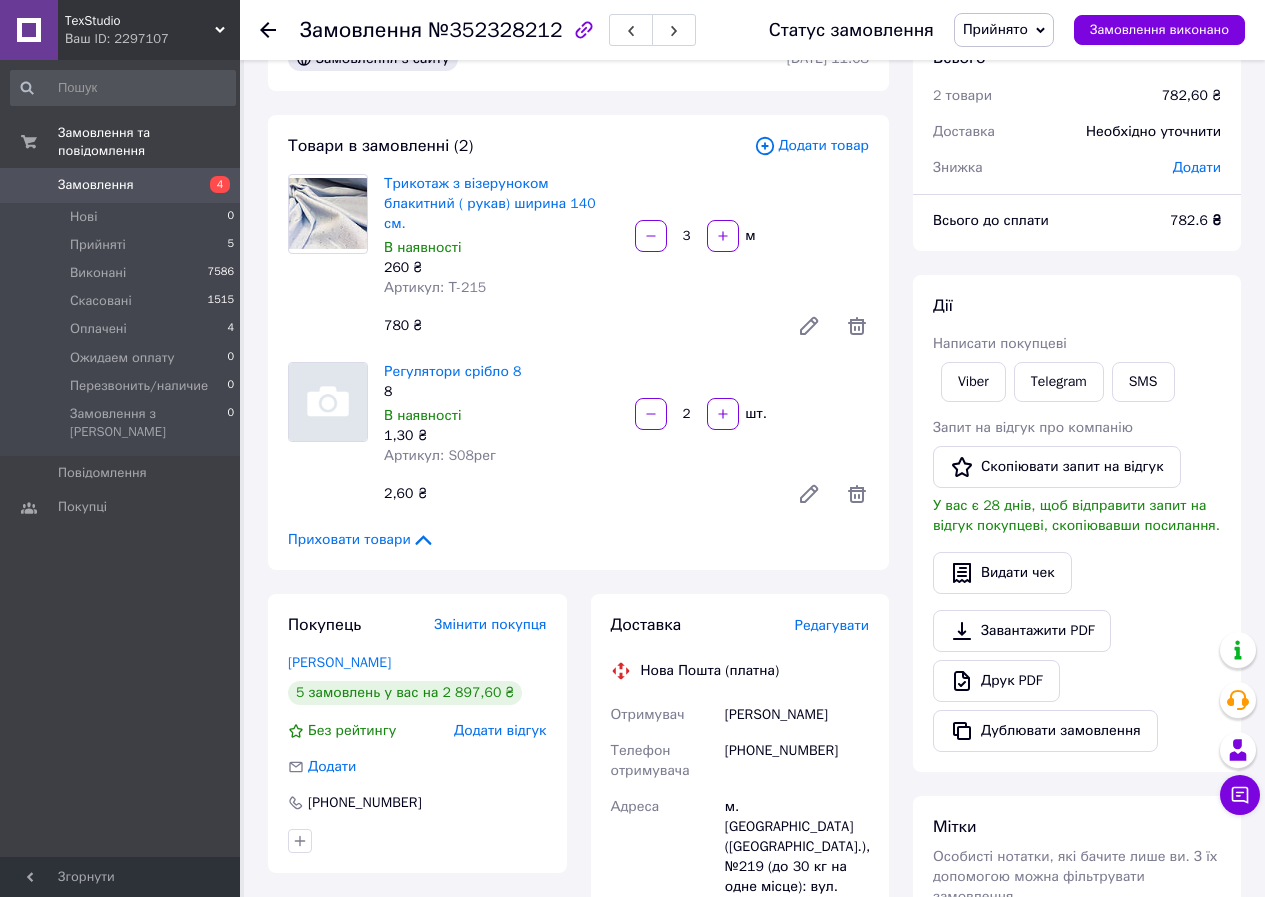 drag, startPoint x: 724, startPoint y: 689, endPoint x: 842, endPoint y: 695, distance: 118.15244 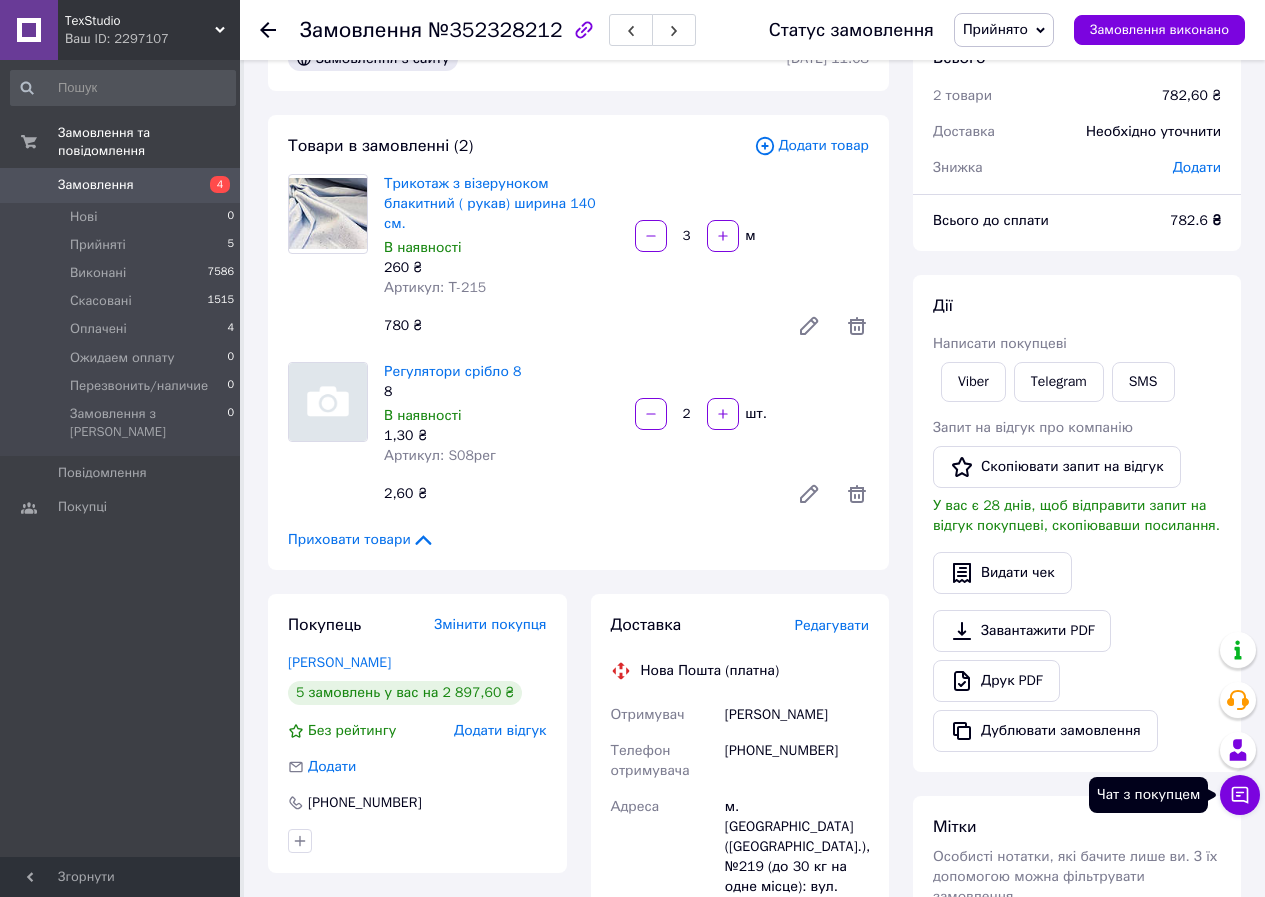 click 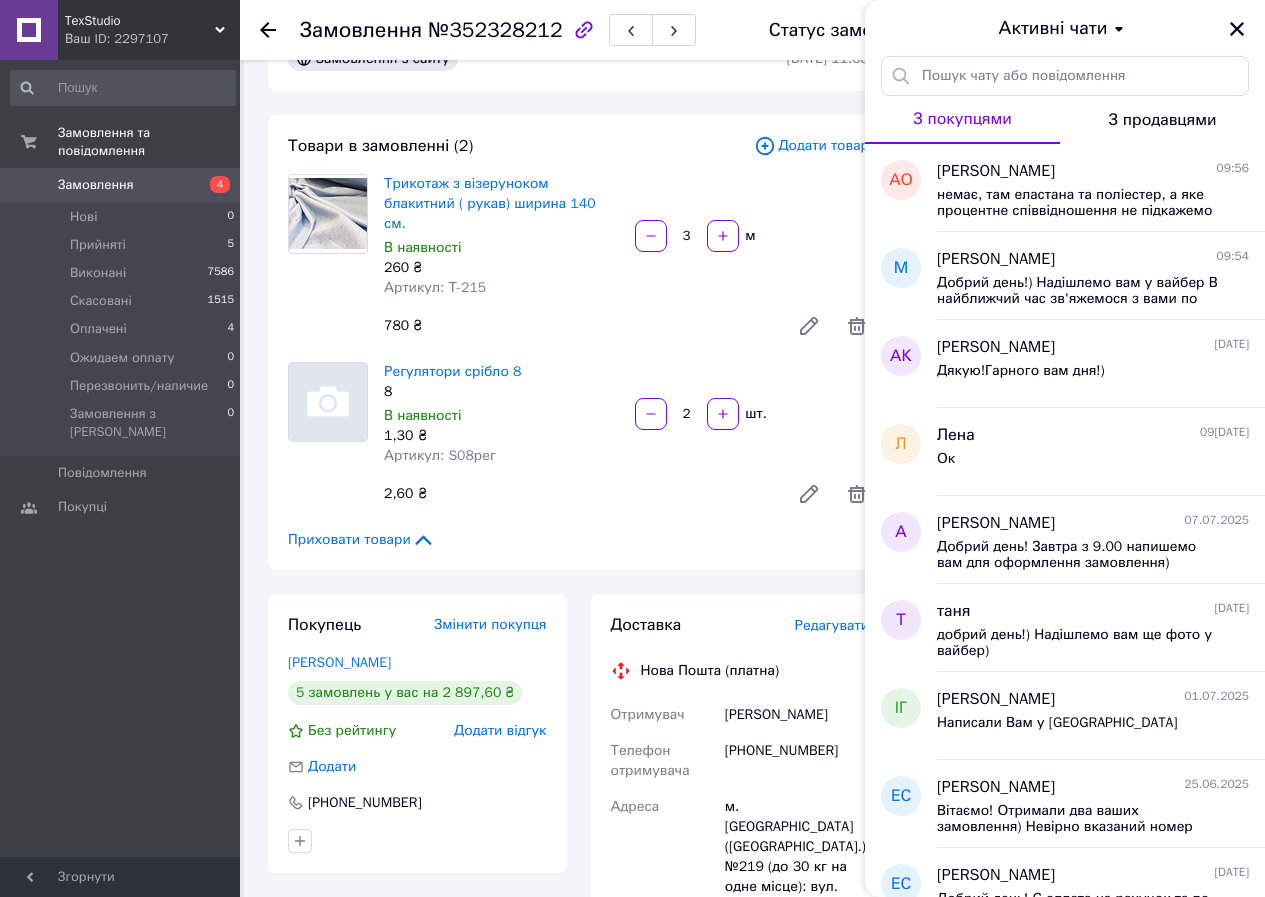 click on "Замовлення з сайту [DATE] 11:08 Товари в замовленні (2) Додати товар Трикотаж з візеруноком блакитний ( рукав) ширина 140 см. В наявності 260 ₴ Артикул: Т-215 3   м 780 ₴ Регулятори срібло 8 8 В наявності 1,30 ₴ Артикул: S08рег 2   шт. 2,60 ₴ Приховати товари Покупець Змінити покупця [PERSON_NAME] 5 замовлень у вас на 2 897,60 ₴ Без рейтингу   Додати відгук Додати [PHONE_NUMBER] Оплата Оплата по IBAN ( розрахунковий рахунок ФОП) Доставка Редагувати Нова Пошта (платна) Отримувач [DEMOGRAPHIC_DATA][PERSON_NAME] Телефон отримувача [PHONE_NUMBER] Адреса Дата відправки [DATE] Платник Отримувач Оціночна вартість 782.6" at bounding box center [578, 742] 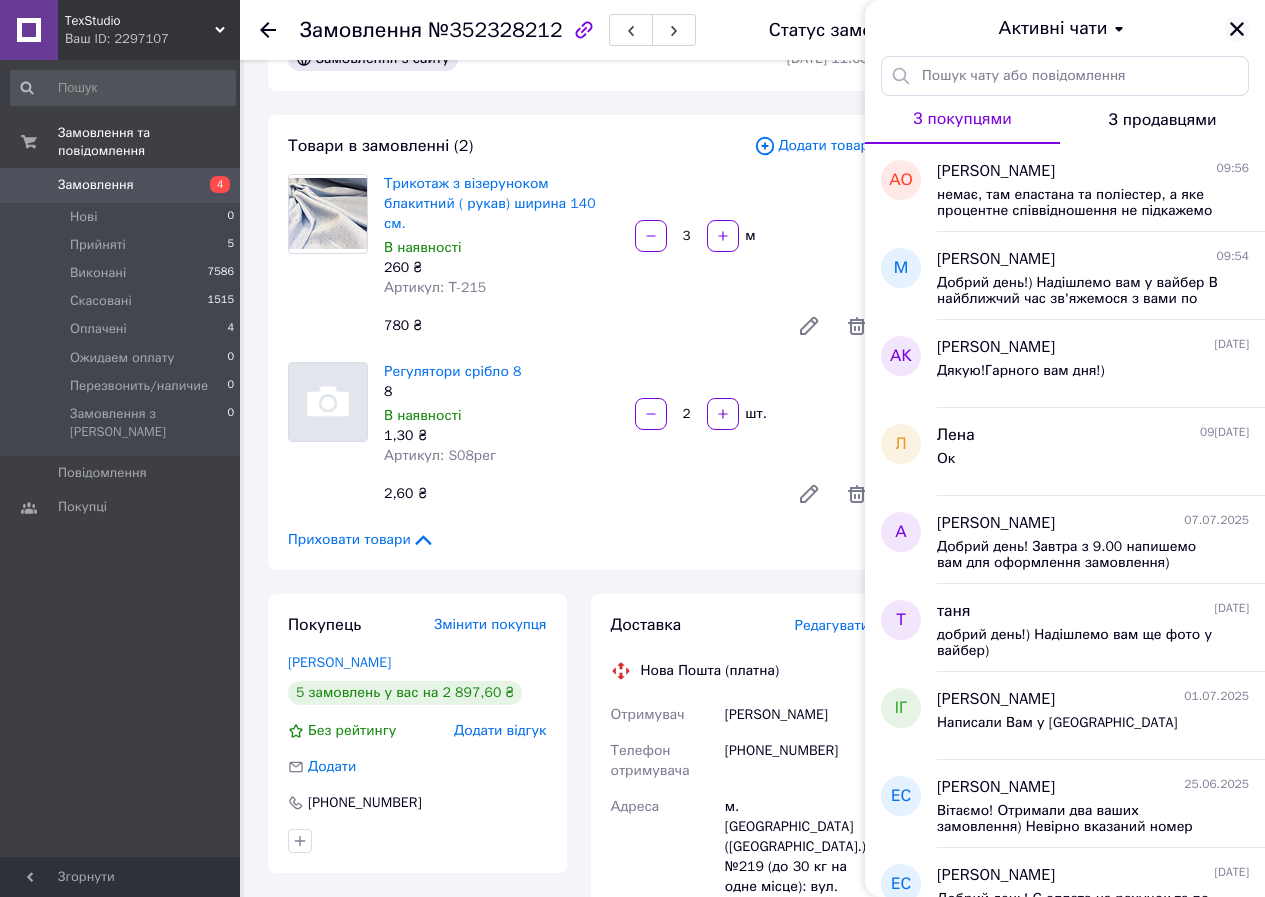 click 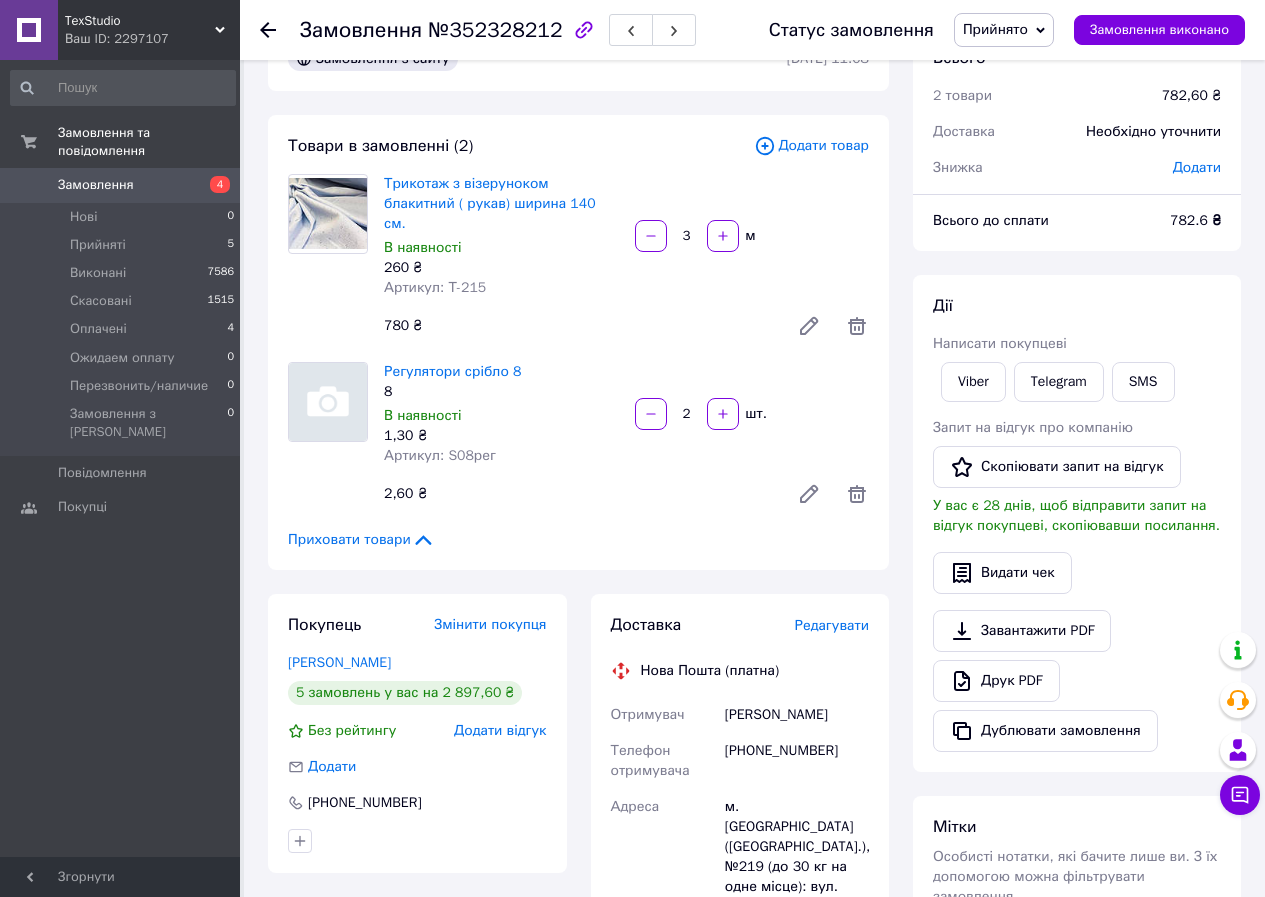 drag, startPoint x: 726, startPoint y: 689, endPoint x: 855, endPoint y: 694, distance: 129.09686 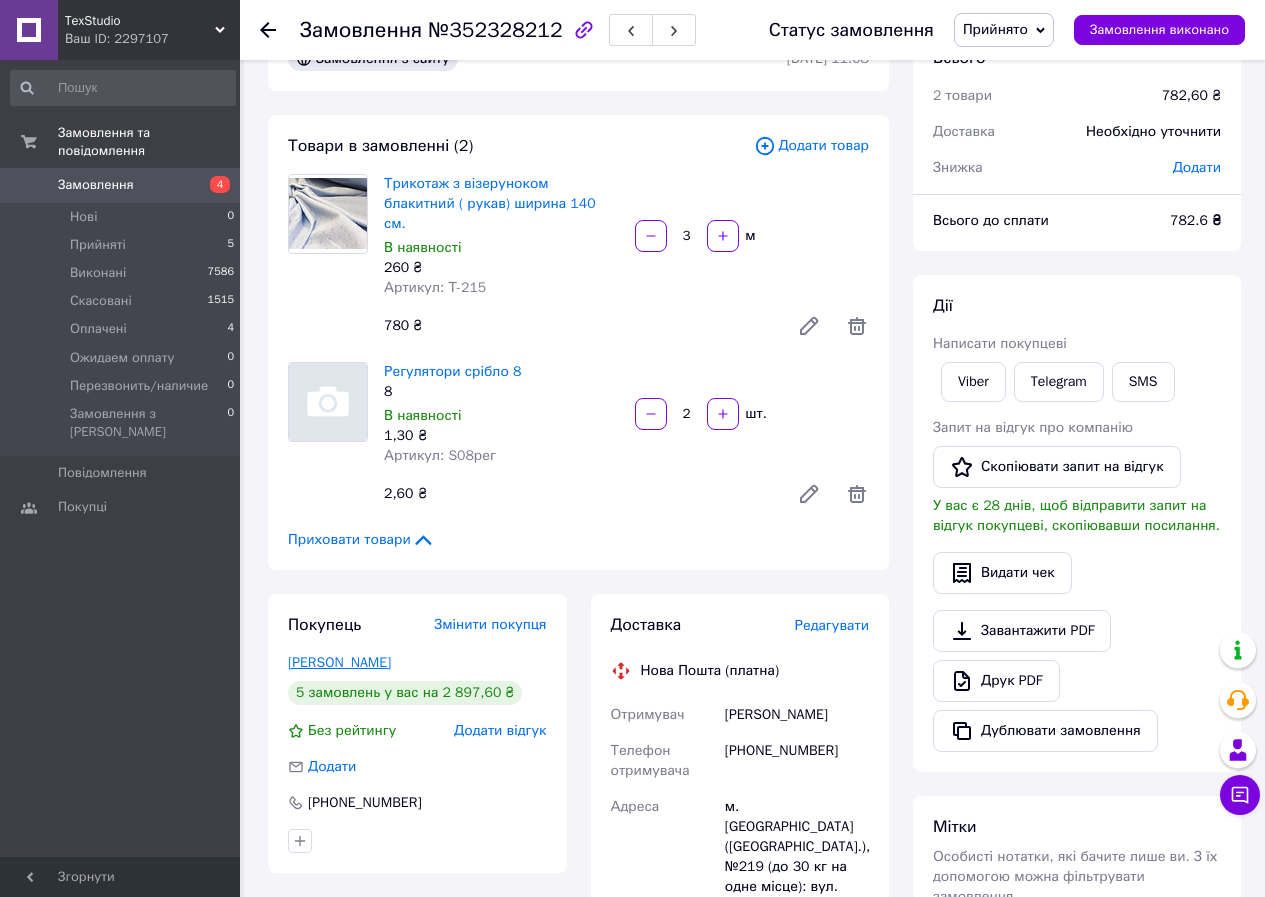 click on "[PERSON_NAME]" at bounding box center [339, 662] 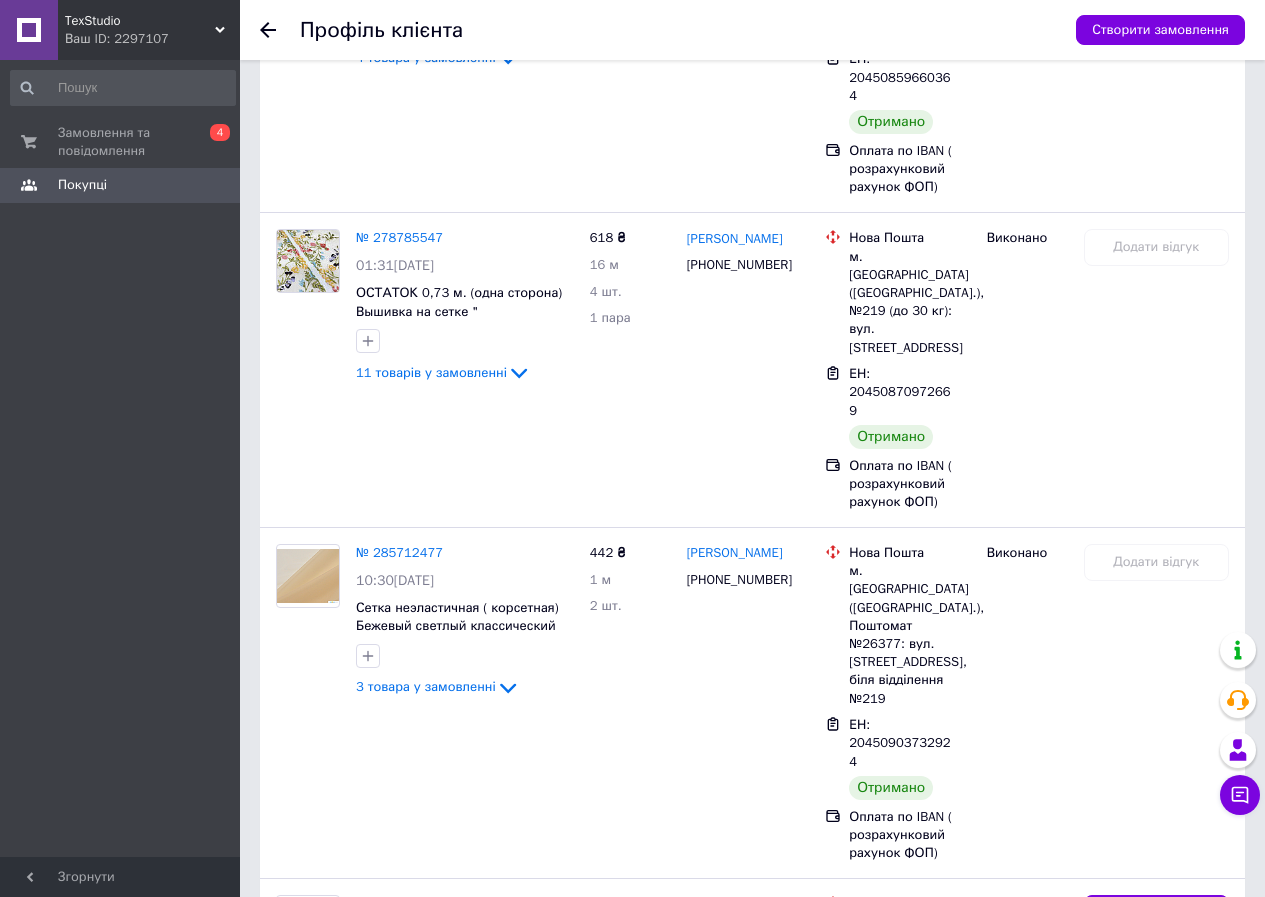 scroll, scrollTop: 716, scrollLeft: 0, axis: vertical 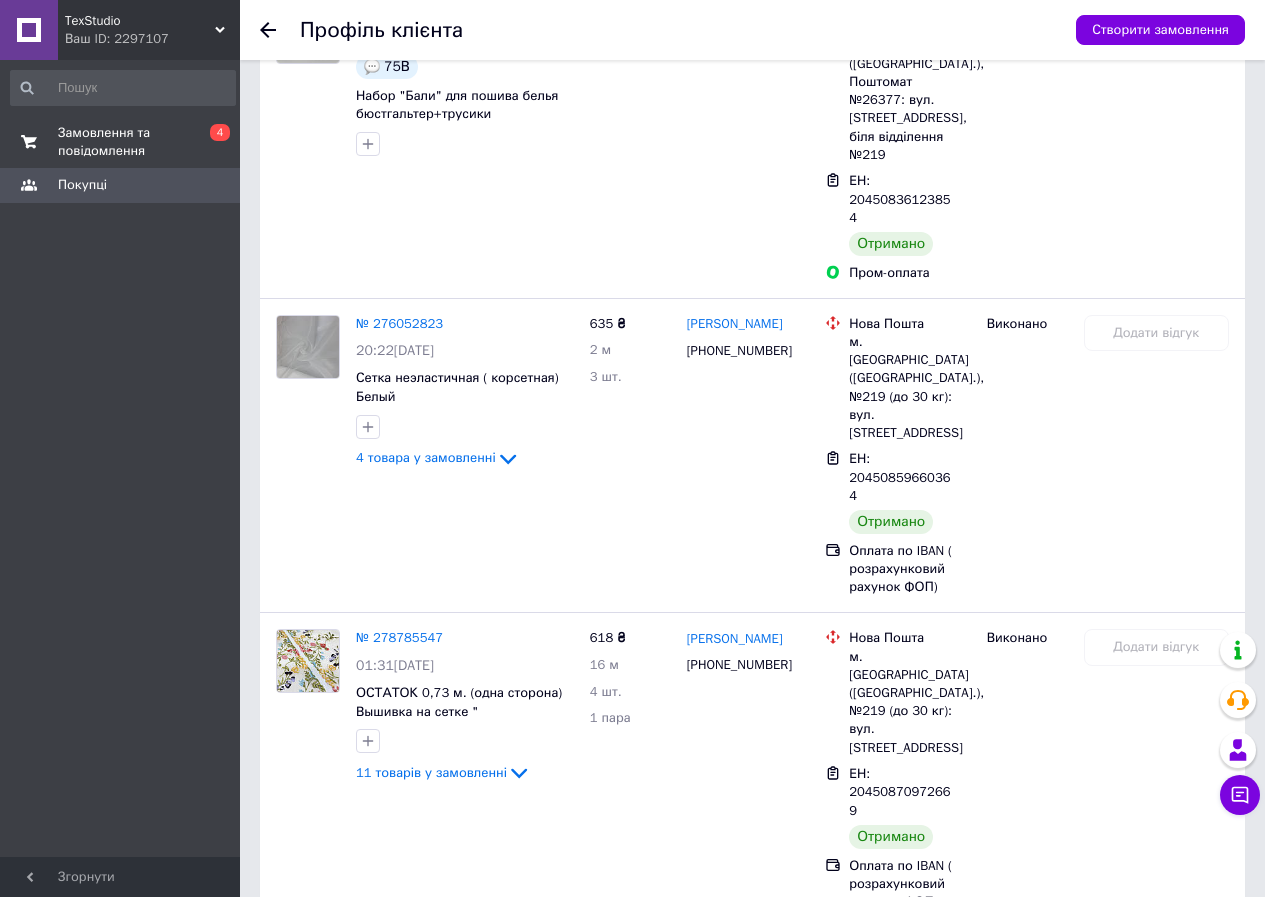 click on "Замовлення та повідомлення" at bounding box center [121, 142] 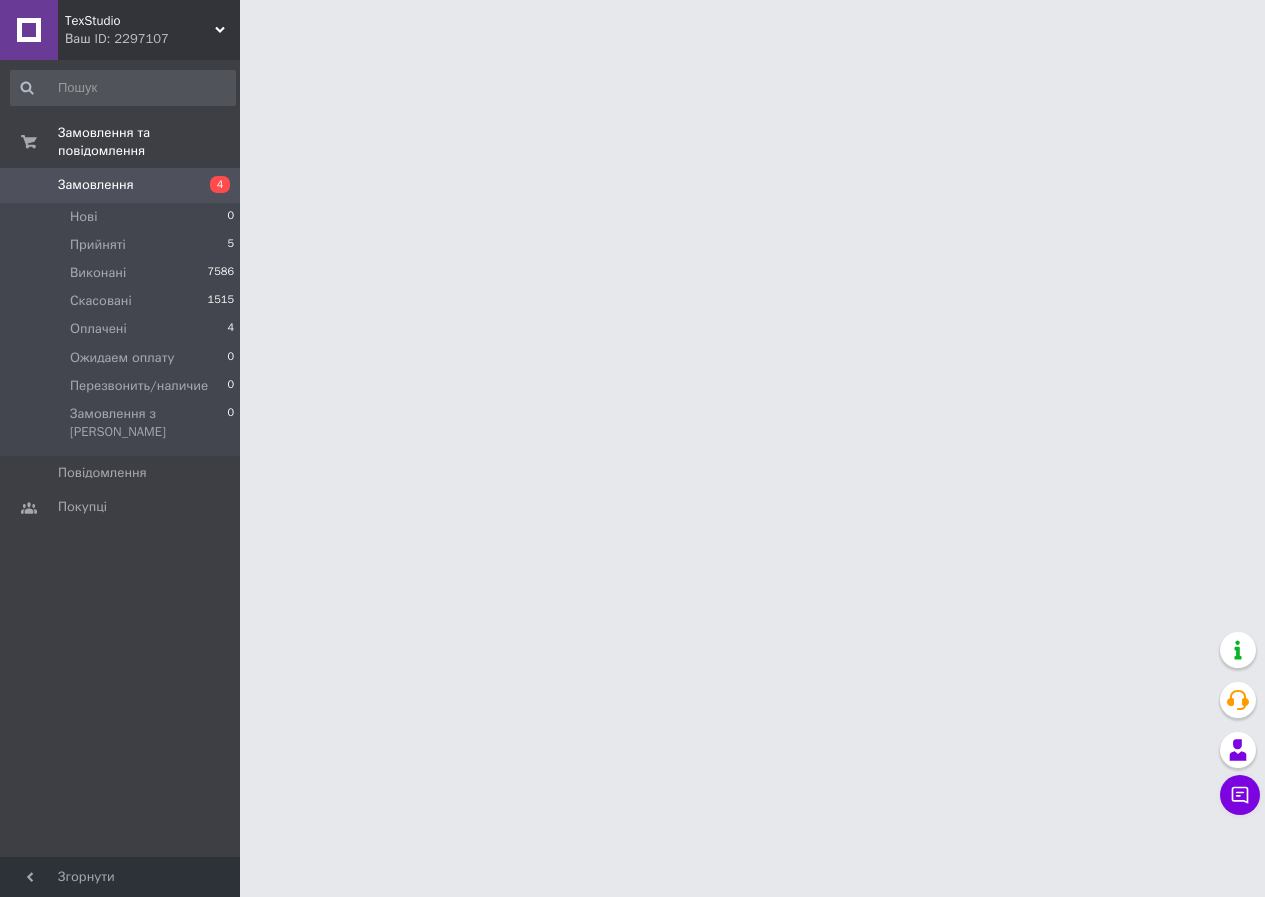 scroll, scrollTop: 0, scrollLeft: 0, axis: both 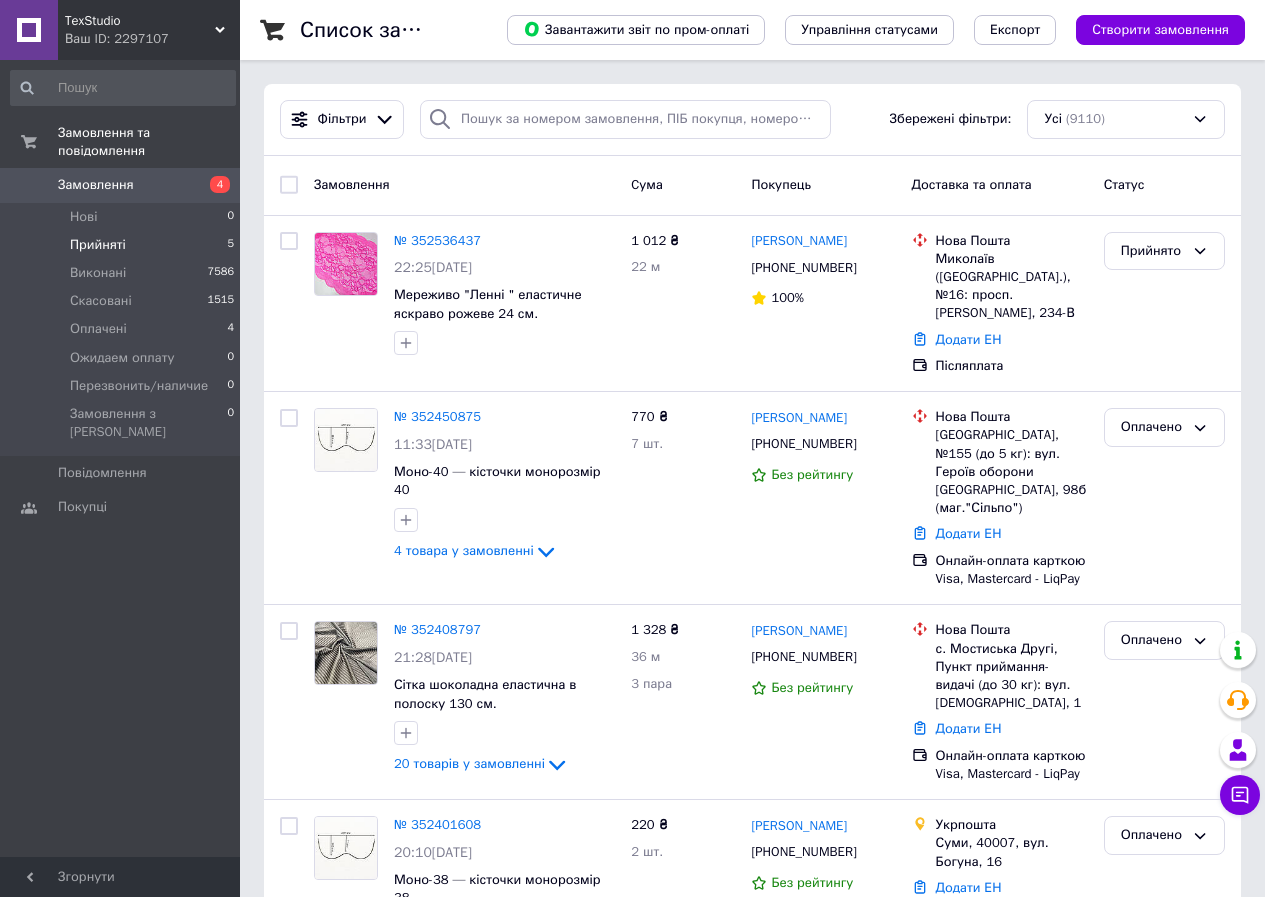 click on "Прийняті" at bounding box center (98, 245) 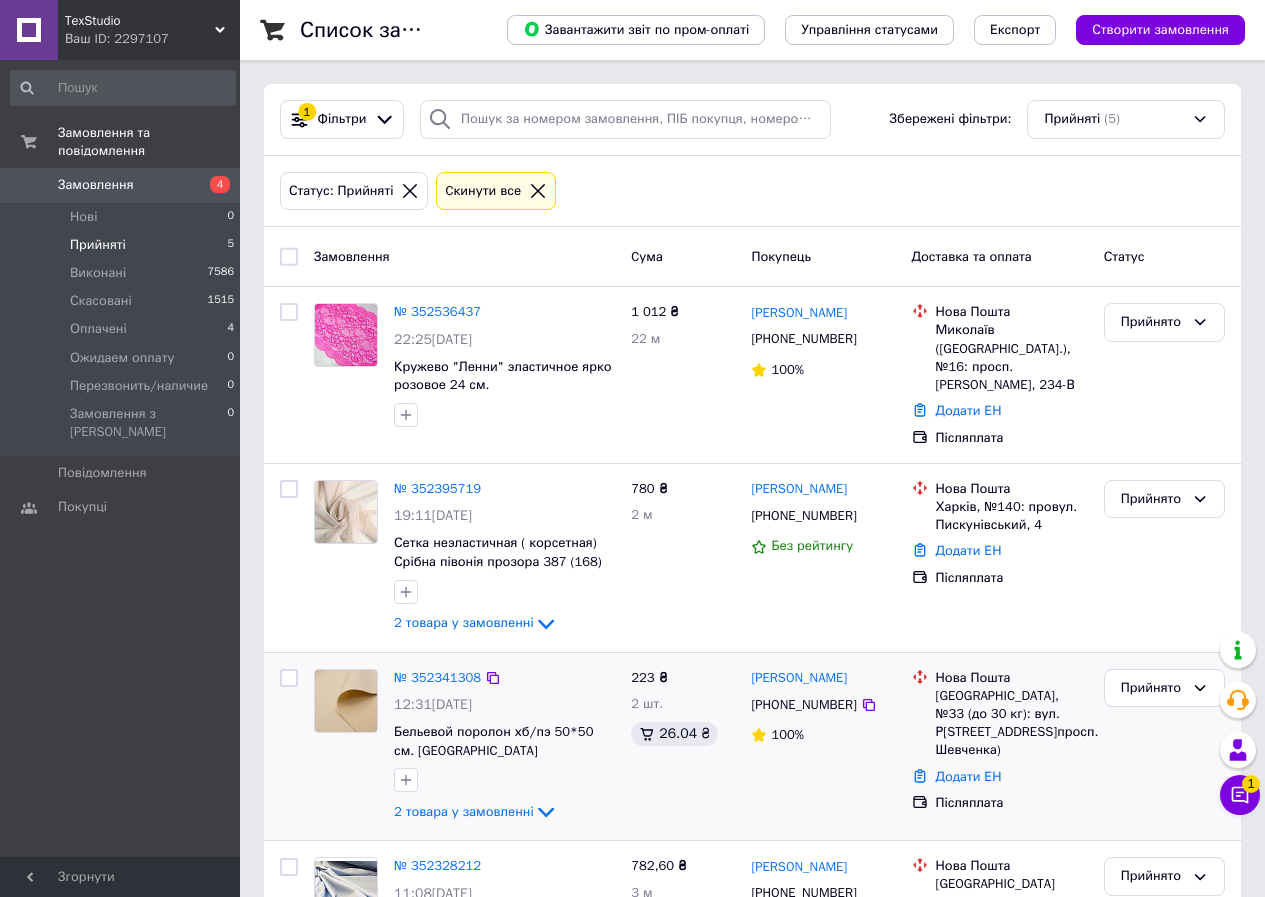 scroll, scrollTop: 200, scrollLeft: 0, axis: vertical 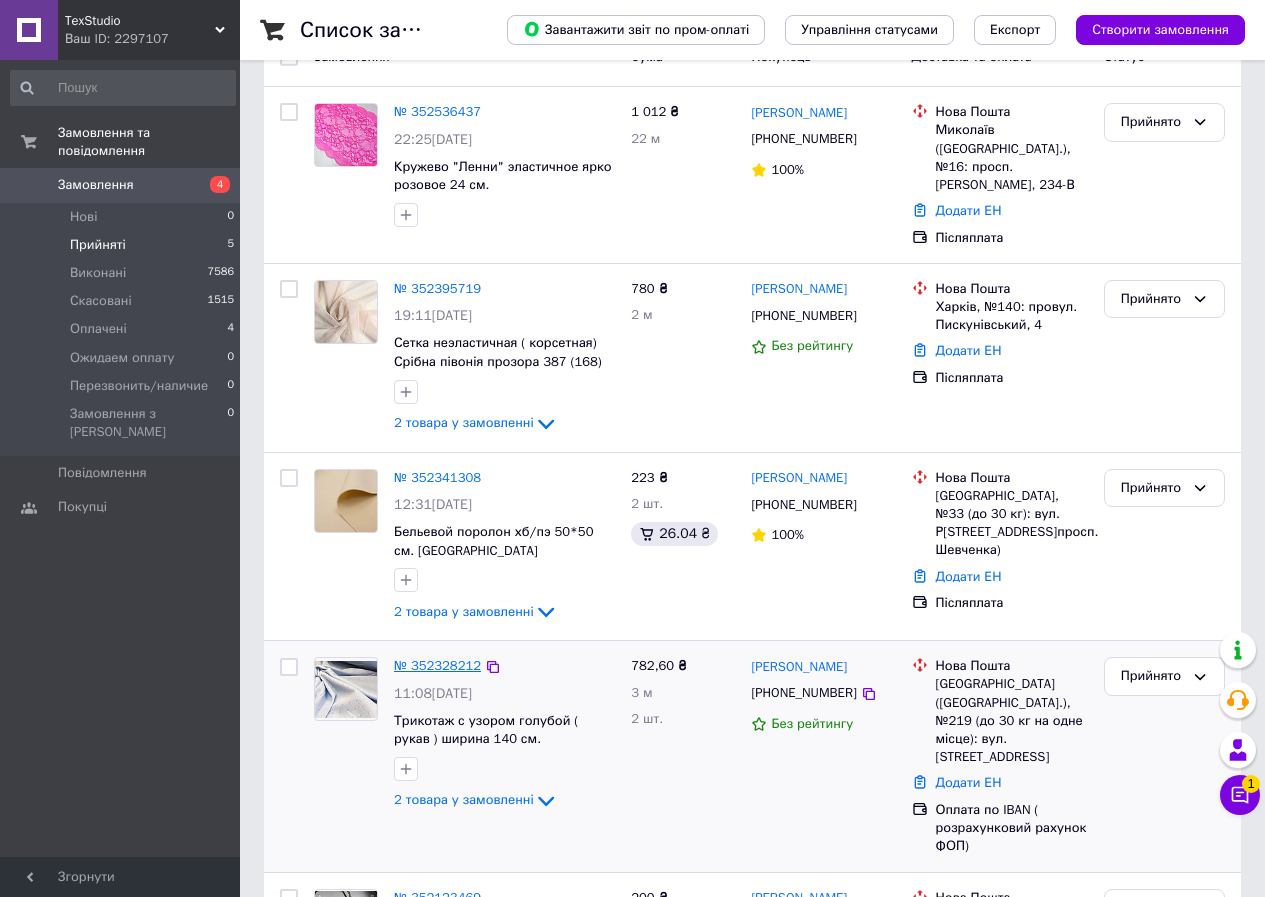 click on "№ 352328212" at bounding box center (437, 665) 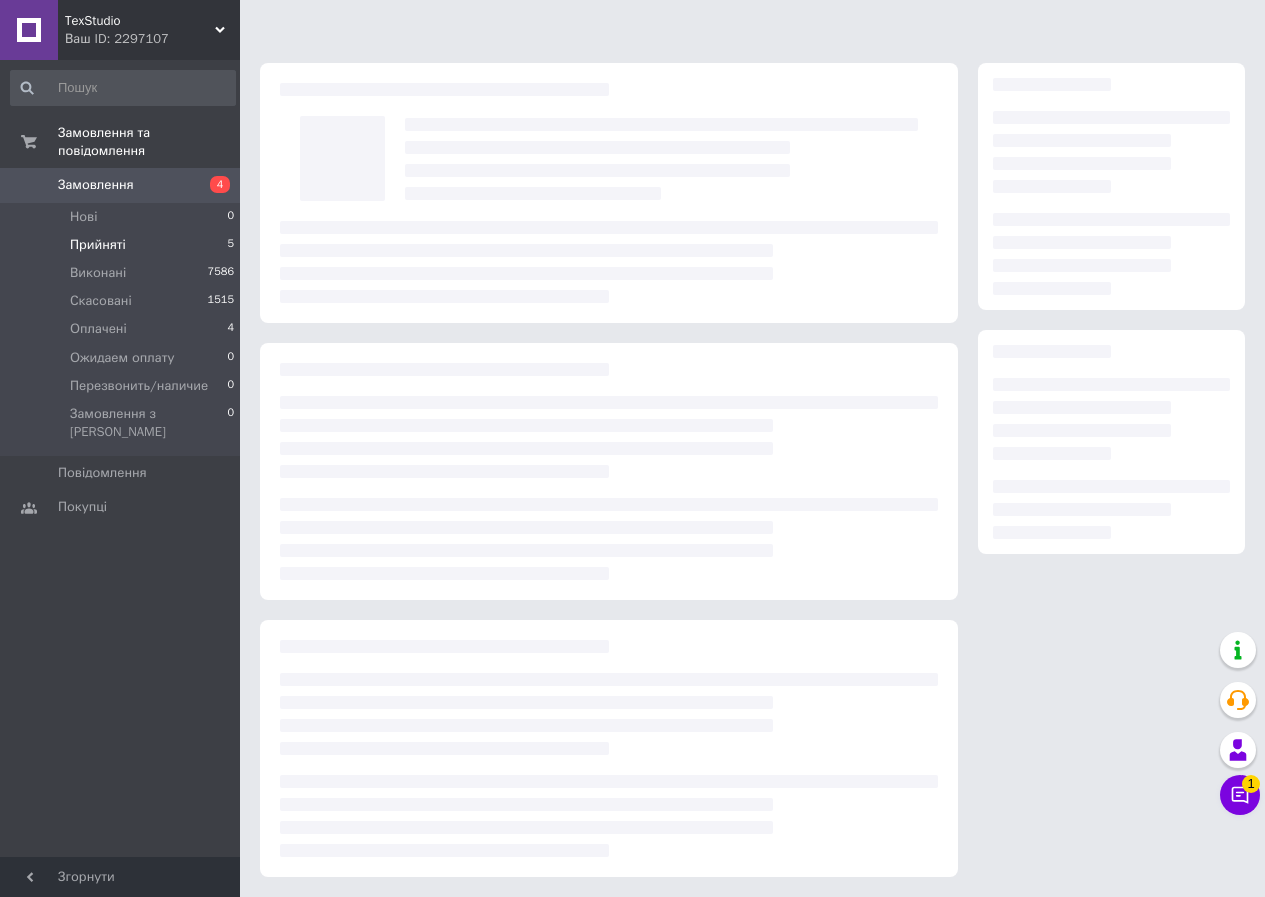 scroll, scrollTop: 17, scrollLeft: 0, axis: vertical 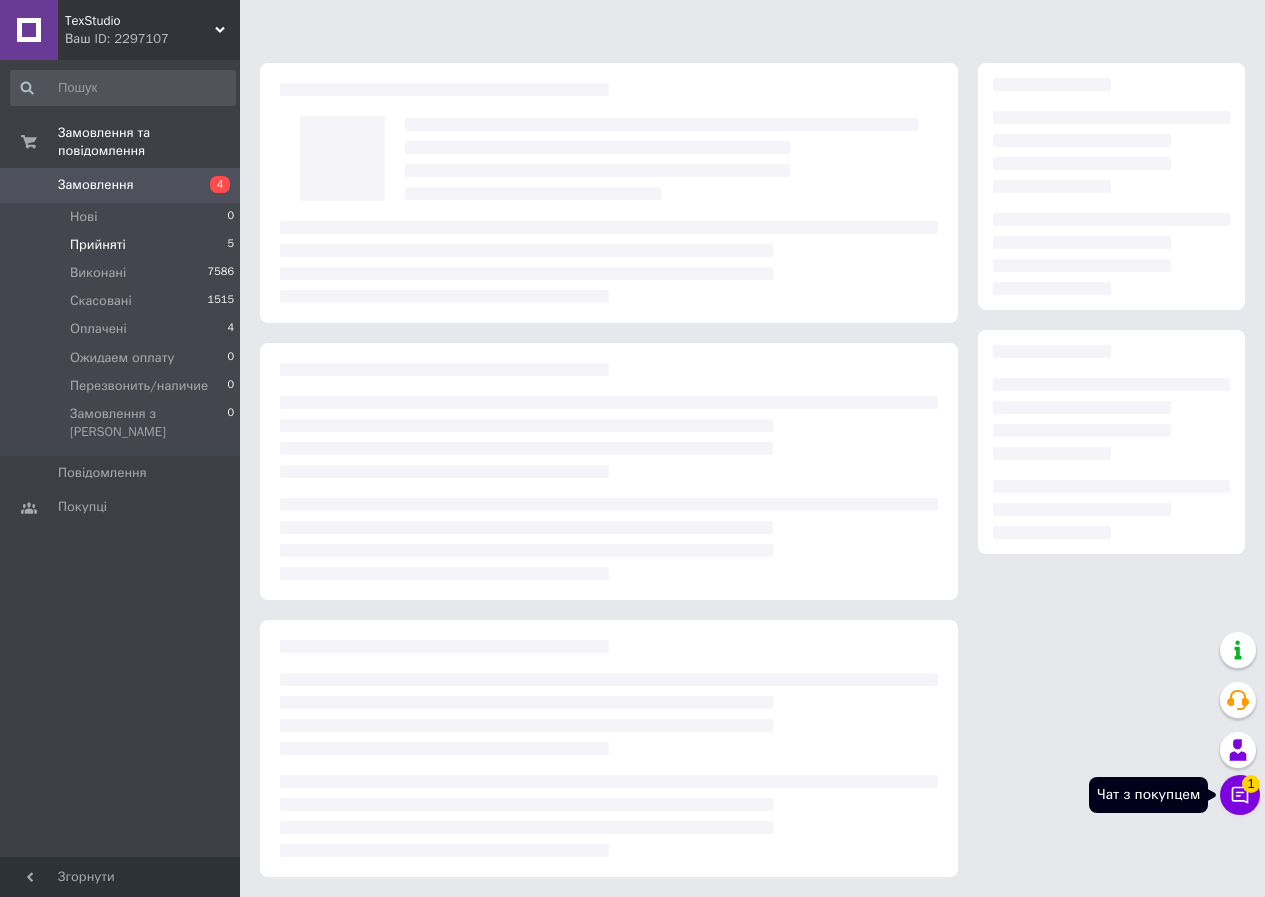 click on "1" at bounding box center (1251, 784) 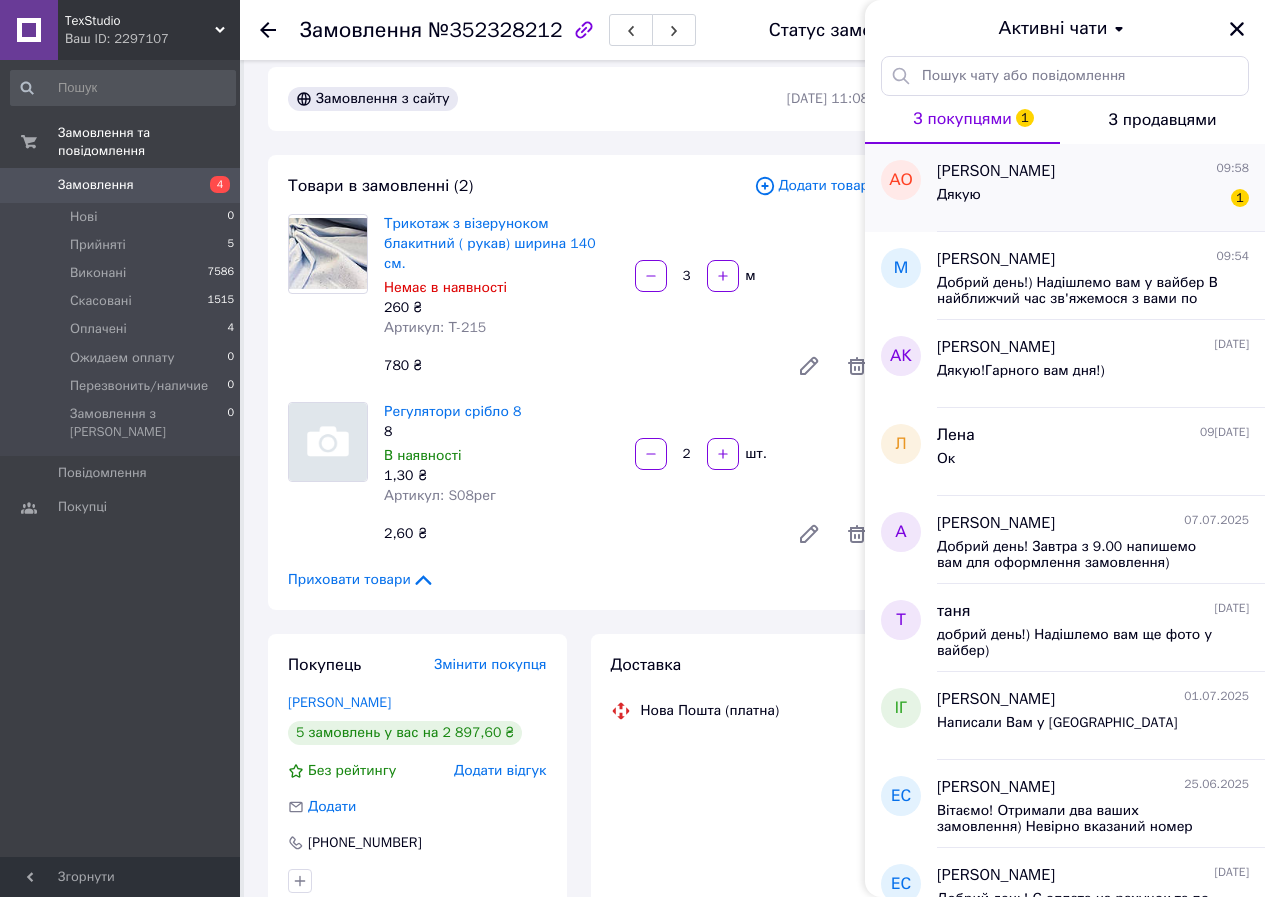 click on "Дякую 1" at bounding box center (1093, 199) 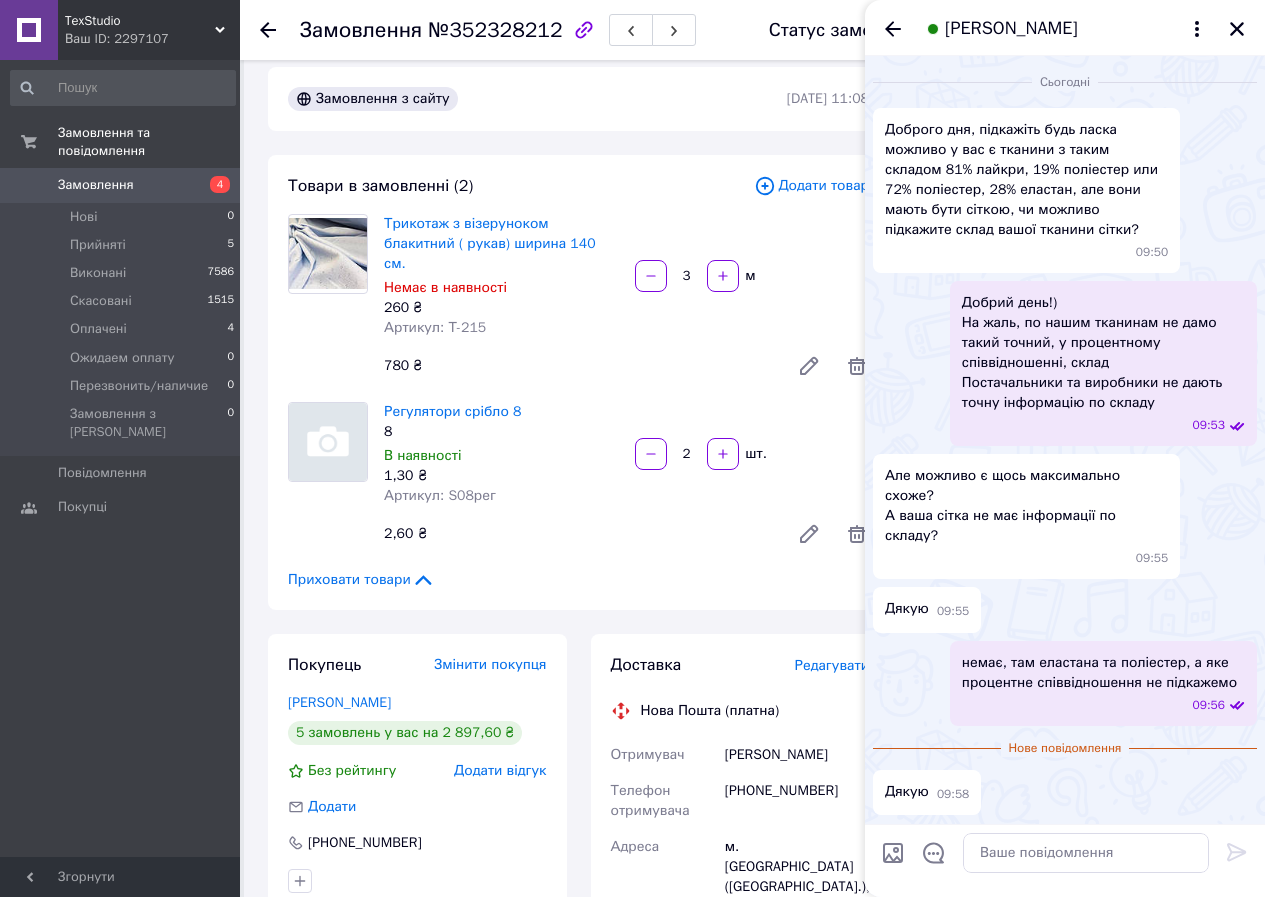 click on "Приховати товари" at bounding box center [578, 580] 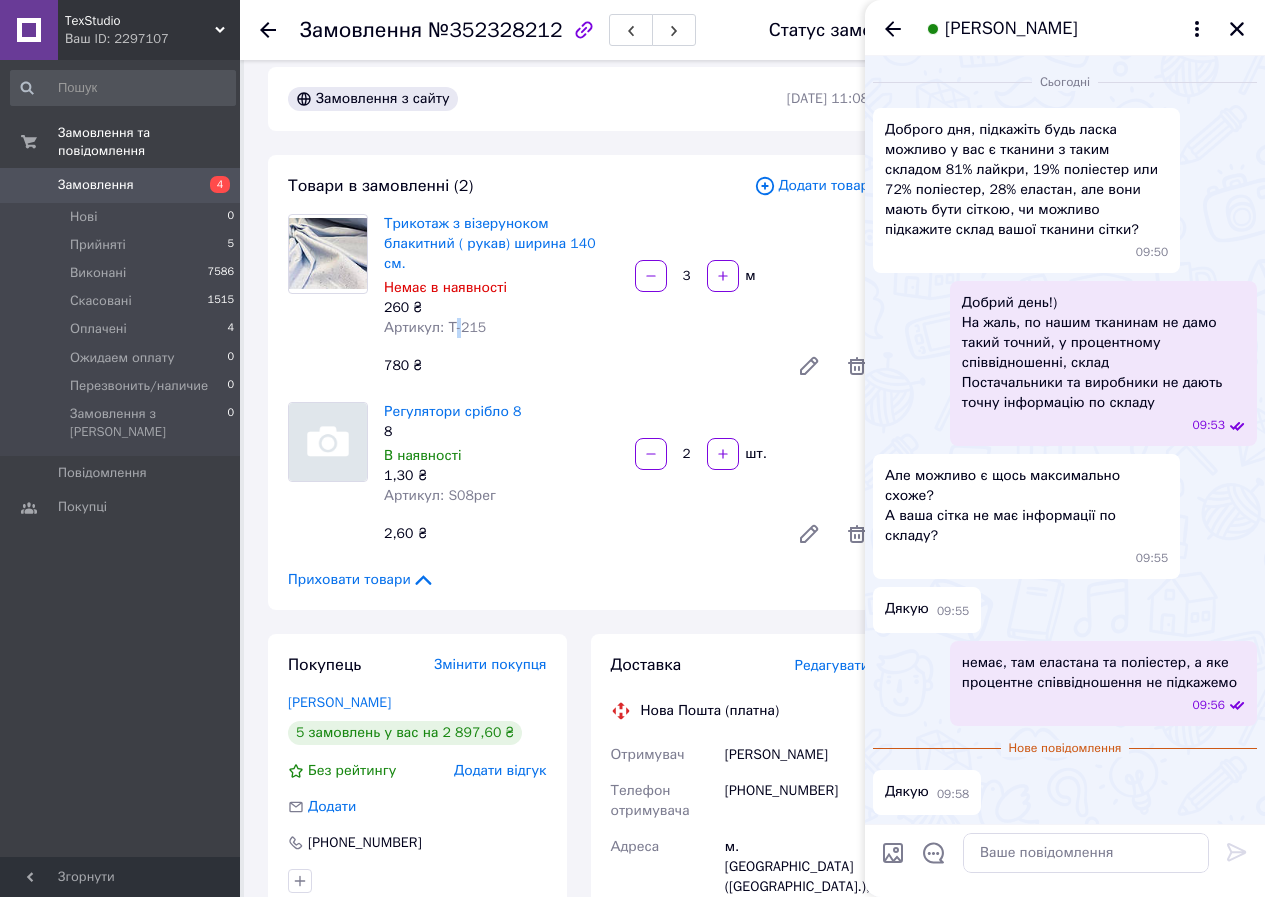 click on "Артикул: Т-215" at bounding box center (435, 327) 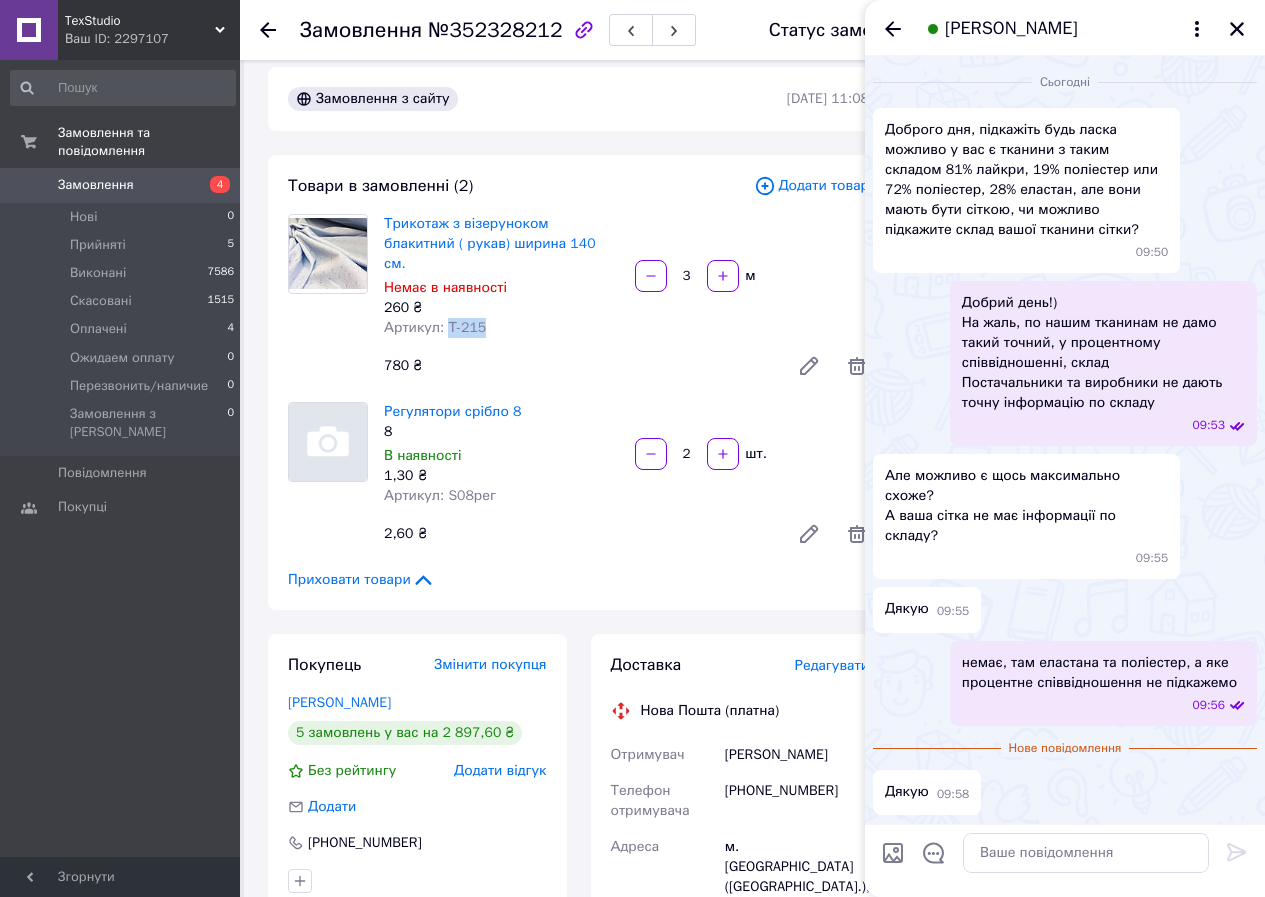 drag, startPoint x: 442, startPoint y: 308, endPoint x: 503, endPoint y: 306, distance: 61.03278 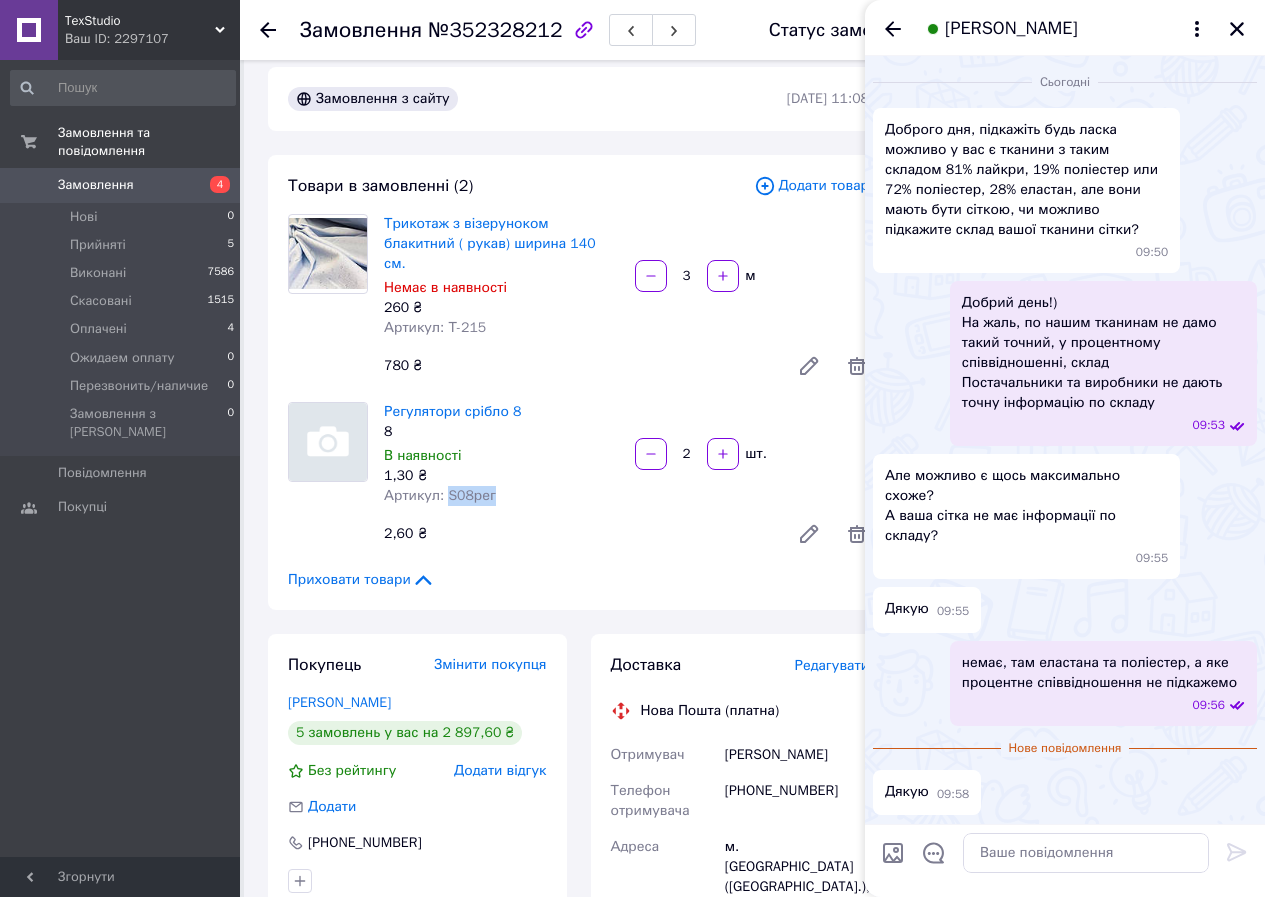 drag, startPoint x: 442, startPoint y: 475, endPoint x: 505, endPoint y: 478, distance: 63.07139 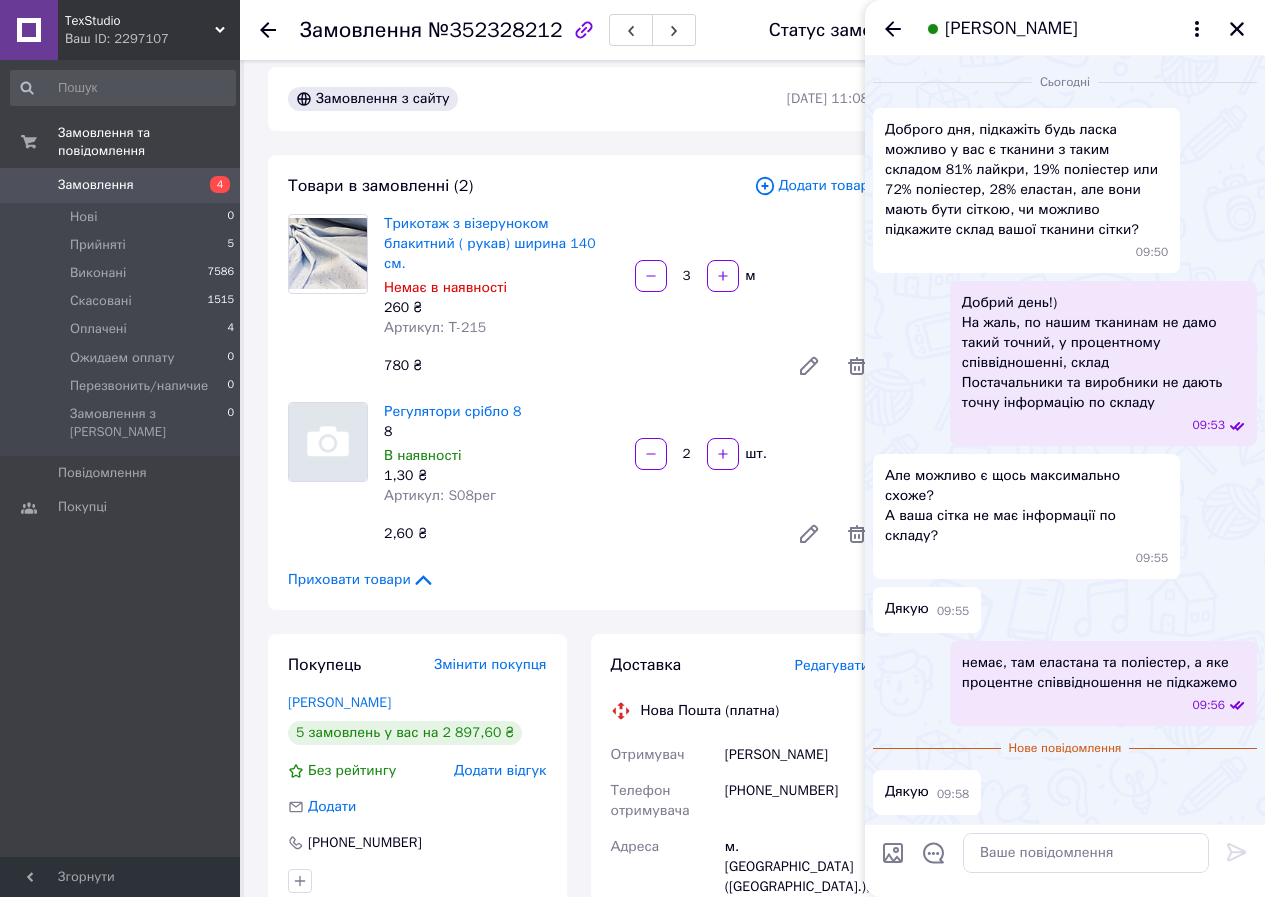 click on "Замовлення з сайту [DATE] 11:08 Товари в замовленні (2) Додати товар Трикотаж з візеруноком блакитний ( рукав) ширина 140 см. Немає в наявності 260 ₴ Артикул: Т-215 3   м 780 ₴ Регулятори срібло 8 8 В наявності 1,30 ₴ Артикул: S08рег 2   шт. 2,60 ₴ Приховати товари Покупець Змінити покупця [PERSON_NAME] 5 замовлень у вас на 2 897,60 ₴ Без рейтингу   Додати відгук Додати [PHONE_NUMBER] Оплата Оплата по IBAN ( розрахунковий рахунок ФОП) Доставка Редагувати Нова Пошта (платна) Отримувач [PERSON_NAME] Телефон отримувача [PHONE_NUMBER] Адреса Дата відправки [DATE] Платник Отримувач 782.60 ₴ або 782.6 < >" at bounding box center [578, 782] 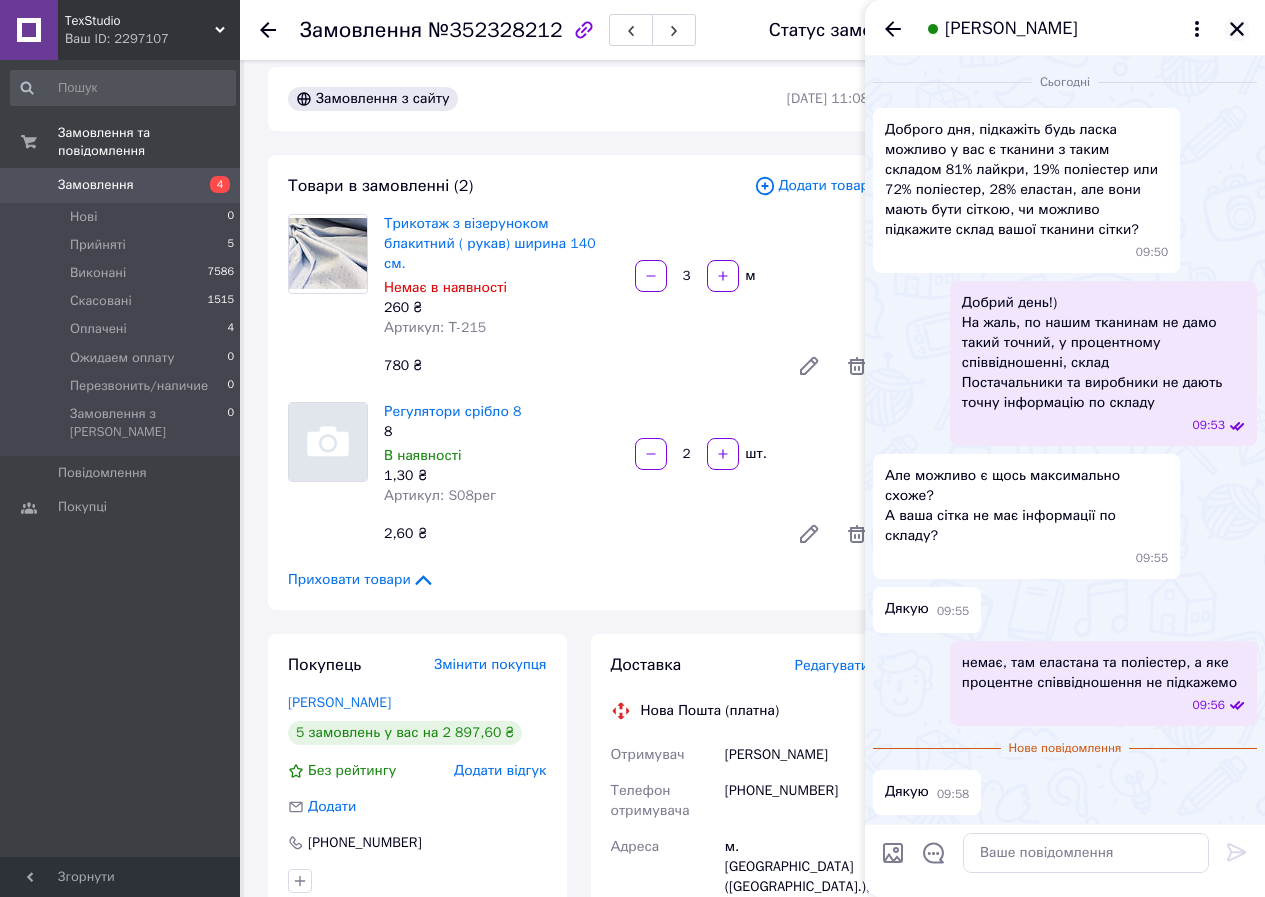 click at bounding box center (1237, 29) 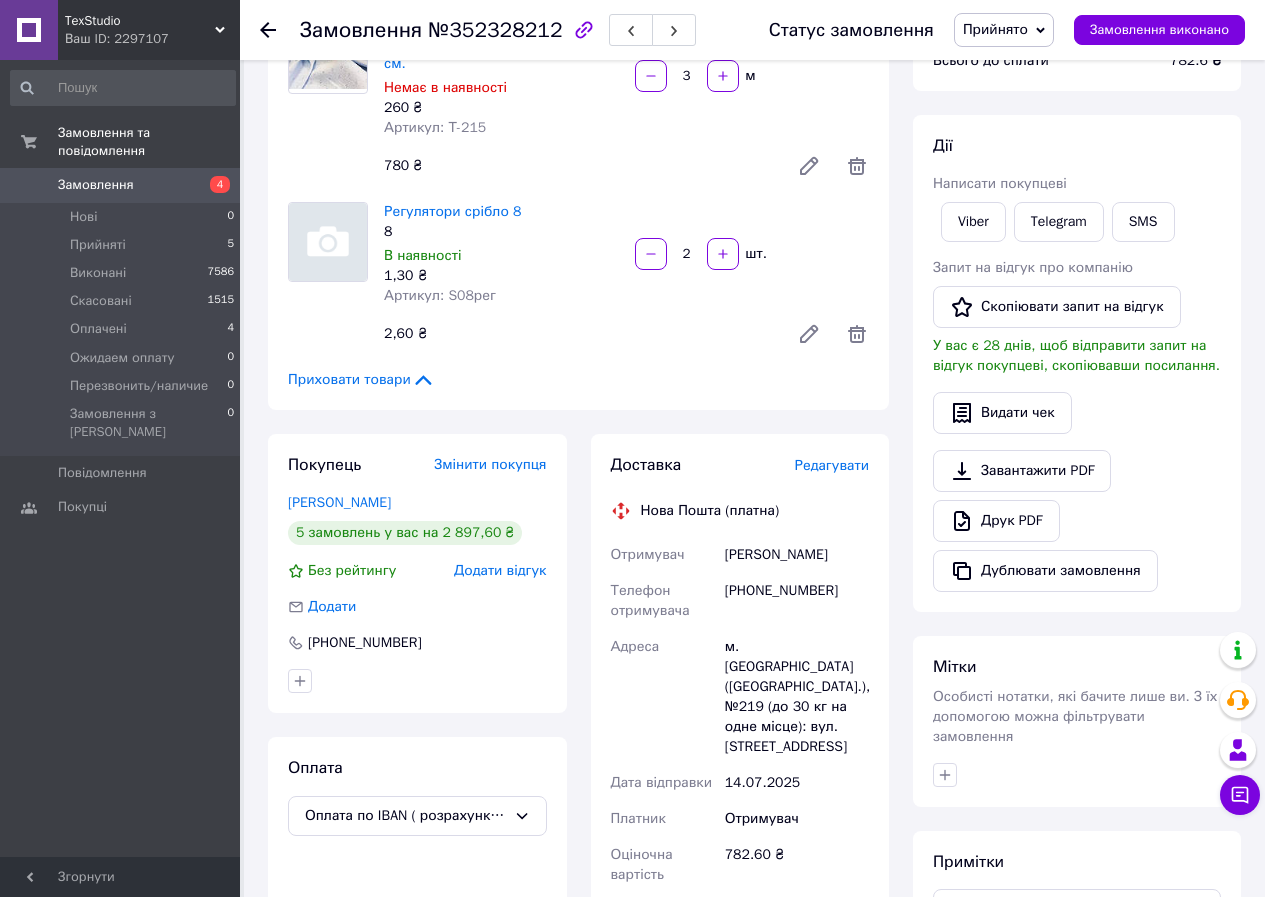 scroll, scrollTop: 417, scrollLeft: 0, axis: vertical 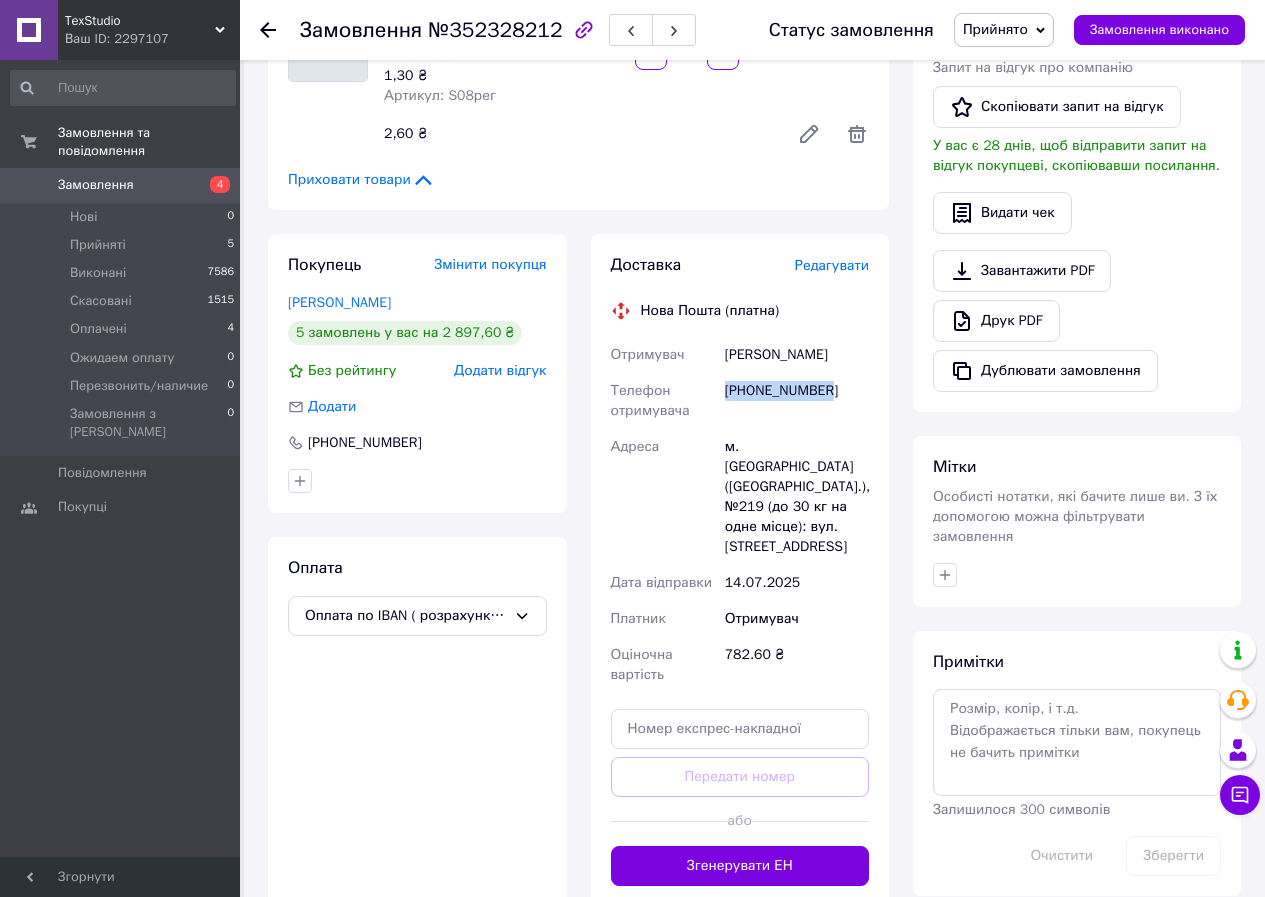 drag, startPoint x: 729, startPoint y: 375, endPoint x: 886, endPoint y: 370, distance: 157.0796 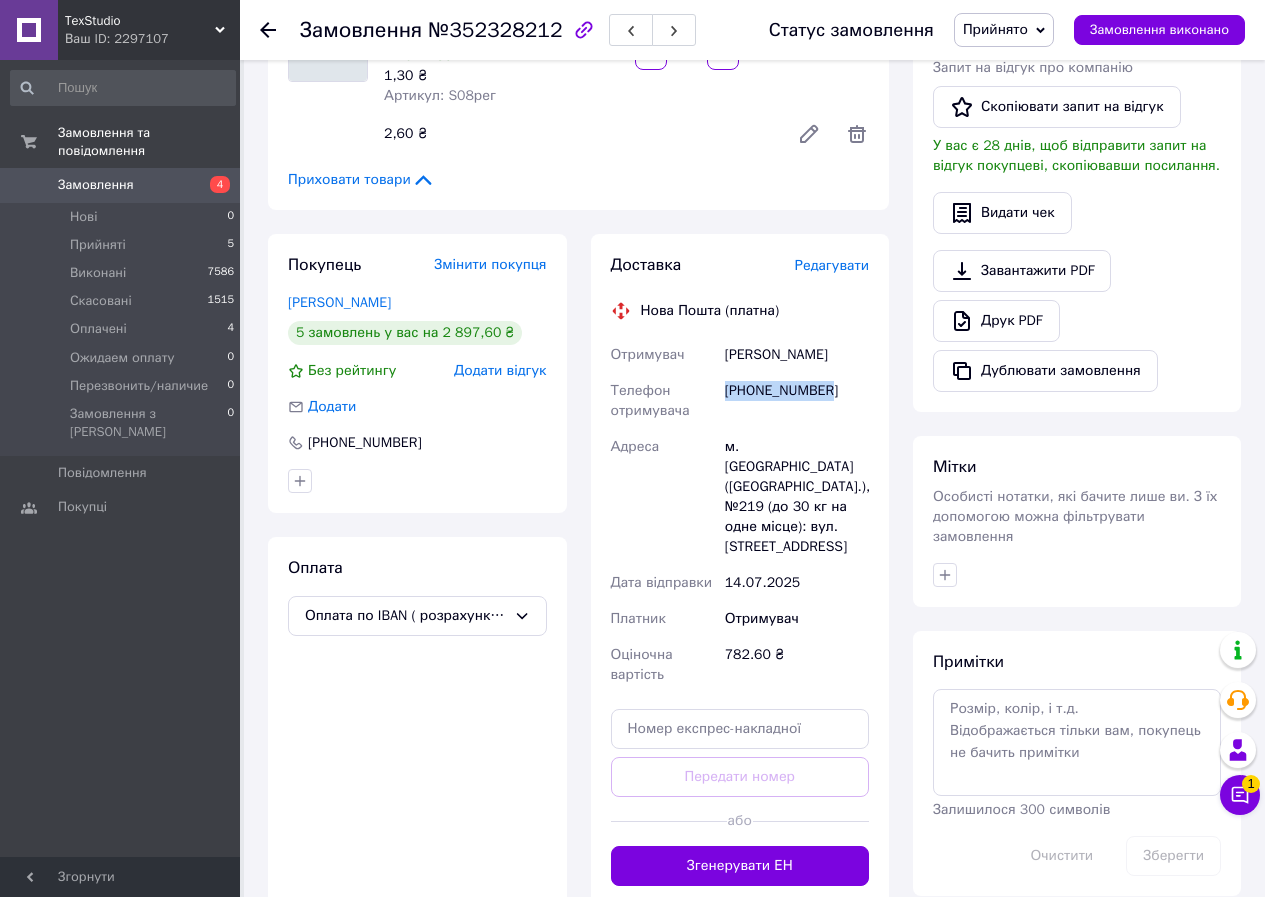 click on "Чат з покупцем 1" at bounding box center [1240, 795] 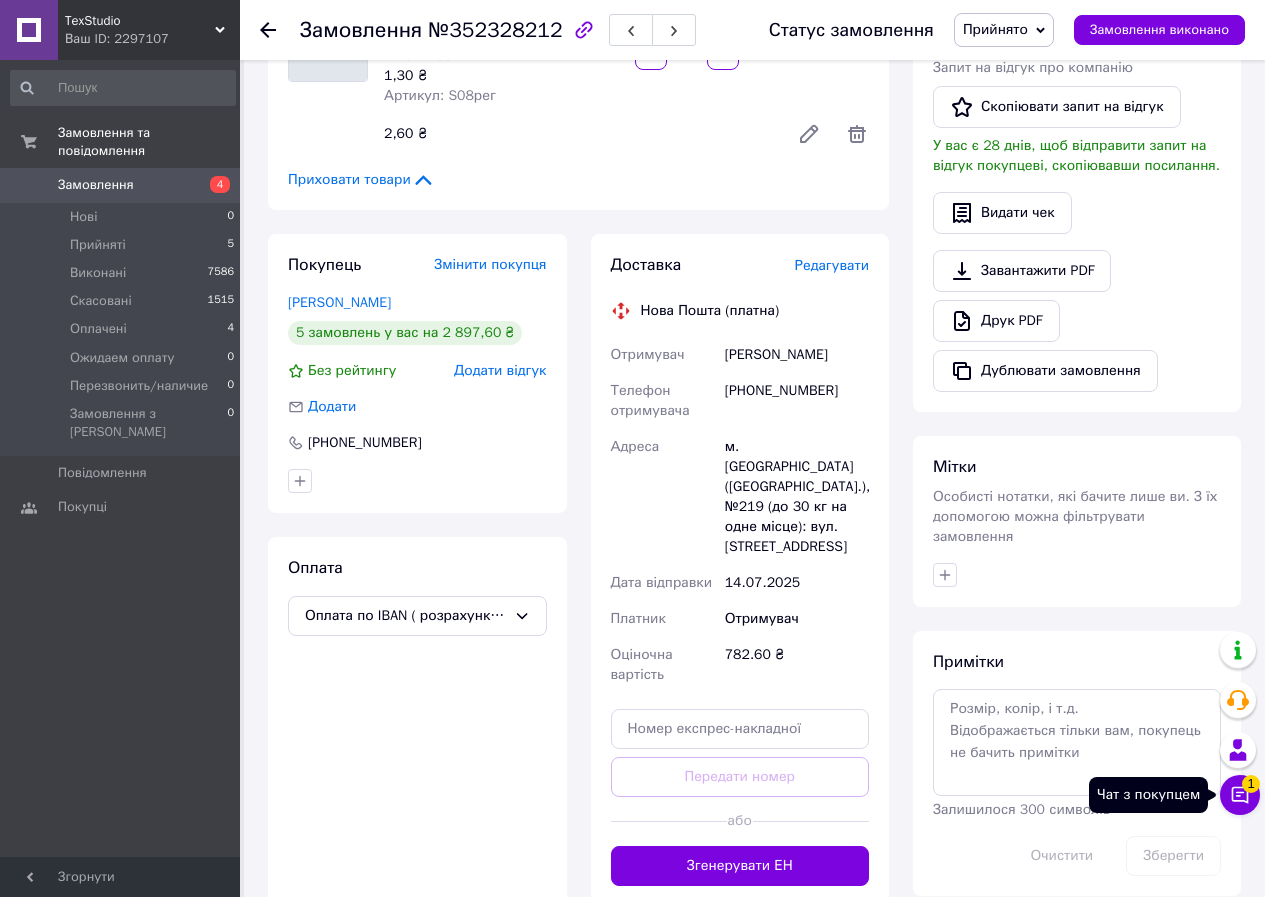 click on "Чат з покупцем 1" at bounding box center [1240, 795] 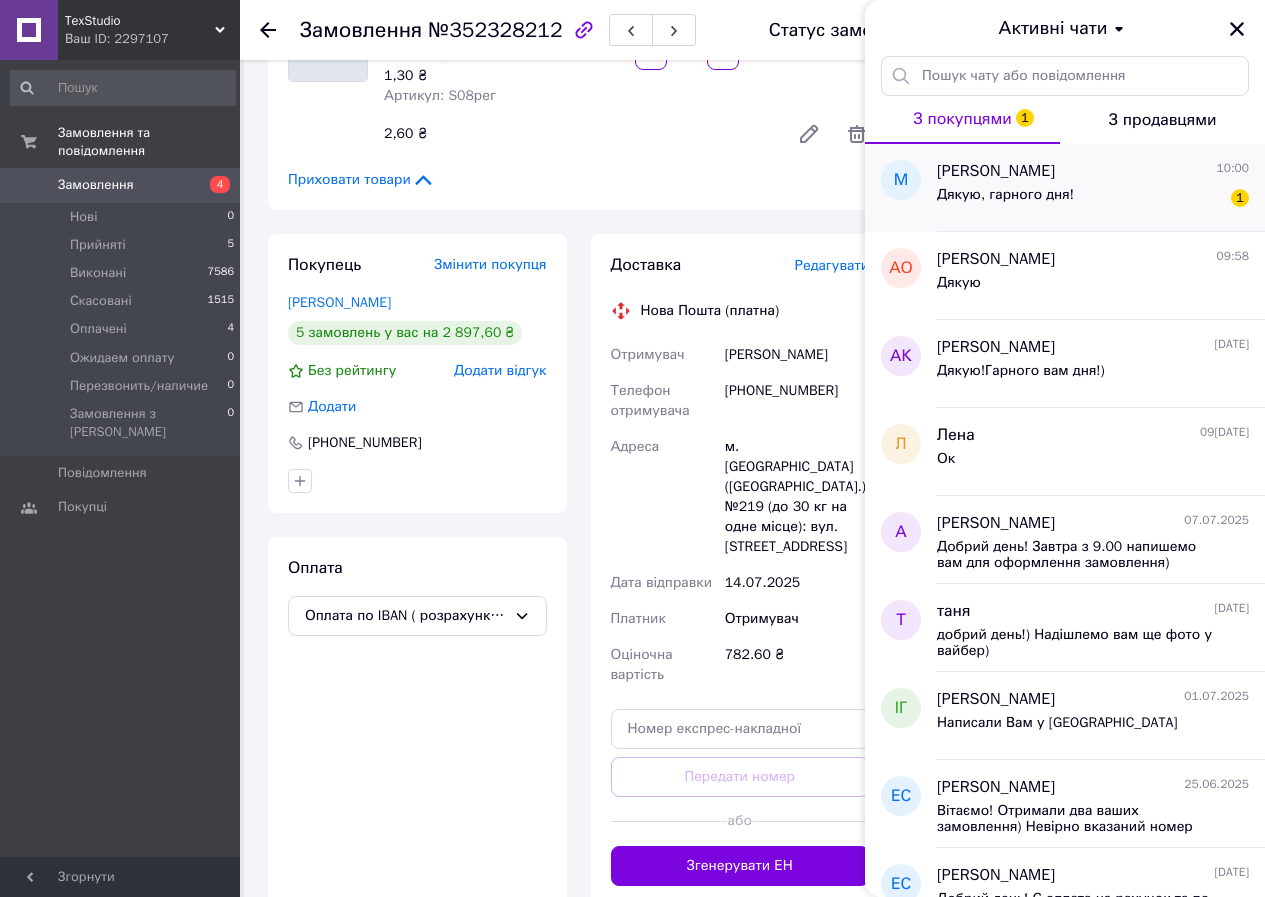 click on "[PERSON_NAME] 10:00 Дякую, гарного дня! 1" at bounding box center [1101, 188] 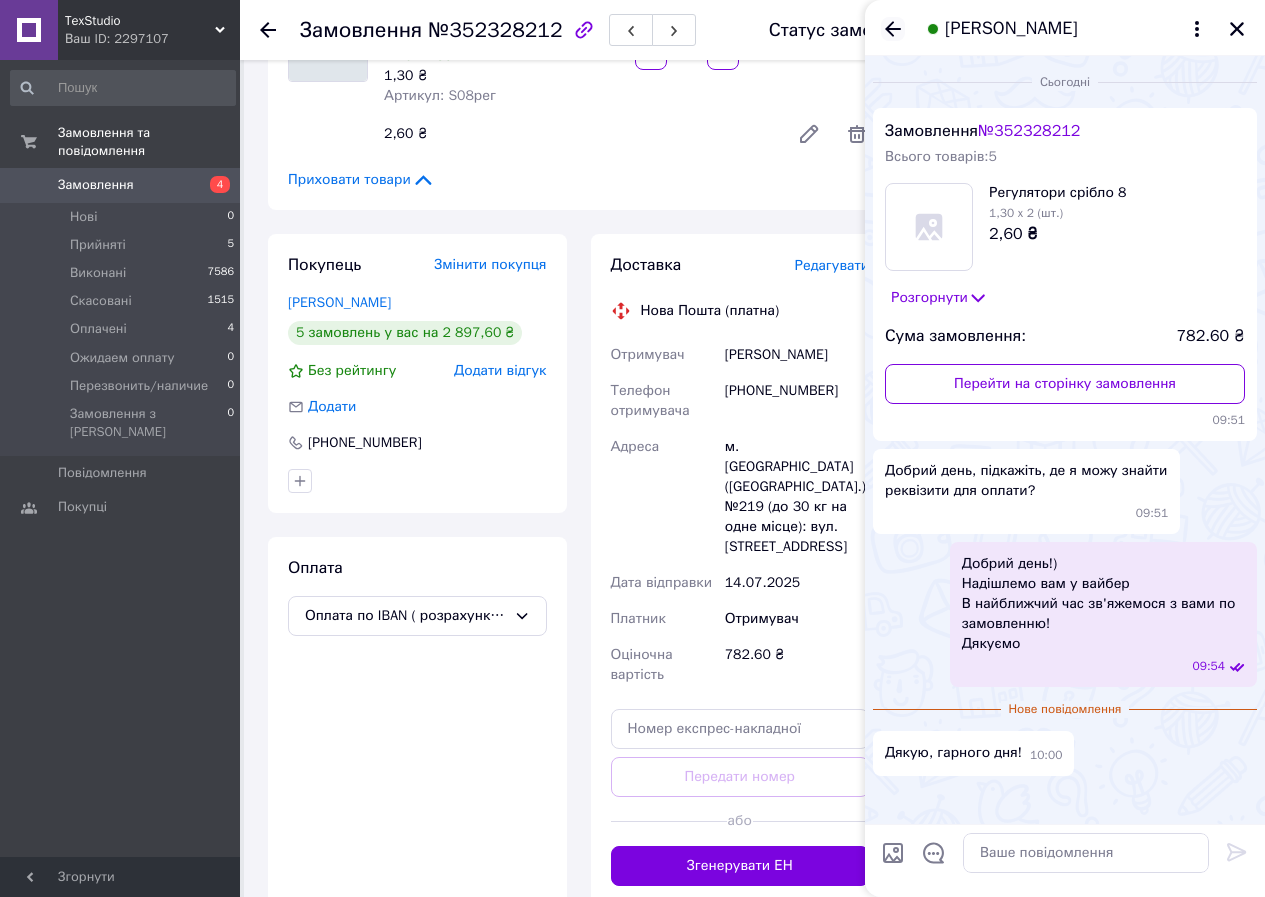 click 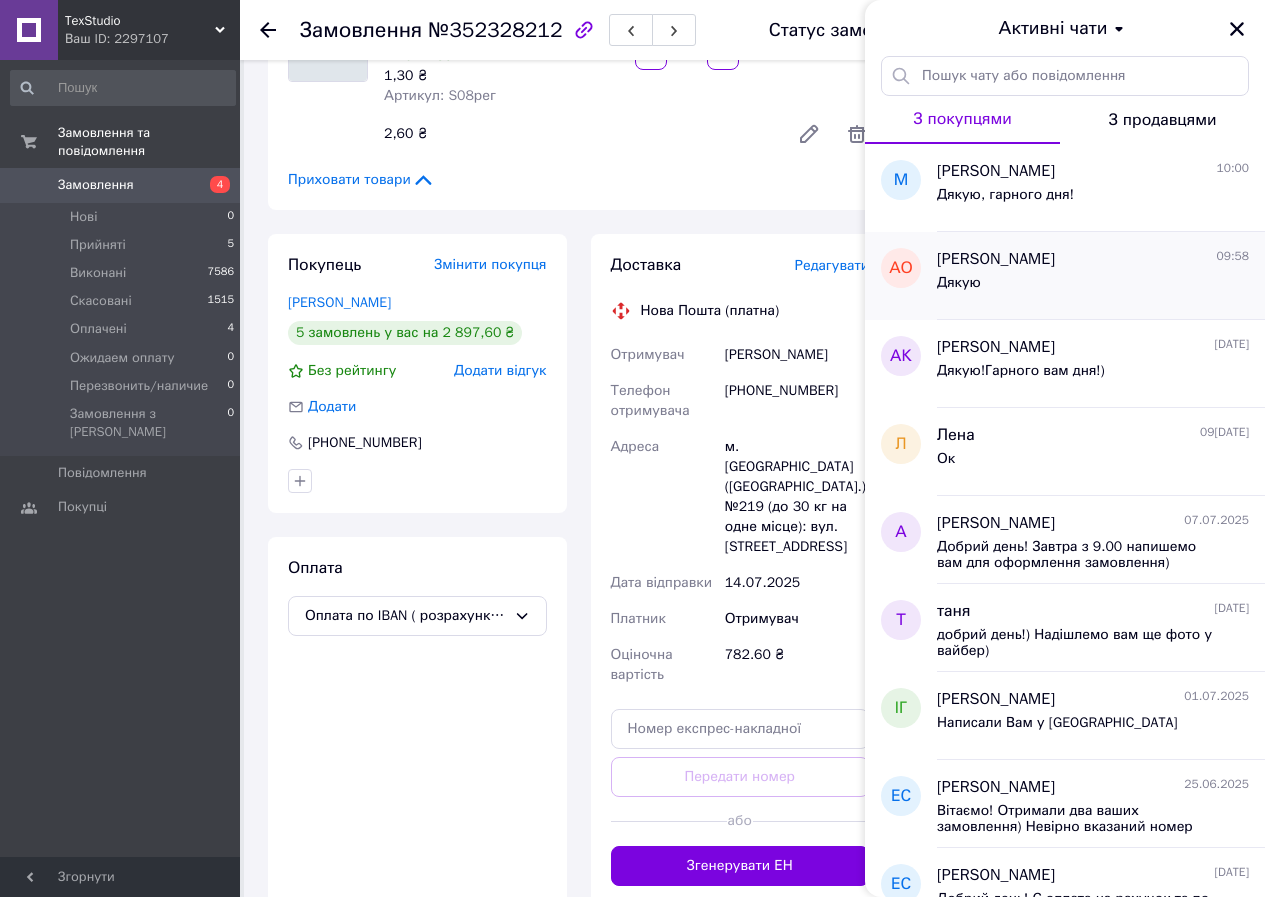 click on "Дякую" at bounding box center [1093, 287] 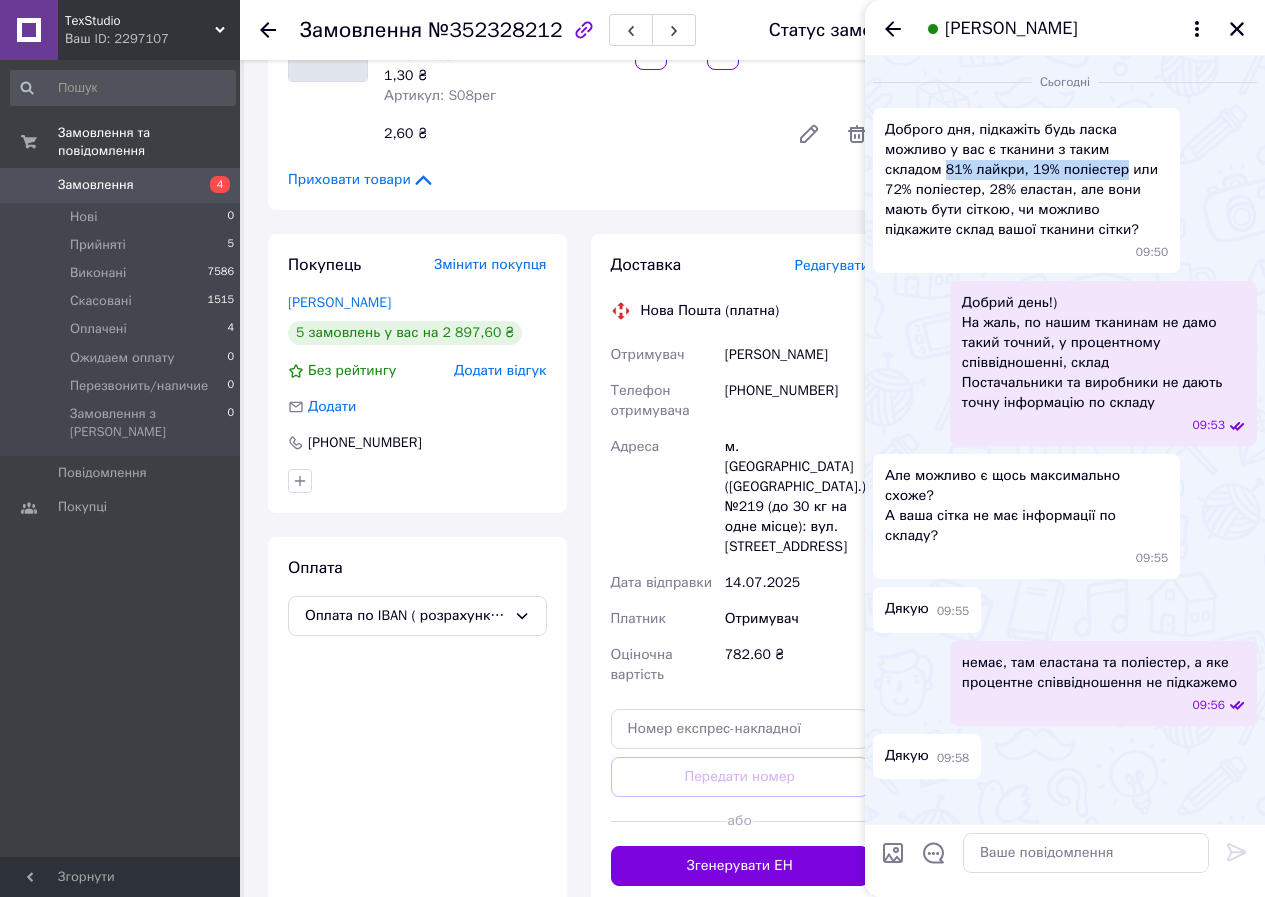 drag, startPoint x: 1061, startPoint y: 170, endPoint x: 887, endPoint y: 170, distance: 174 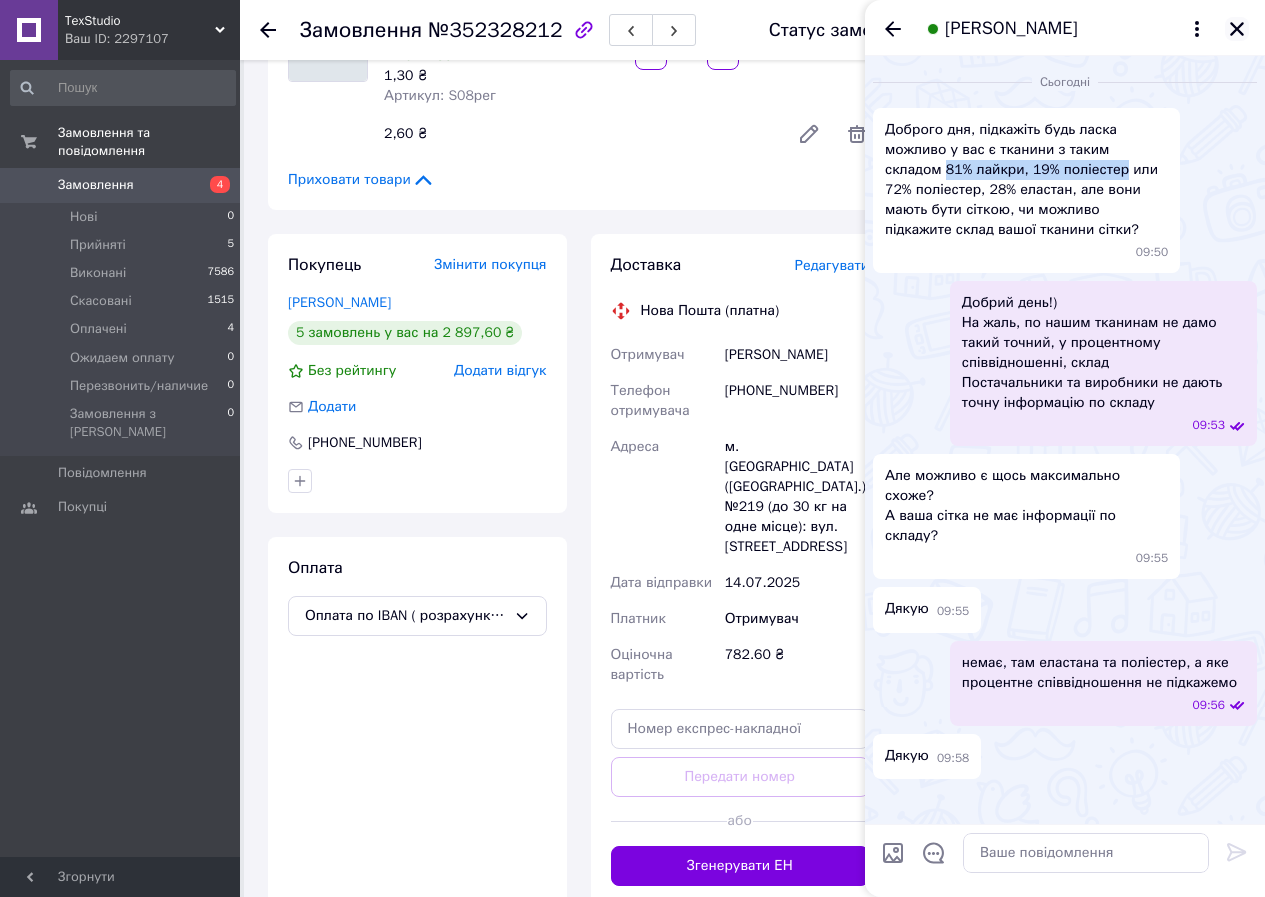 click 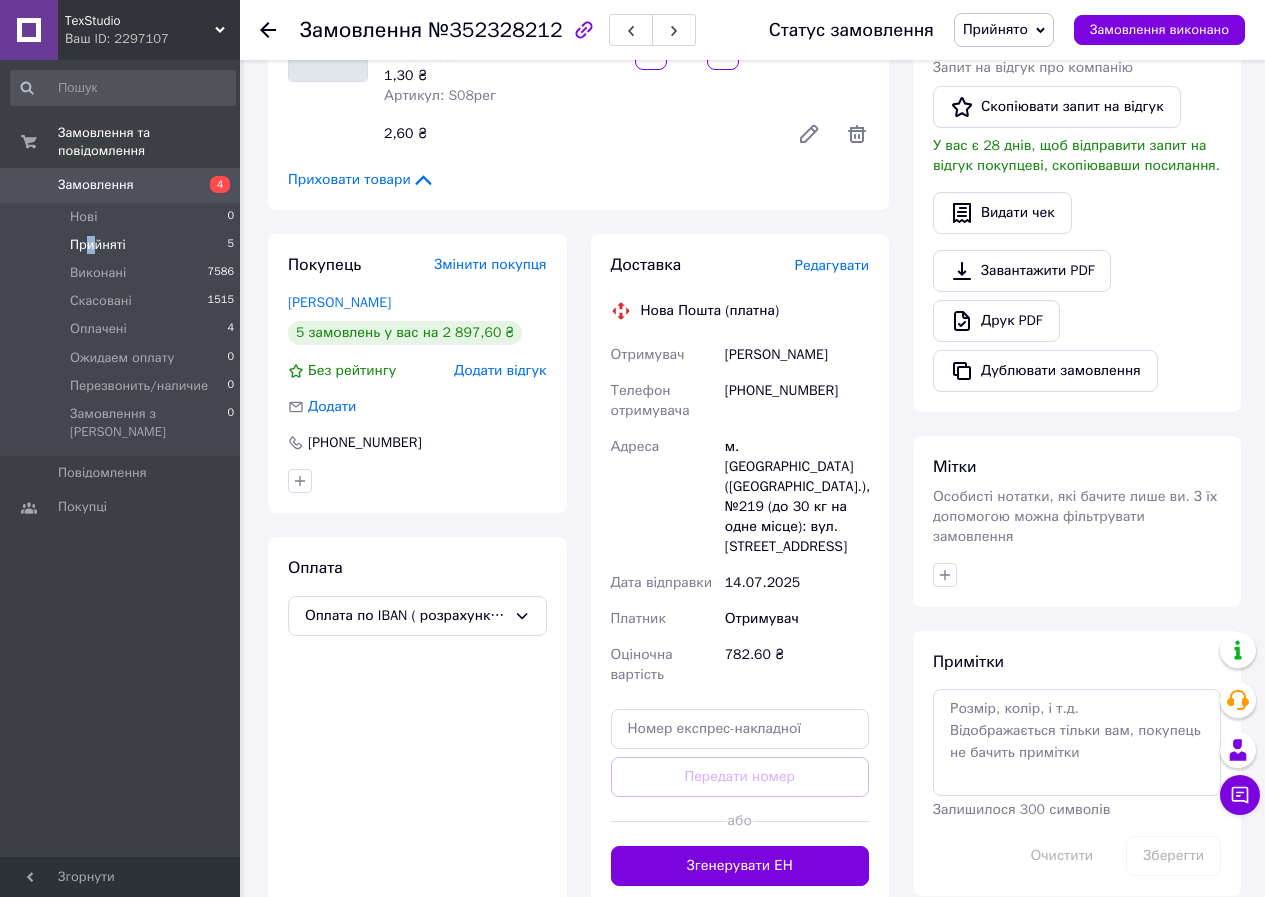 click on "Прийняті" at bounding box center [98, 245] 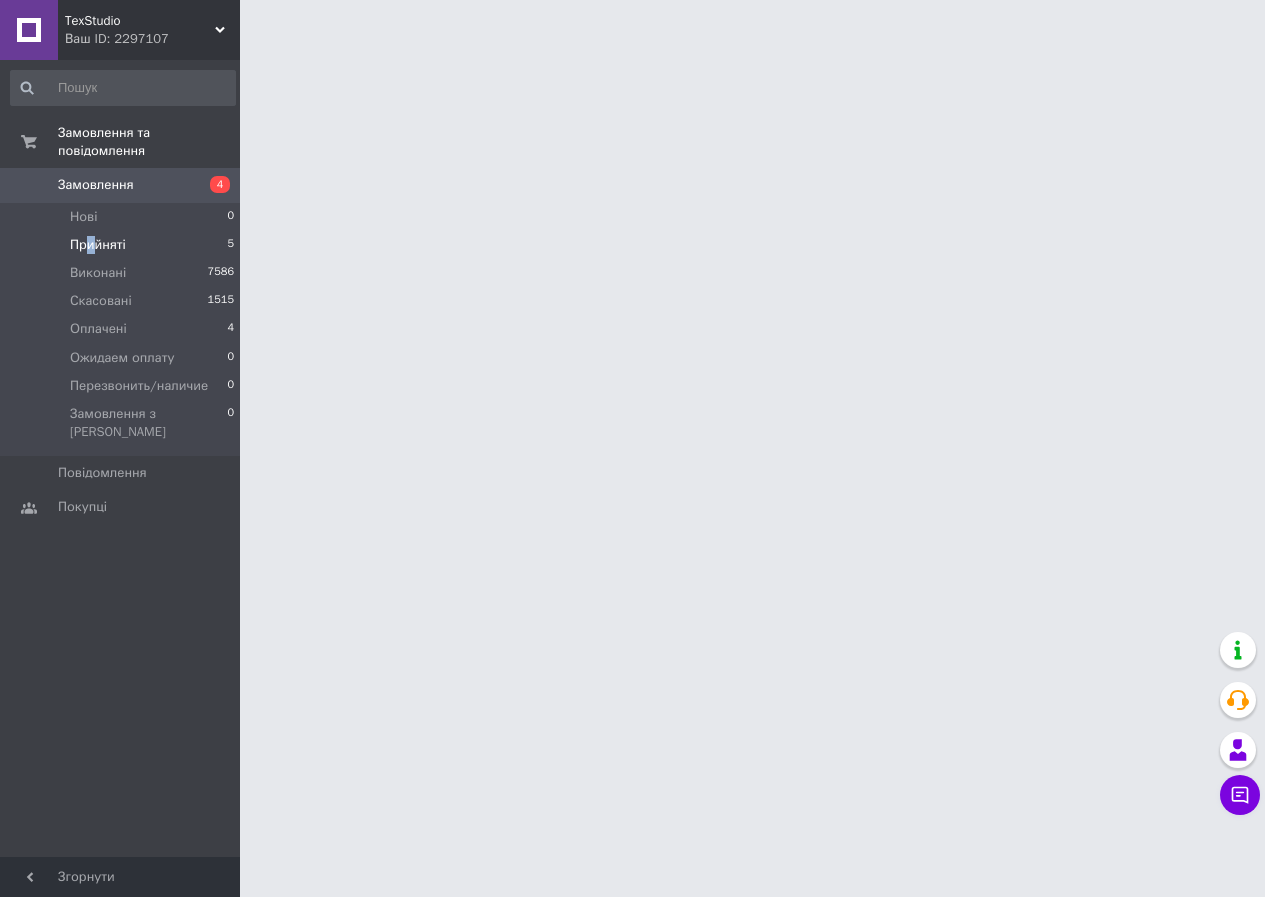 scroll, scrollTop: 0, scrollLeft: 0, axis: both 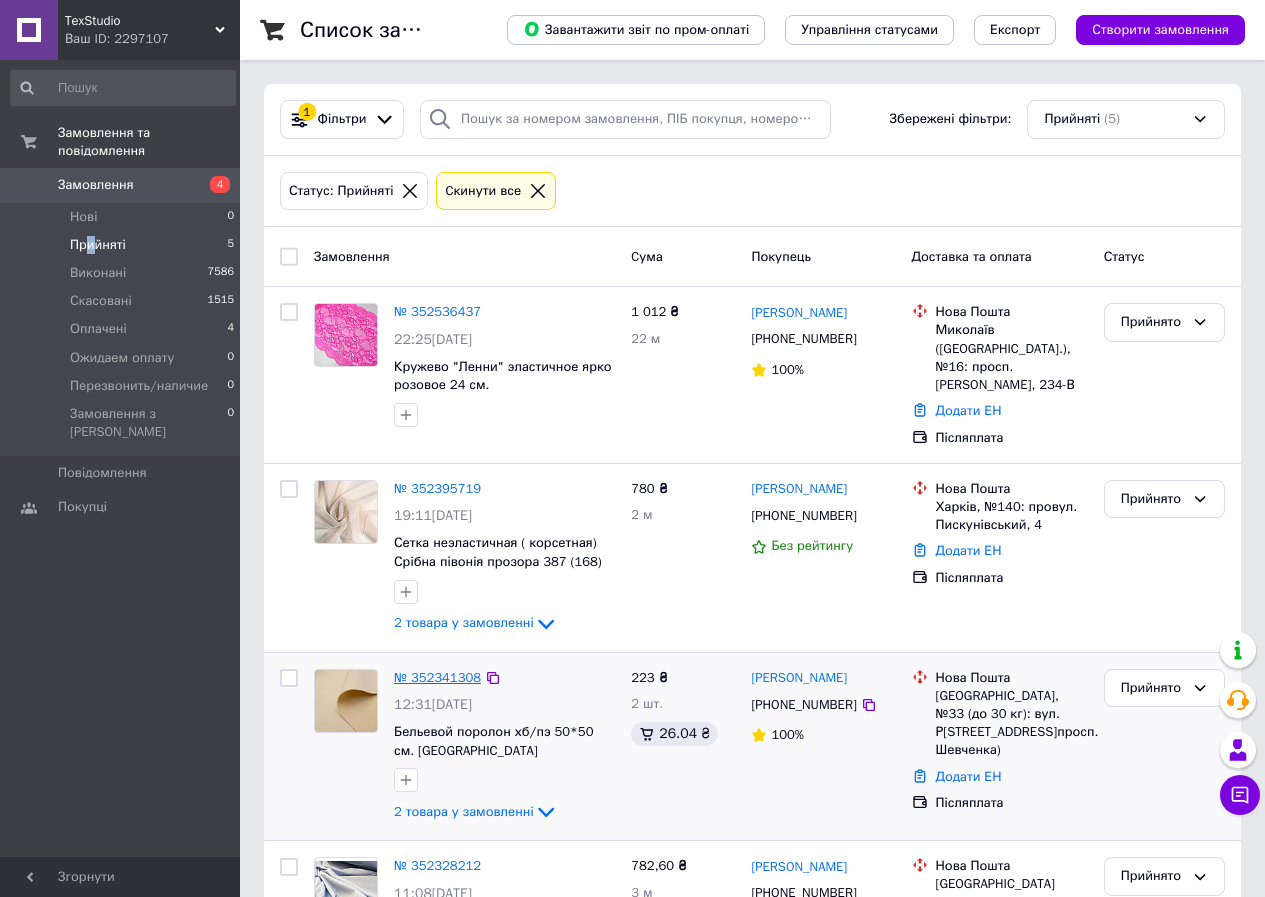 click on "№ 352341308" at bounding box center (437, 677) 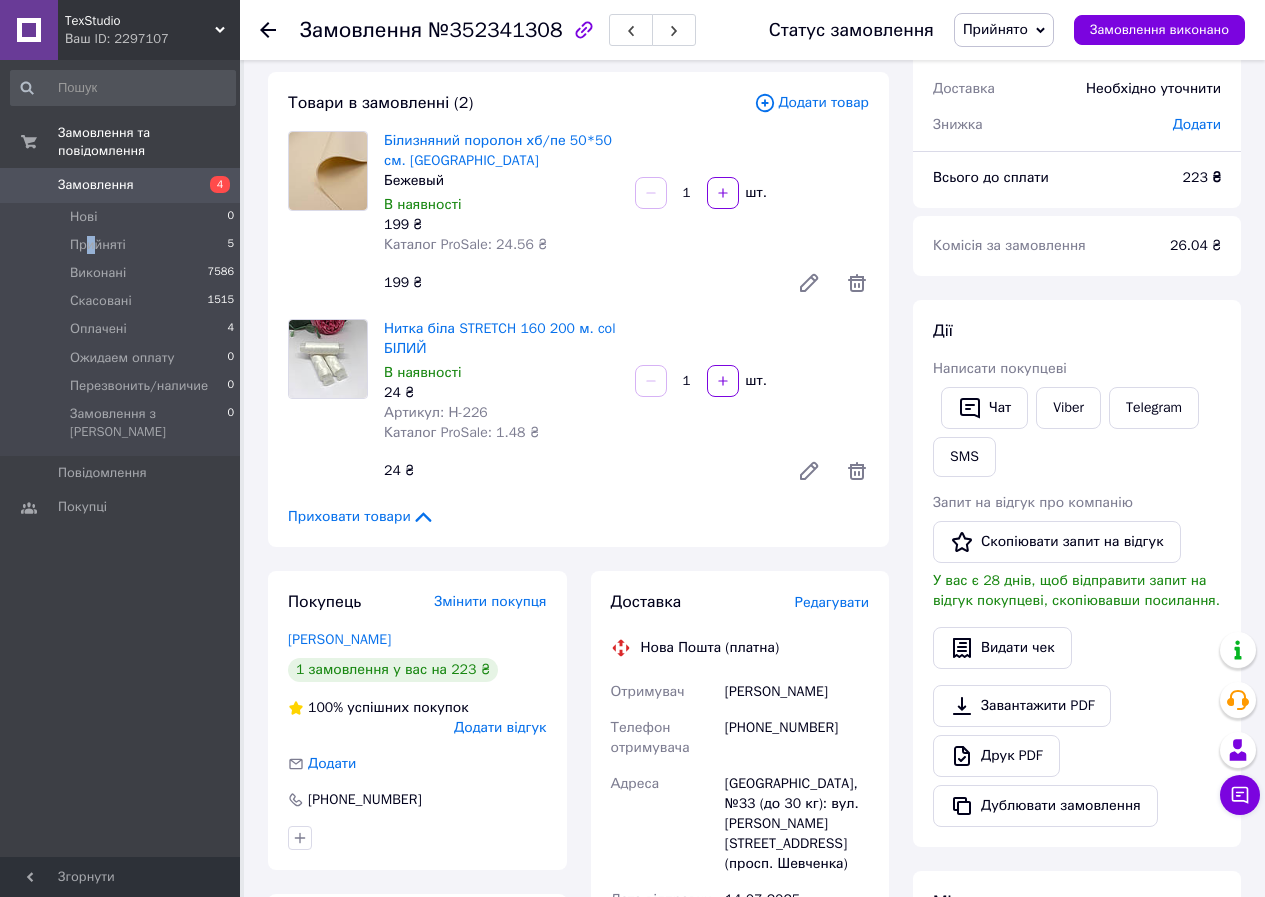 scroll, scrollTop: 300, scrollLeft: 0, axis: vertical 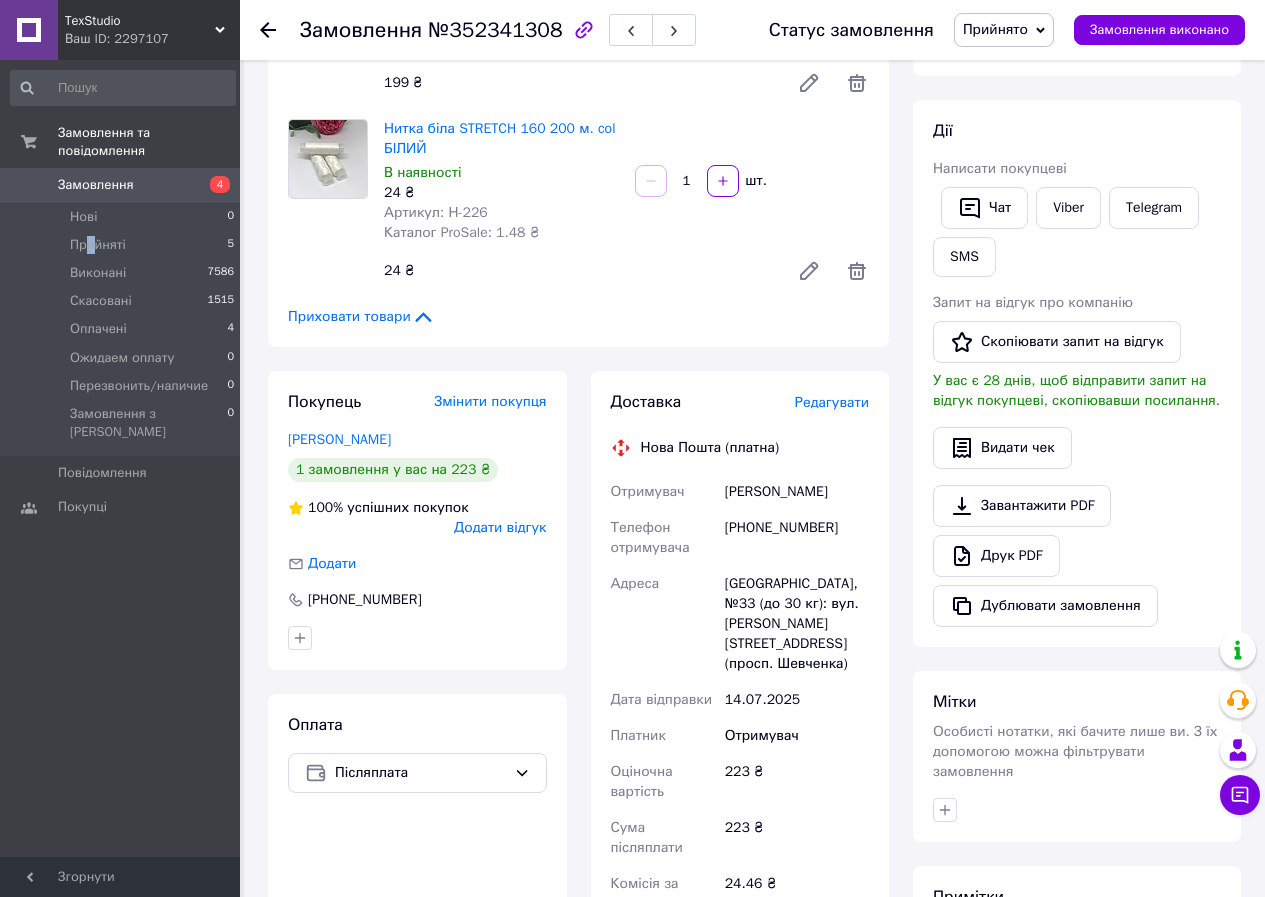 drag, startPoint x: 750, startPoint y: 492, endPoint x: 852, endPoint y: 486, distance: 102.176315 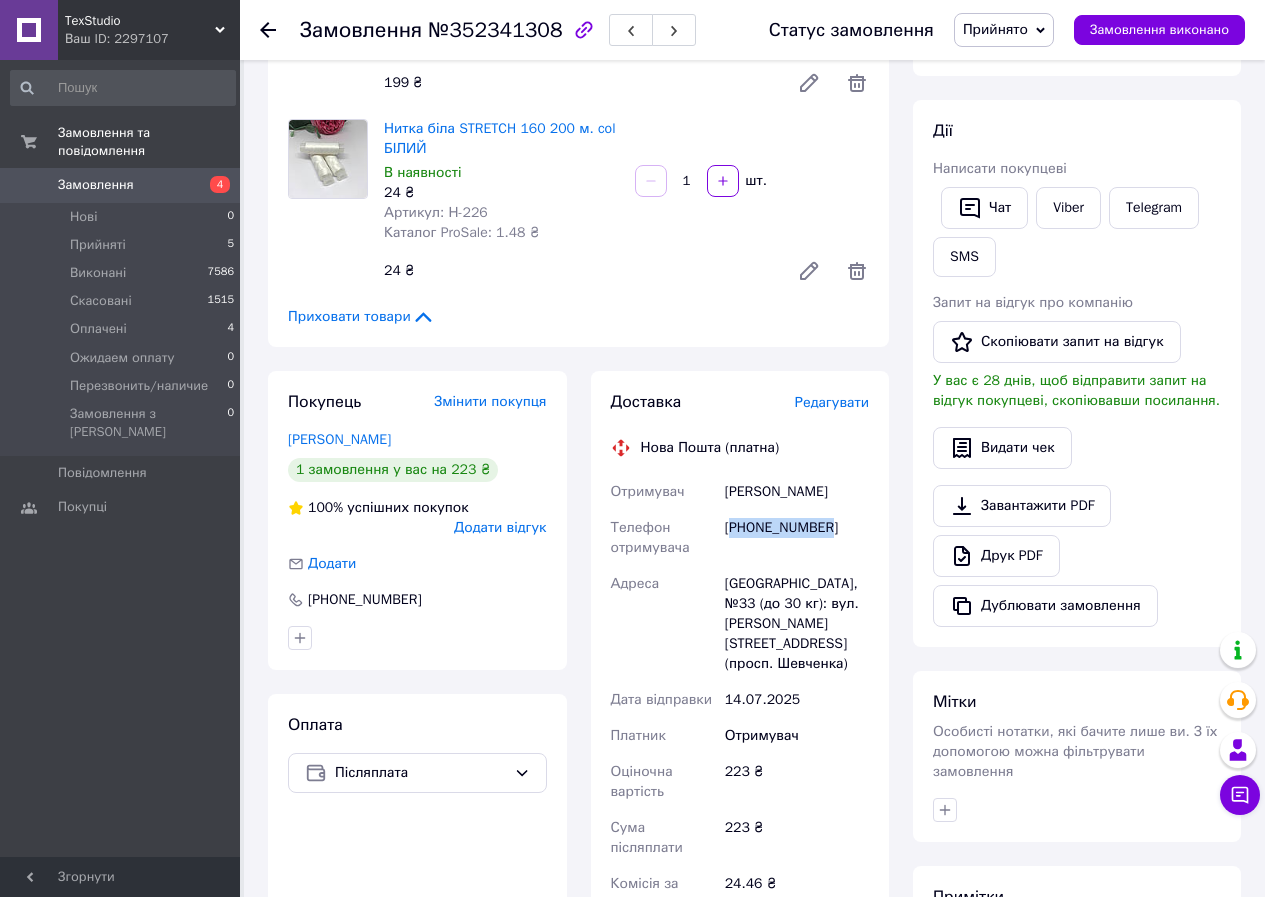 drag, startPoint x: 730, startPoint y: 526, endPoint x: 860, endPoint y: 526, distance: 130 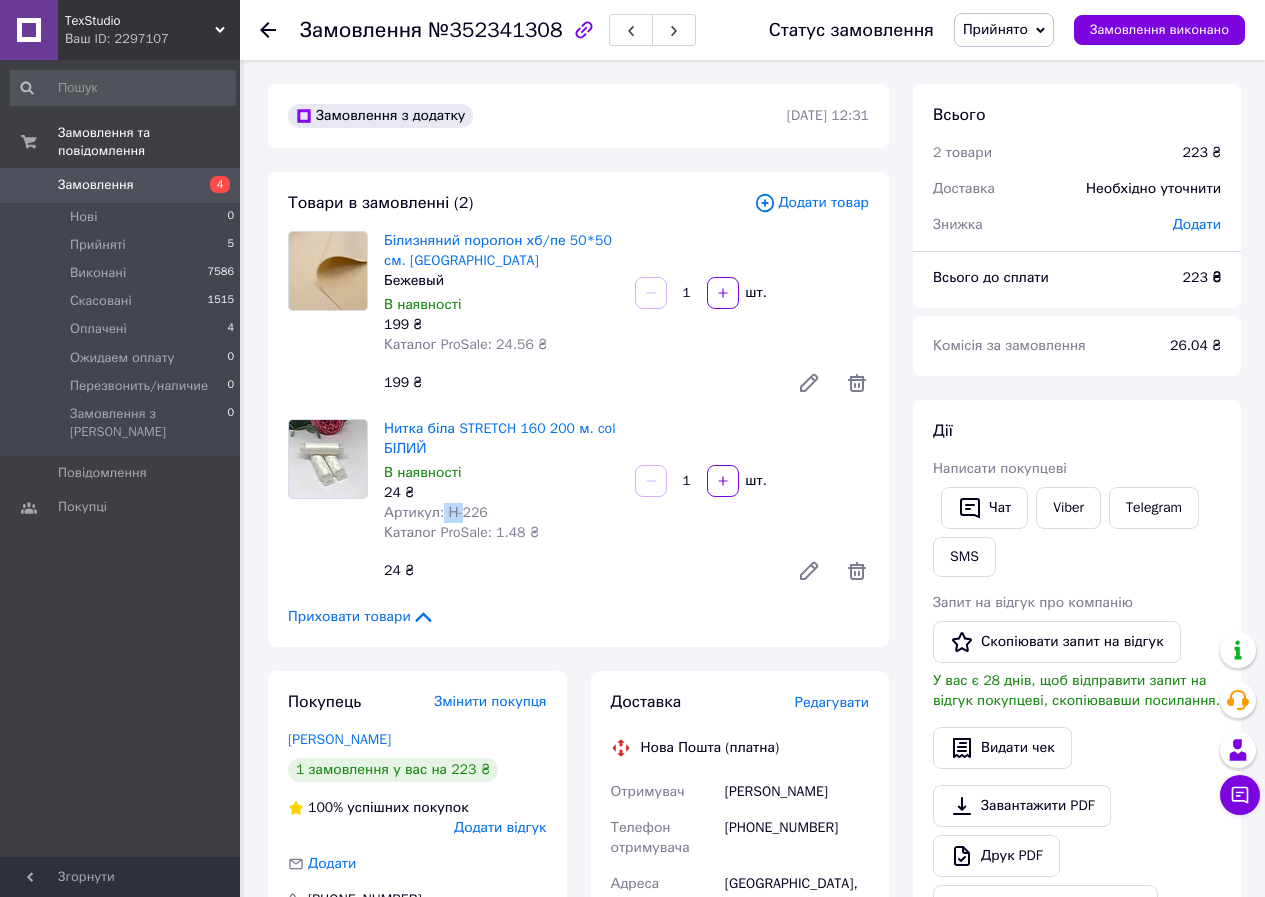 drag, startPoint x: 440, startPoint y: 511, endPoint x: 461, endPoint y: 511, distance: 21 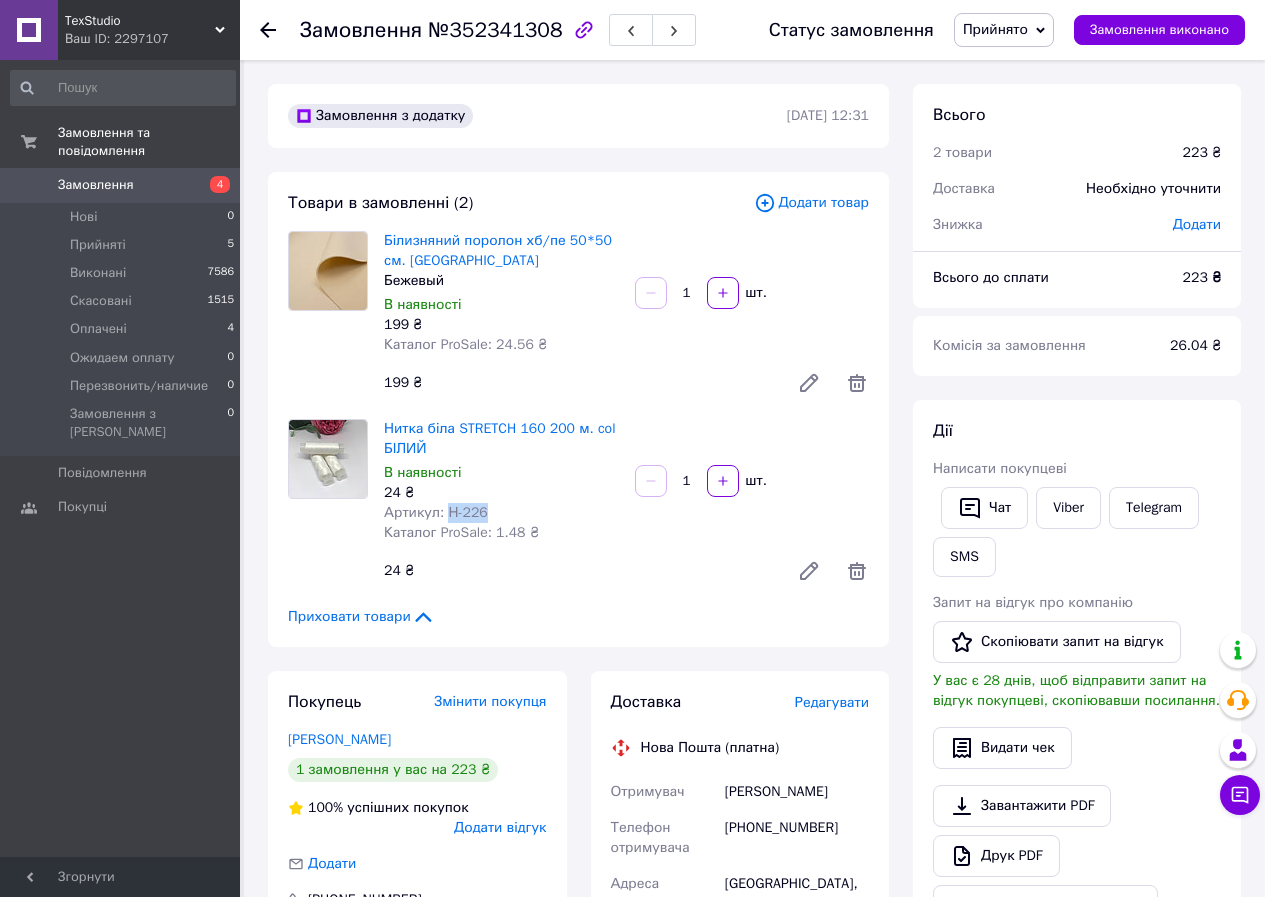 drag, startPoint x: 443, startPoint y: 511, endPoint x: 499, endPoint y: 512, distance: 56.008926 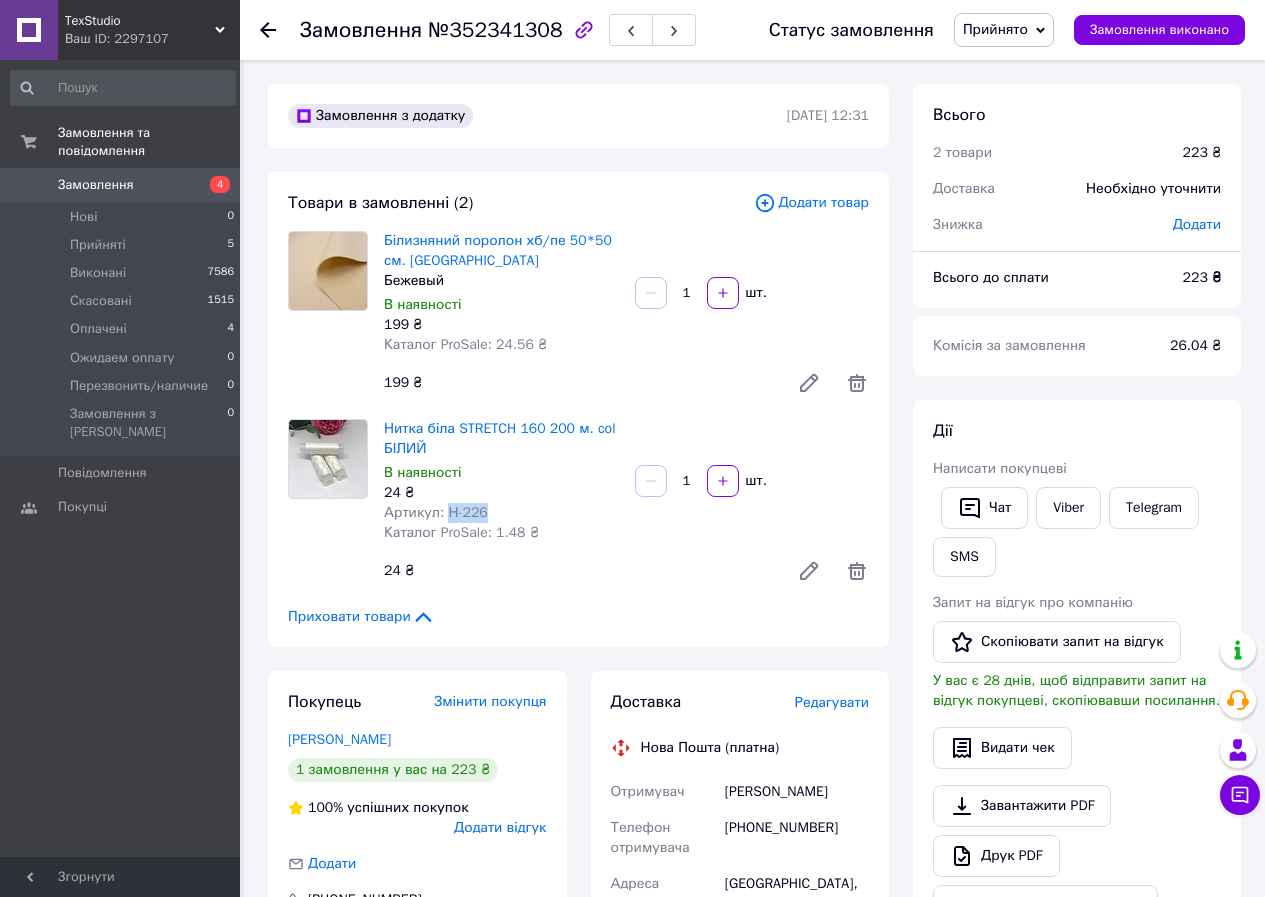 scroll, scrollTop: 300, scrollLeft: 0, axis: vertical 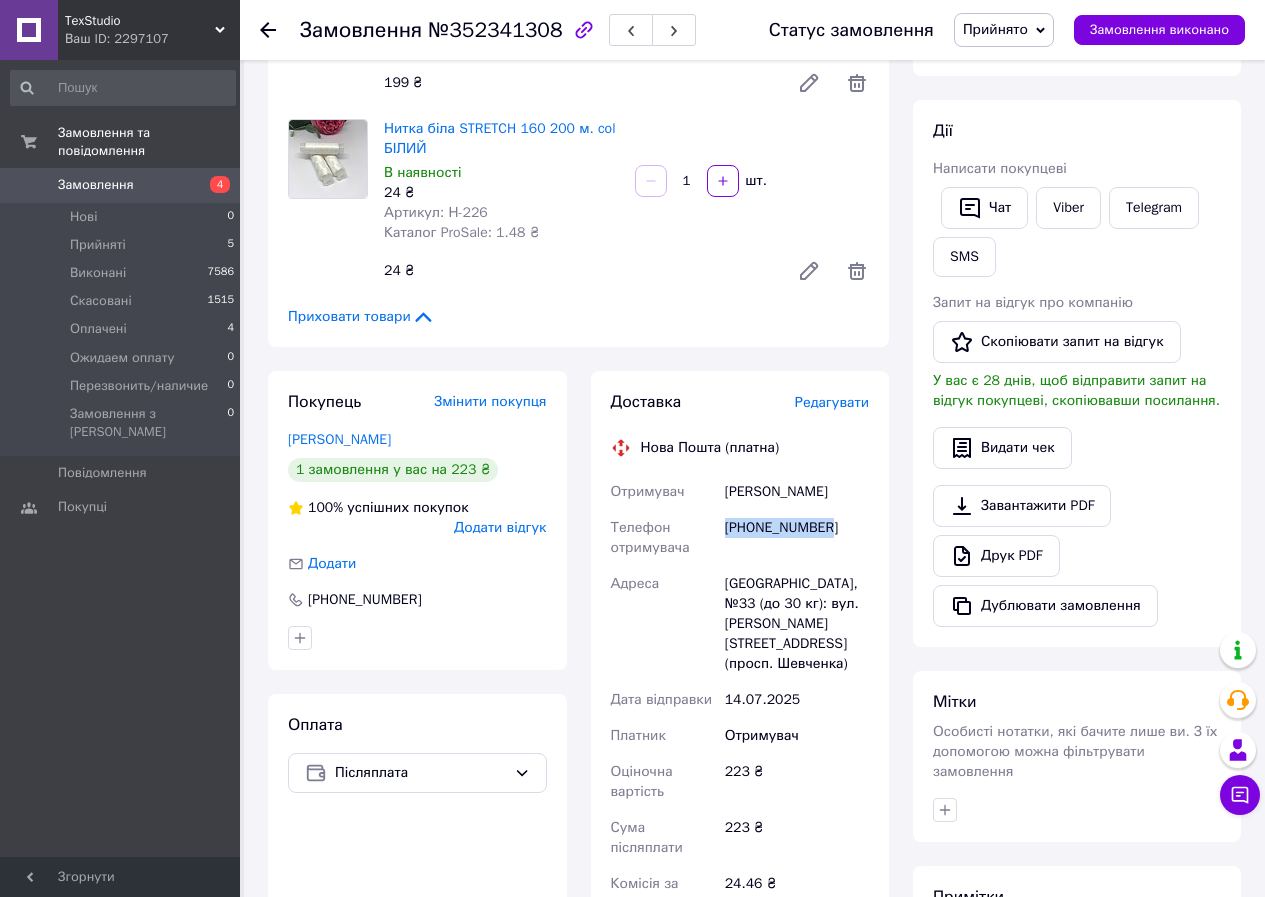 drag, startPoint x: 725, startPoint y: 526, endPoint x: 841, endPoint y: 528, distance: 116.01724 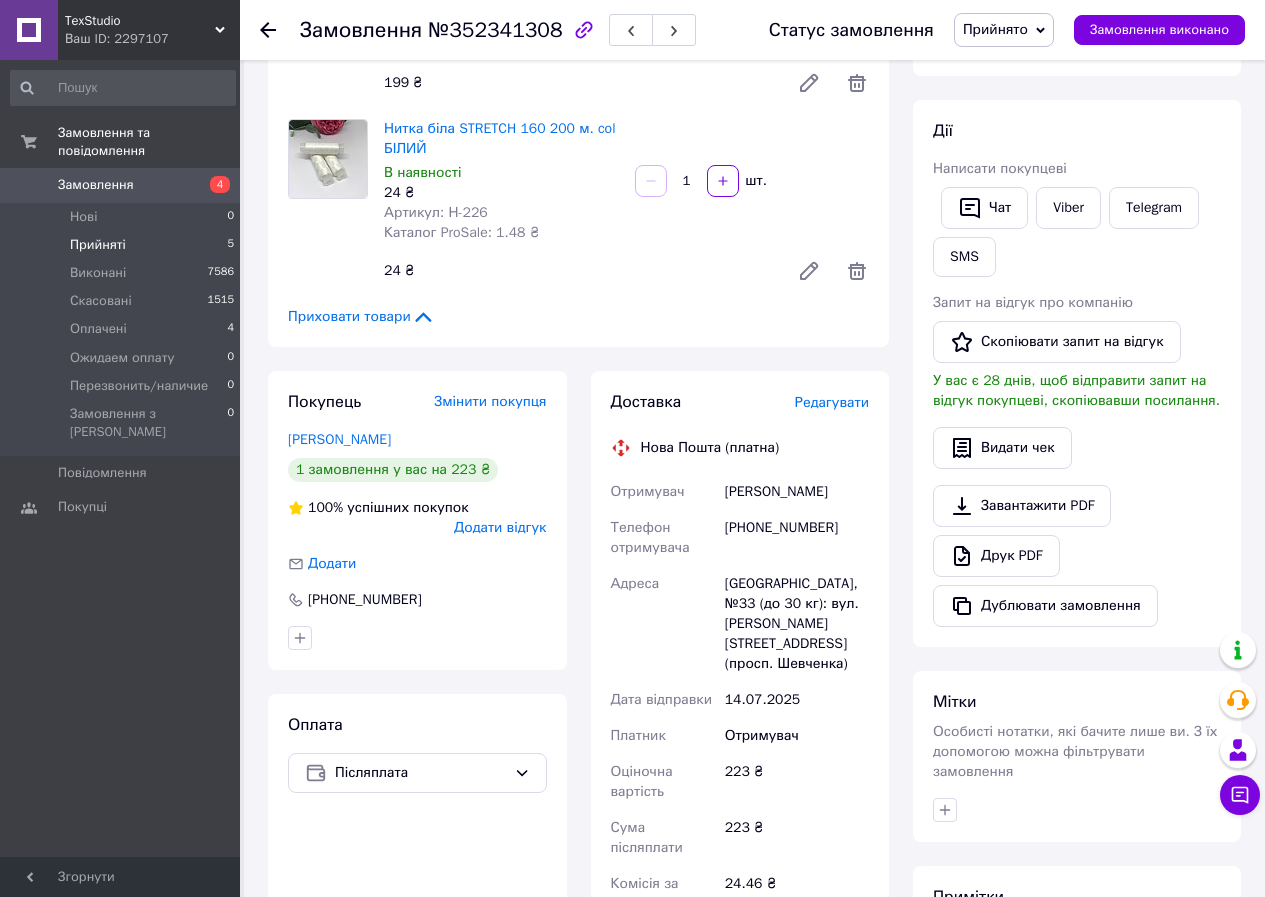 click on "Прийняті" at bounding box center (98, 245) 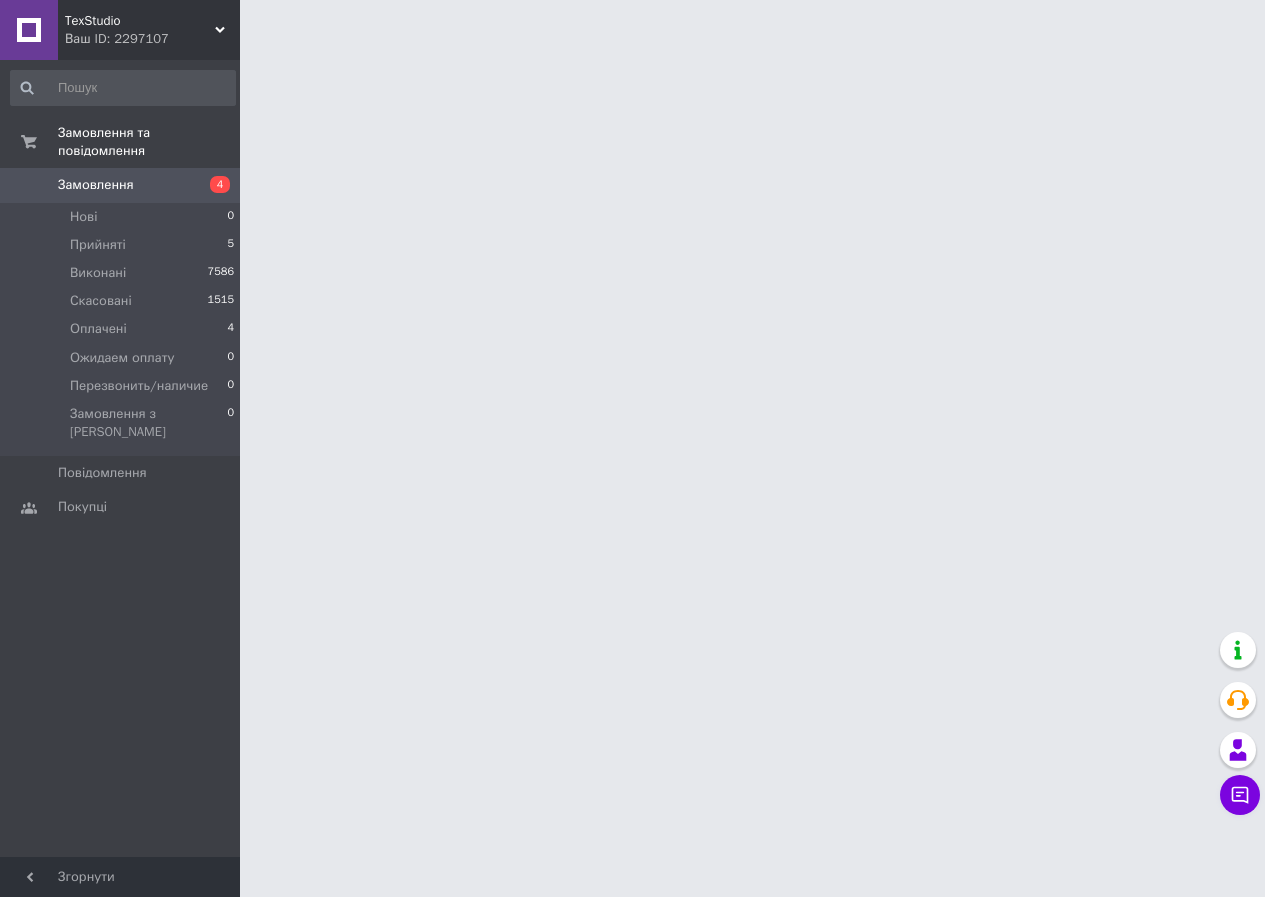 scroll, scrollTop: 0, scrollLeft: 0, axis: both 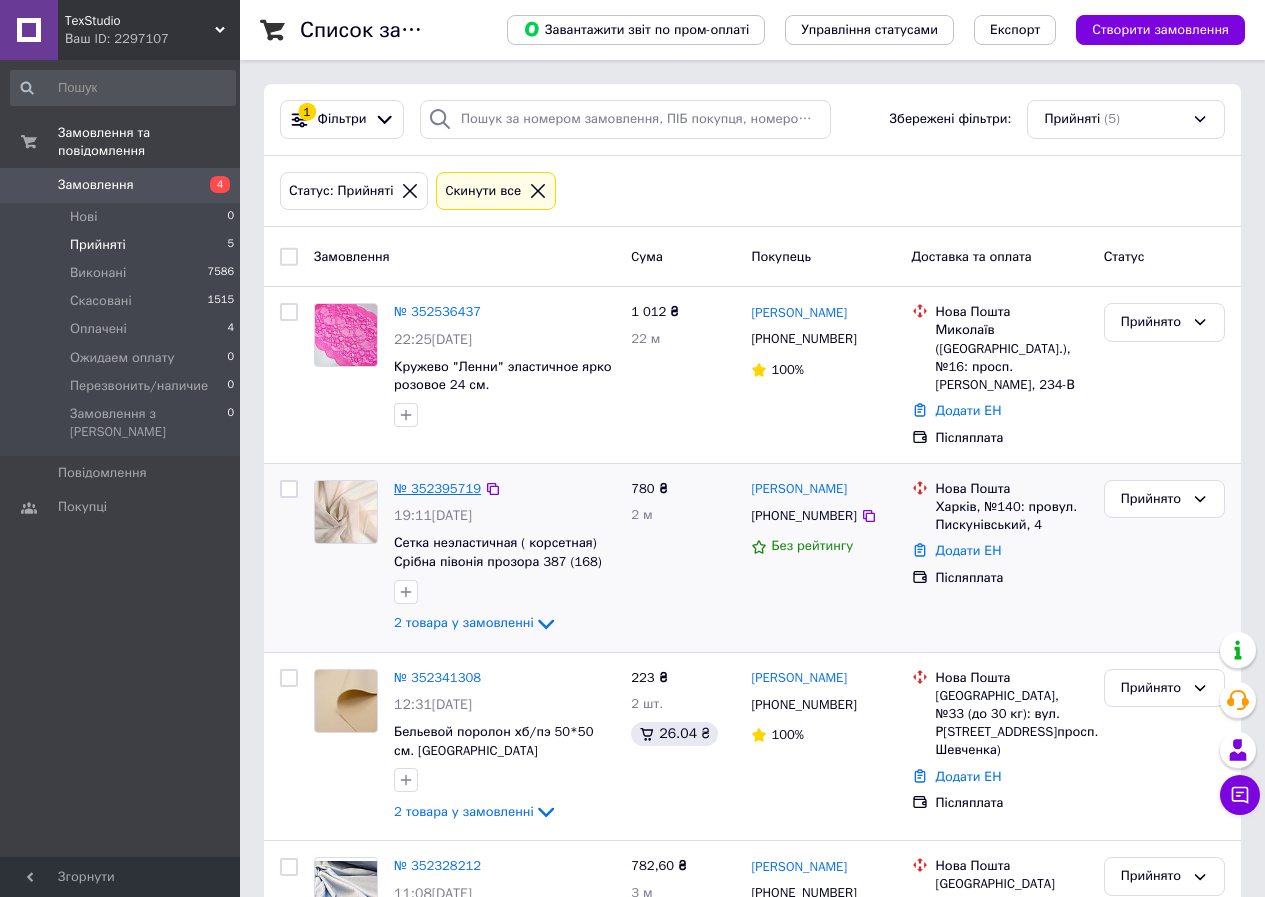 click on "№ 352395719" at bounding box center [437, 488] 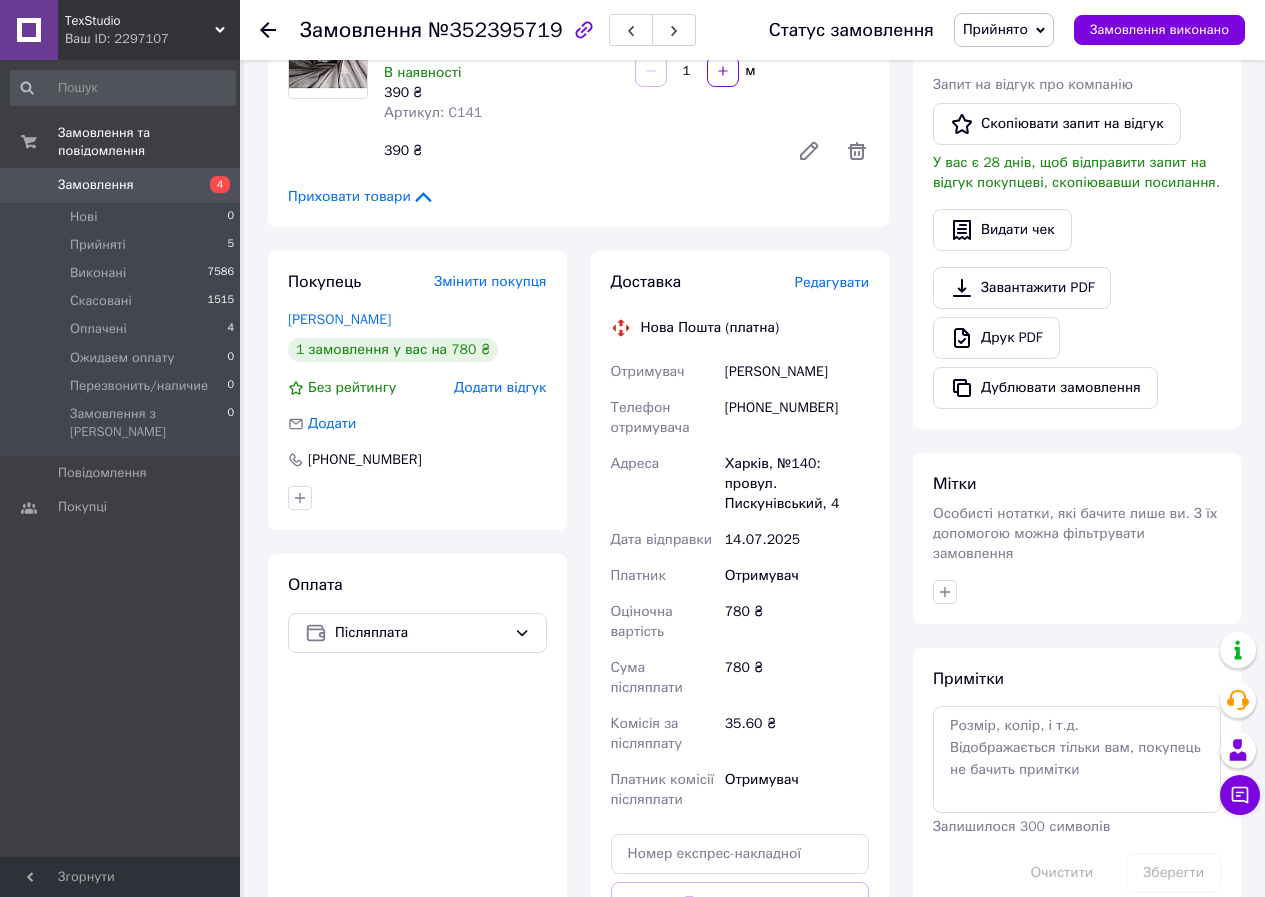 scroll, scrollTop: 100, scrollLeft: 0, axis: vertical 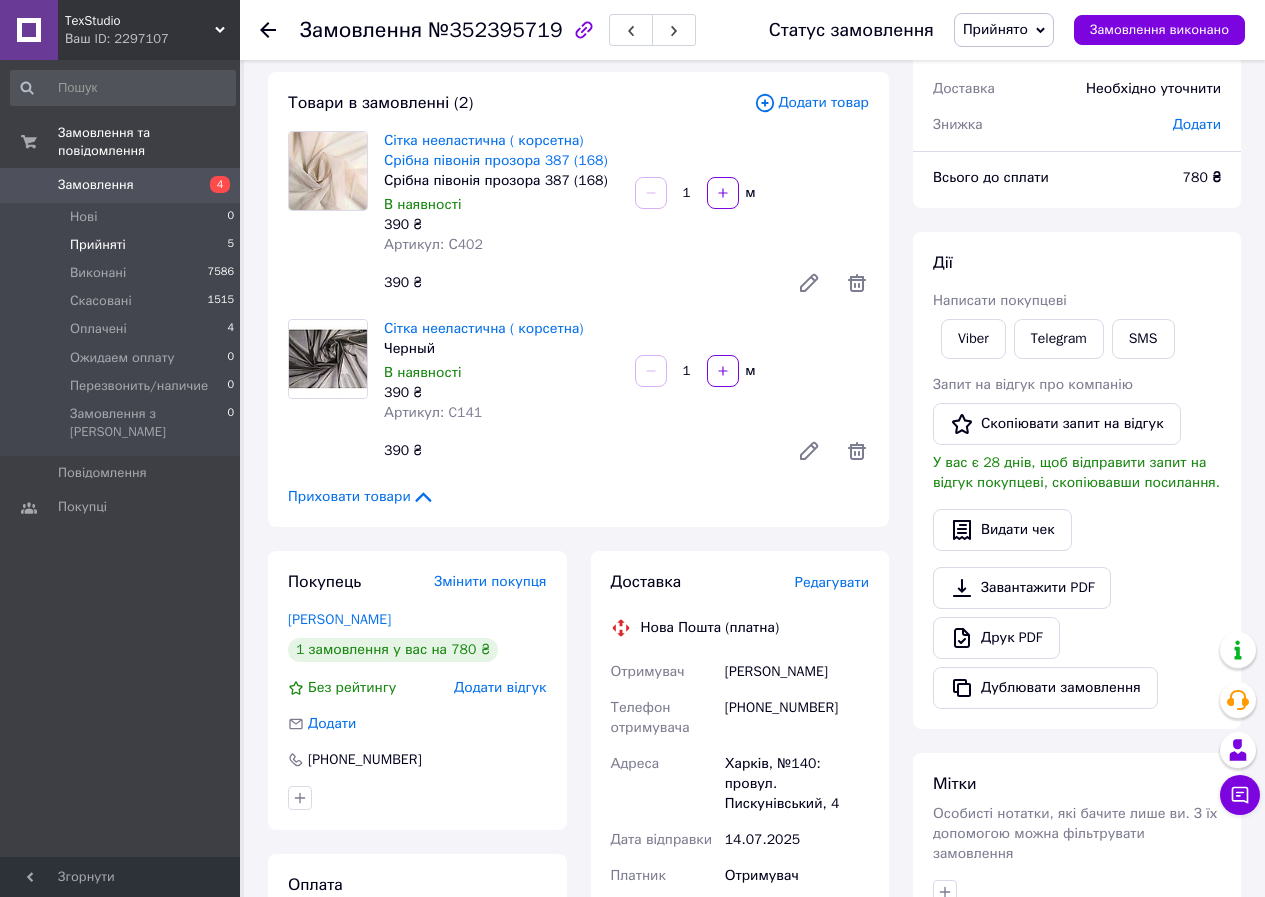 click on "Прийняті 5" at bounding box center (123, 245) 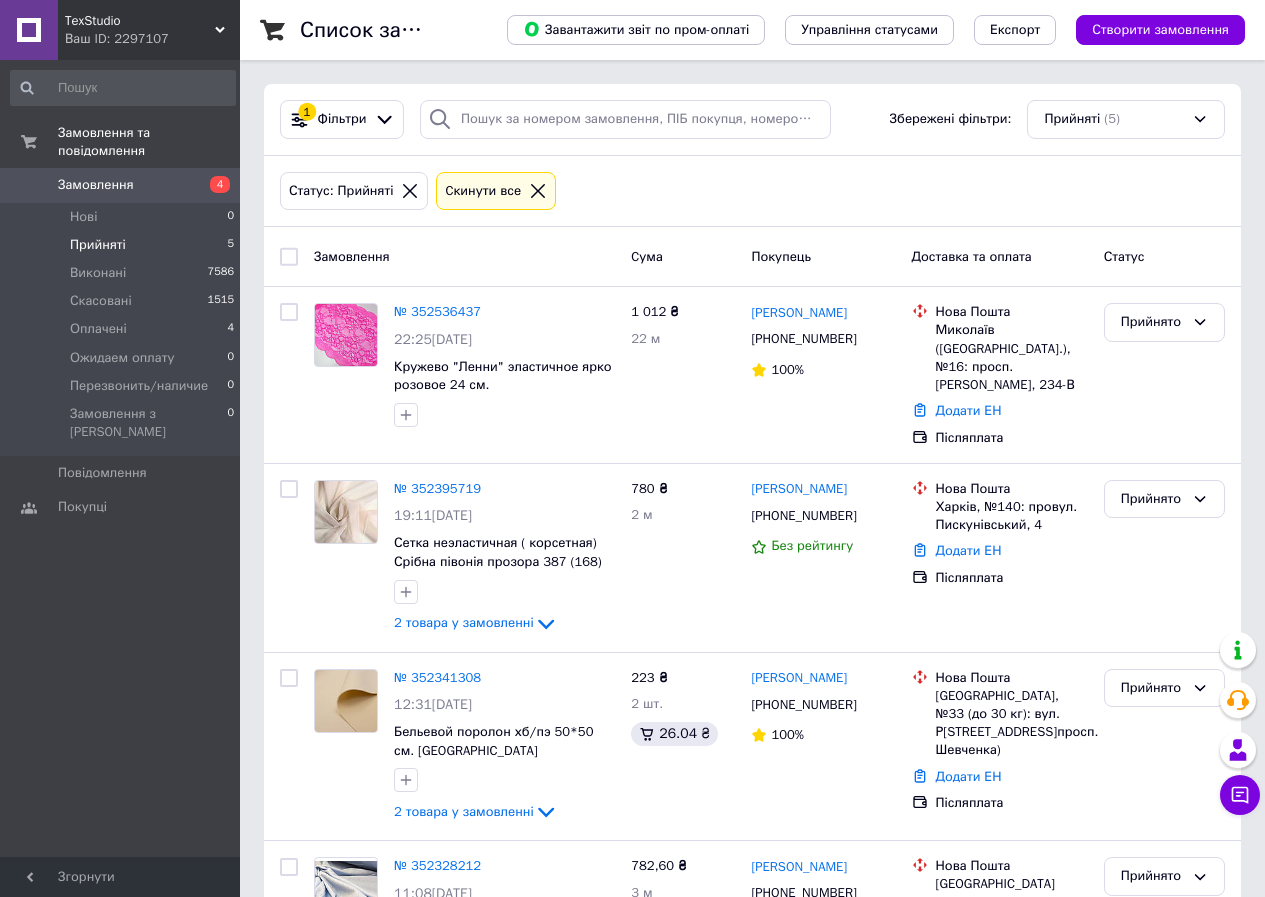 click on "Прийняті 5" at bounding box center (123, 245) 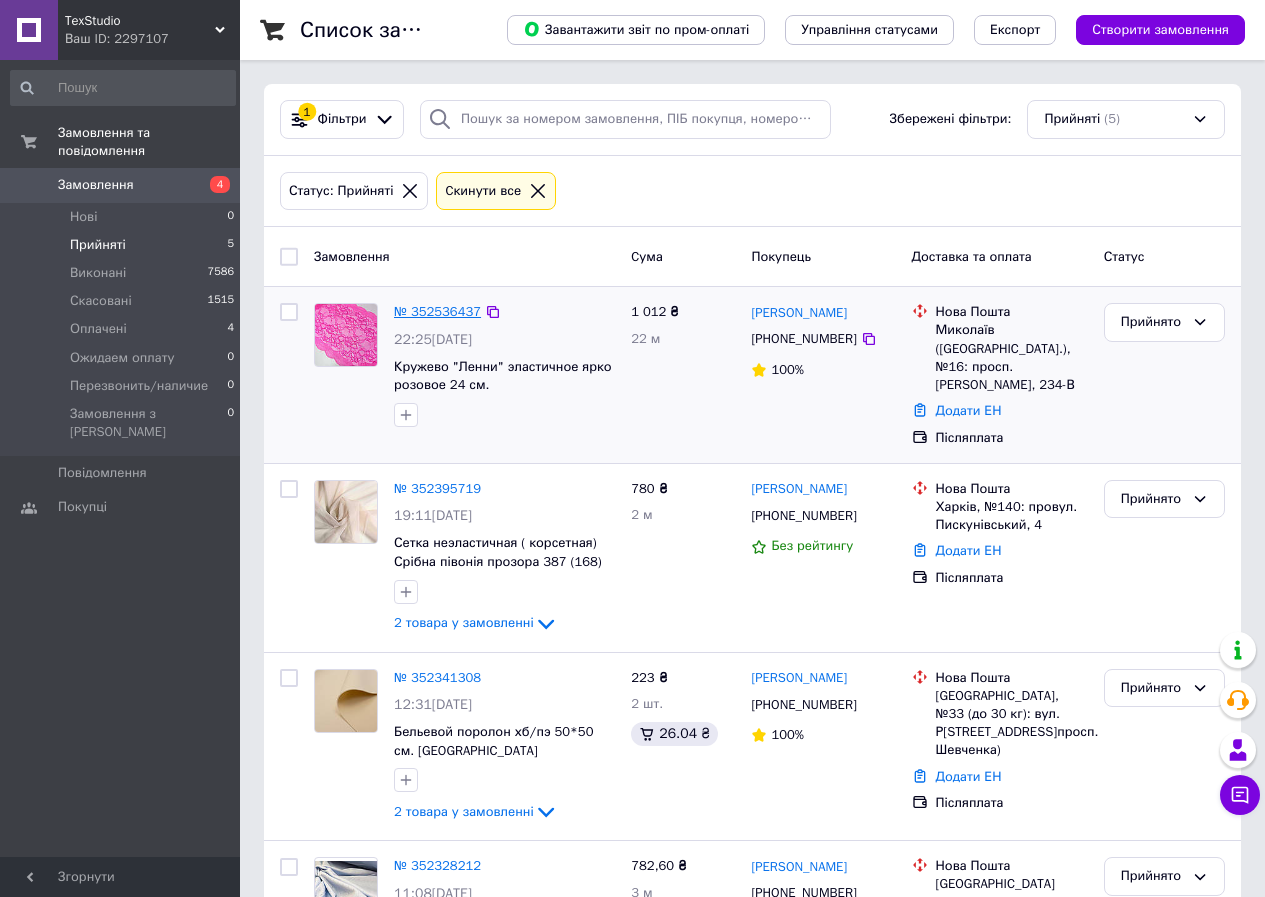click on "№ 352536437" at bounding box center [437, 311] 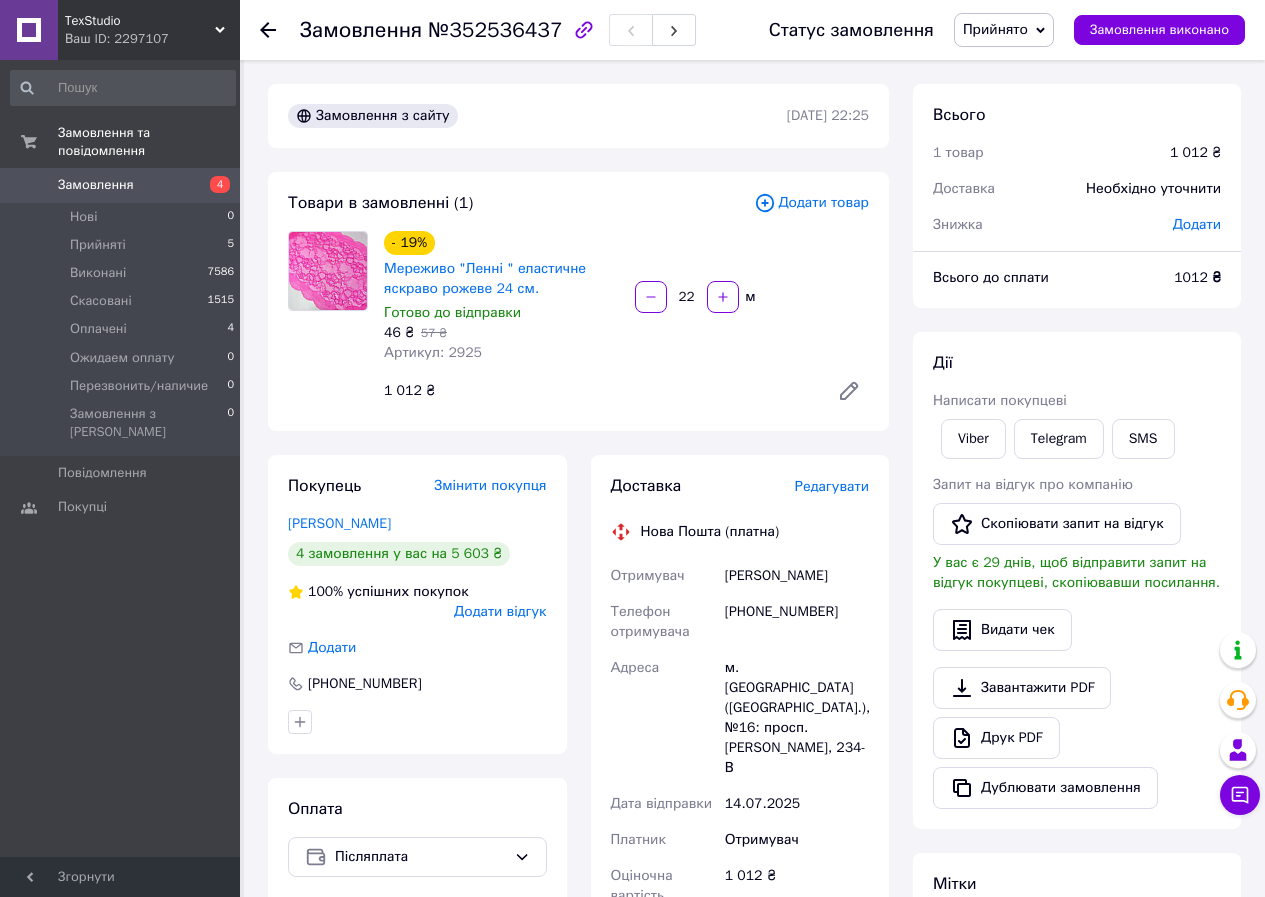drag, startPoint x: 280, startPoint y: 522, endPoint x: 399, endPoint y: 530, distance: 119.26861 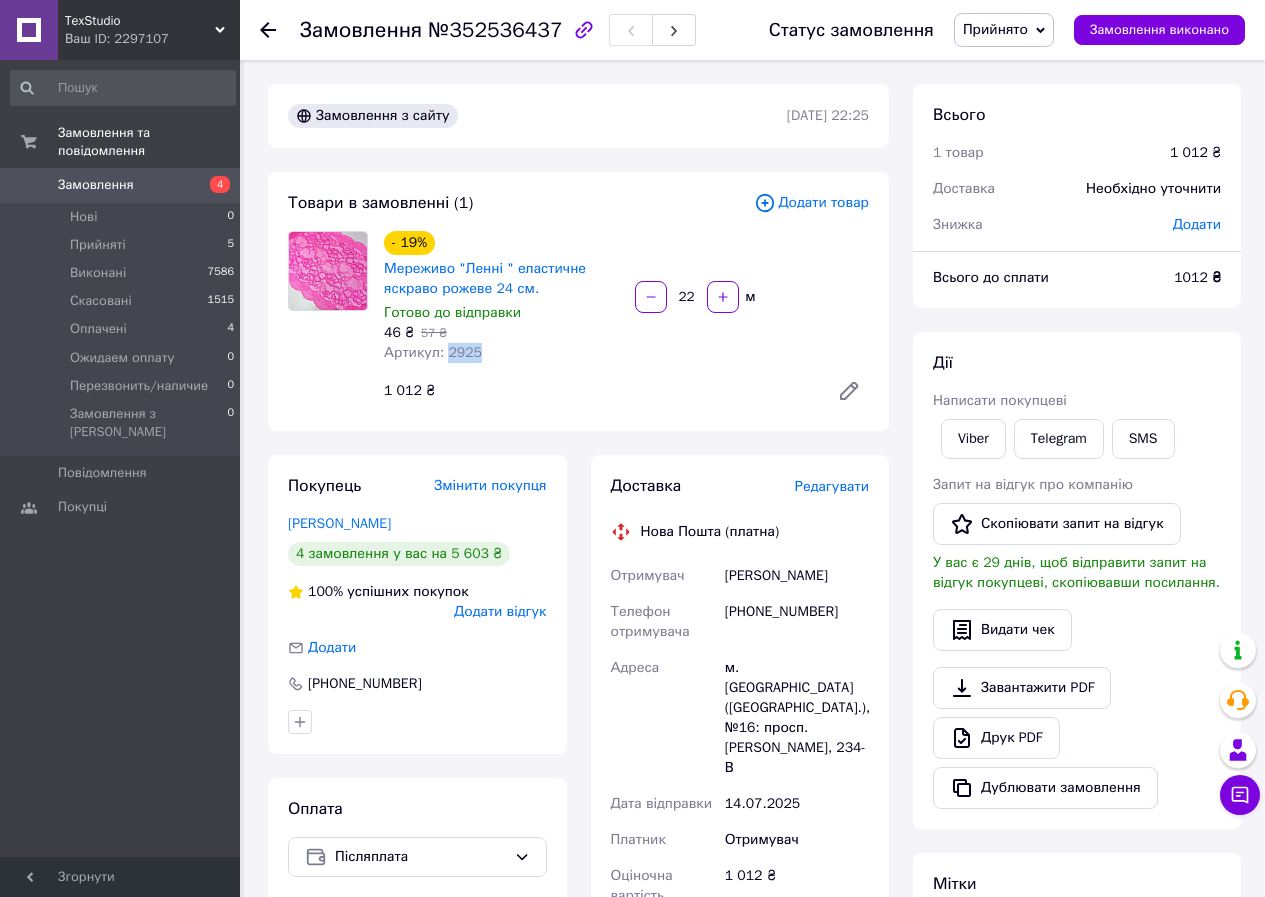 drag, startPoint x: 443, startPoint y: 360, endPoint x: 482, endPoint y: 355, distance: 39.319206 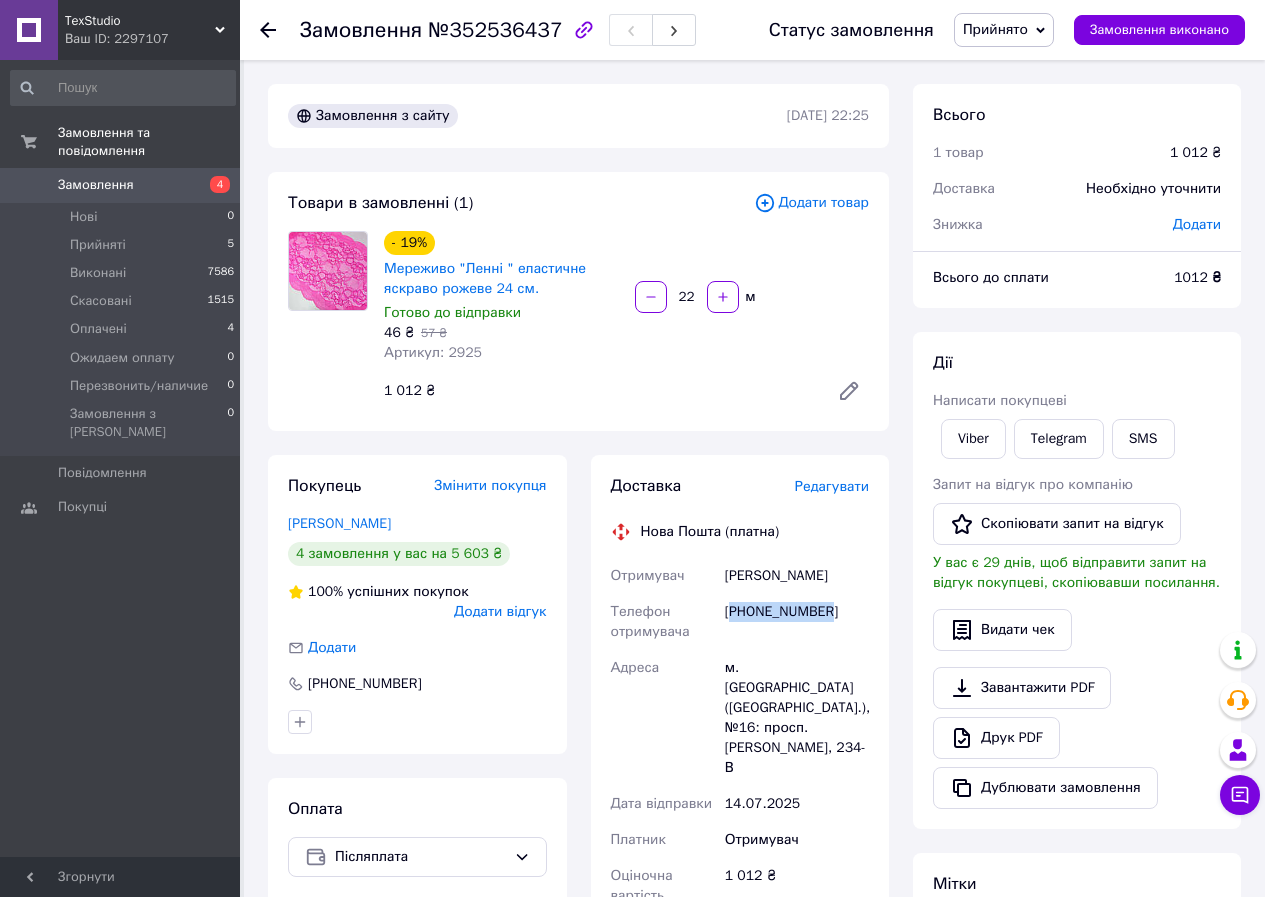 drag, startPoint x: 733, startPoint y: 608, endPoint x: 846, endPoint y: 613, distance: 113.110565 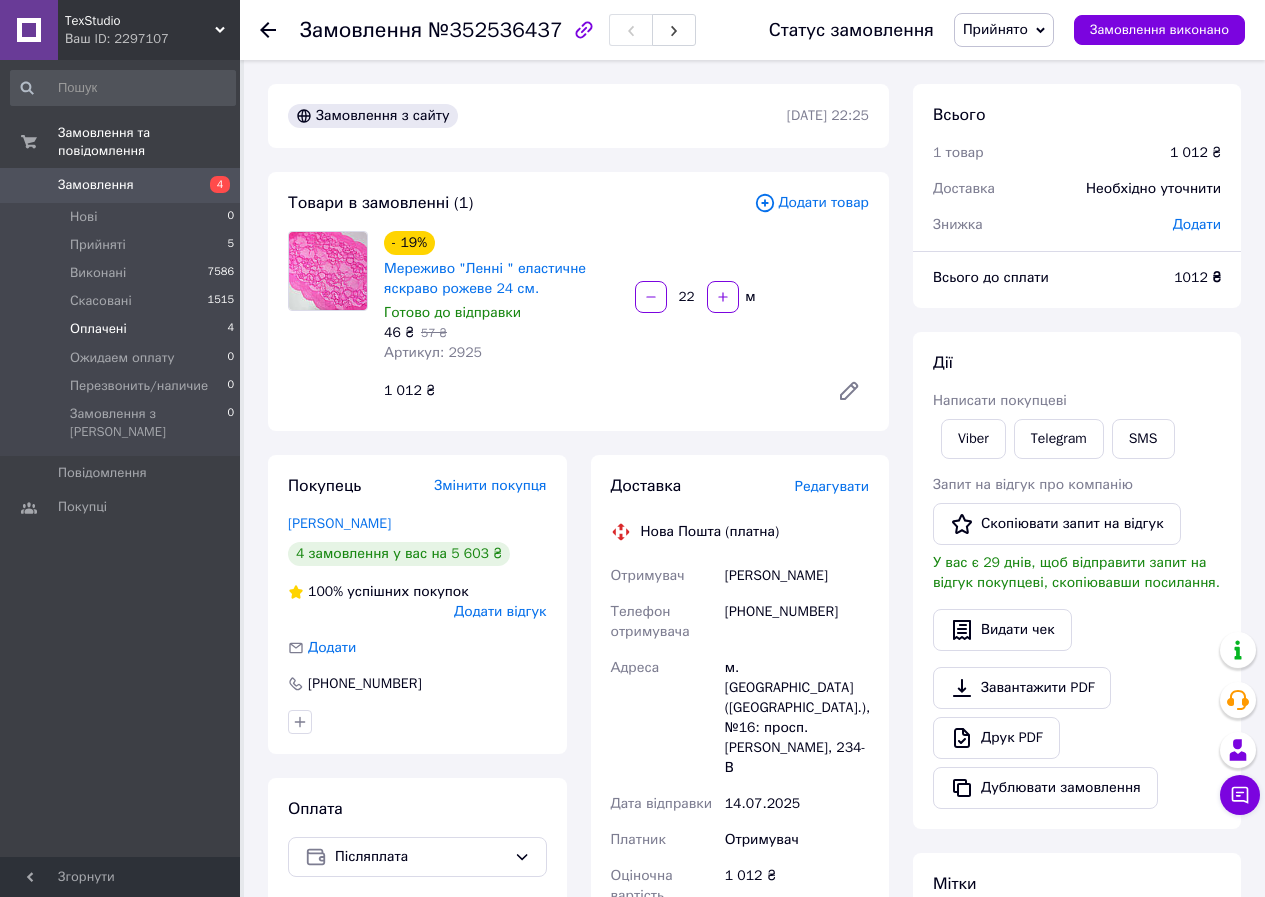 click on "Оплачені" at bounding box center [98, 329] 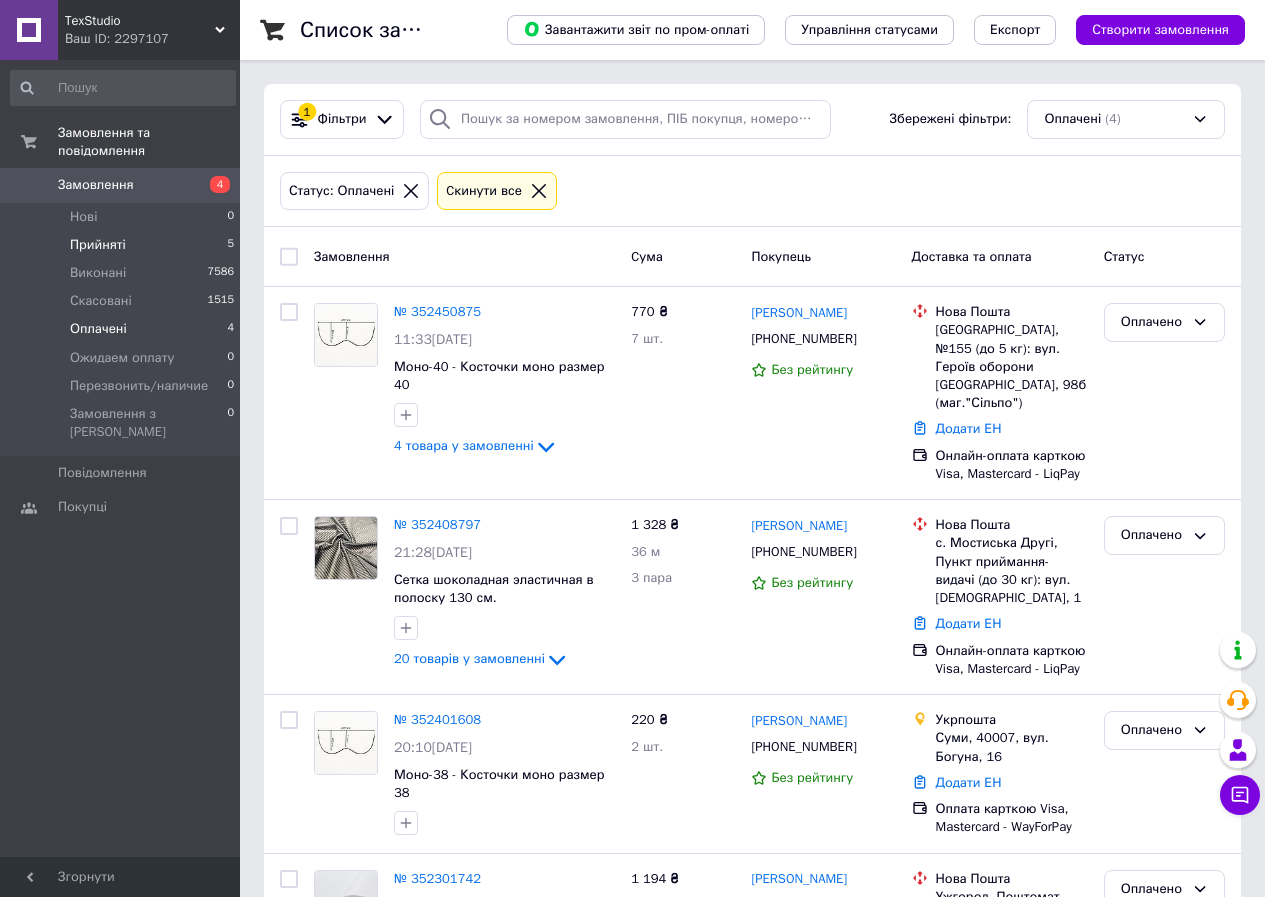 click on "Прийняті" at bounding box center [98, 245] 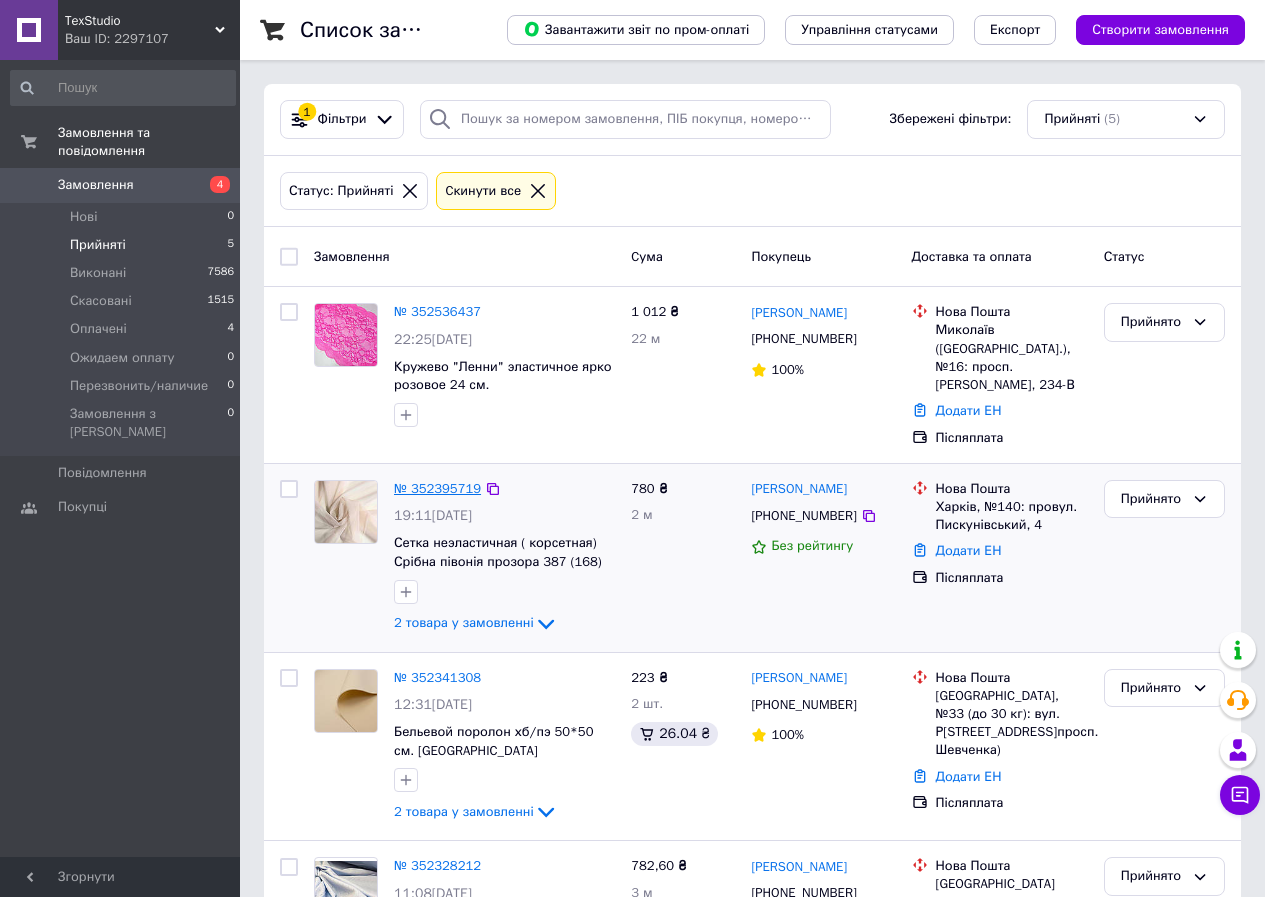 click on "№ 352395719" at bounding box center [437, 488] 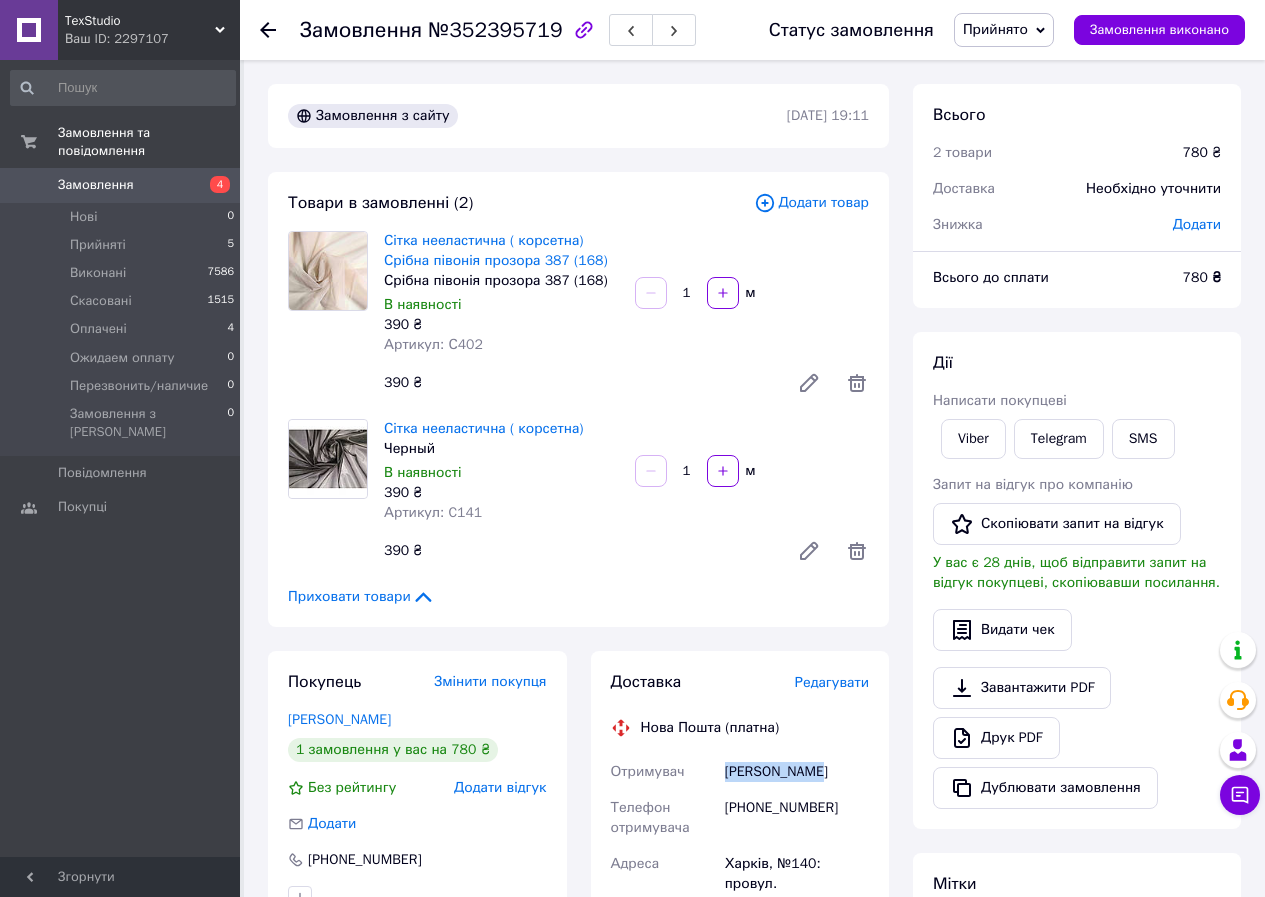 drag, startPoint x: 725, startPoint y: 769, endPoint x: 834, endPoint y: 774, distance: 109.11462 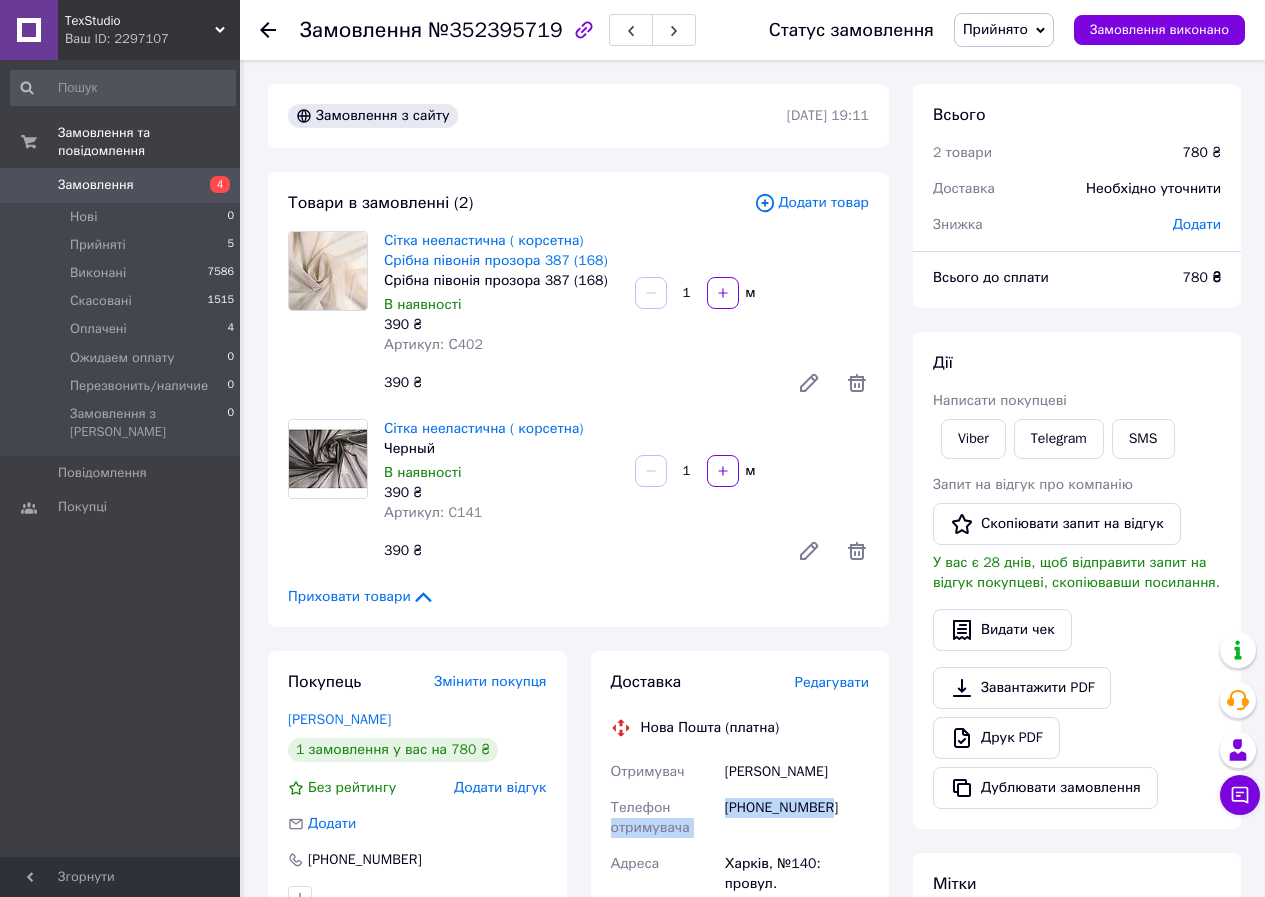 drag, startPoint x: 735, startPoint y: 804, endPoint x: 870, endPoint y: 800, distance: 135.05925 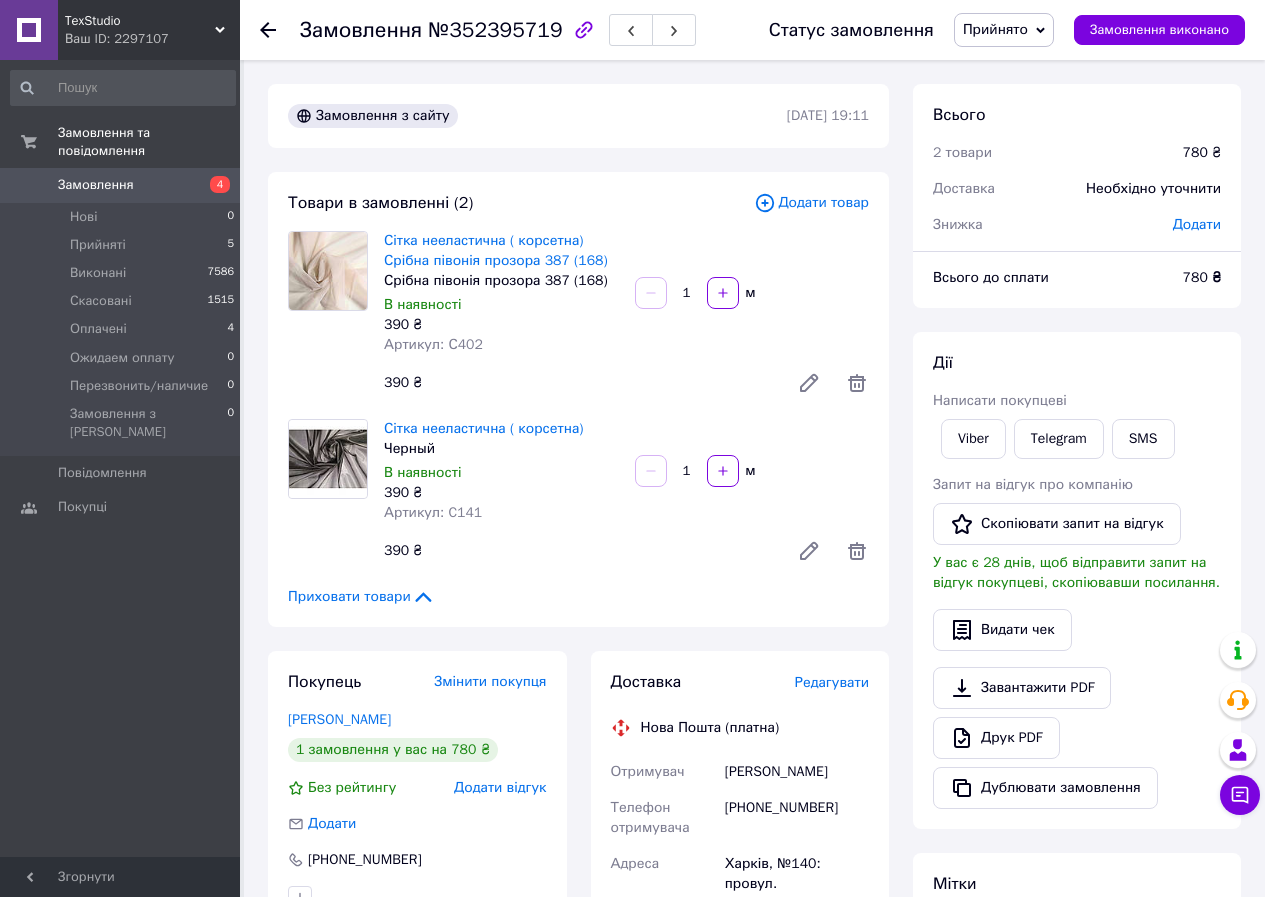 drag, startPoint x: 736, startPoint y: 799, endPoint x: 721, endPoint y: 803, distance: 15.524175 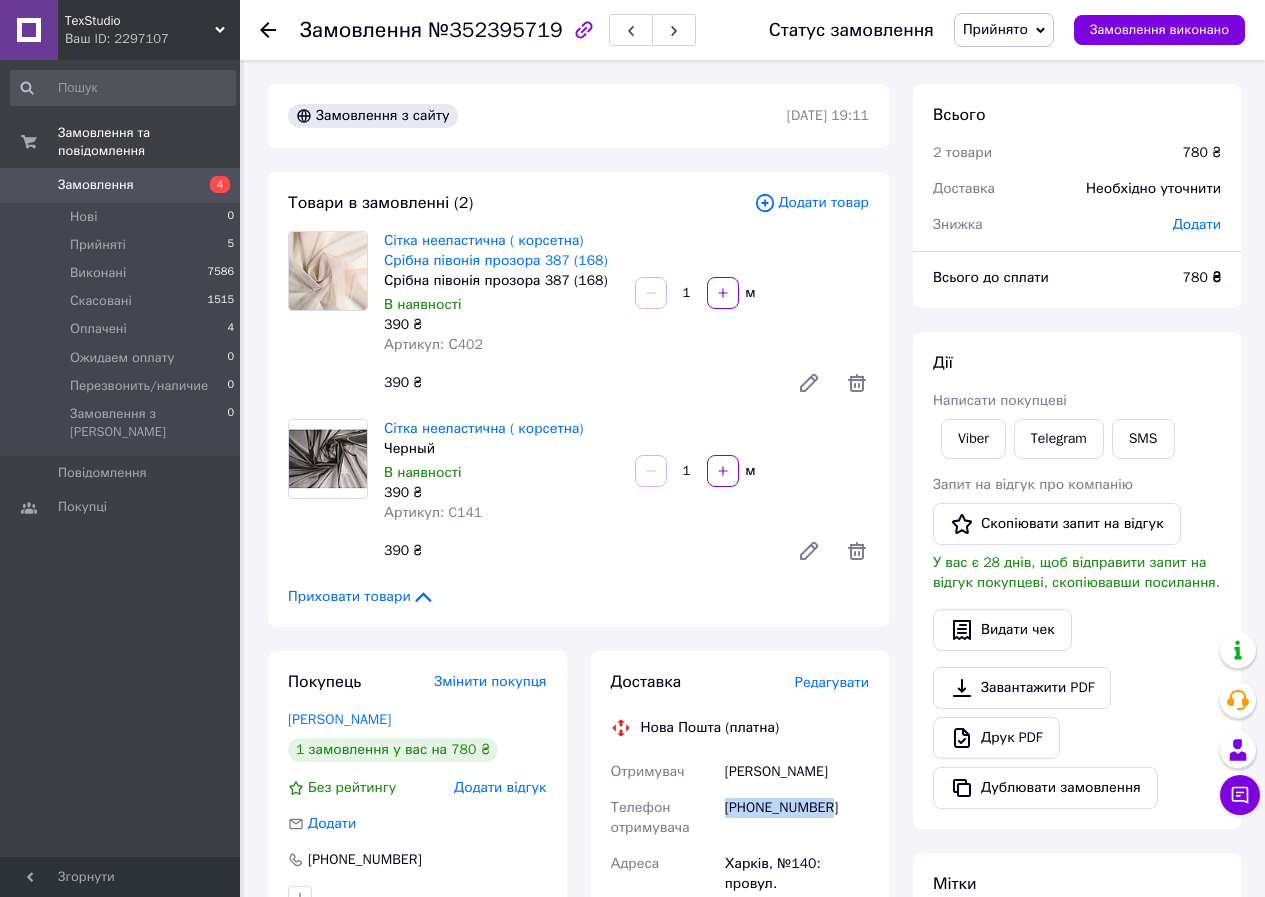 drag, startPoint x: 723, startPoint y: 803, endPoint x: 841, endPoint y: 813, distance: 118.42297 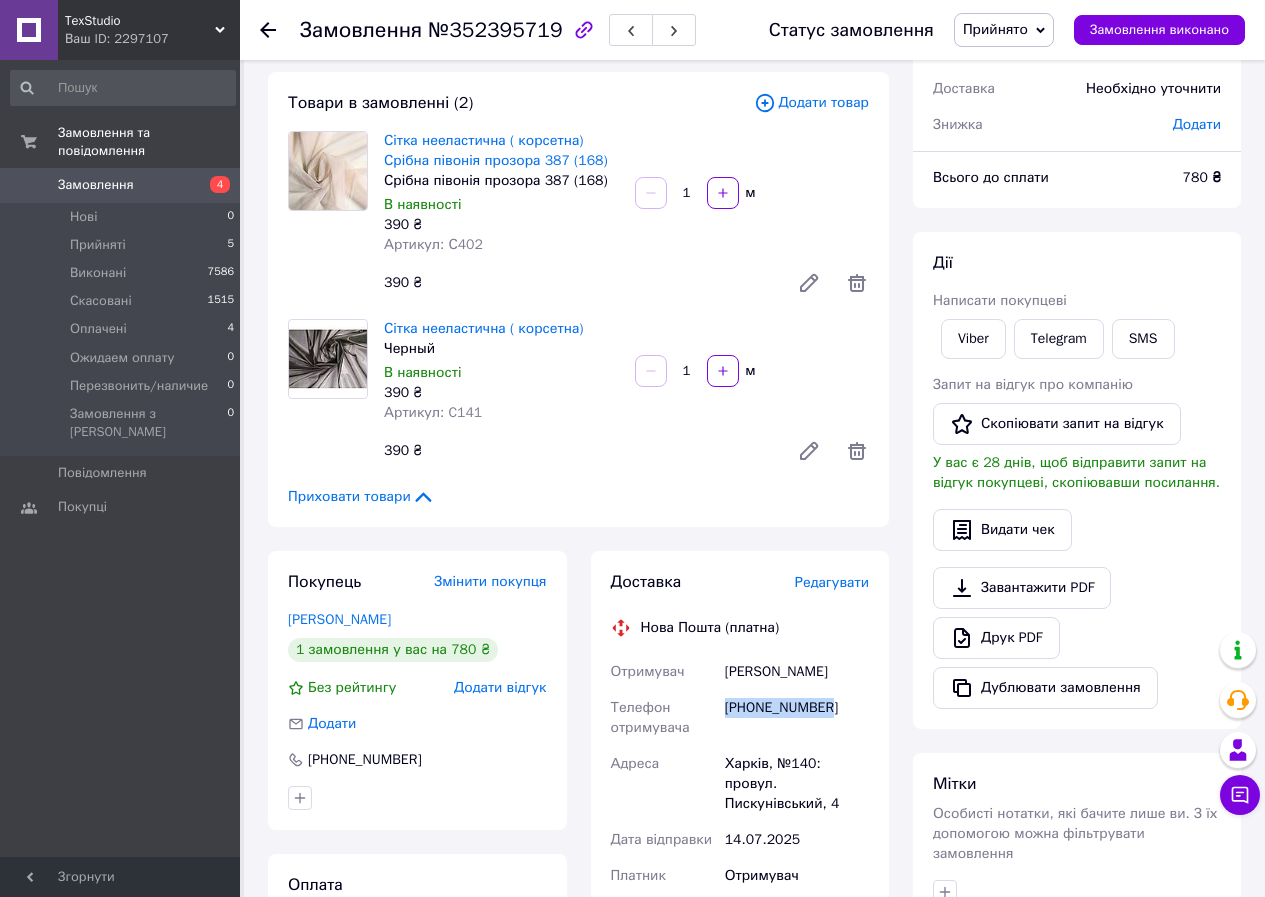 scroll, scrollTop: 200, scrollLeft: 0, axis: vertical 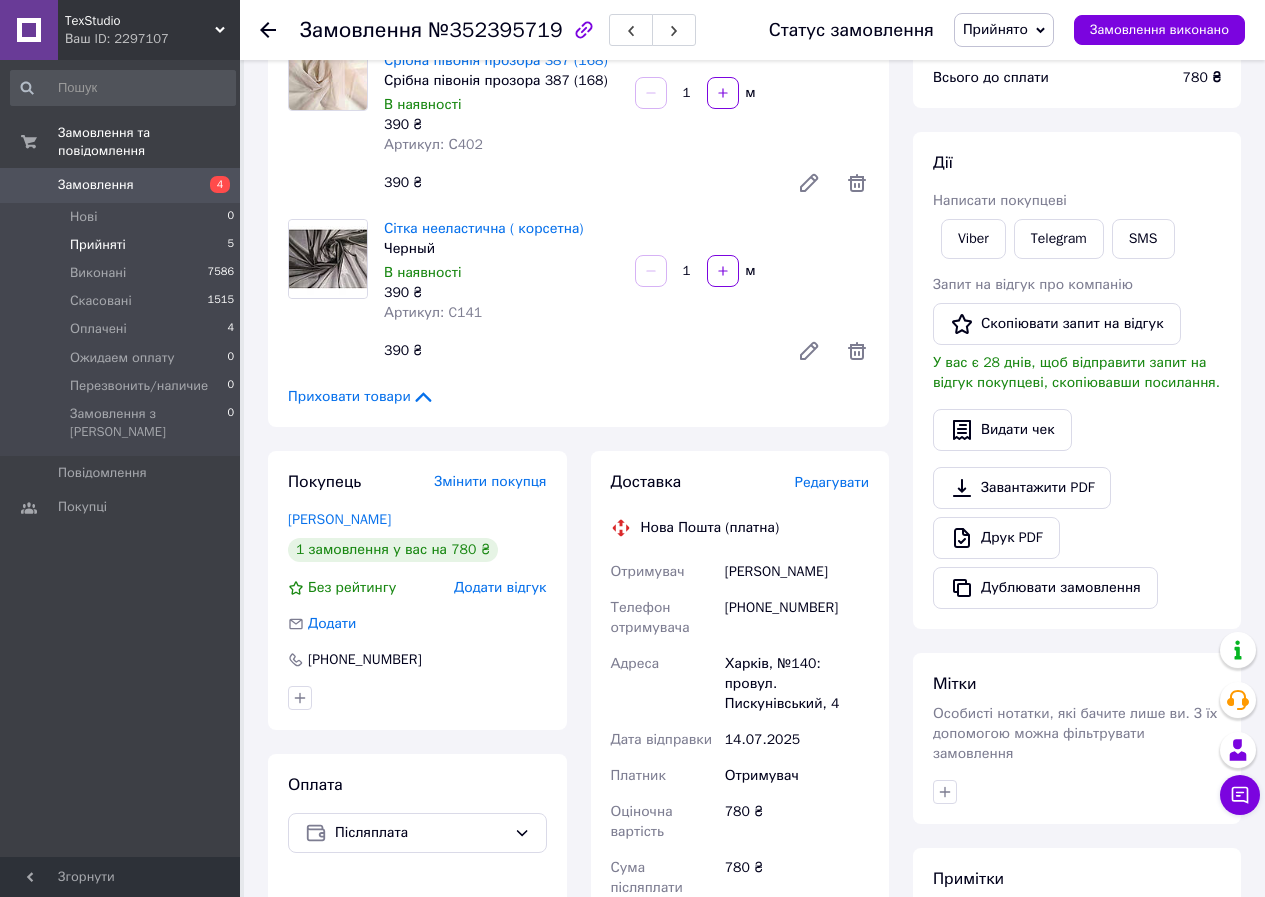 click on "Прийняті" at bounding box center [98, 245] 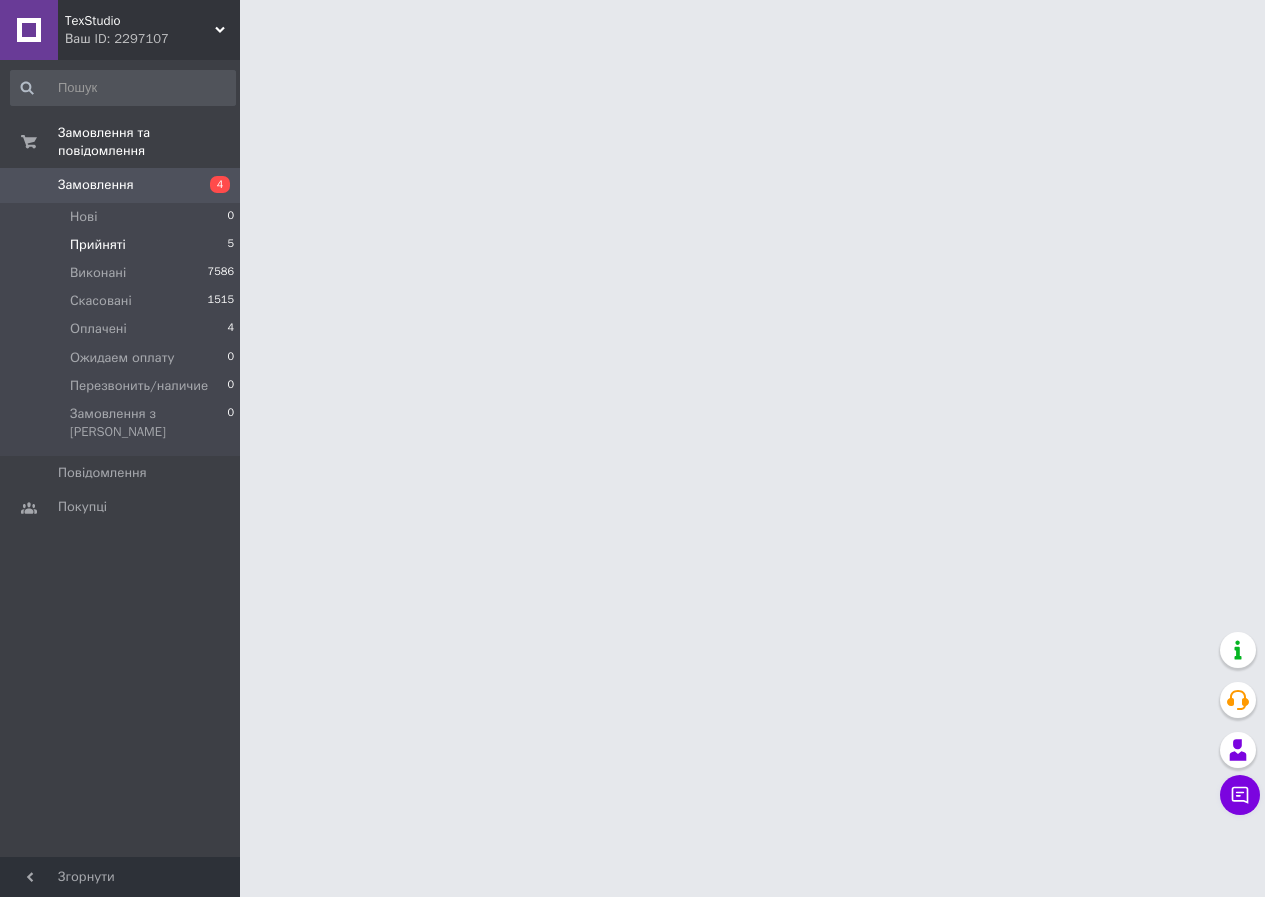 scroll, scrollTop: 0, scrollLeft: 0, axis: both 